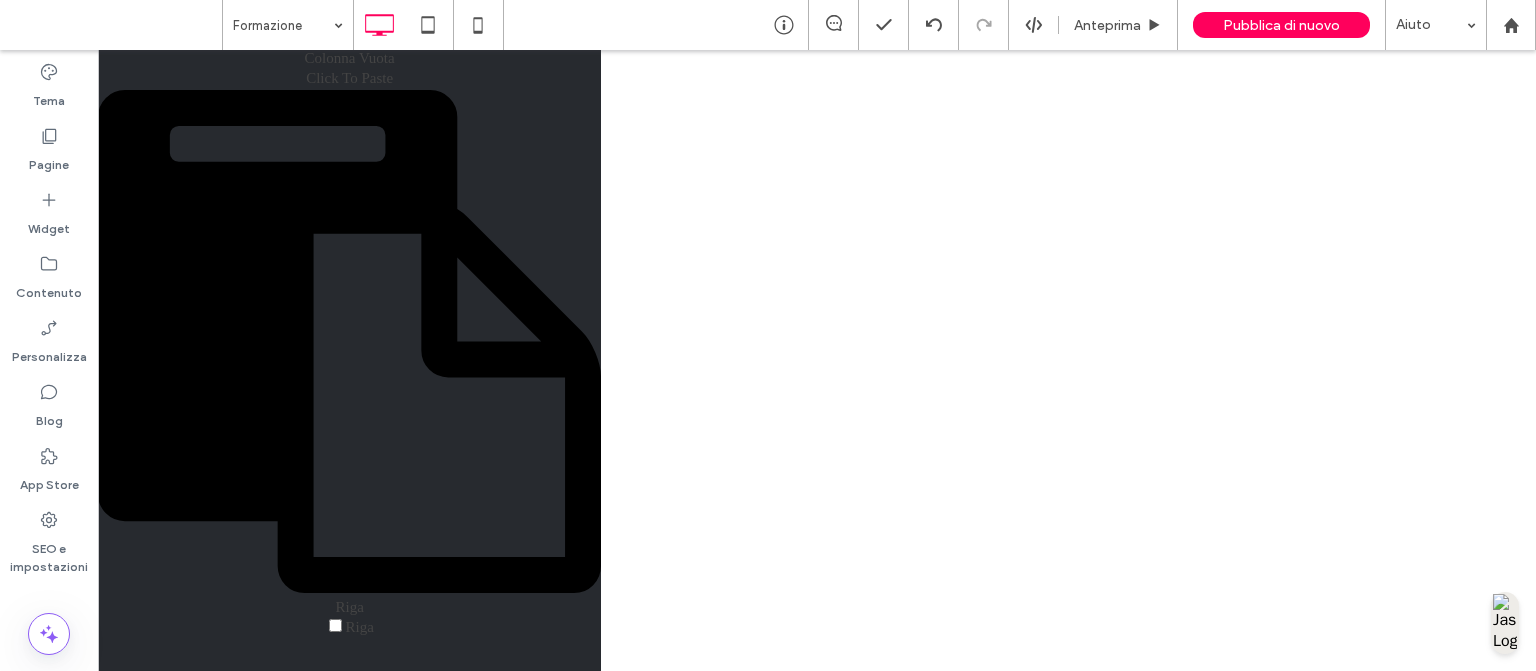 scroll, scrollTop: 1310, scrollLeft: 0, axis: vertical 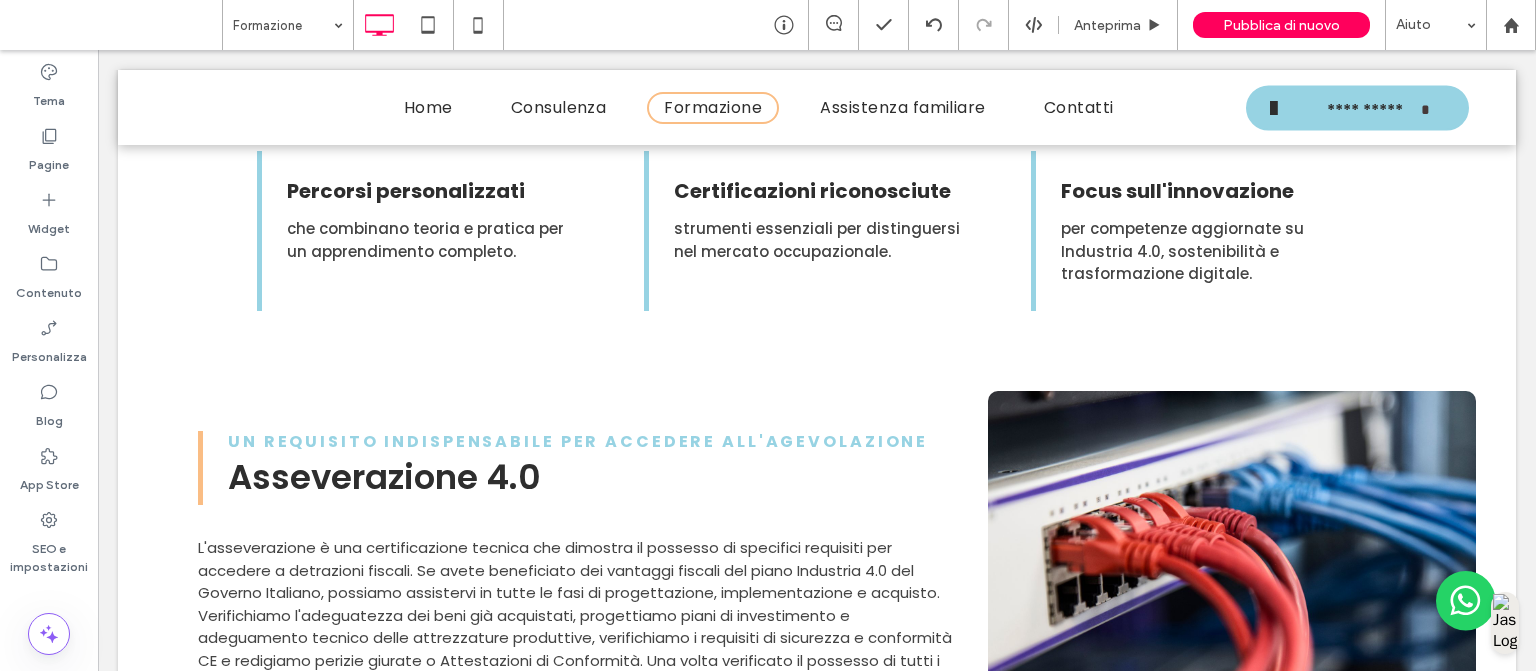 click on "**********" at bounding box center [817, 2060] 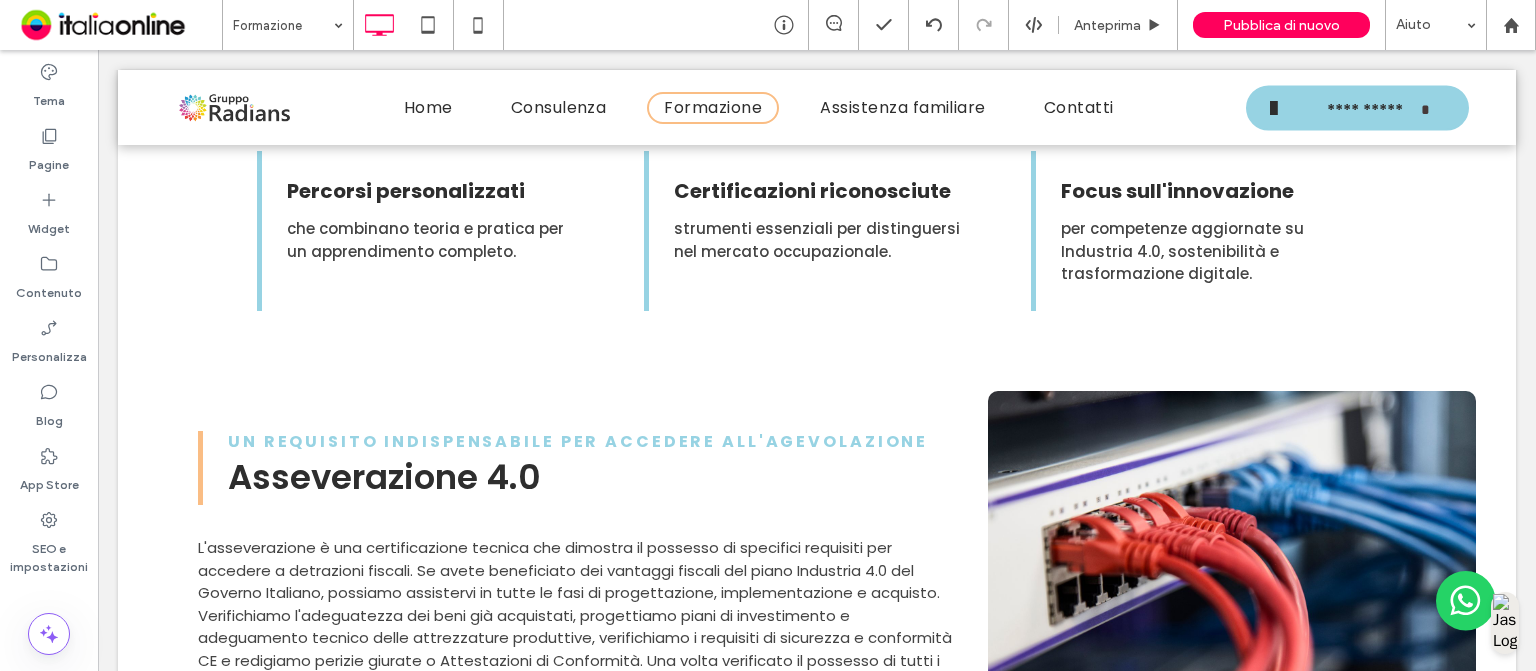 click on "**********" at bounding box center [817, 2075] 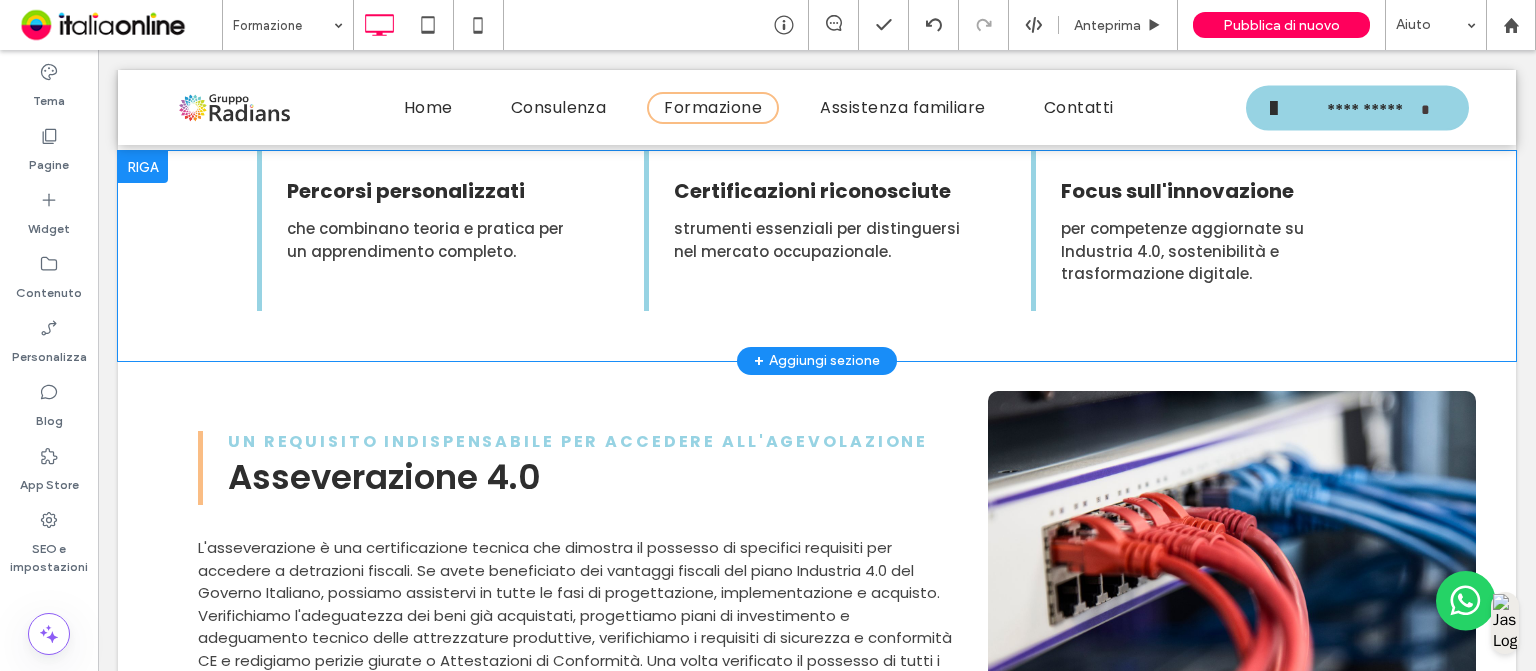 click on "+ Aggiungi sezione" at bounding box center [817, 361] 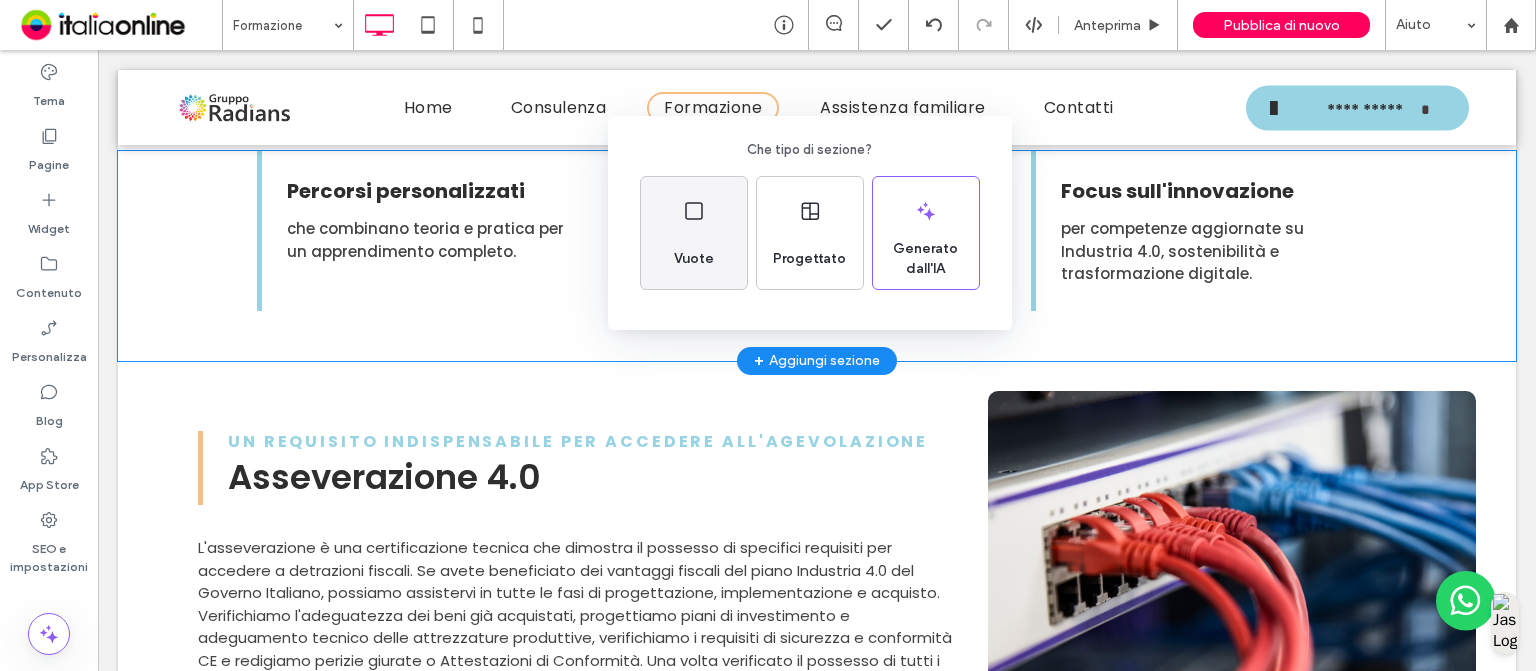 click 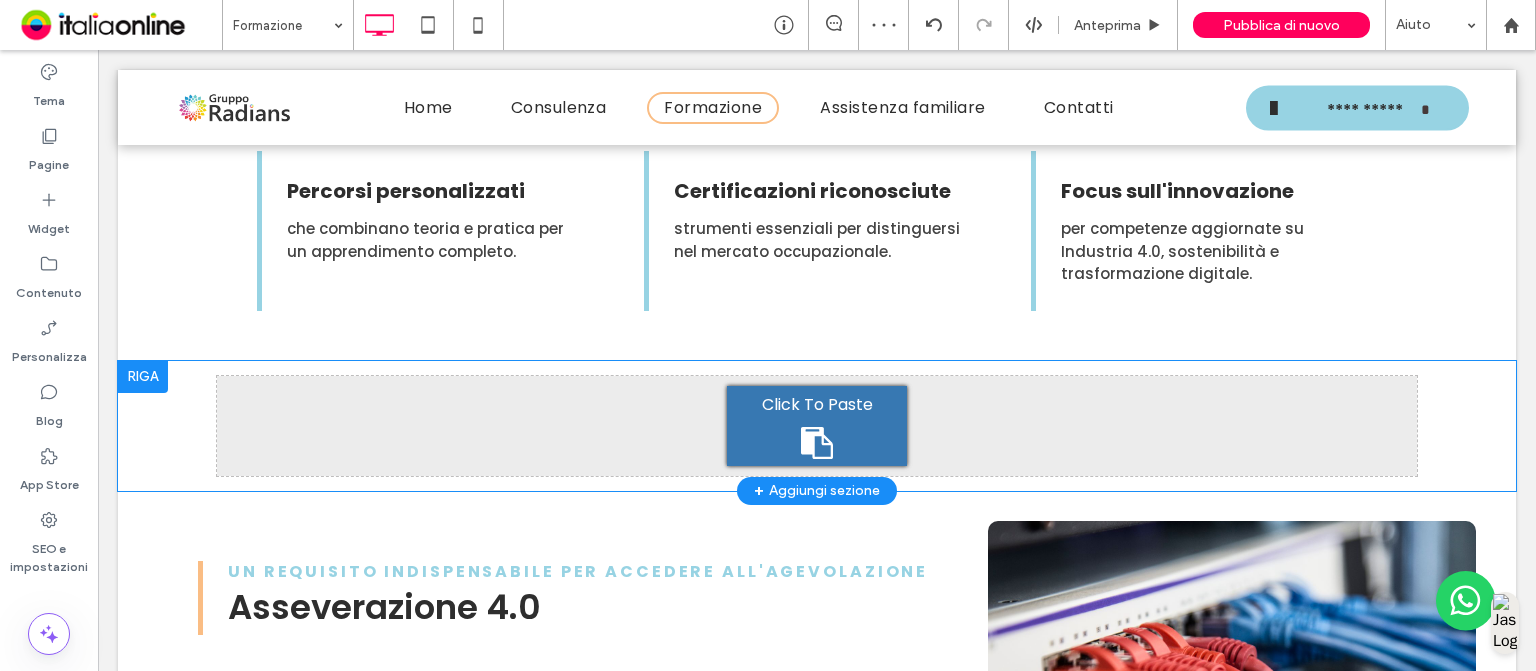click at bounding box center [143, 377] 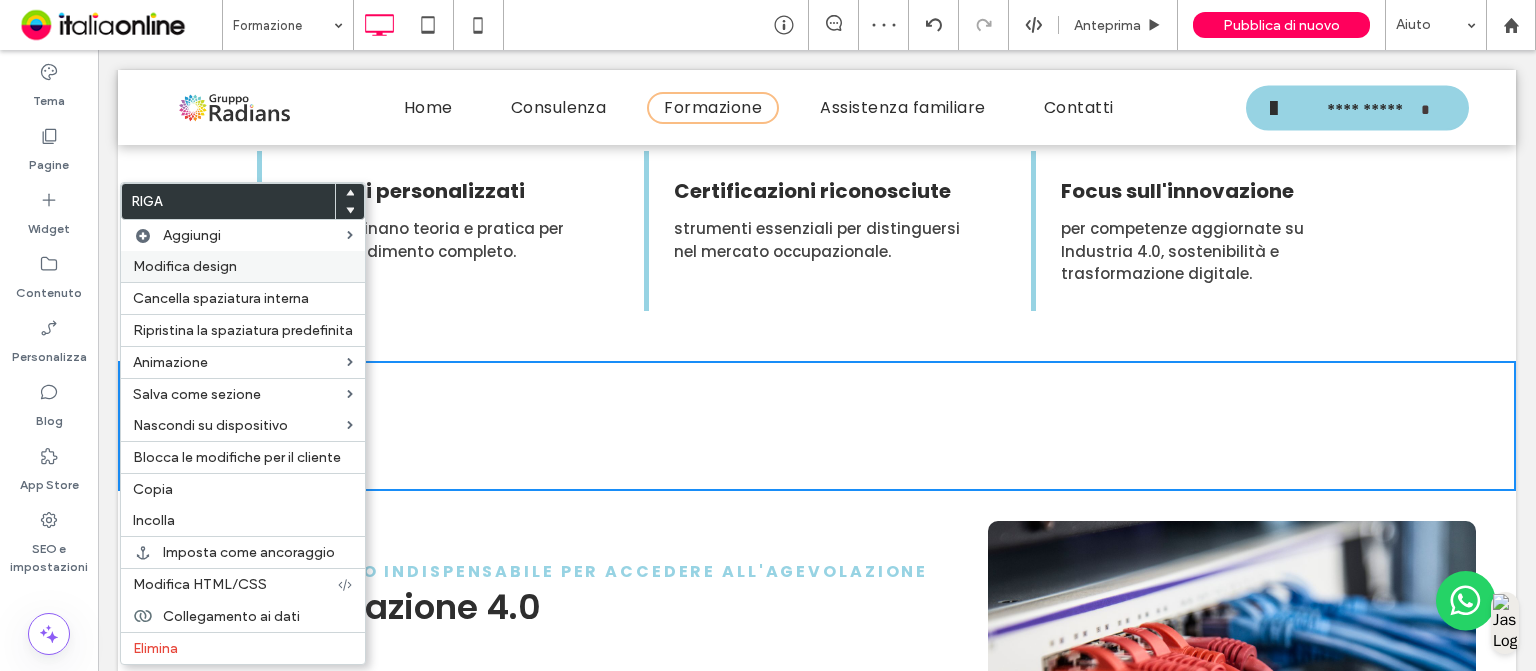 click on "Modifica design" at bounding box center (243, 266) 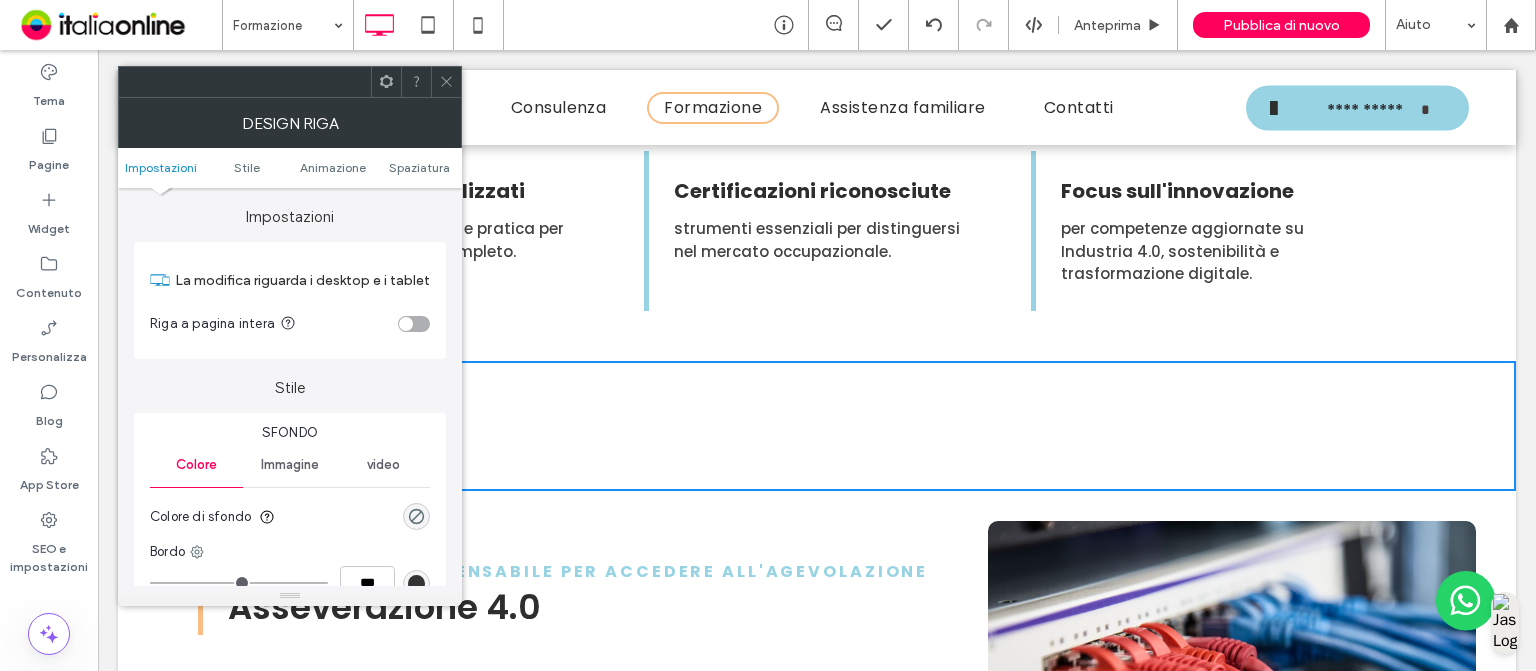 click at bounding box center [416, 516] 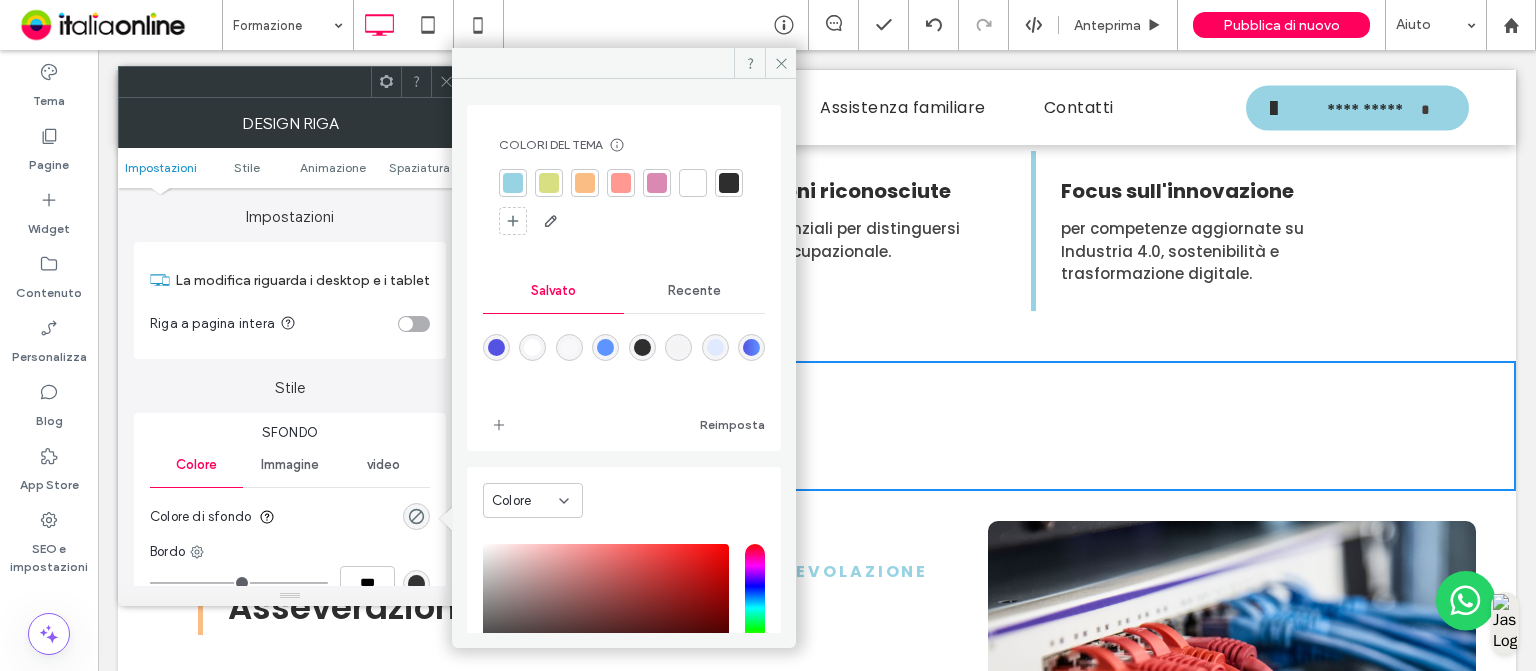 click at bounding box center (585, 183) 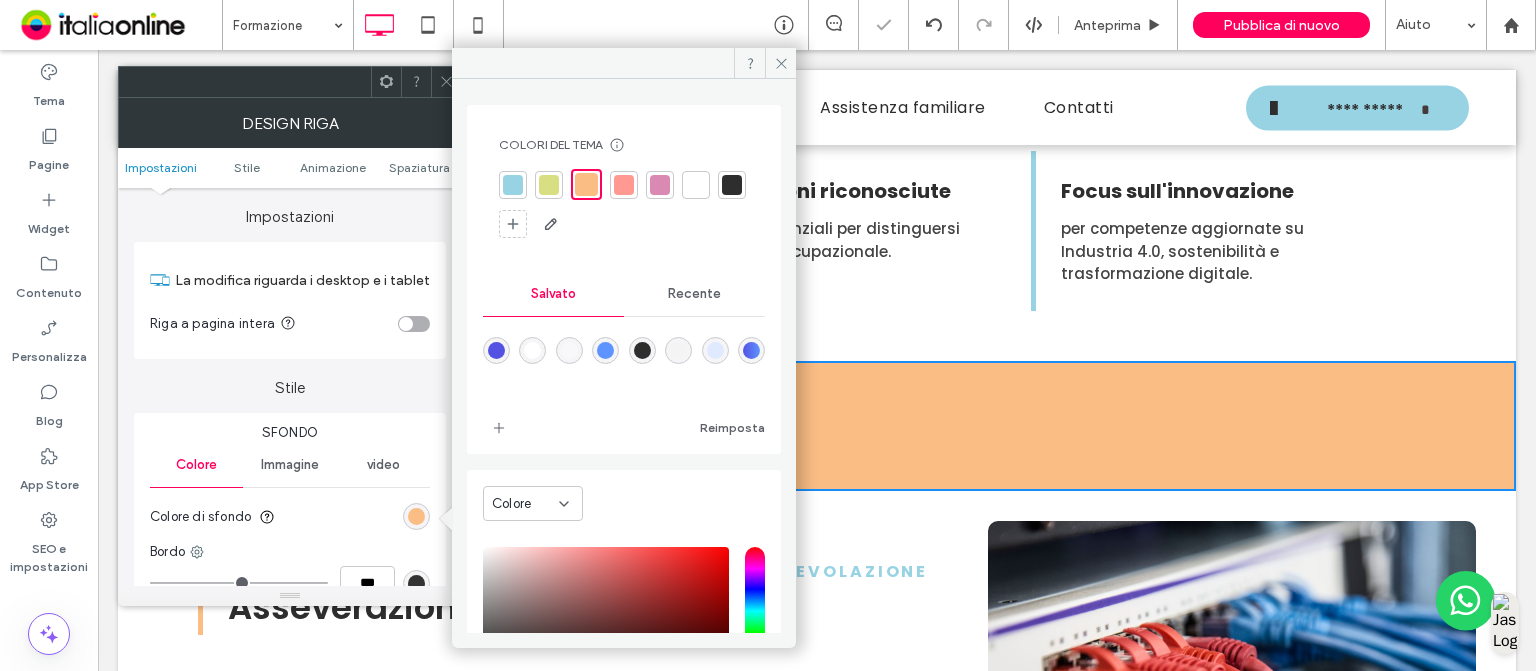 click 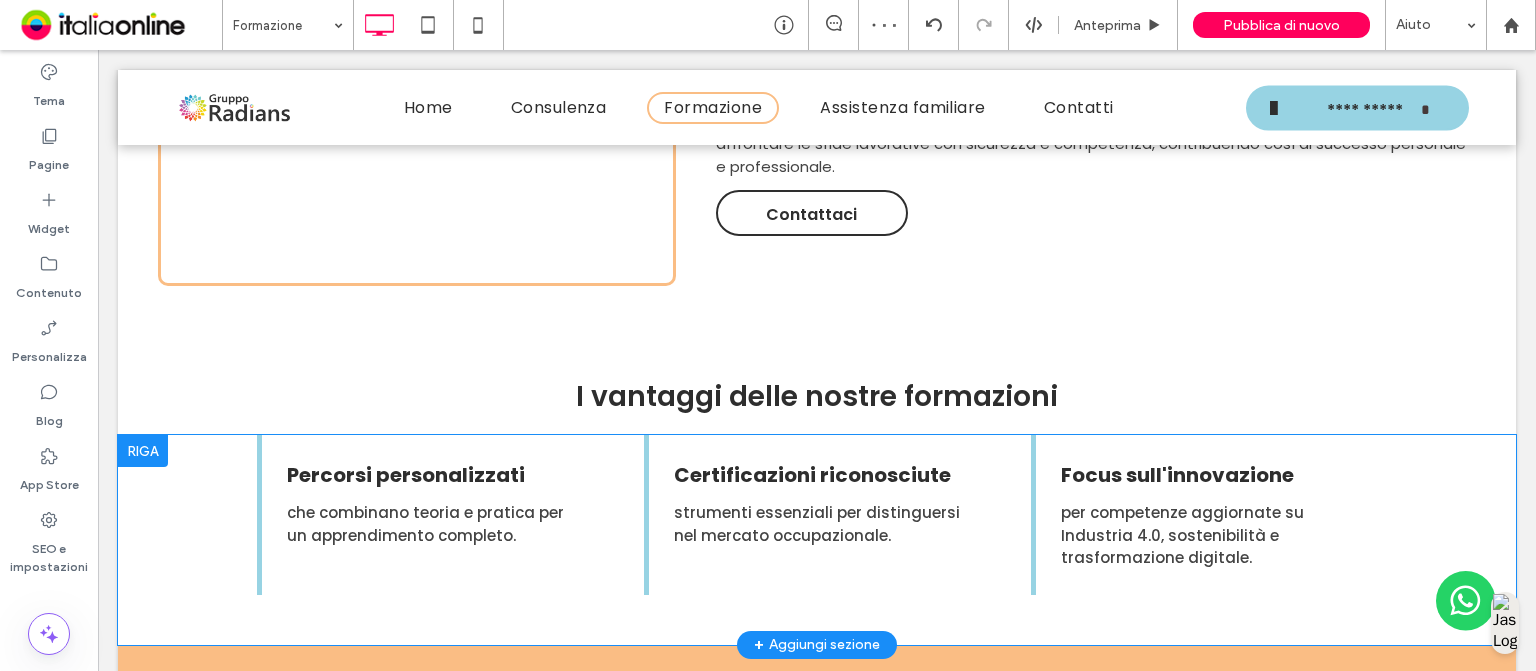 scroll, scrollTop: 1158, scrollLeft: 0, axis: vertical 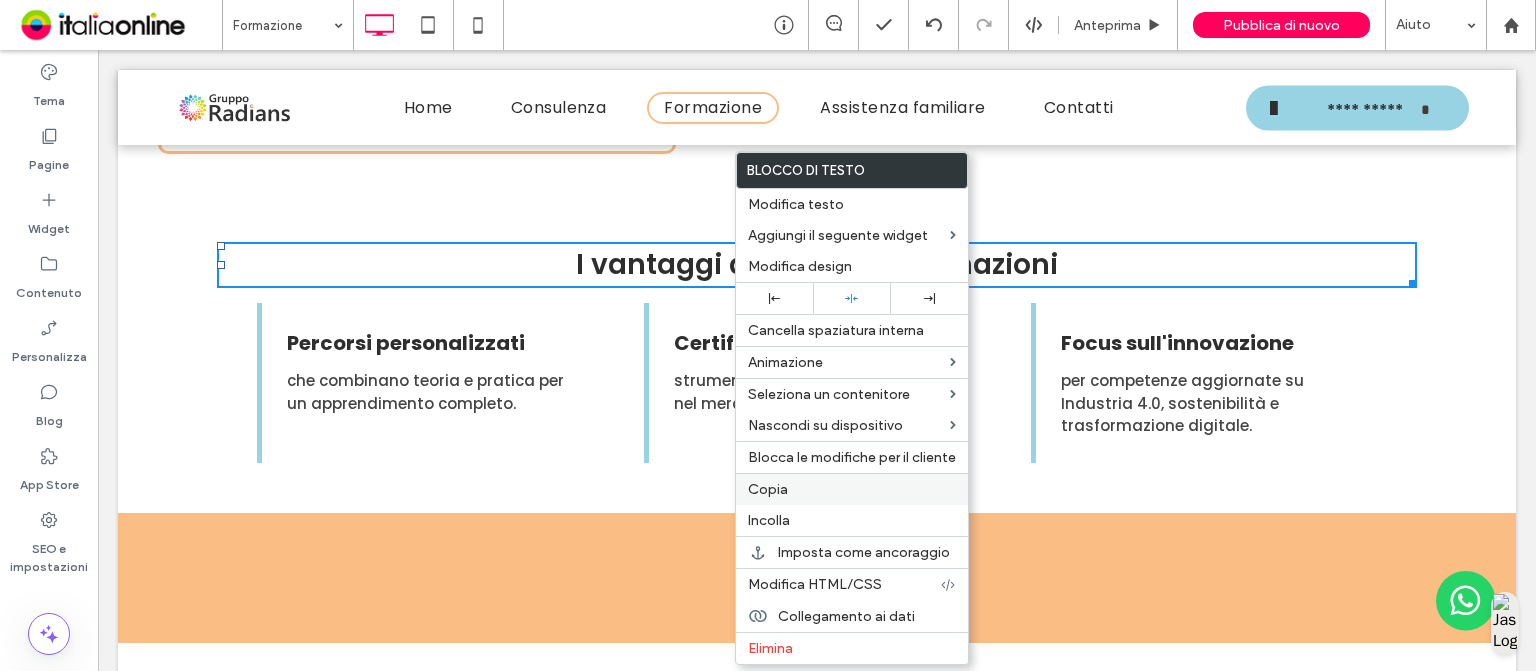 click on "Copia" at bounding box center [852, 489] 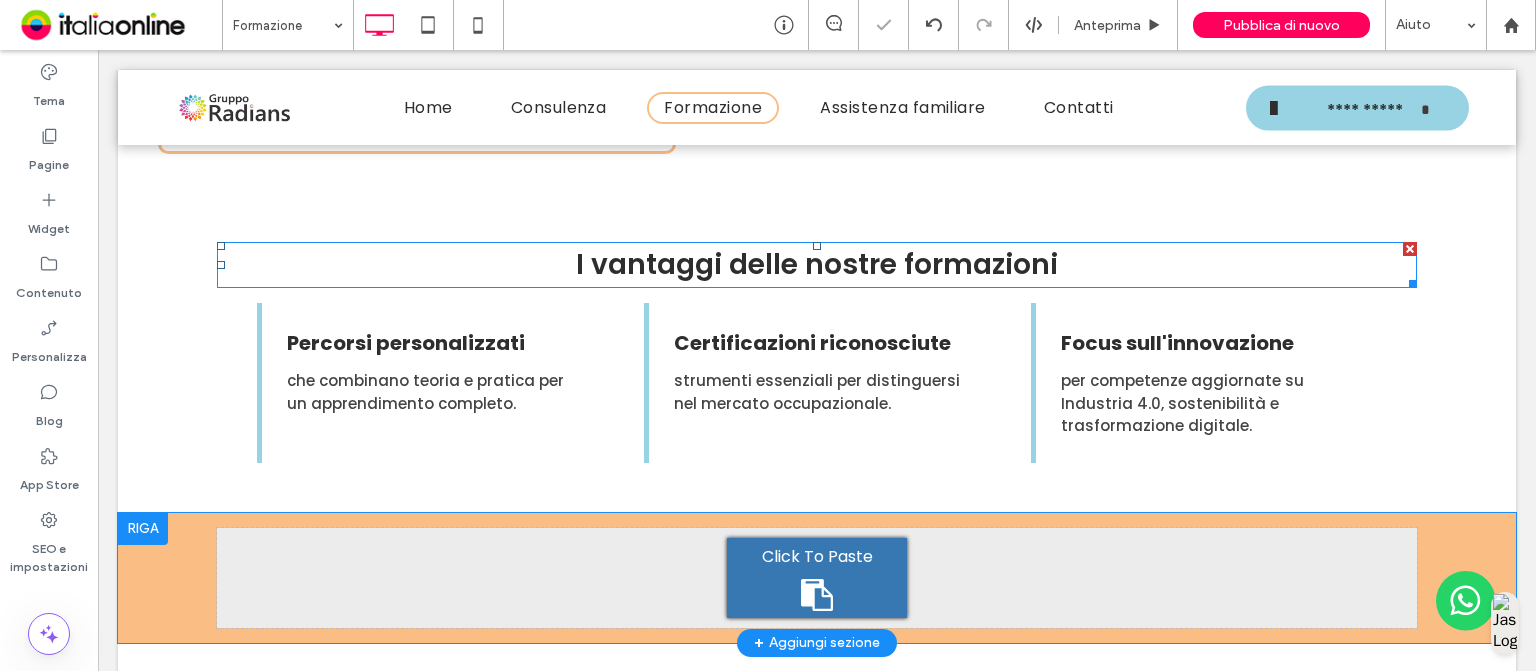 scroll, scrollTop: 1312, scrollLeft: 0, axis: vertical 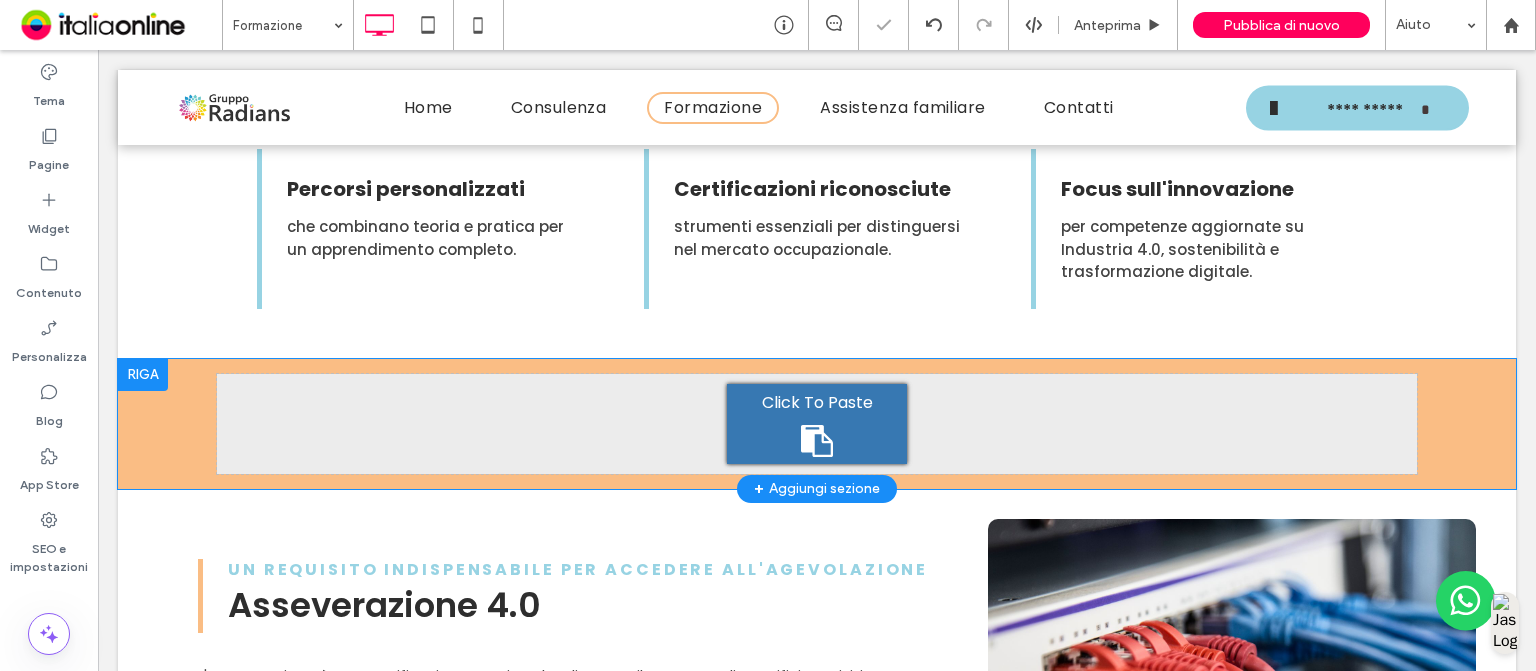 click on "Click To Paste" at bounding box center [817, 424] 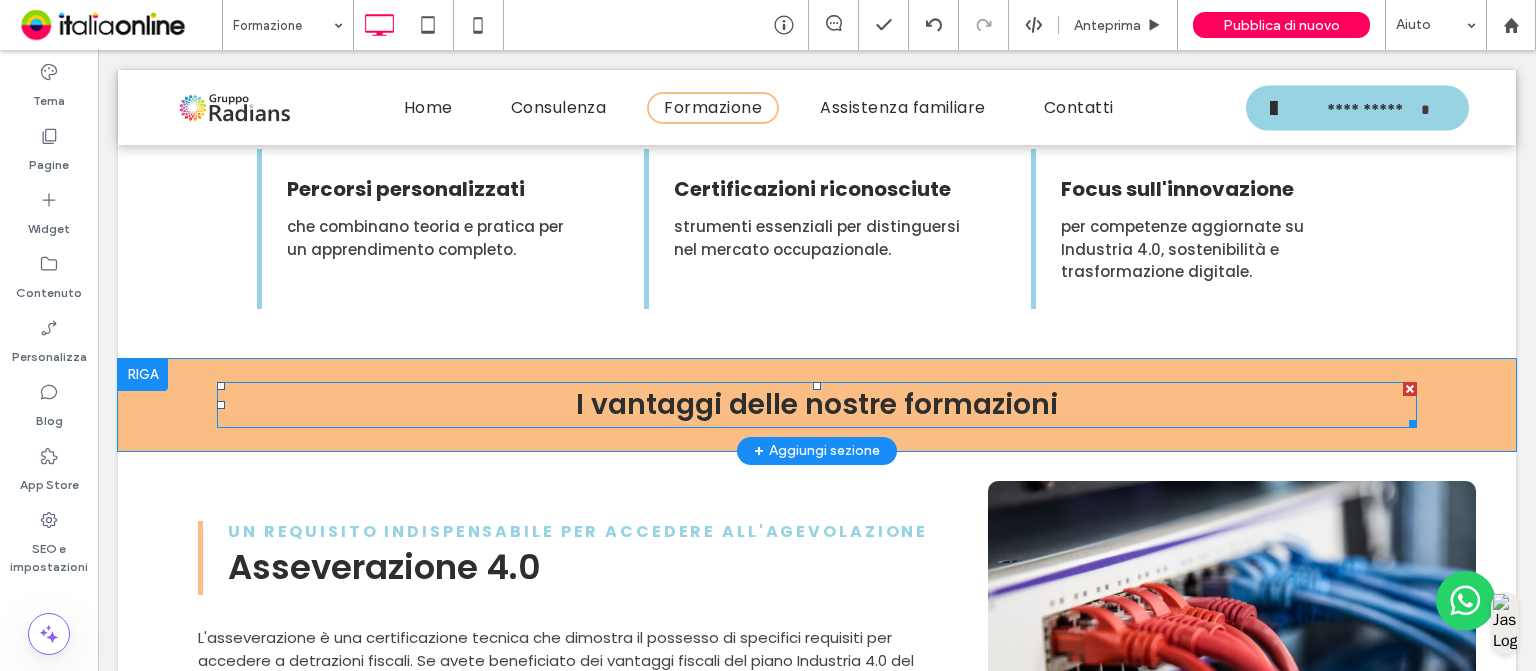 click on "I vantaggi delle nostre formazioni" at bounding box center (817, 404) 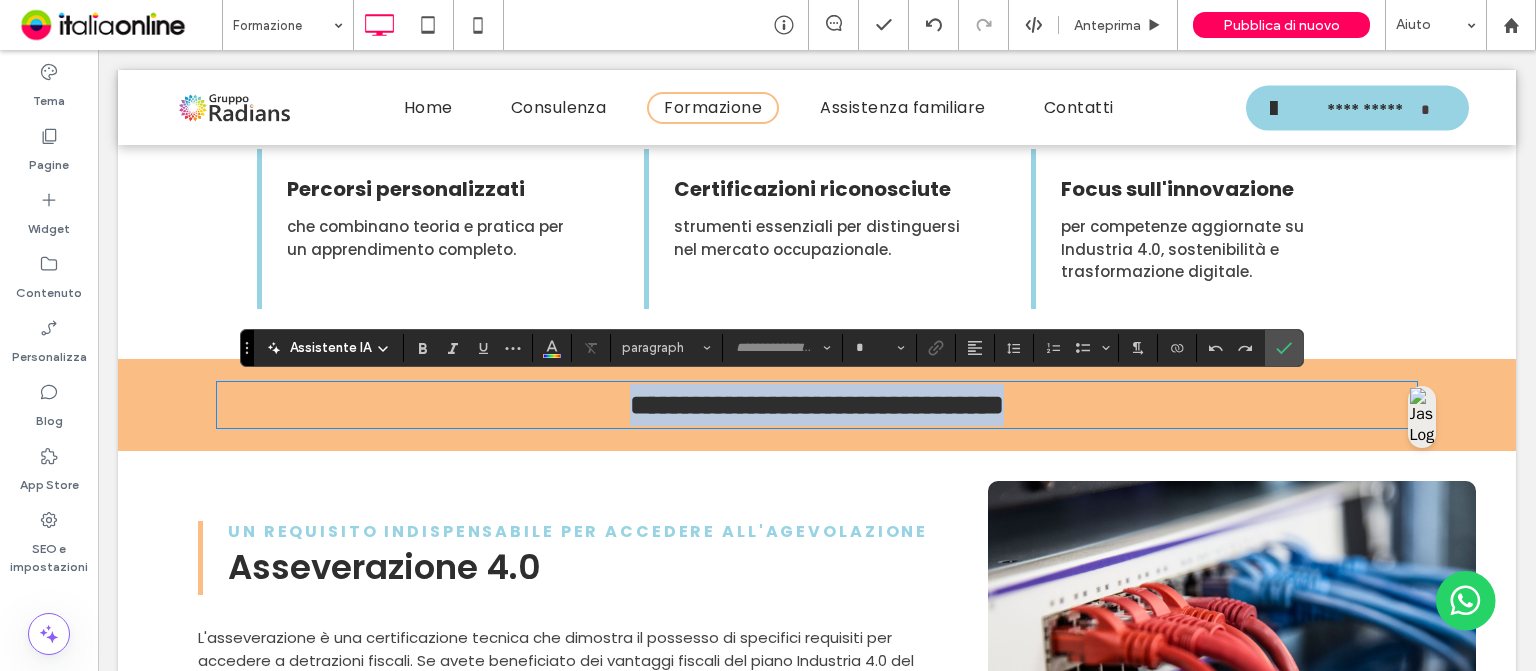 type on "*******" 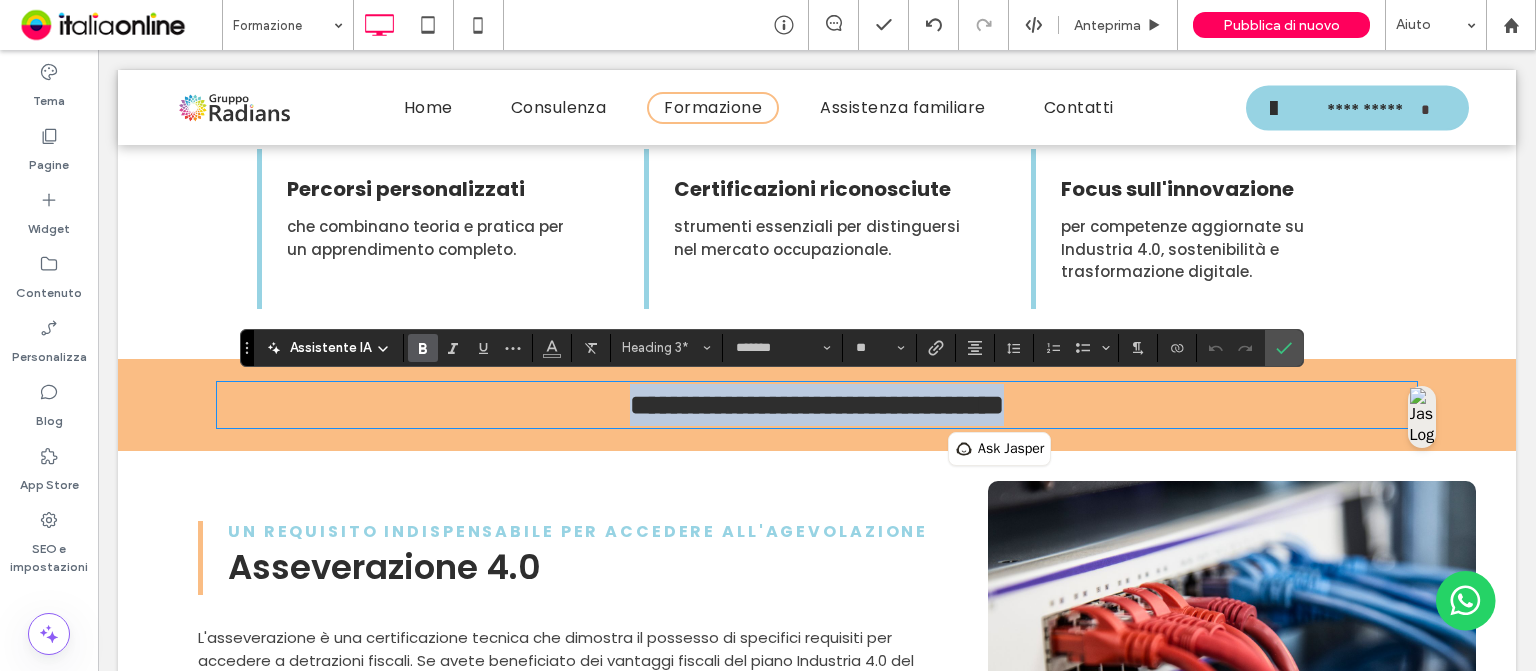 type 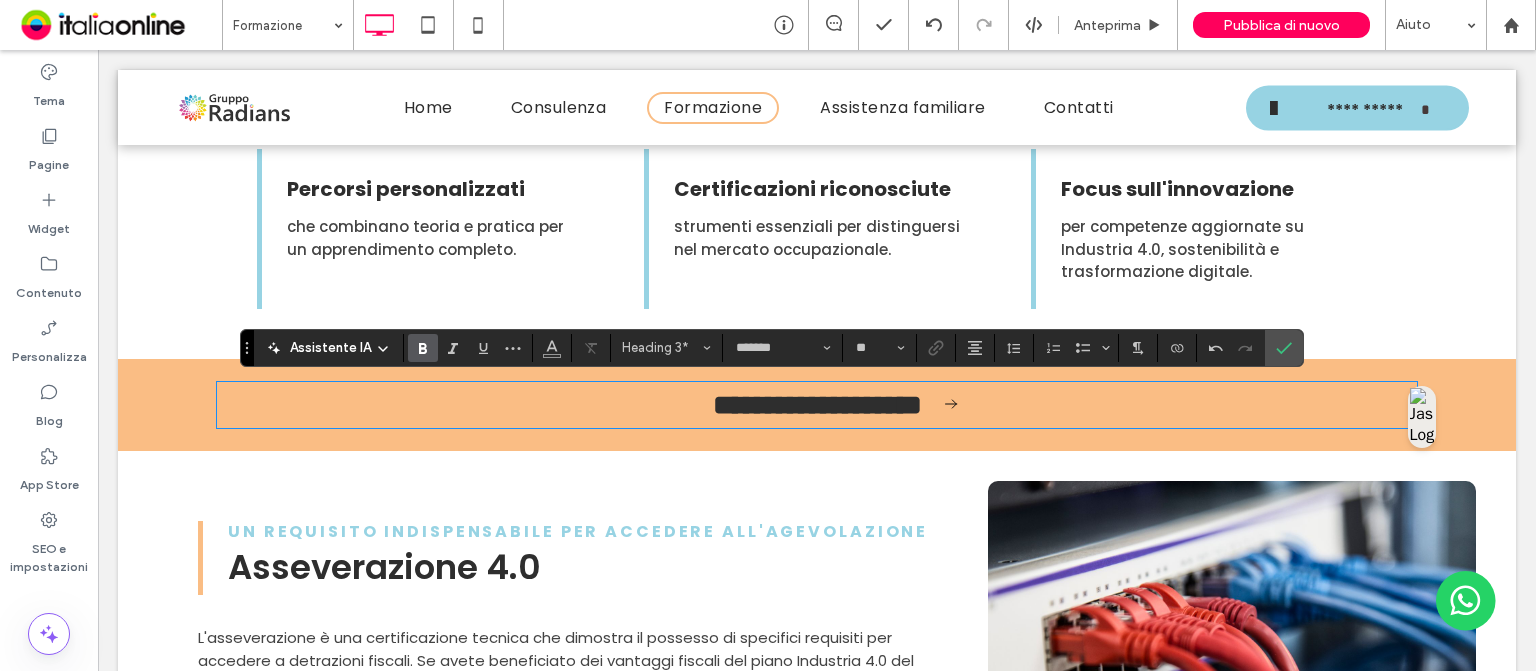 click on "Percorsi personalizzati che combinano teoria e pratica per un apprendimento completo.
Click To Paste     Click To Paste
Click To Paste     Click To Paste     Certificazioni riconosciute strumenti essenziali per distinguersi nel mercato occupazionale.
Click To Paste     Click To Paste     Focus sull'innovazione per competenze aggiornate su Industria 4.0, sostenibilità e trasformazione digitale.
Riga + Aggiungi sezione" at bounding box center [817, 254] 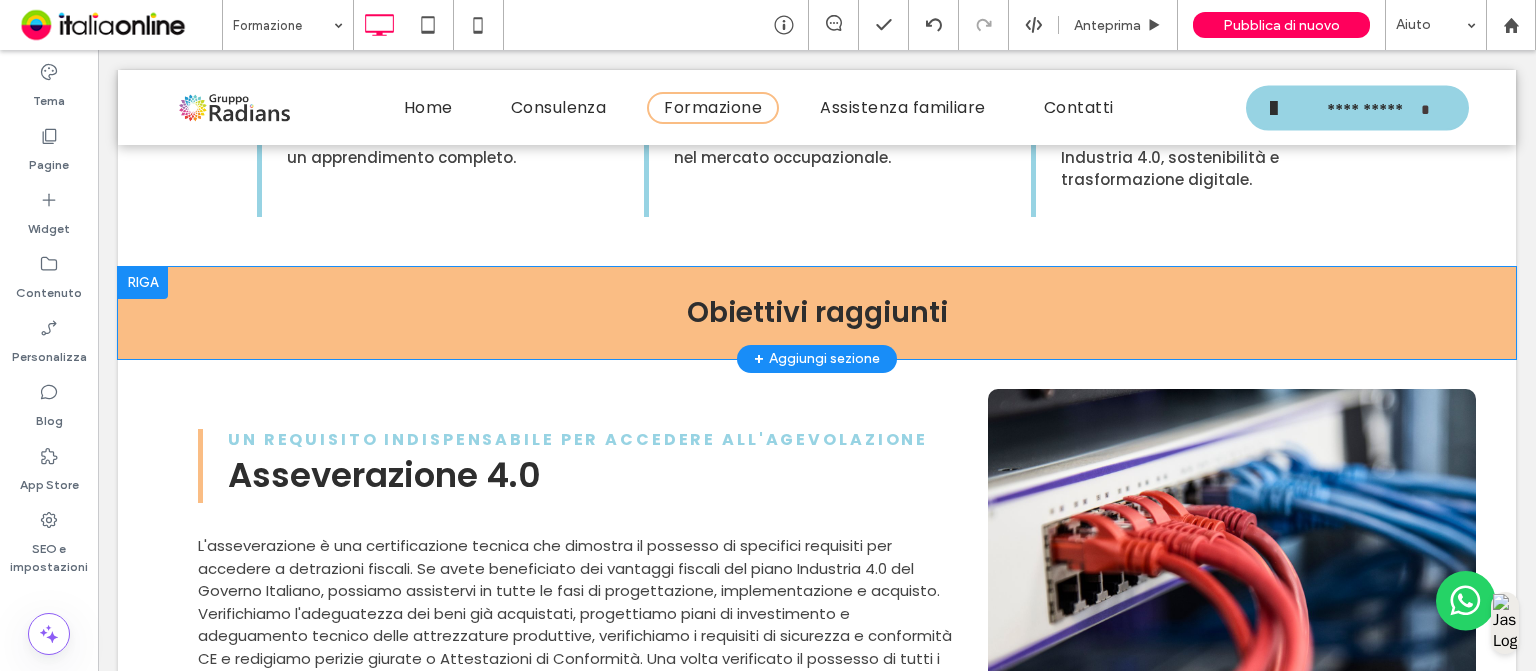 scroll, scrollTop: 1431, scrollLeft: 0, axis: vertical 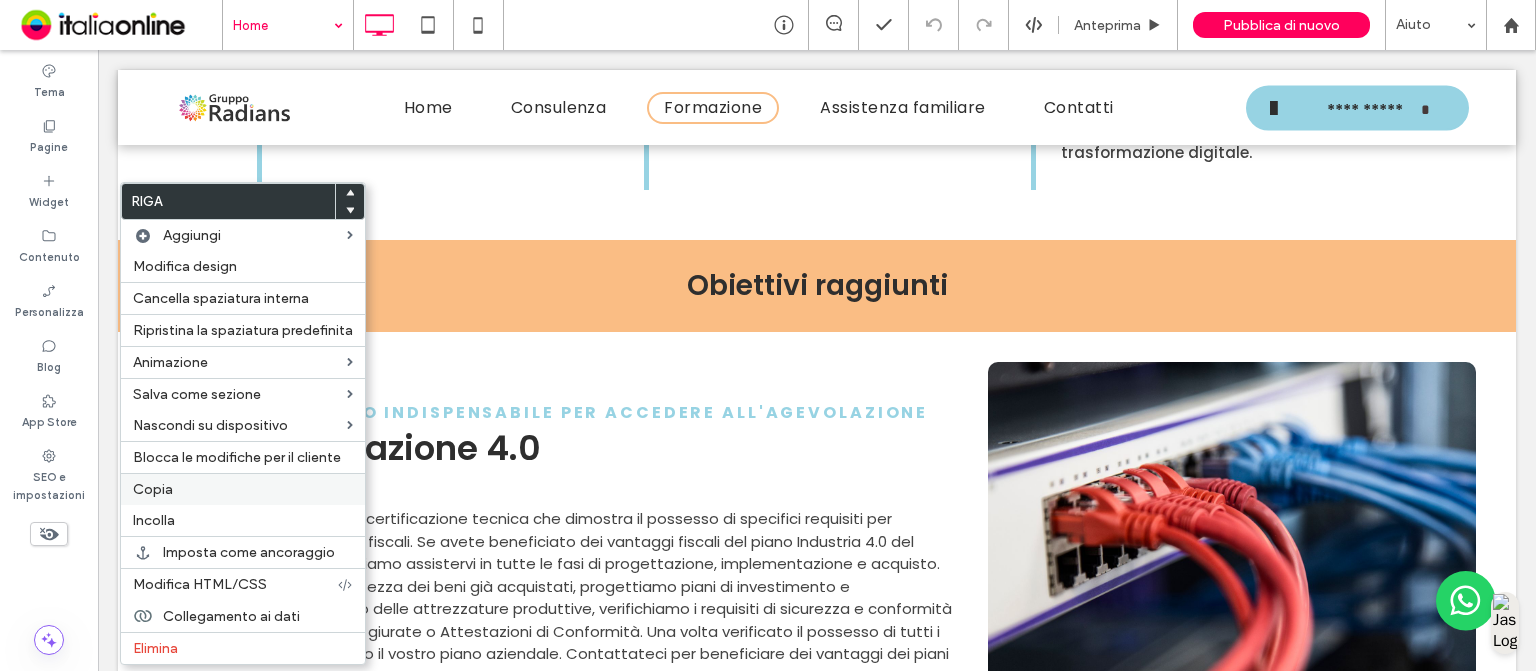 click on "Copia" at bounding box center [243, 489] 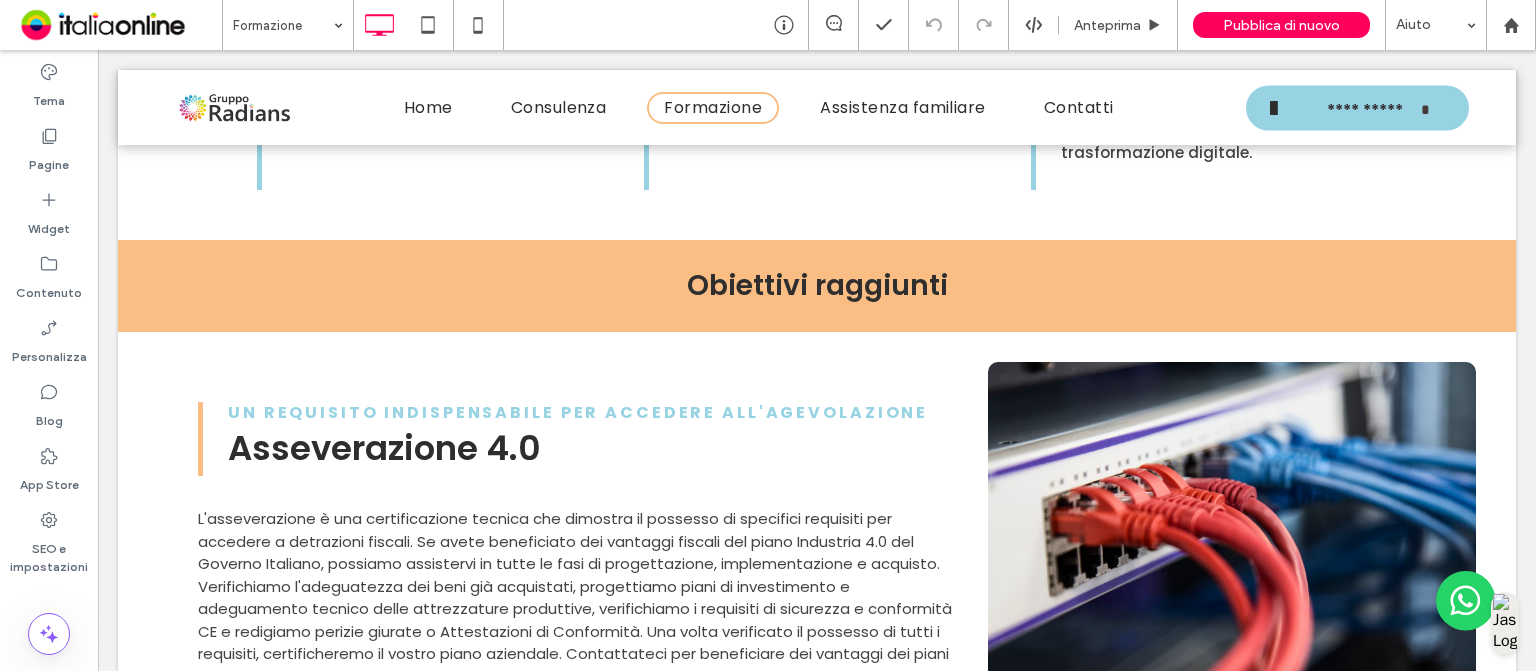 click on "Tema Pagine Widget Contenuto Personalizza Blog App Store SEO e impostazioni" at bounding box center [49, 360] 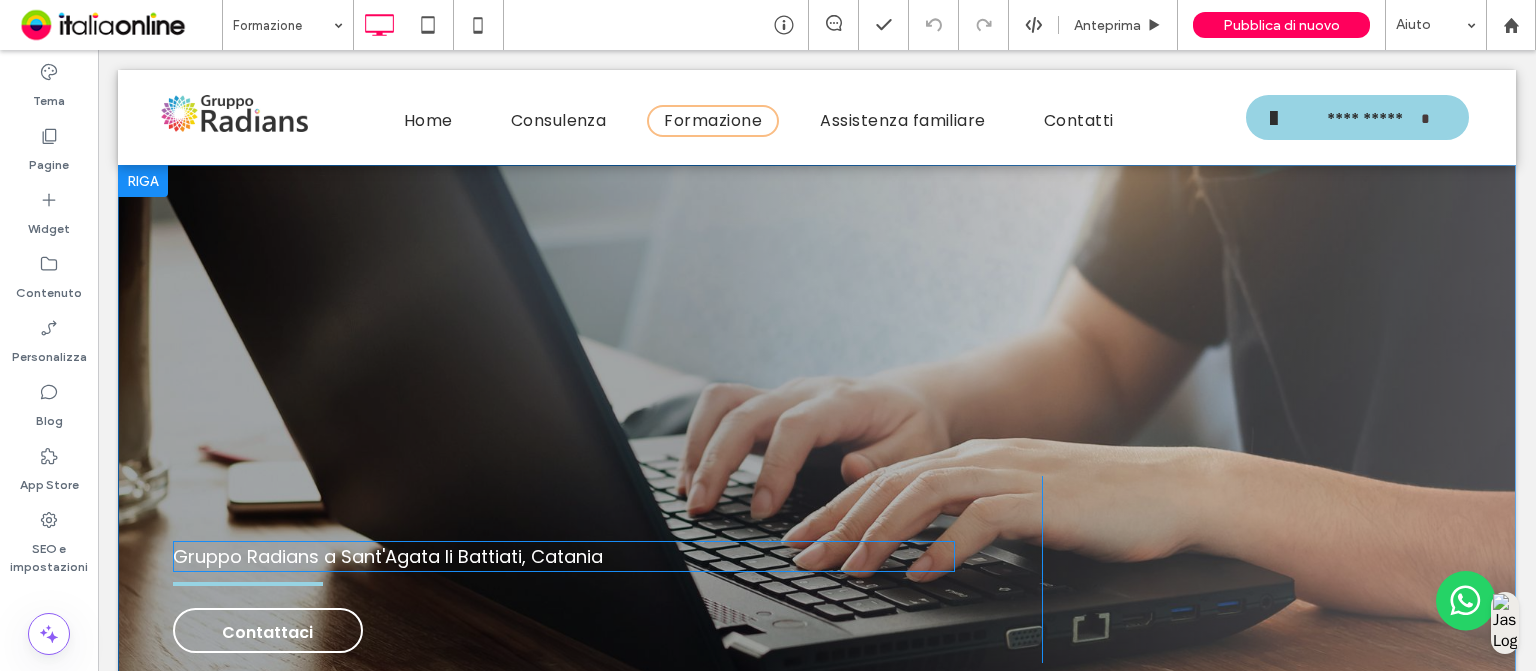 scroll, scrollTop: 0, scrollLeft: 0, axis: both 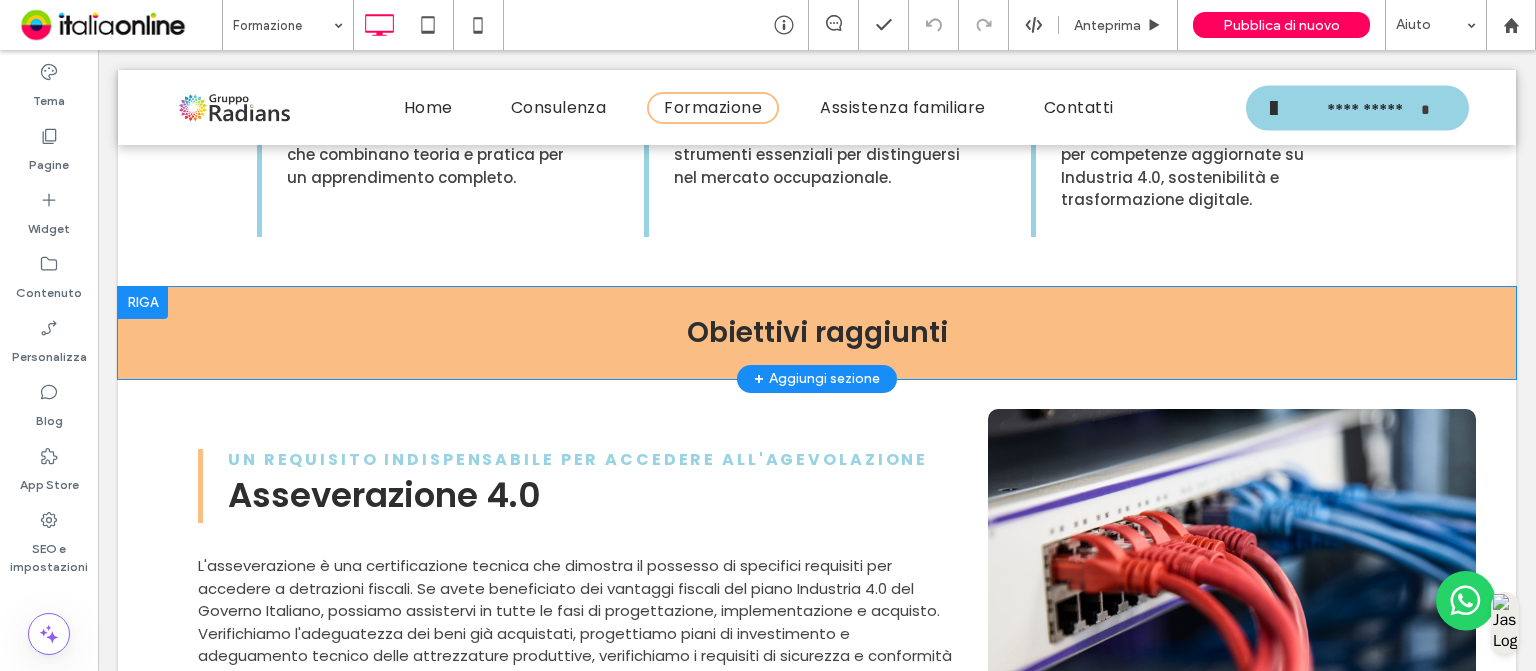 click on "+ Aggiungi sezione" at bounding box center [817, 379] 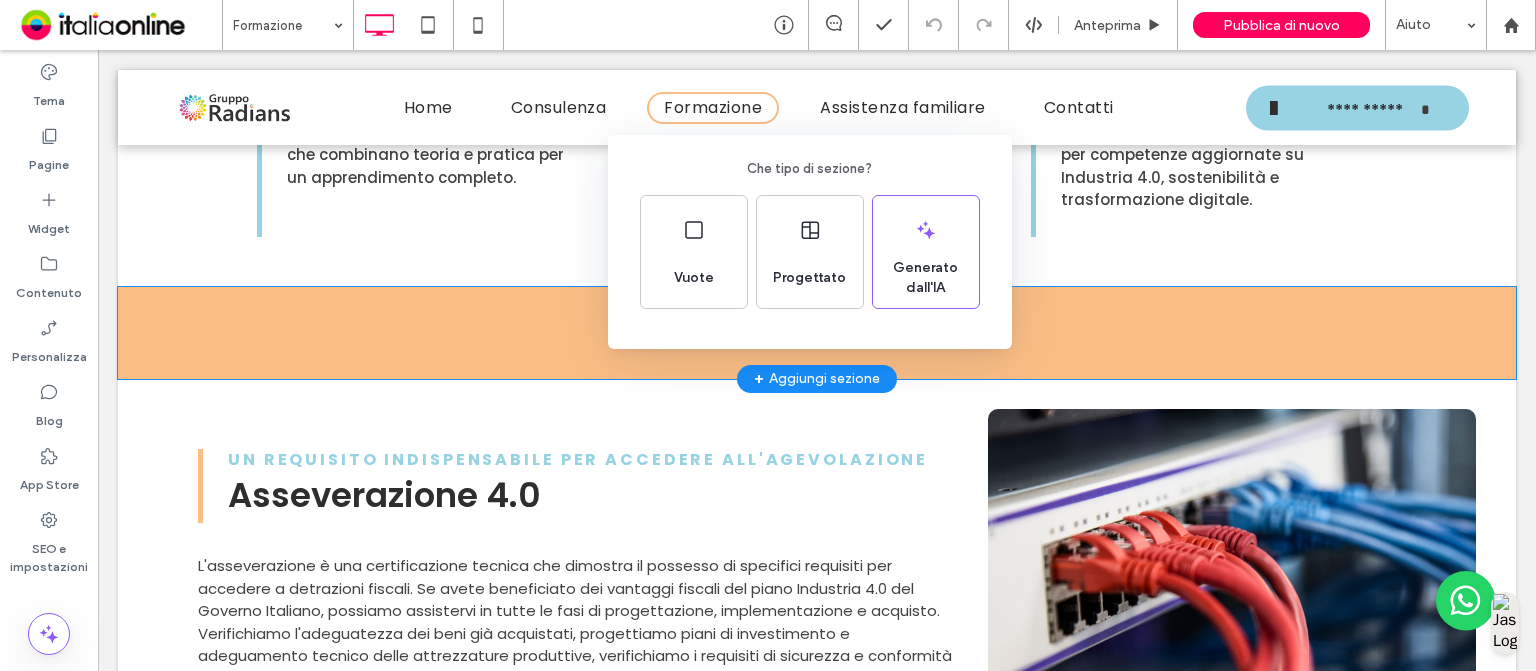 click on "Che tipo di sezione? Vuote Progettato Generato dall'IA" at bounding box center (768, 384) 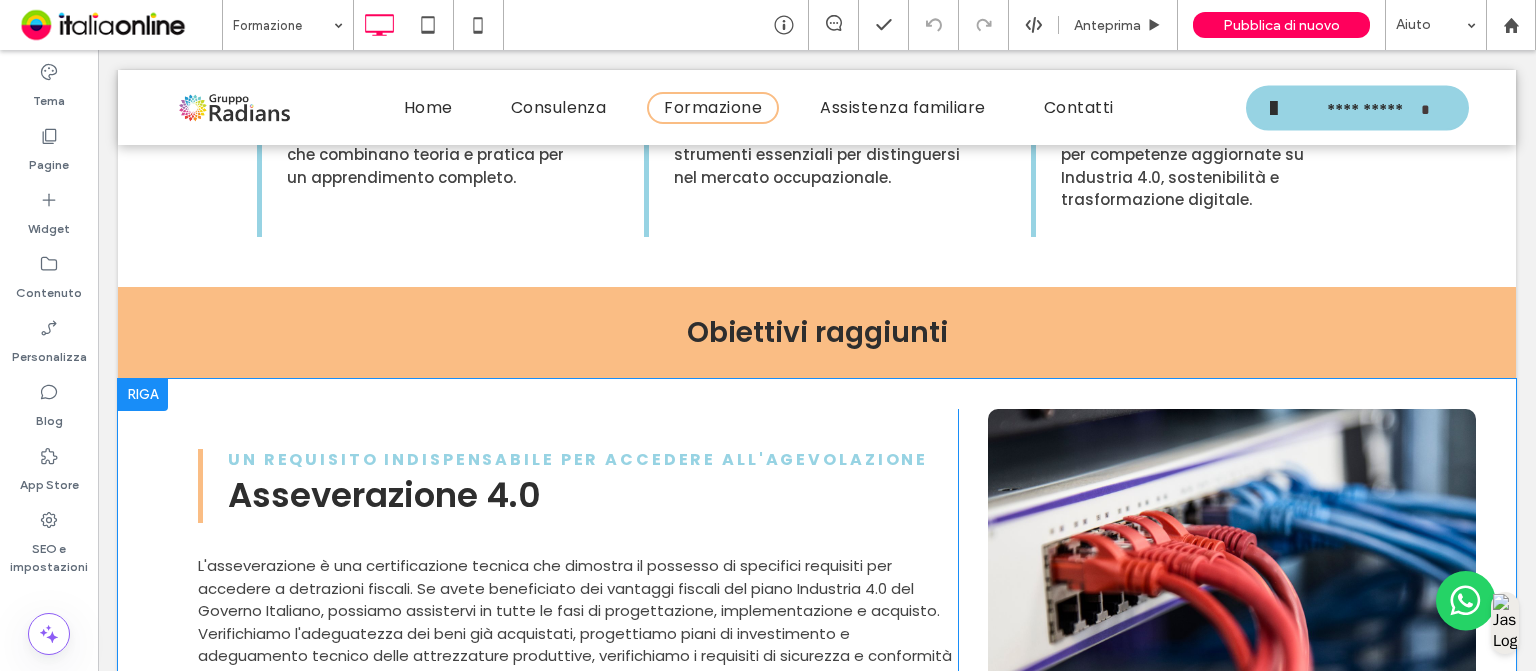 click at bounding box center (143, 395) 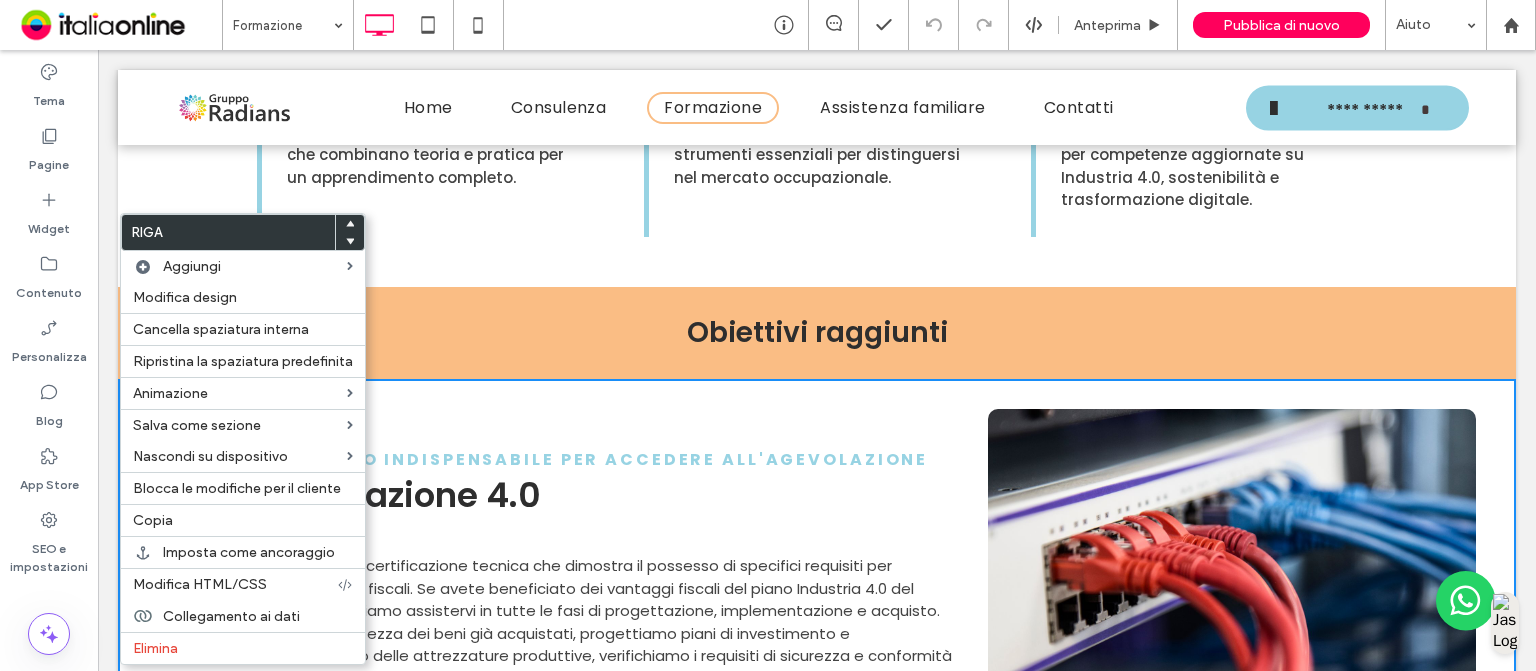 click on "**********" at bounding box center (817, 2047) 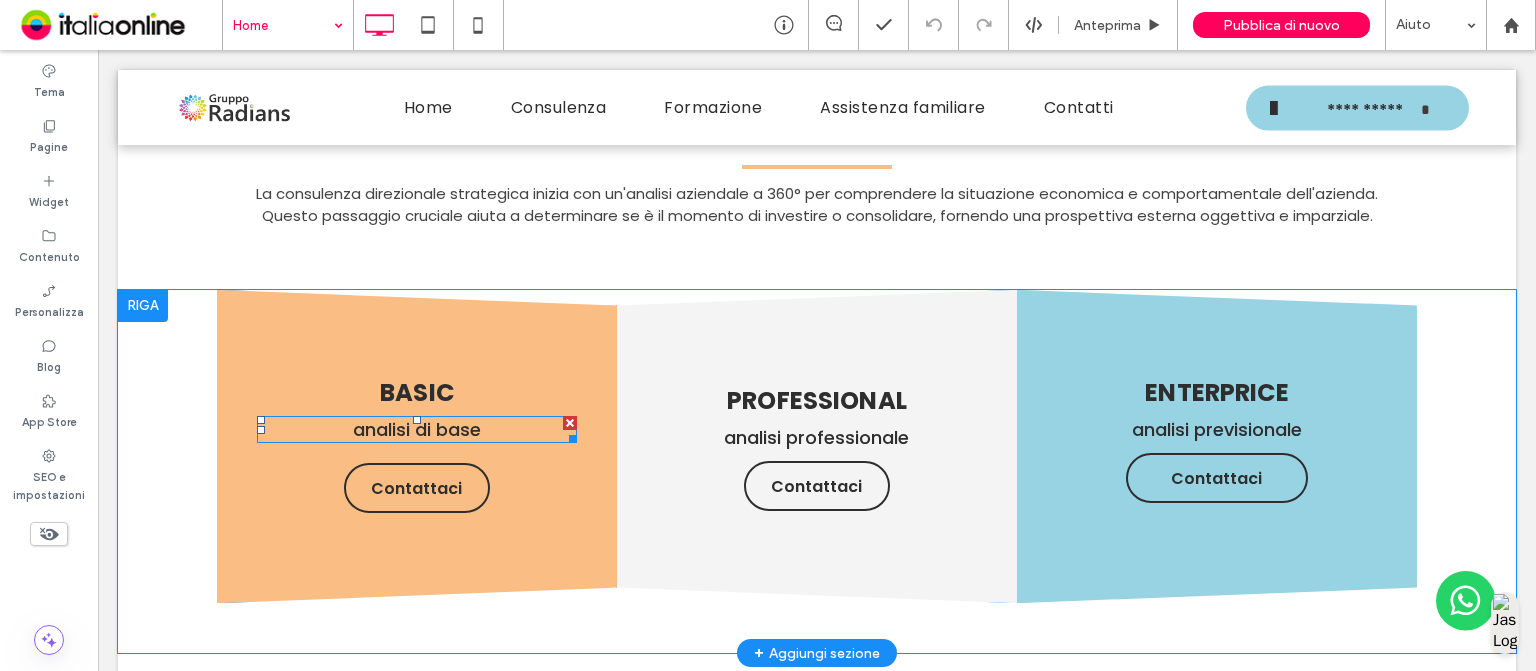 scroll, scrollTop: 2871, scrollLeft: 0, axis: vertical 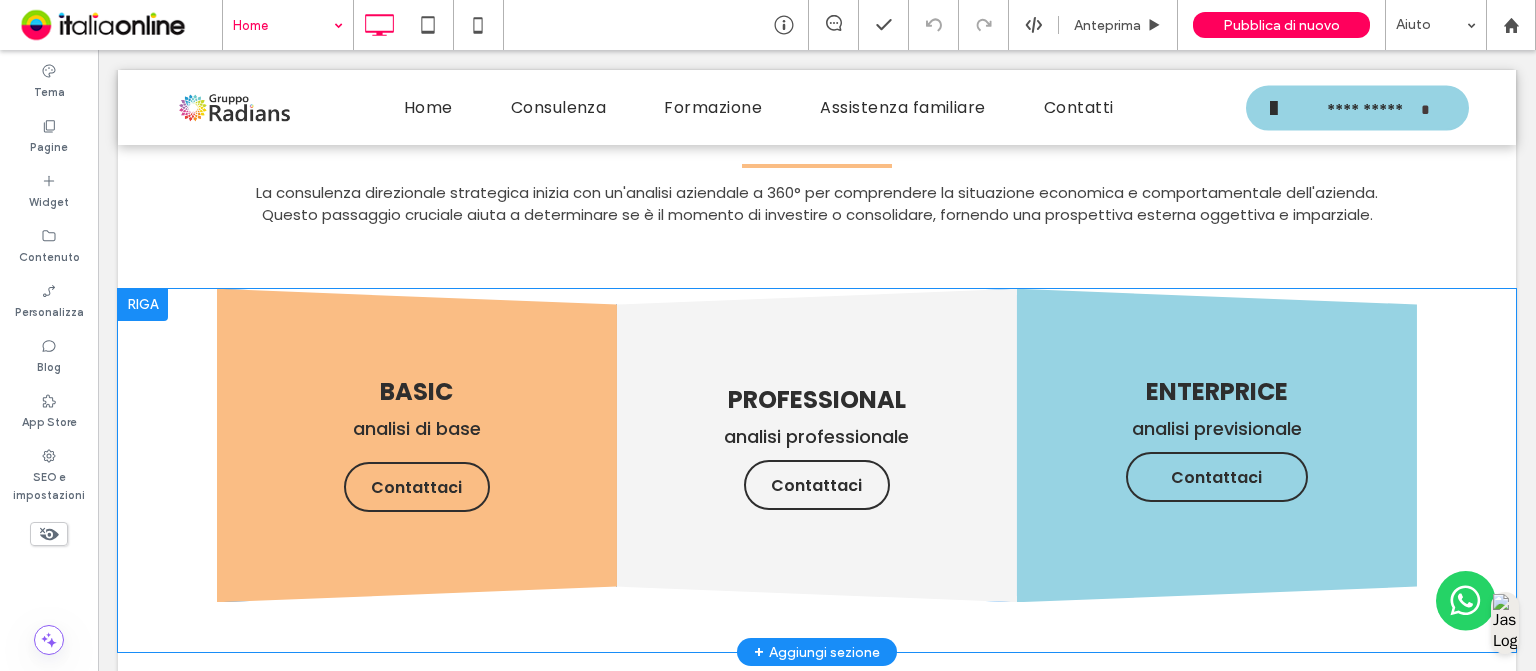 click at bounding box center [143, 305] 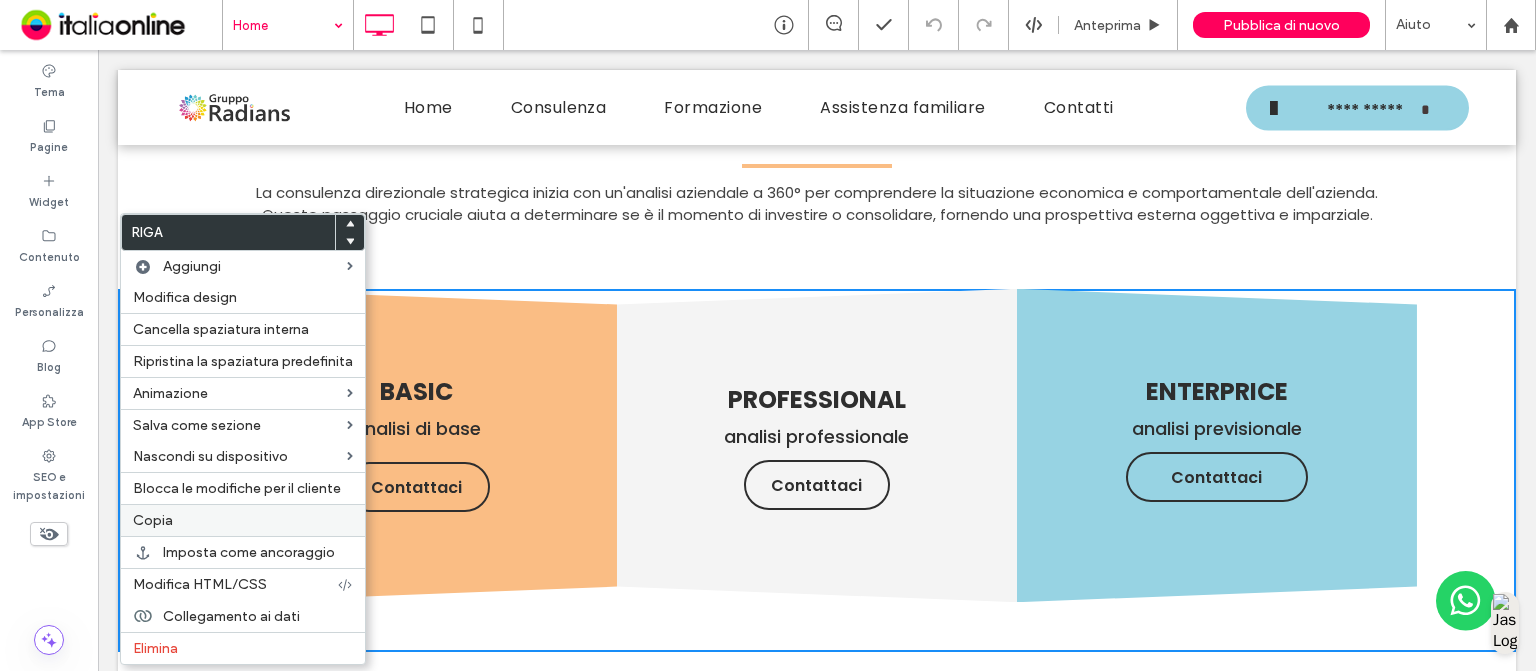 click on "Copia" at bounding box center (243, 520) 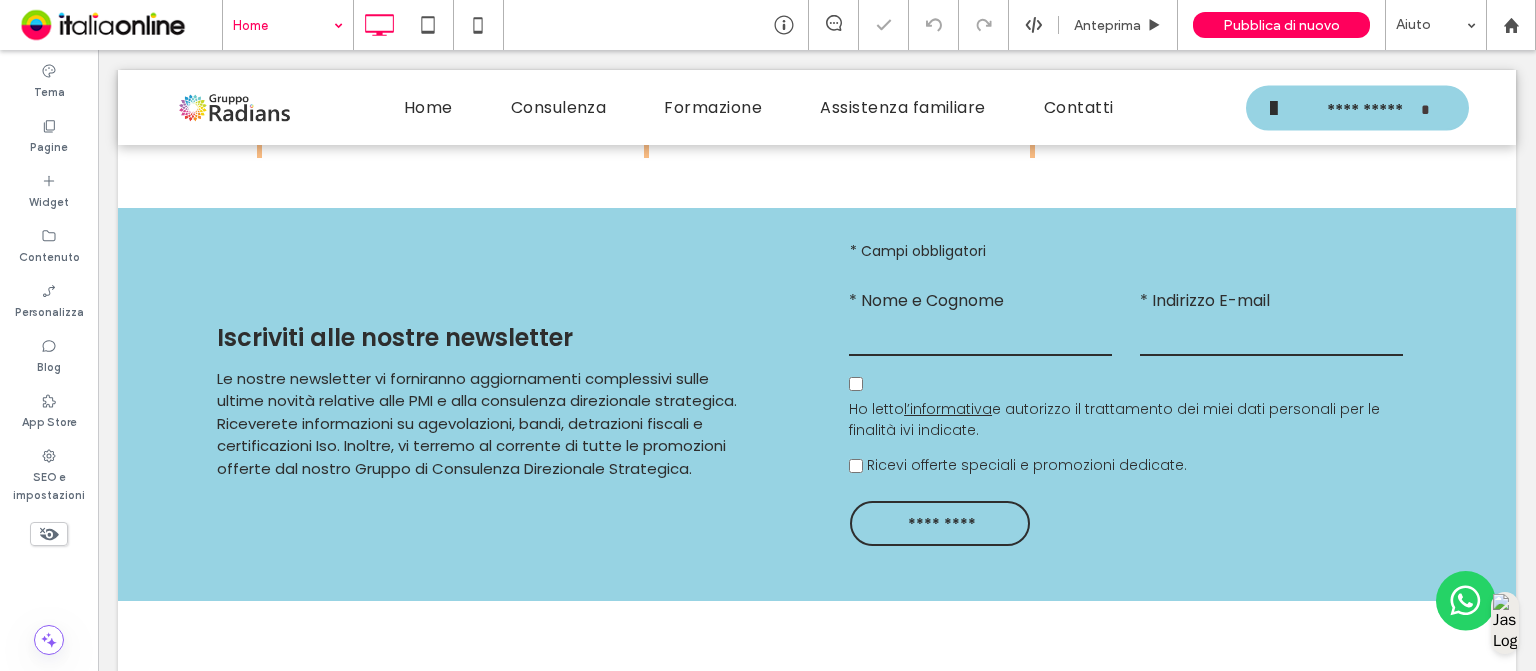 scroll, scrollTop: 2268, scrollLeft: 0, axis: vertical 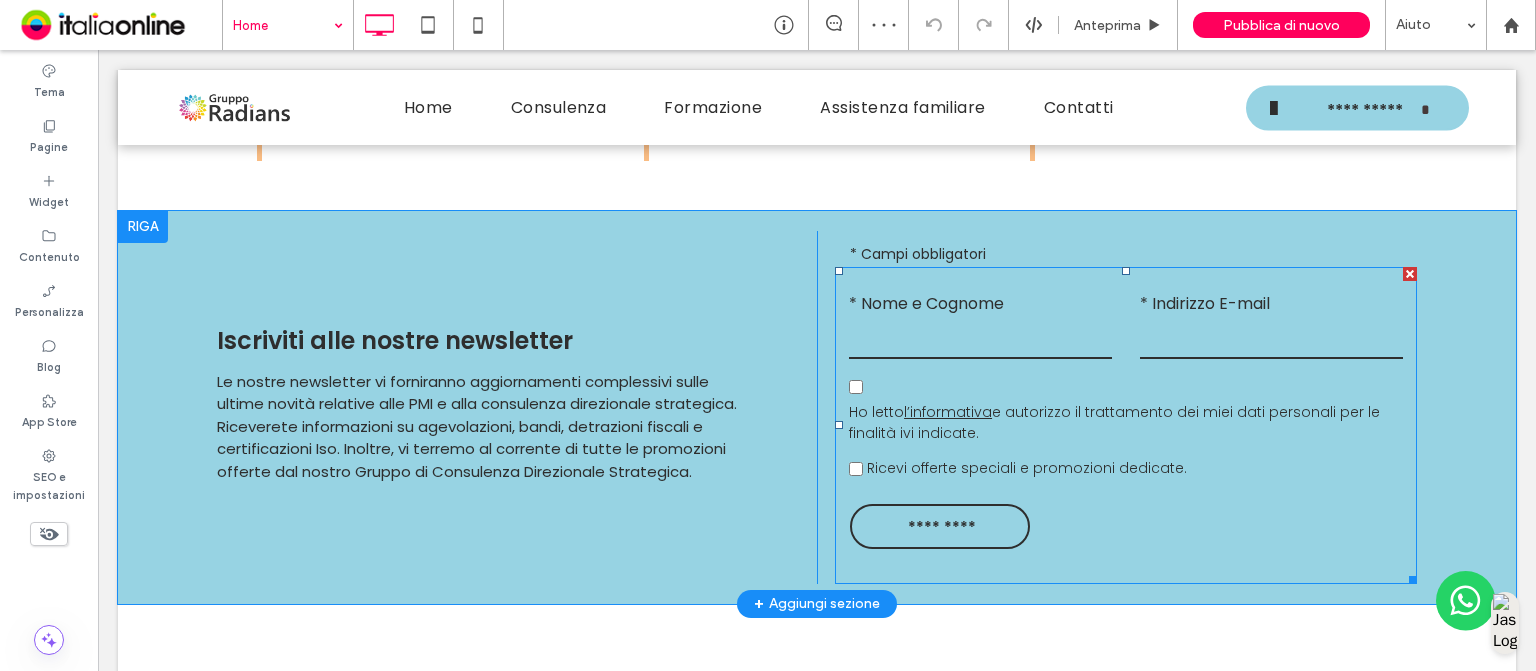 click on "* Nome e Cognome
* Indirizzo E-mail
Autorizzazione utilizzo dati
Ho letto  l’informativa
e autorizzo il trattamento dei miei dati personali per le finalità ivi indicate.
Consenso iniziative commerciali
Ricevi offerte speciali e promozioni dedicate.
*********" at bounding box center (1126, 425) 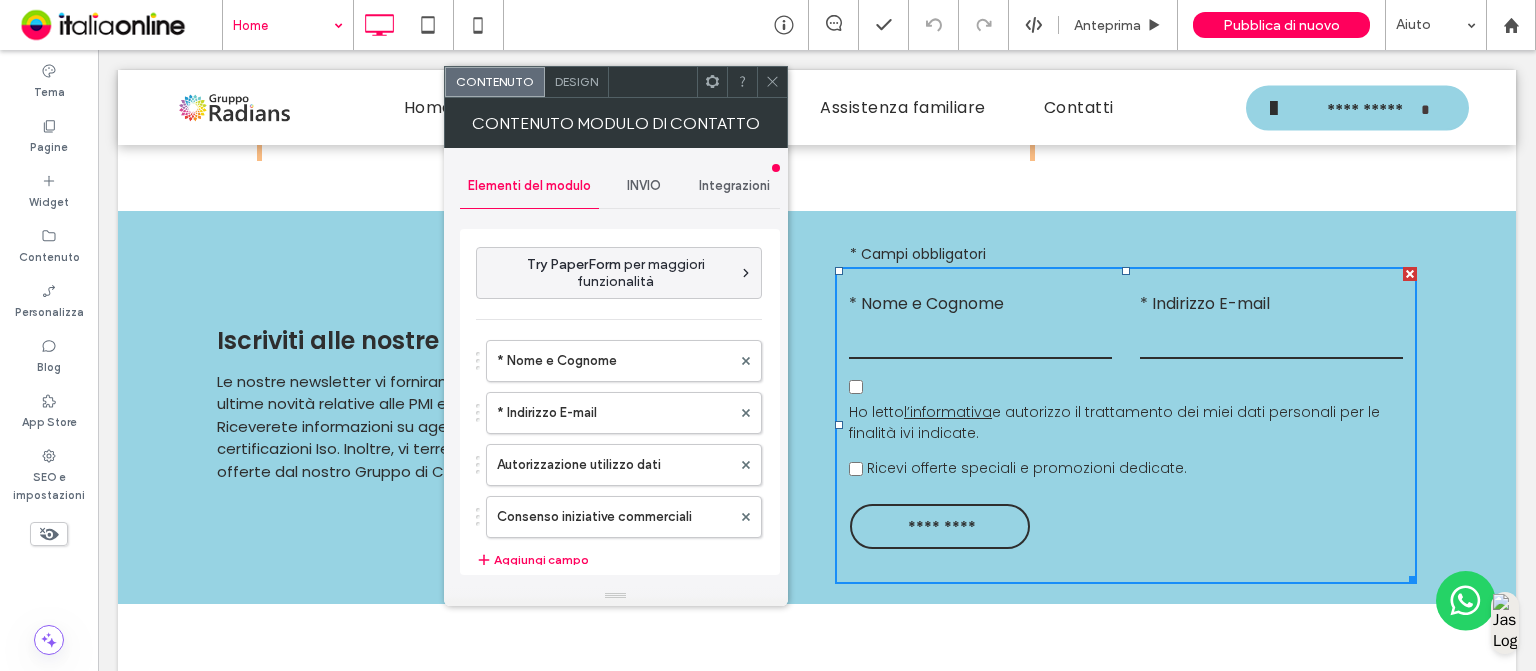 click on "INVIO" at bounding box center (644, 186) 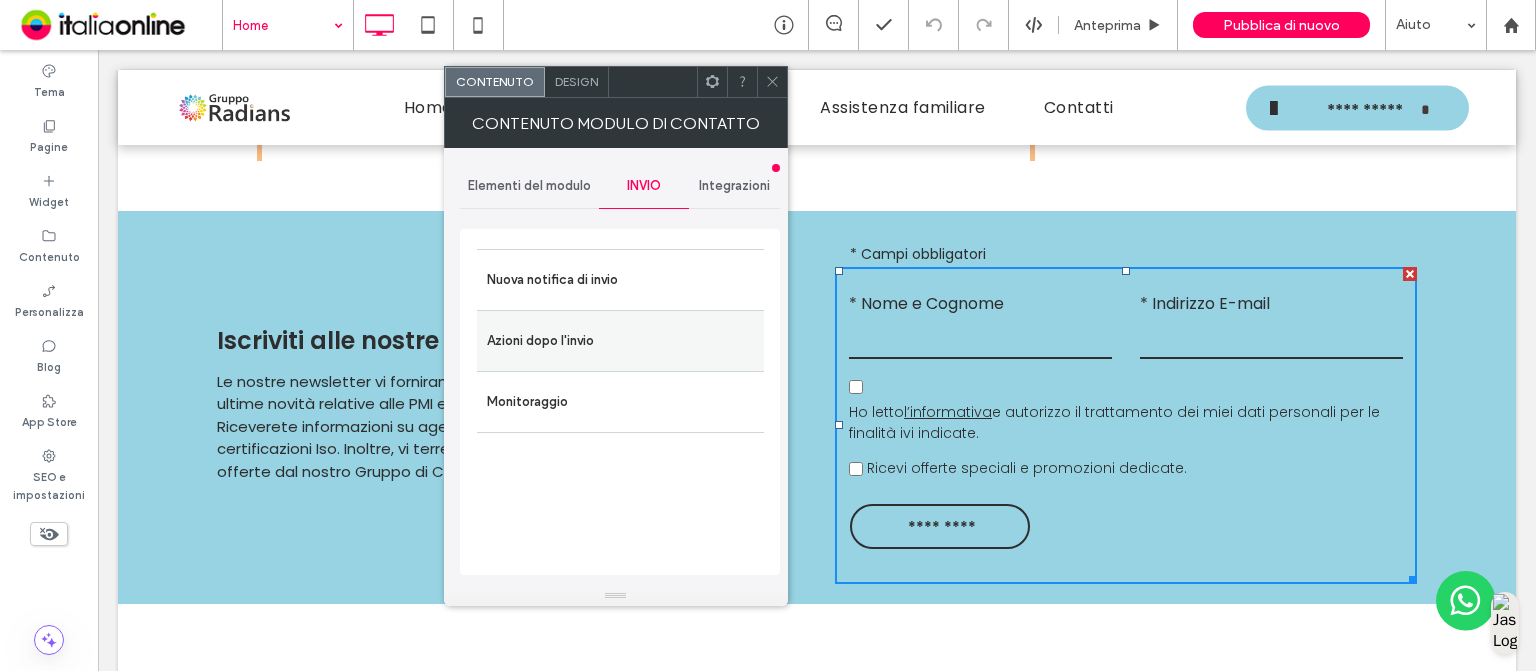click on "Azioni dopo l'invio" at bounding box center (620, 341) 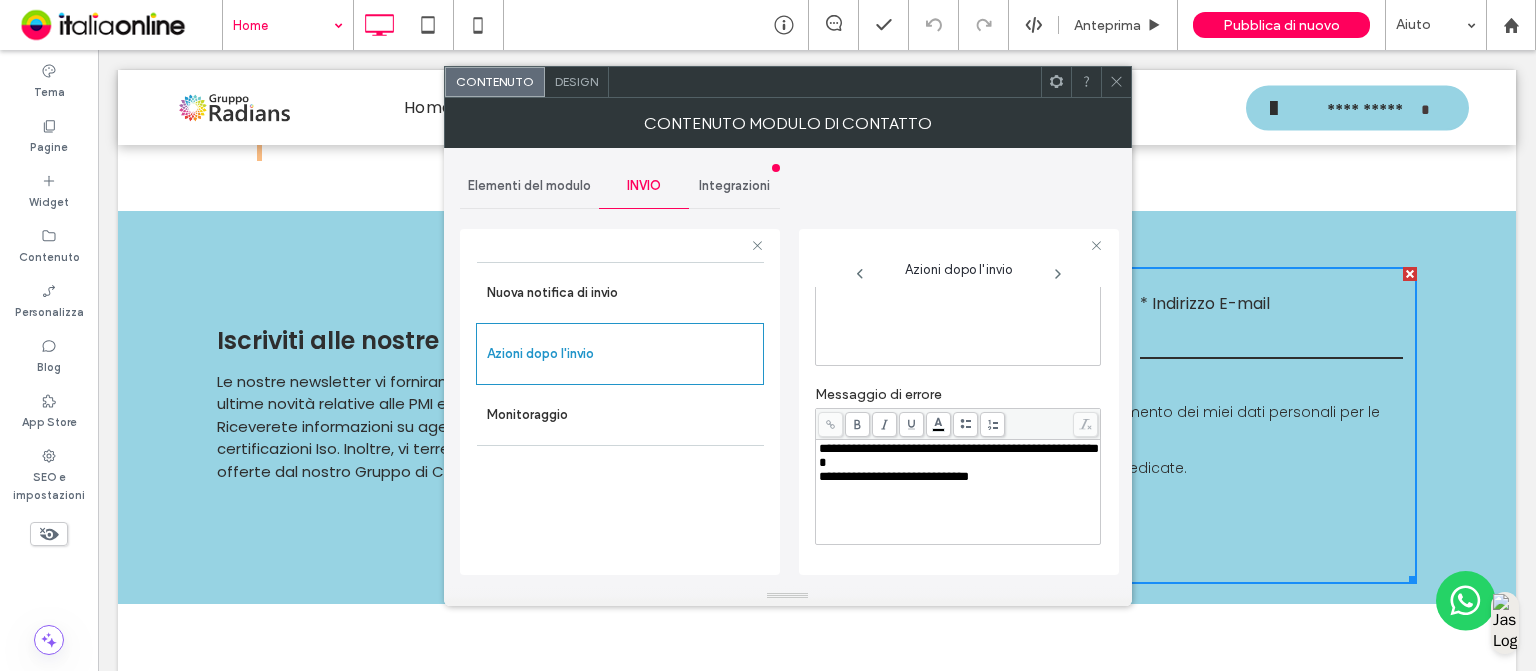 scroll, scrollTop: 138, scrollLeft: 0, axis: vertical 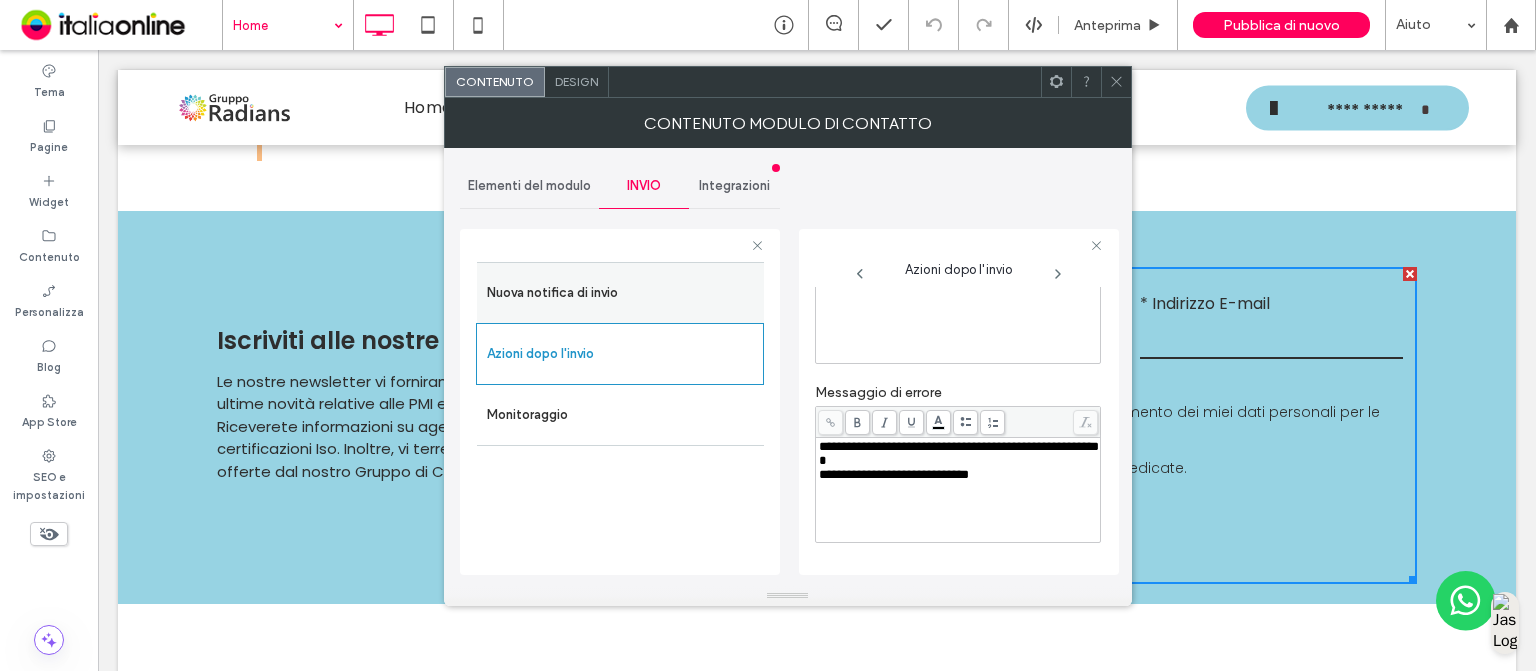 click on "Nuova notifica di invio" at bounding box center [620, 293] 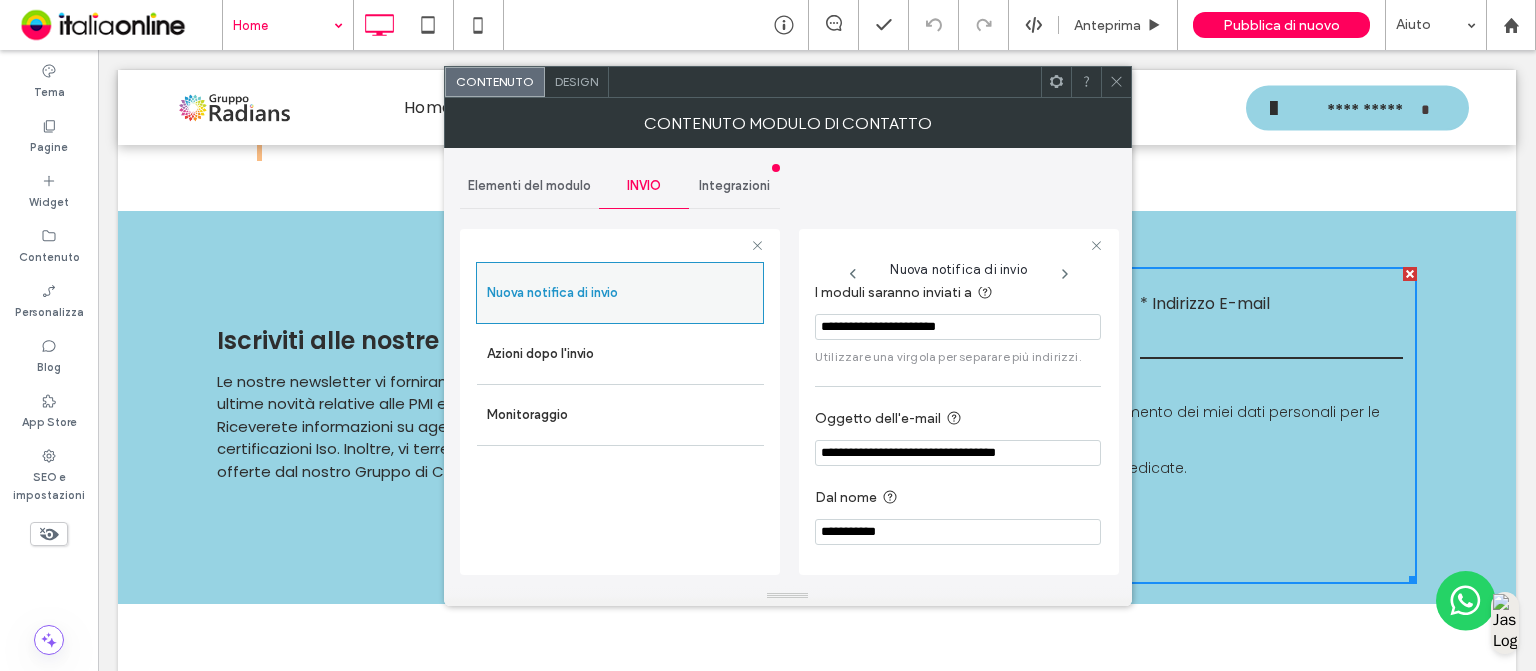scroll, scrollTop: 17, scrollLeft: 0, axis: vertical 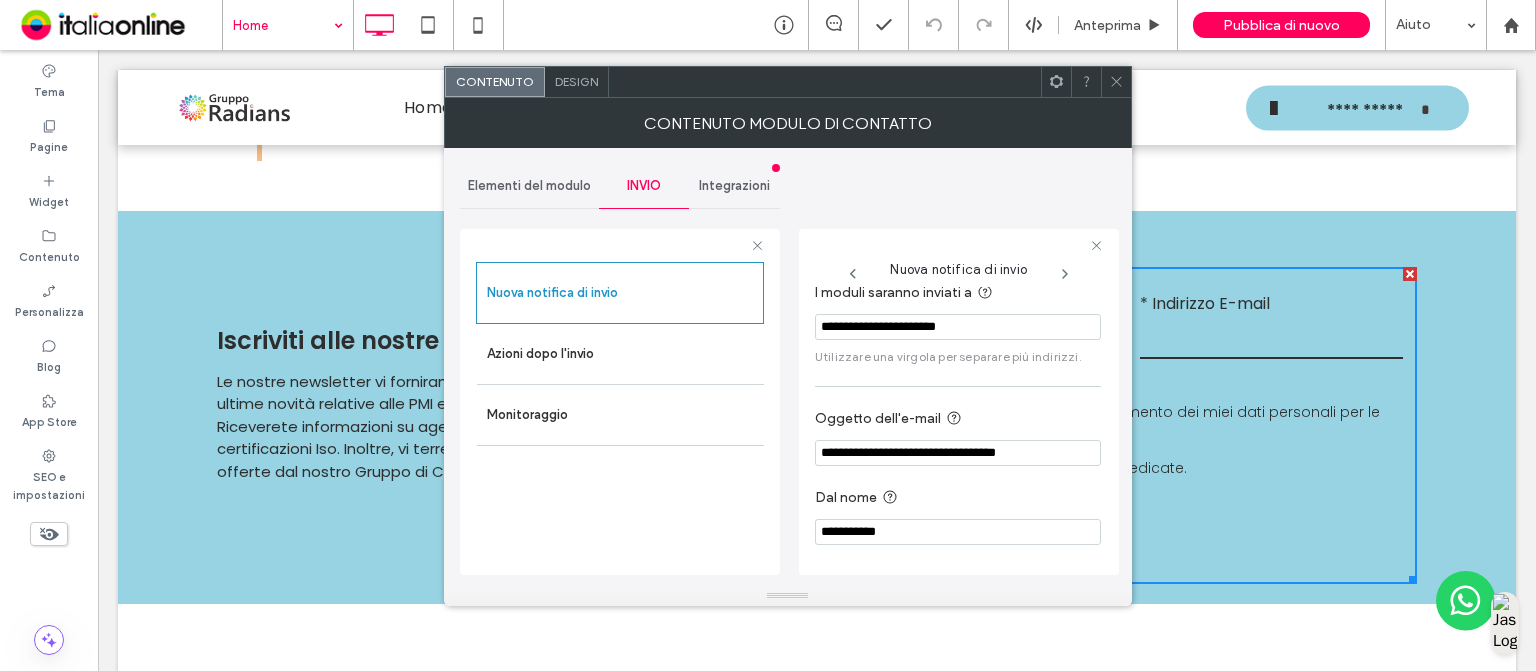 drag, startPoint x: 1046, startPoint y: 456, endPoint x: 819, endPoint y: 455, distance: 227.0022 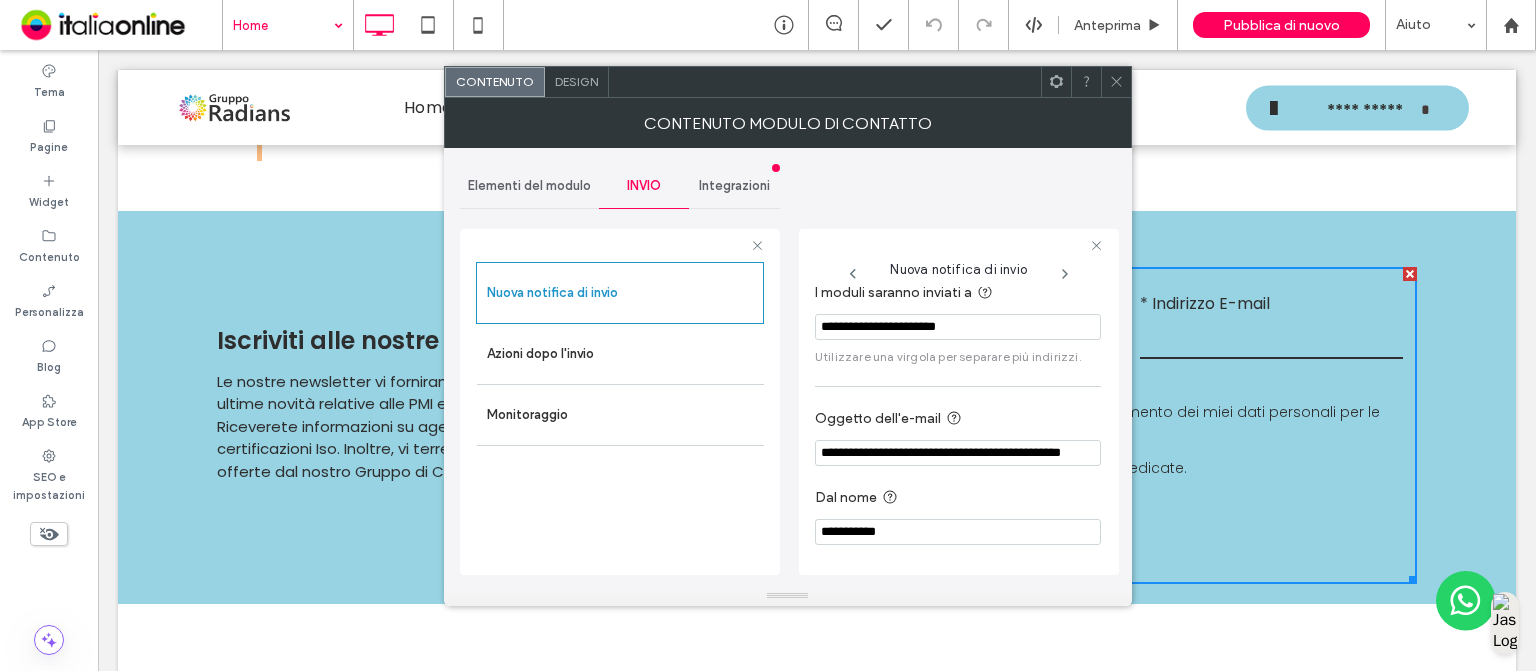 type on "**********" 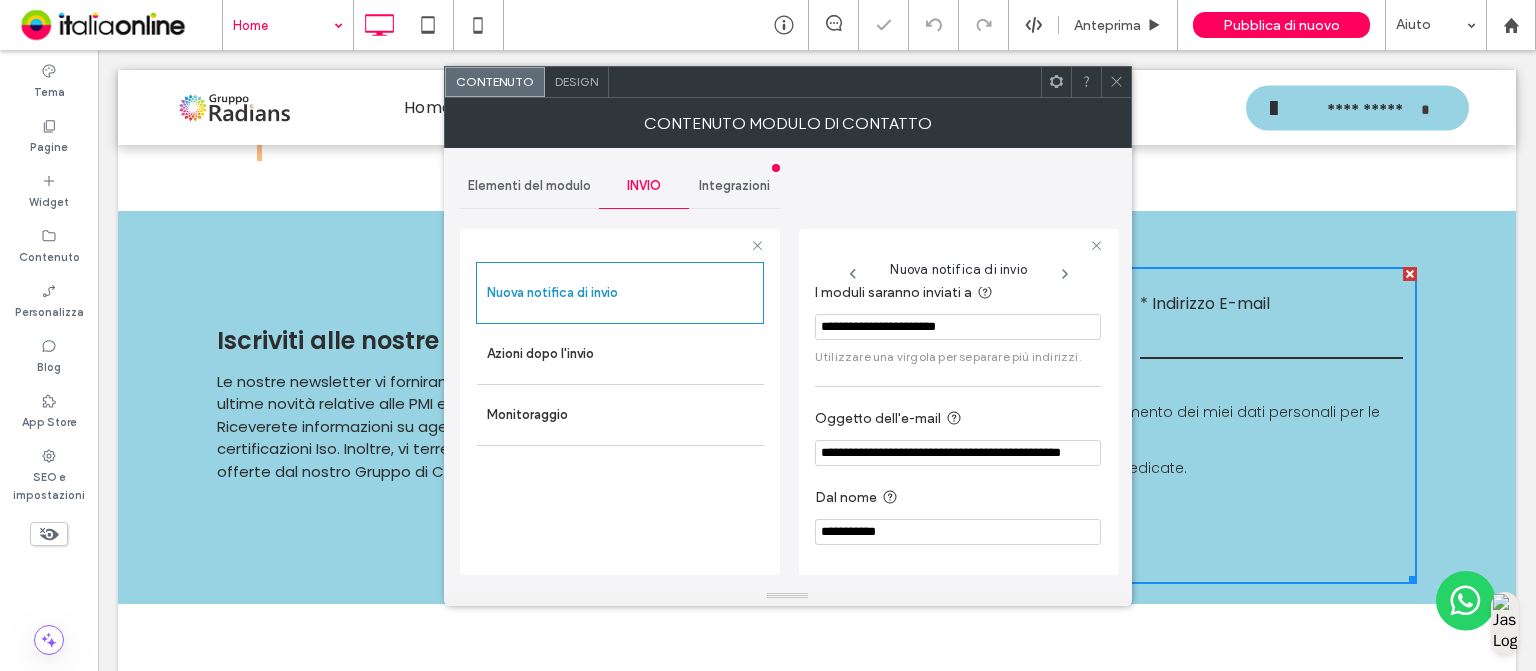 click on "Nuova notifica di invio Azioni dopo l'invio Monitoraggio" at bounding box center (620, 413) 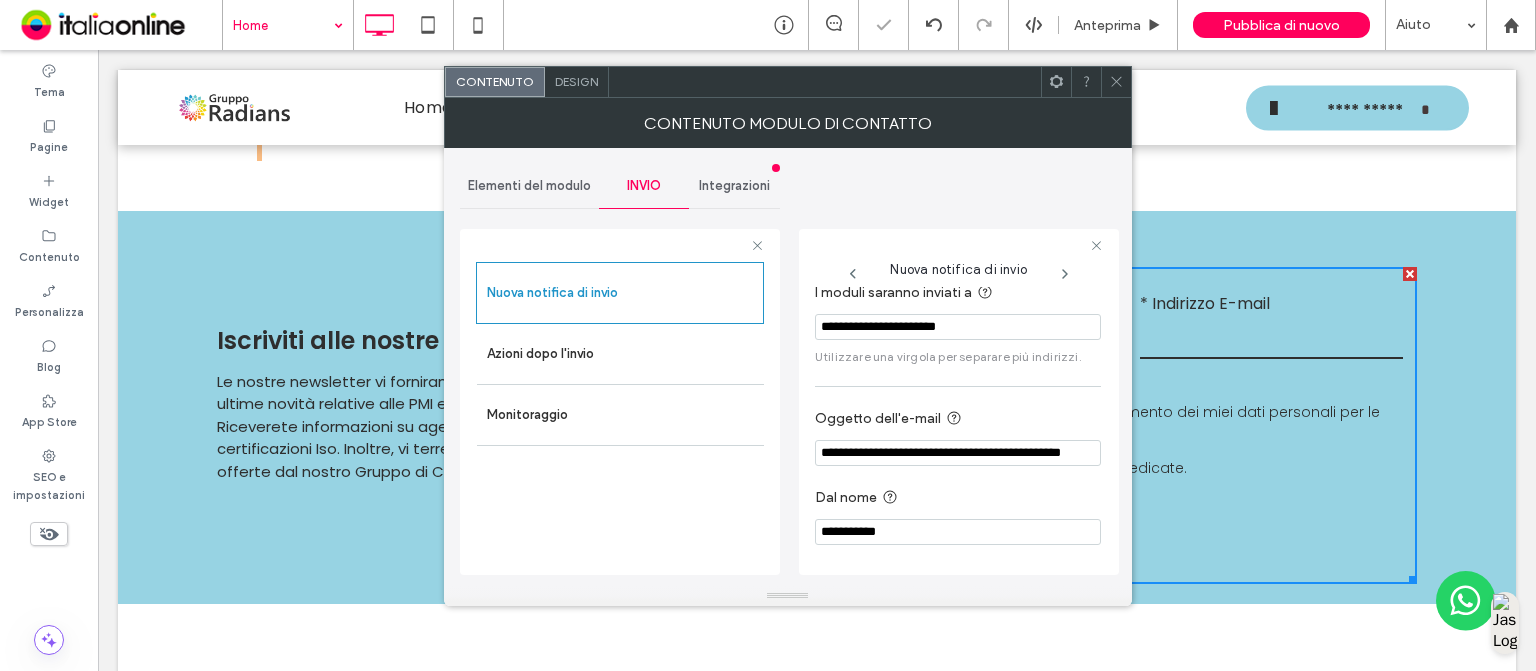 click at bounding box center (1116, 82) 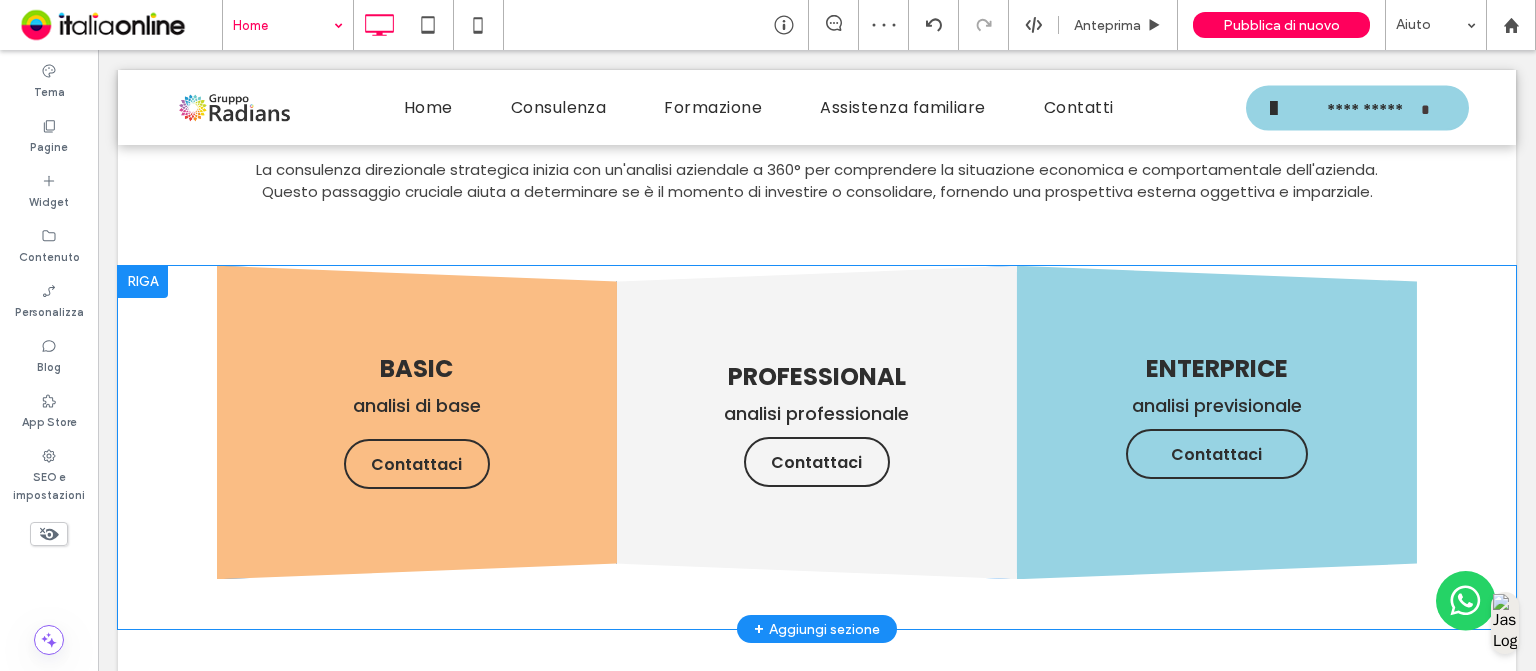 scroll, scrollTop: 2846, scrollLeft: 0, axis: vertical 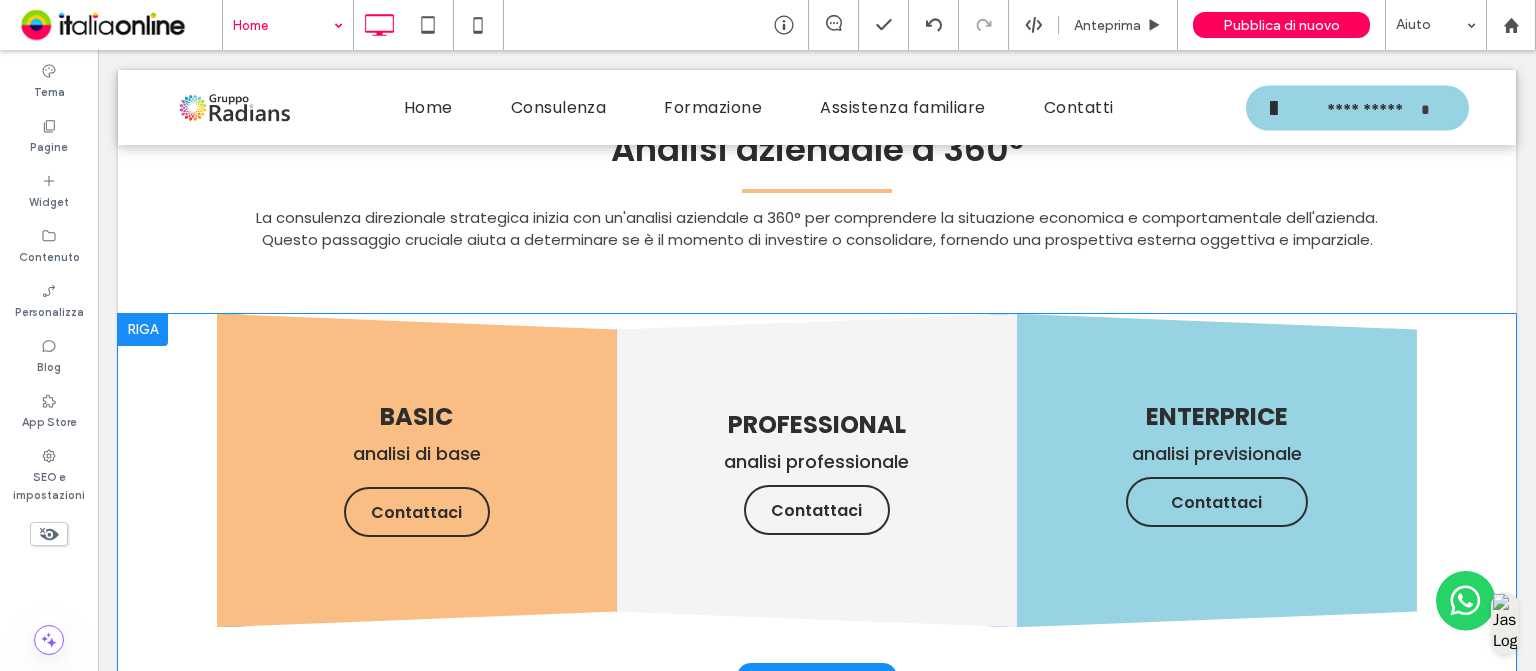 click at bounding box center (143, 330) 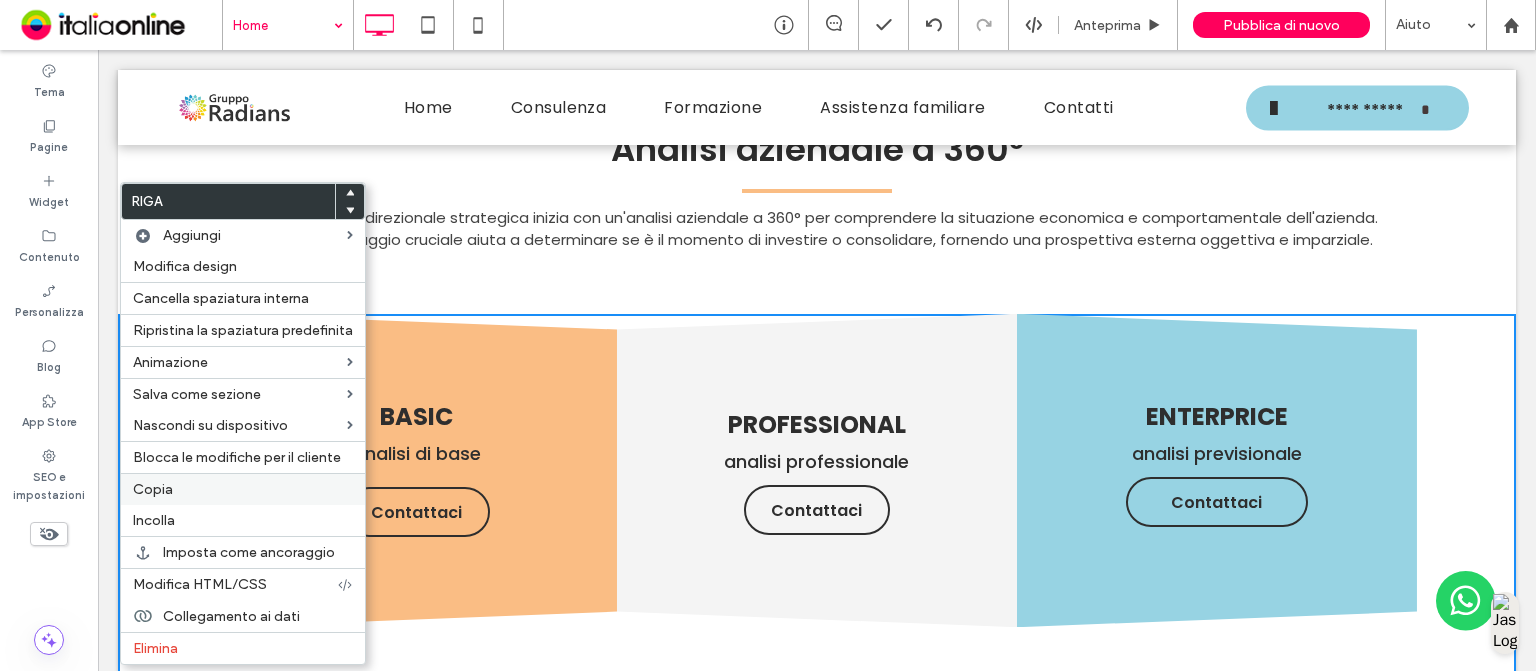 click on "Copia" at bounding box center (153, 489) 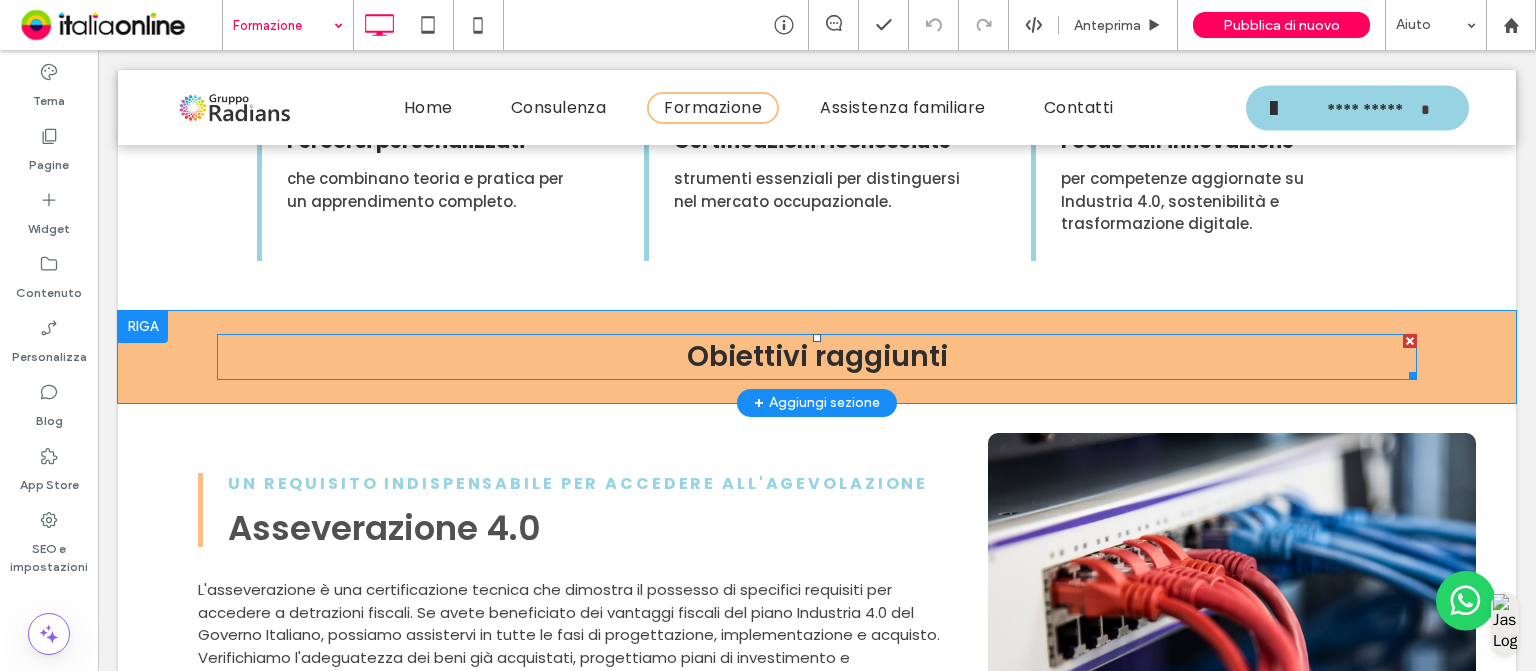 scroll, scrollTop: 1340, scrollLeft: 0, axis: vertical 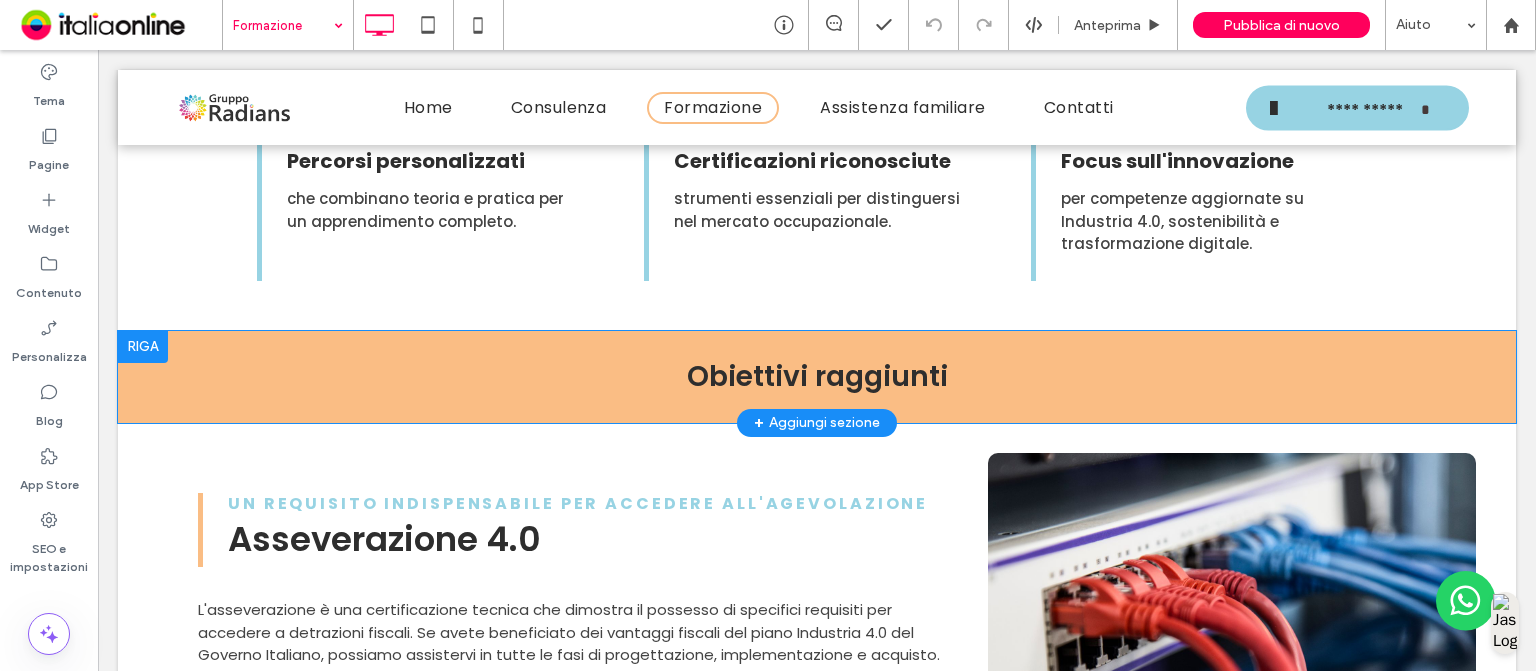 click on "+ Aggiungi sezione" at bounding box center (817, 423) 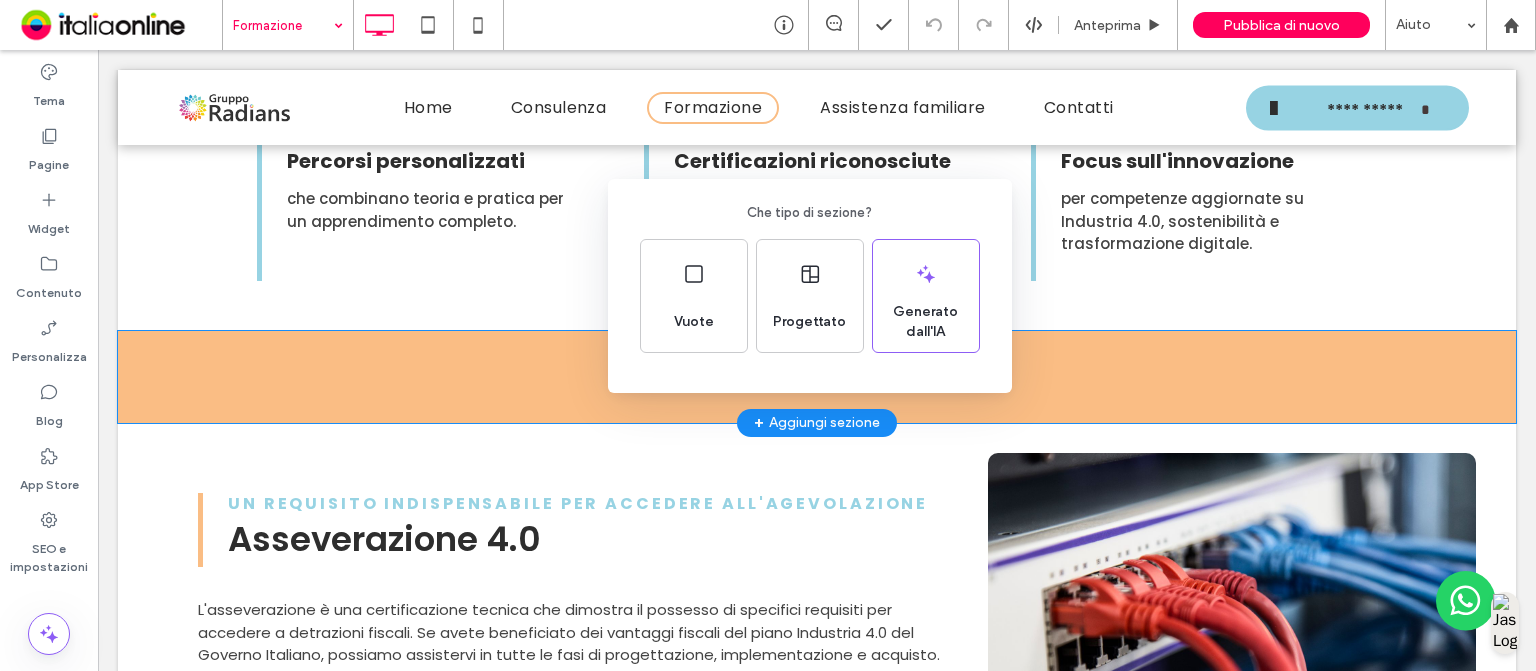 click on "Che tipo di sezione? Vuote Progettato Generato dall'IA" at bounding box center [768, 384] 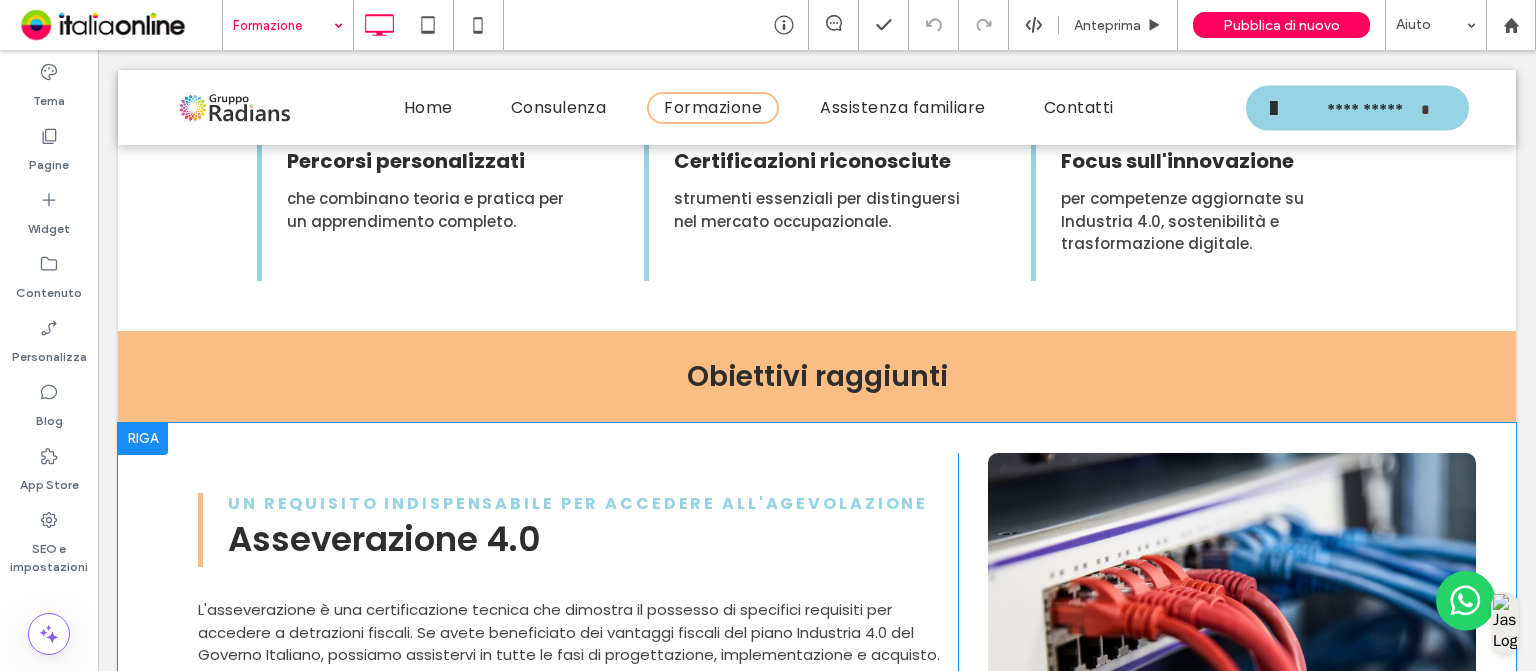 click at bounding box center (143, 439) 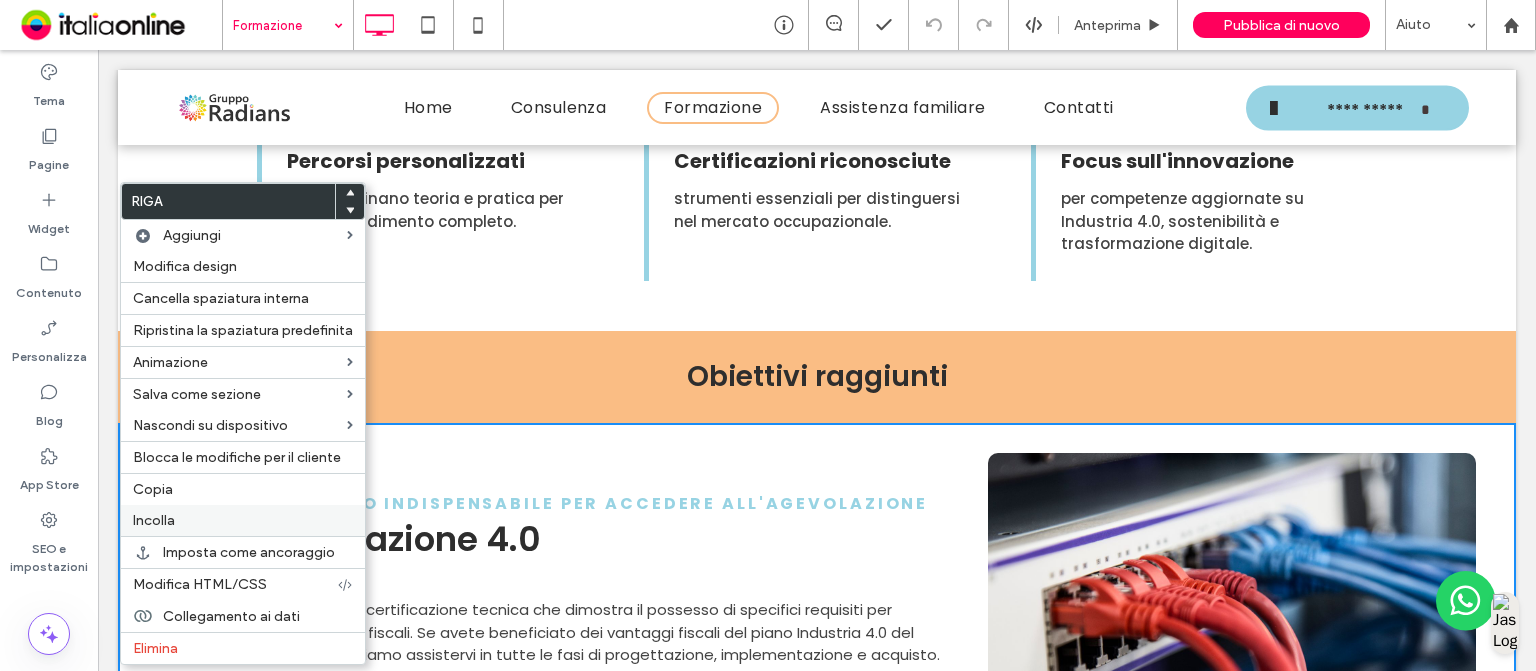 click on "Incolla" at bounding box center (243, 520) 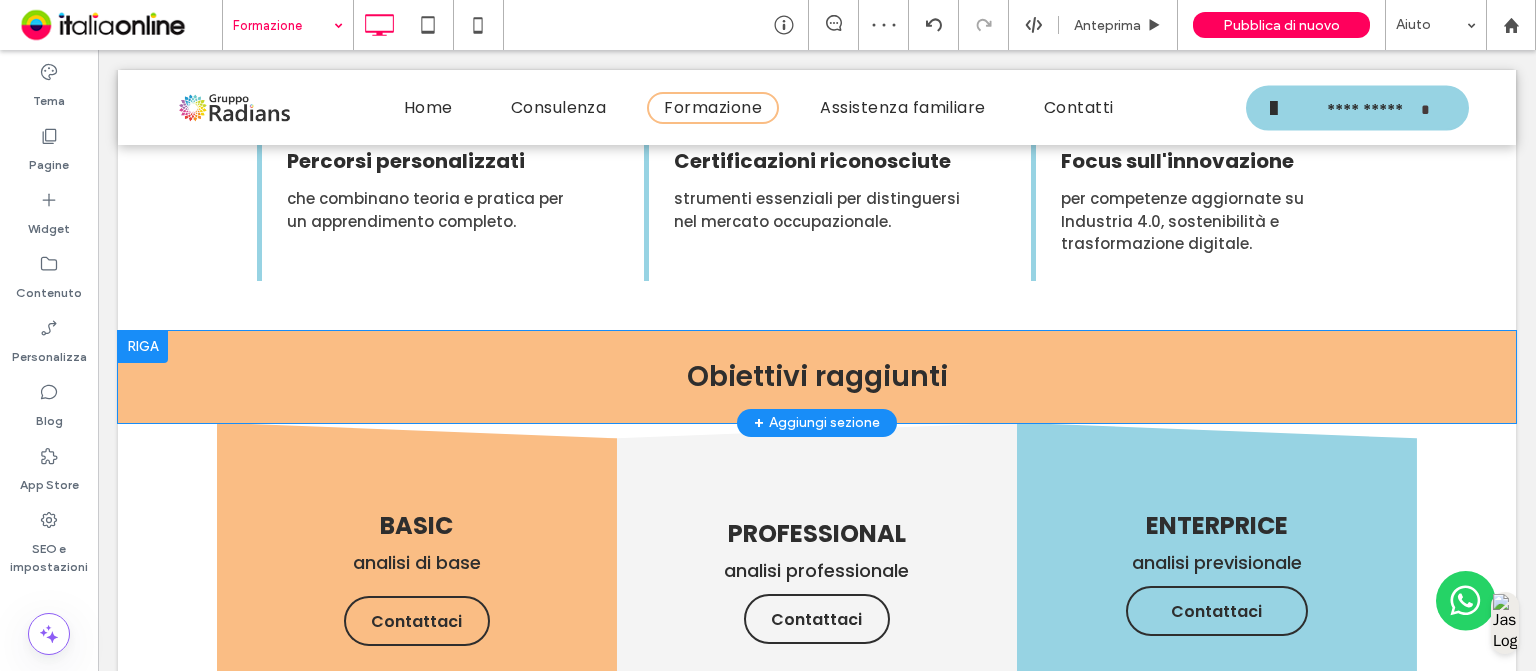 click on "Obiettivi raggiunti
Click To Paste
Riga + Aggiungi sezione" at bounding box center (817, 377) 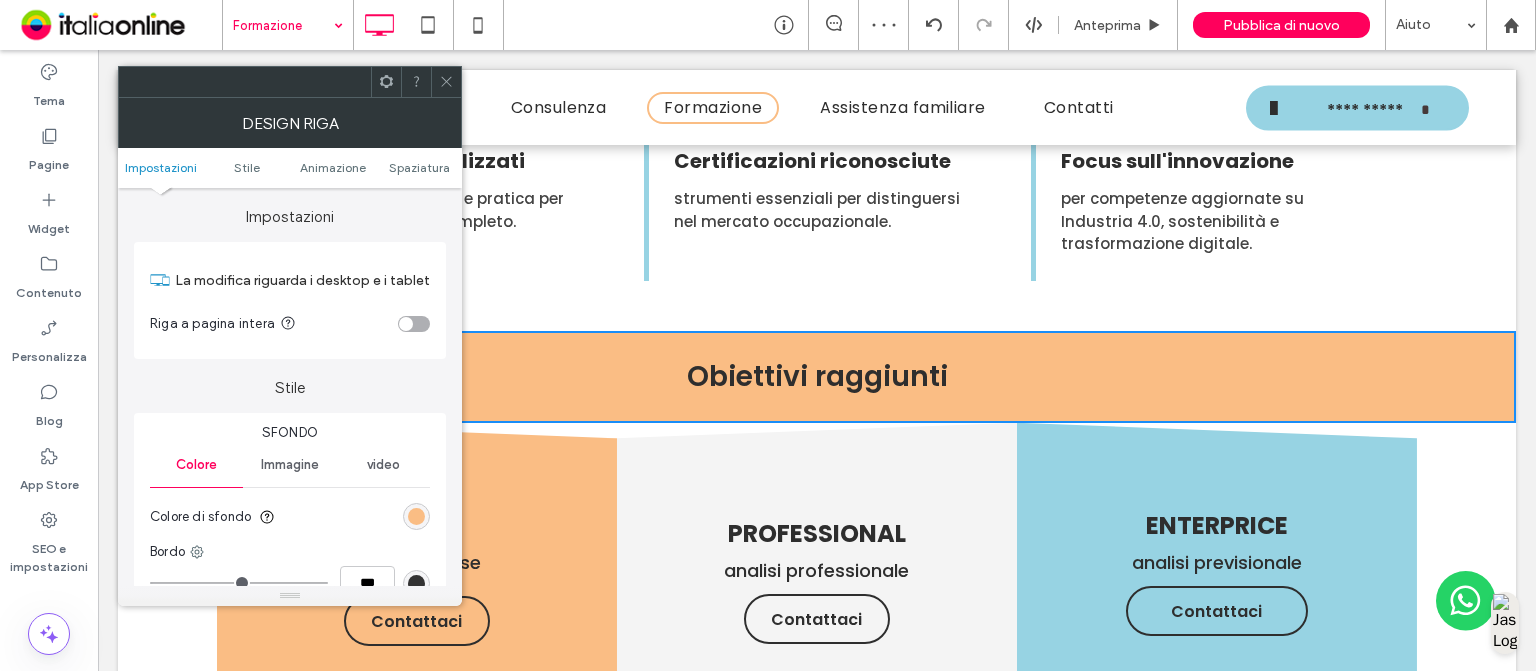 click at bounding box center (416, 516) 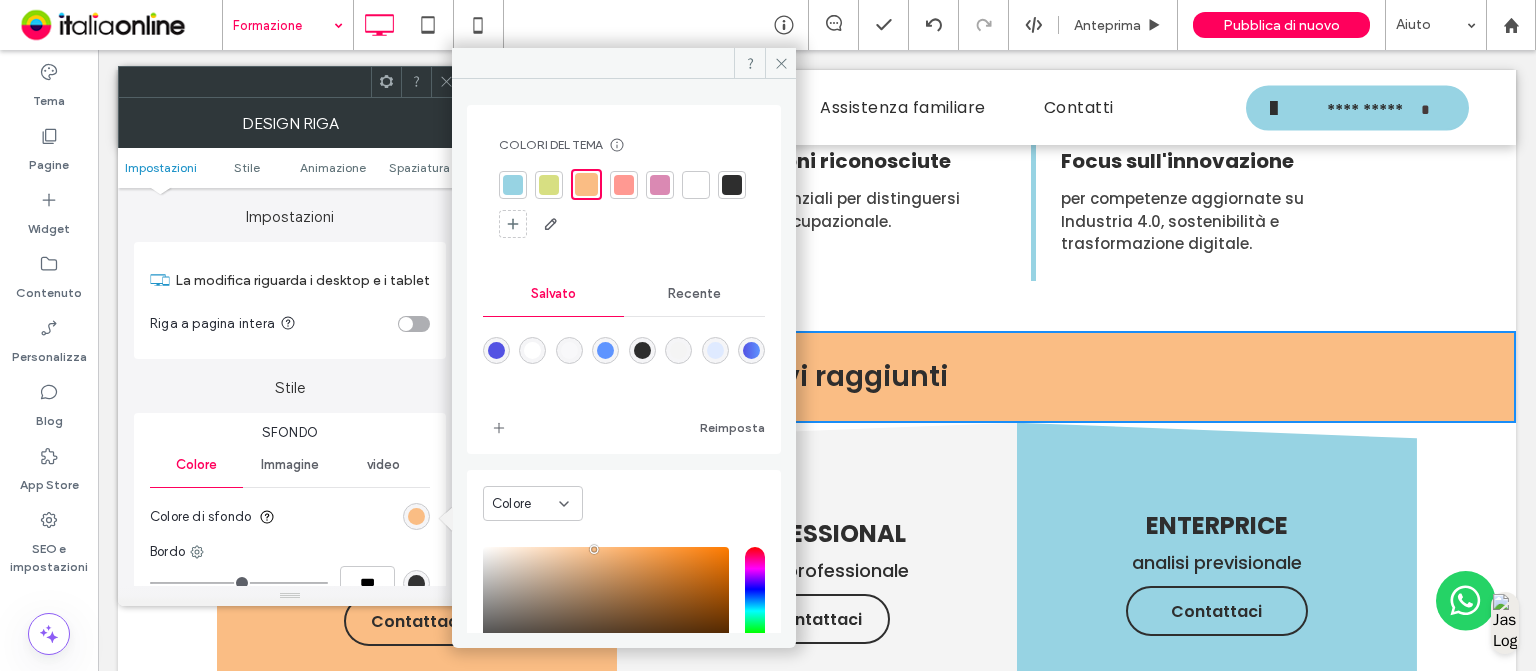 click at bounding box center (696, 185) 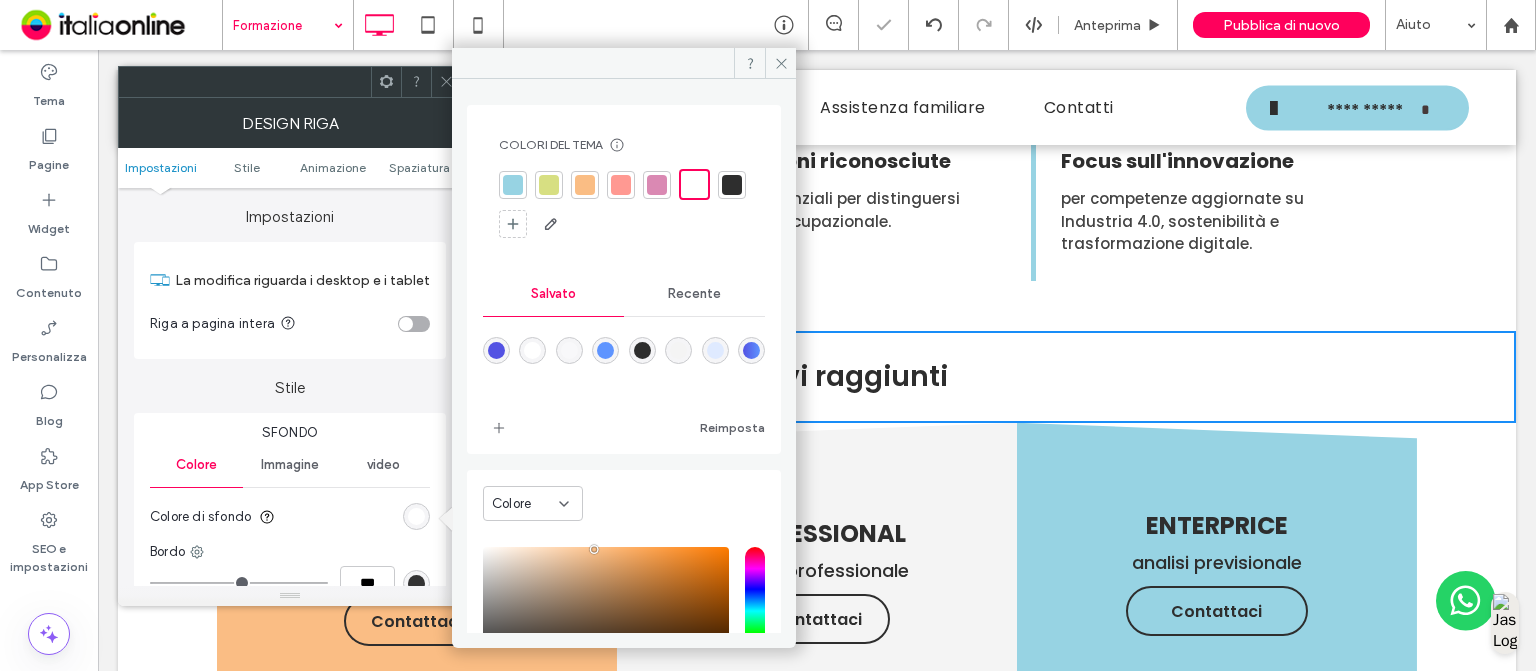 click 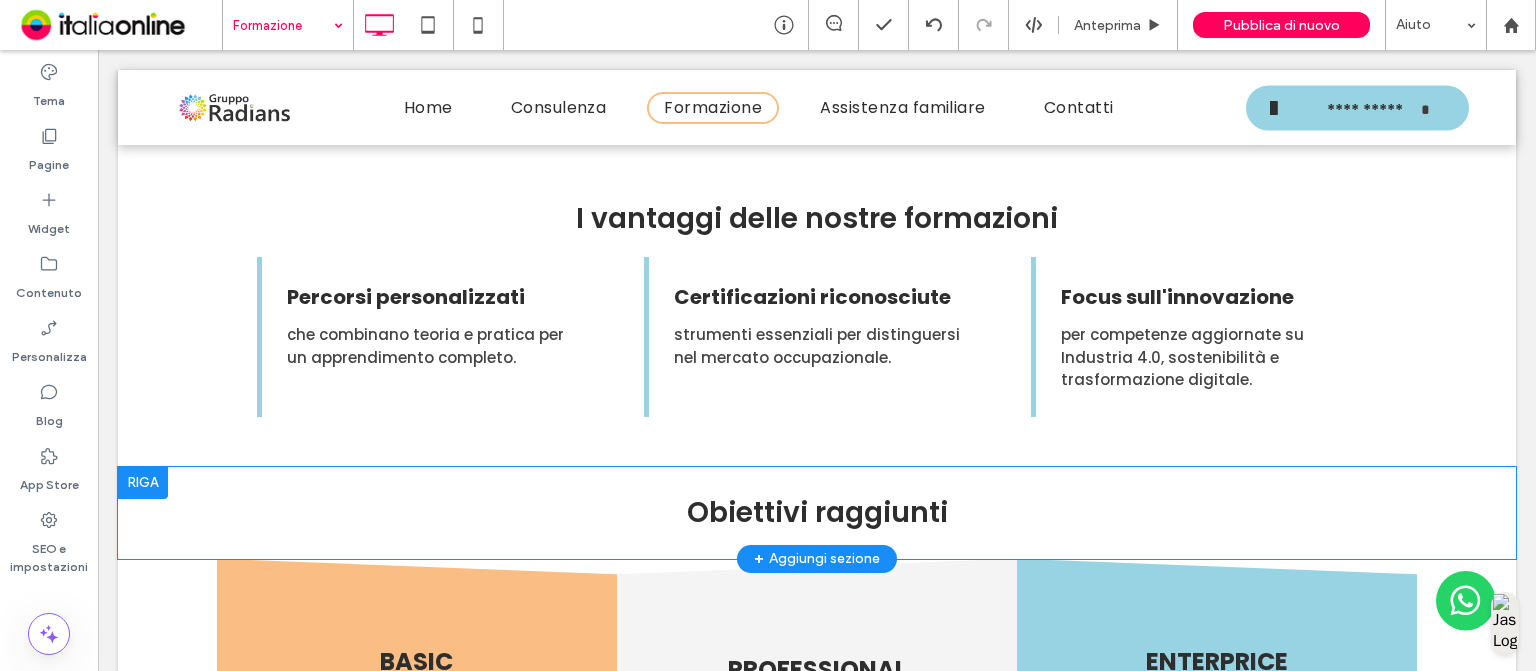 scroll, scrollTop: 1310, scrollLeft: 0, axis: vertical 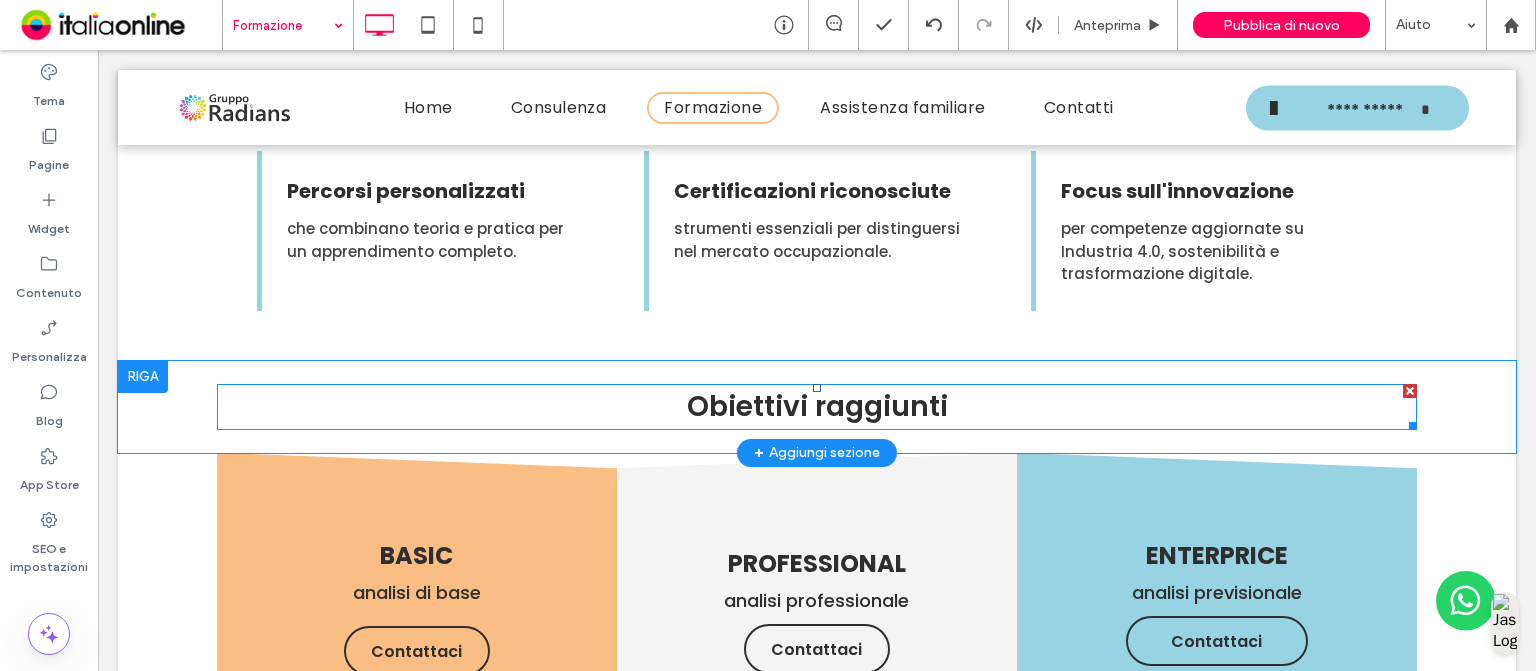 click on "Obiettivi raggiunti" at bounding box center (817, 406) 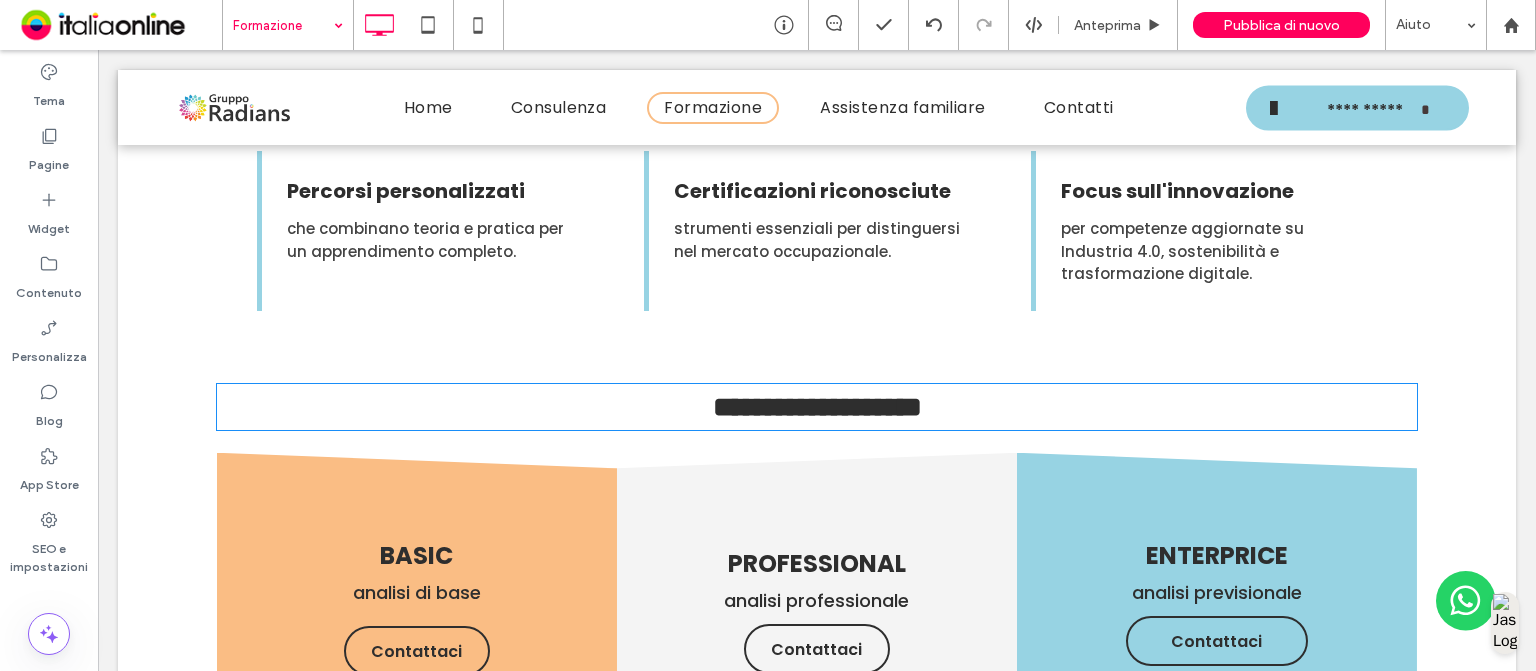 type 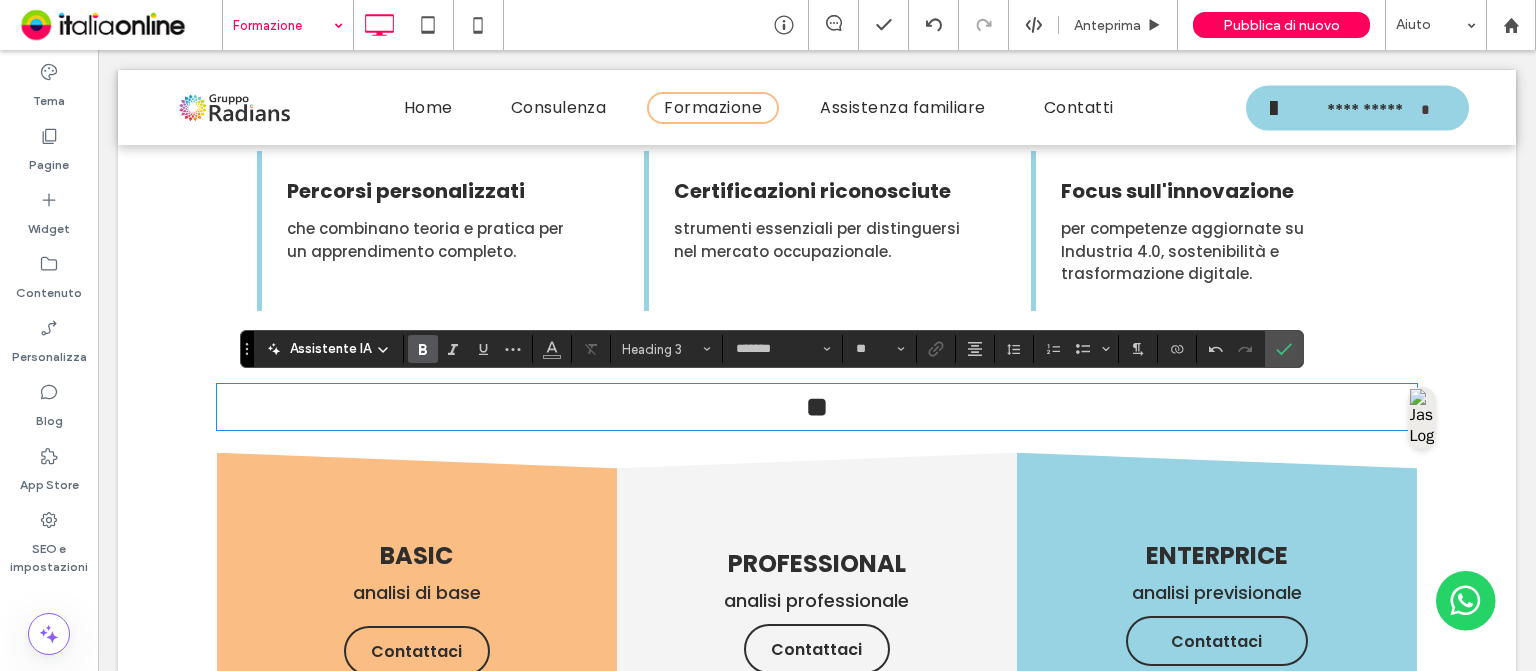 type on "*******" 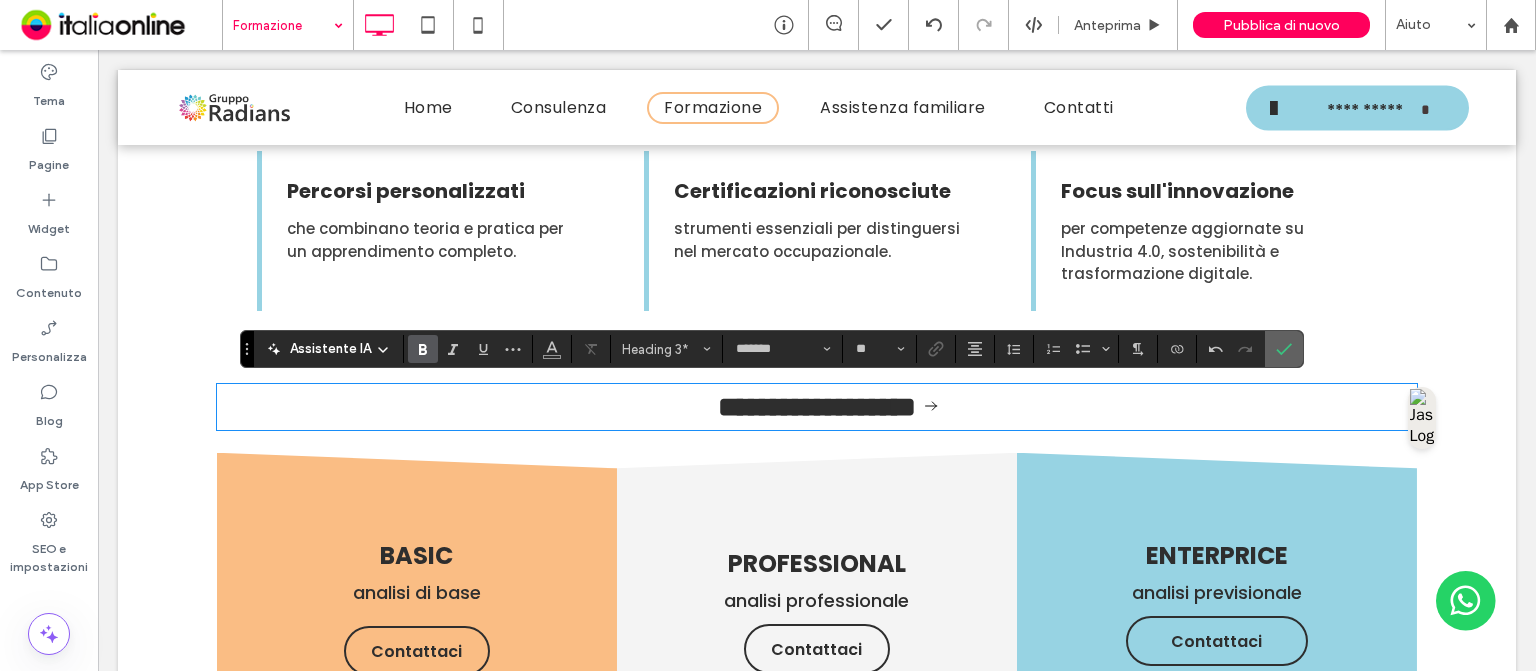 click 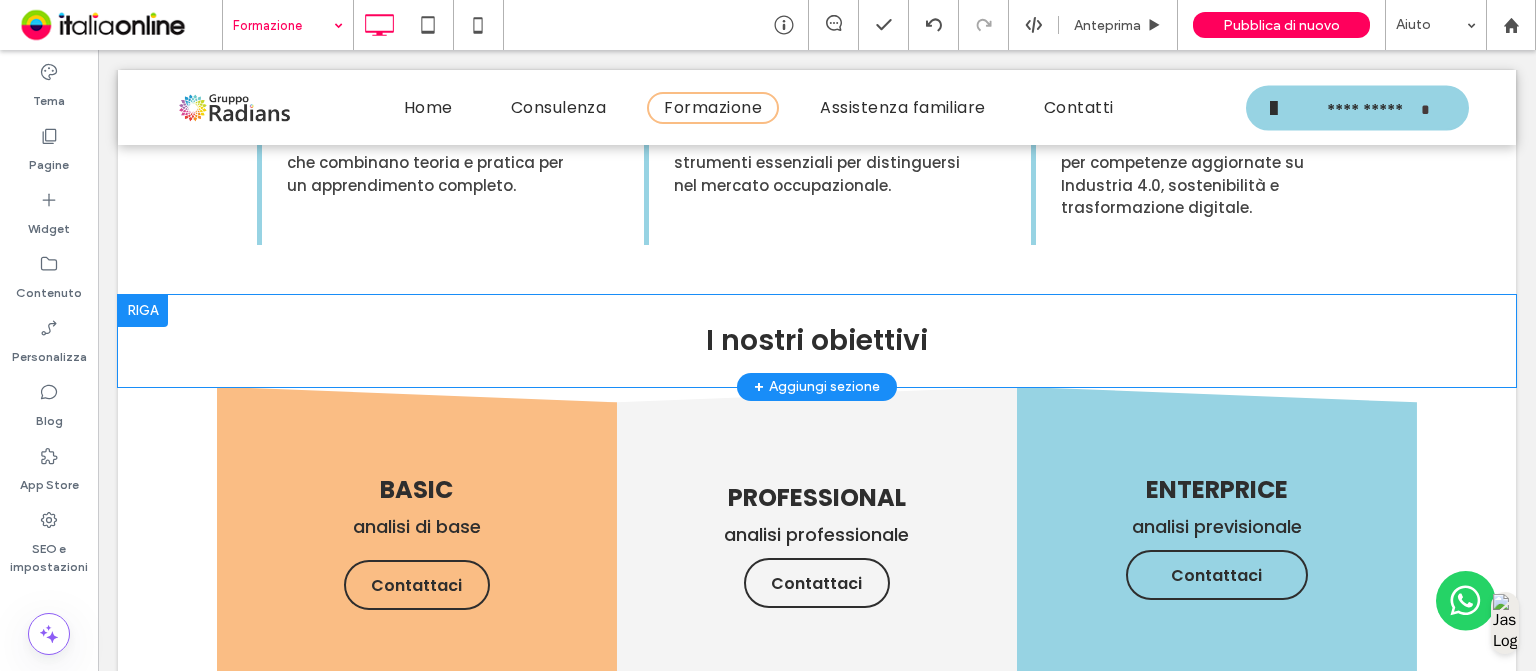 scroll, scrollTop: 1380, scrollLeft: 0, axis: vertical 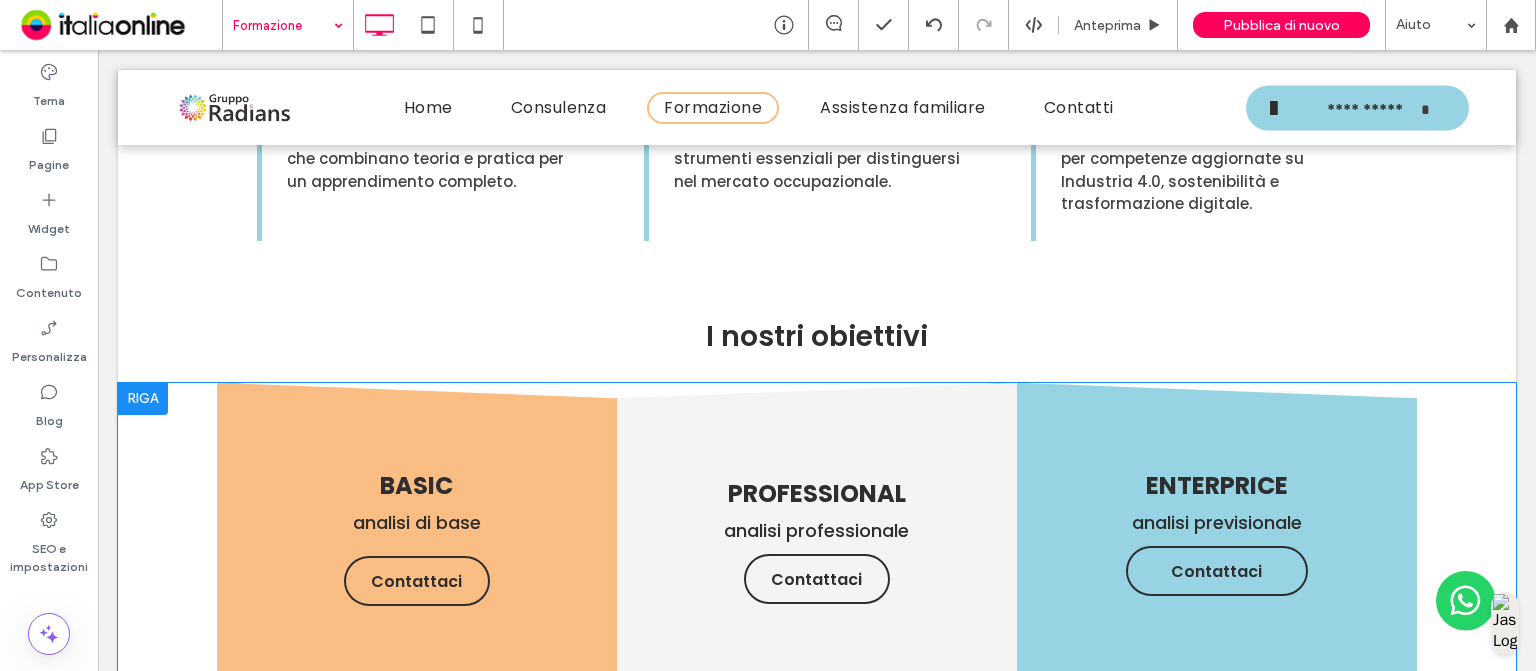 click at bounding box center [143, 399] 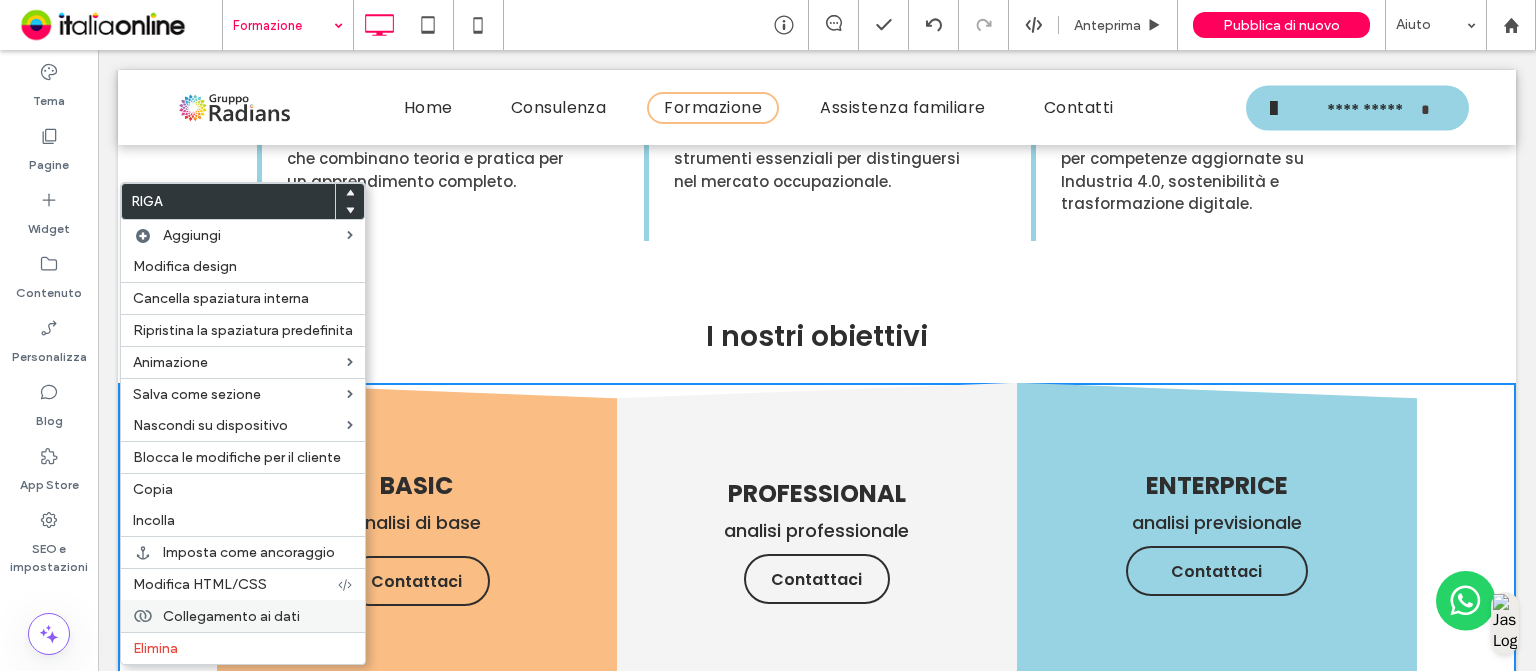 drag, startPoint x: 161, startPoint y: 638, endPoint x: 173, endPoint y: 627, distance: 16.27882 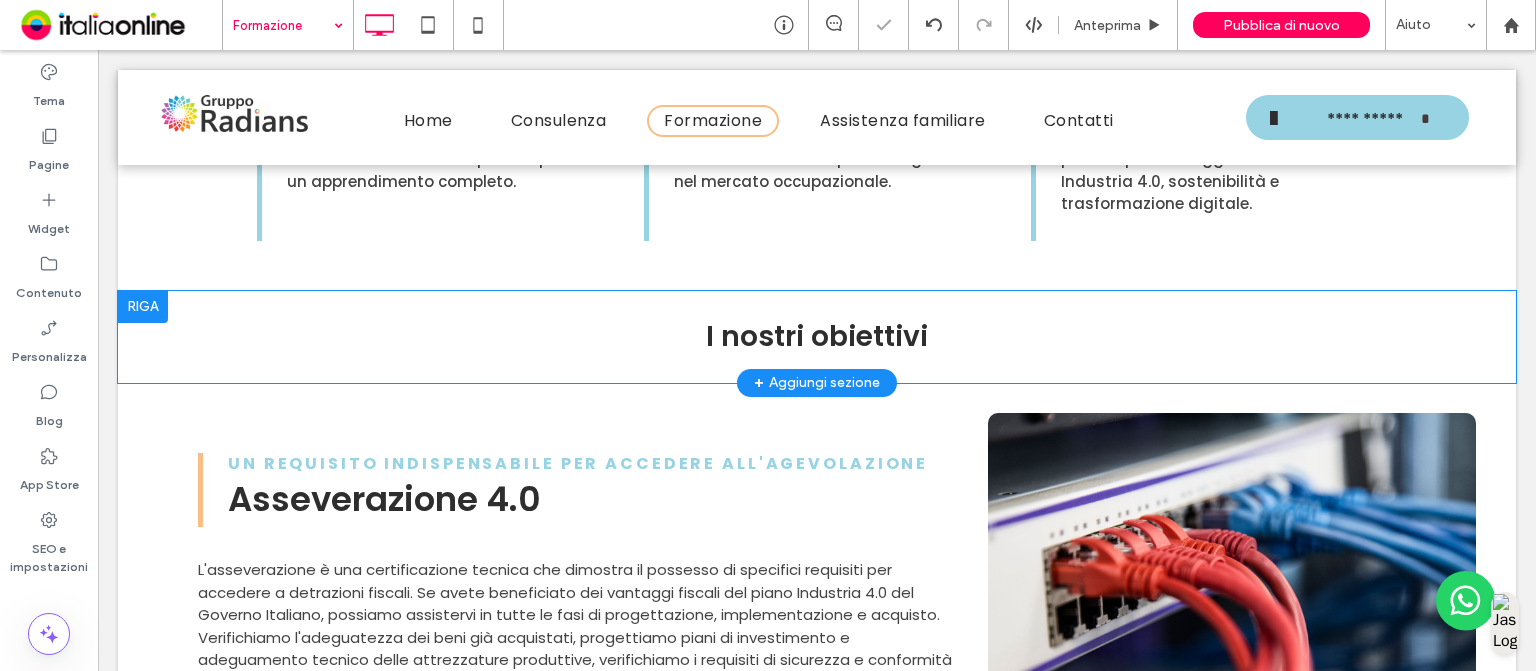 click on "I nostri obiettivi
Click To Paste
Riga + Aggiungi sezione" at bounding box center (817, 337) 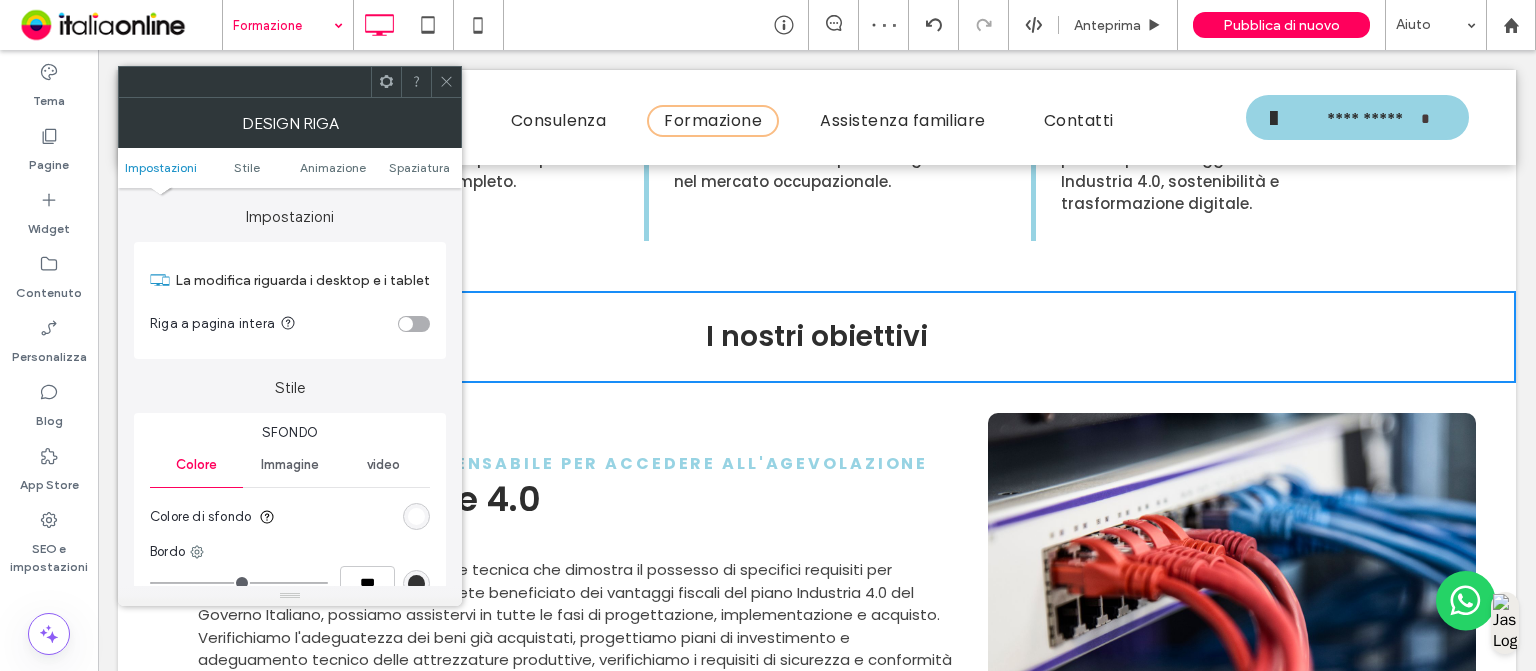 click at bounding box center (416, 516) 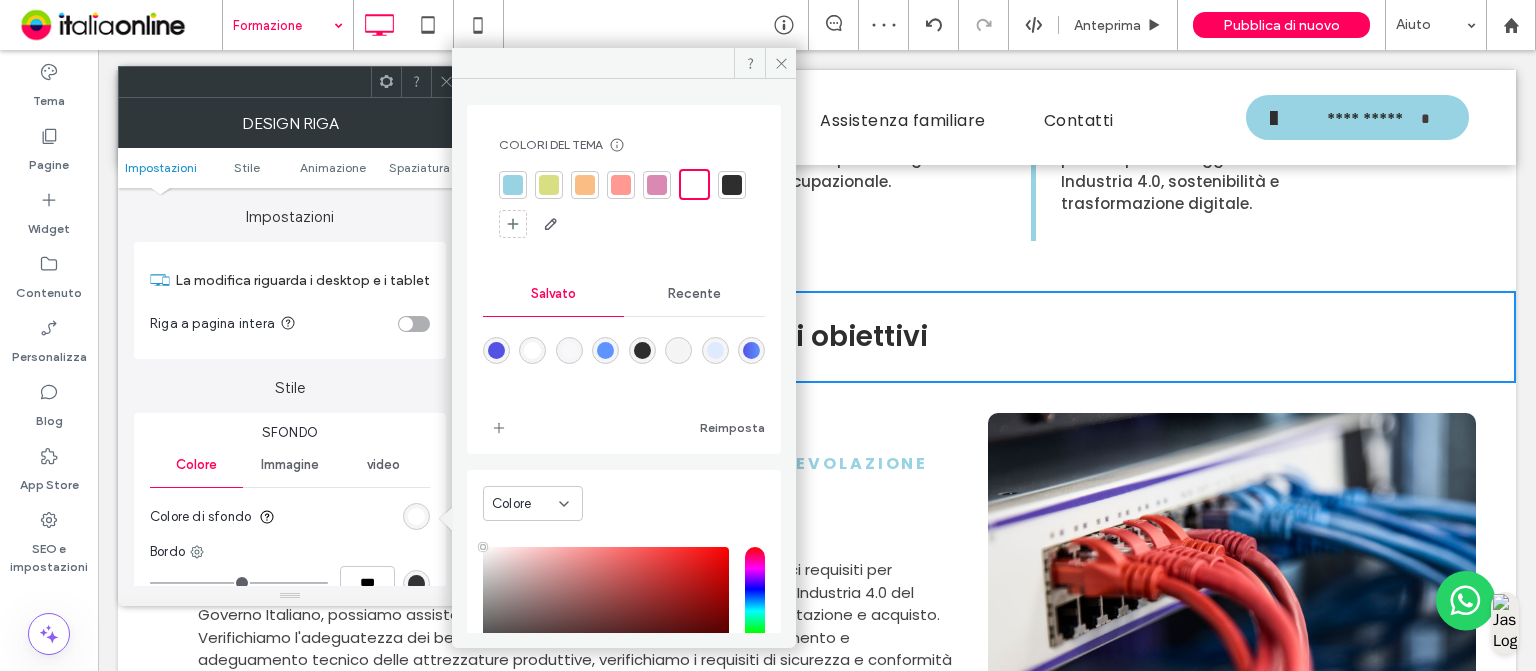 click at bounding box center [585, 185] 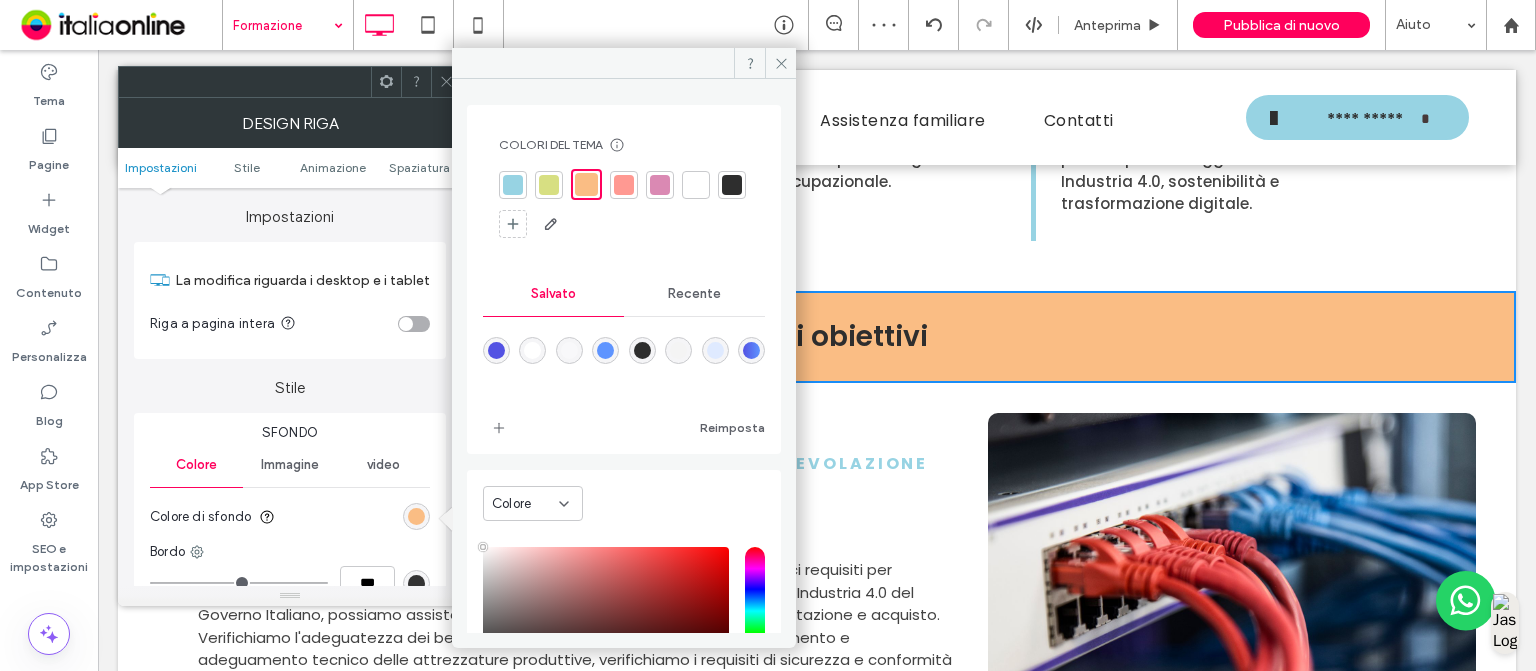 click 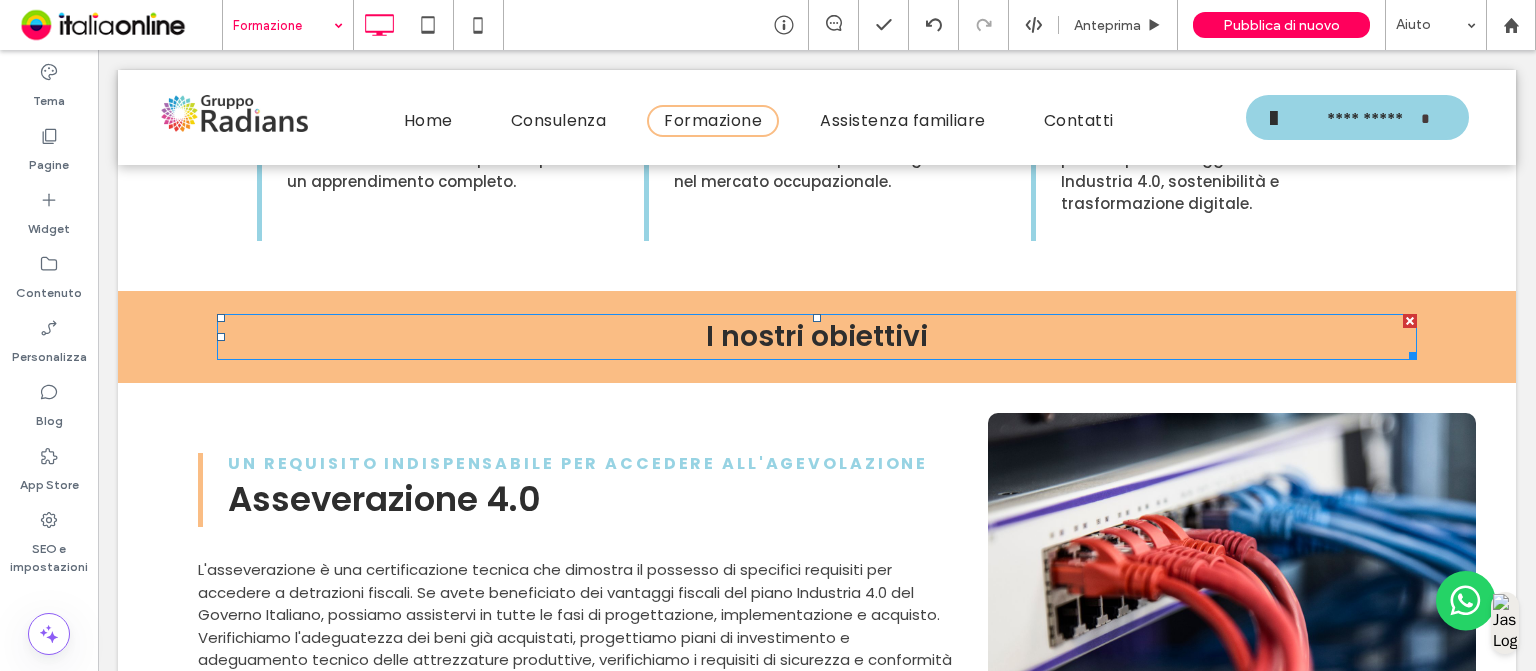 click on "I nostri obiettivi" at bounding box center [817, 336] 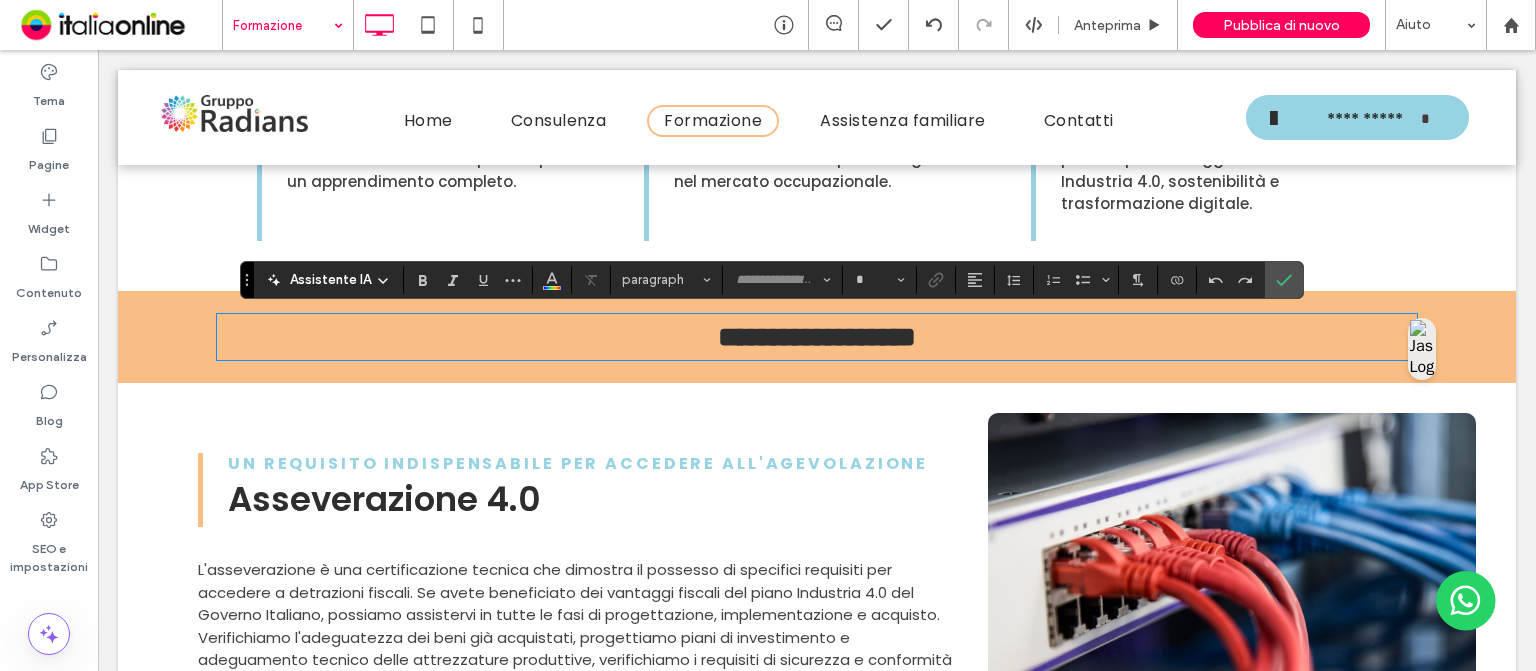 type on "*******" 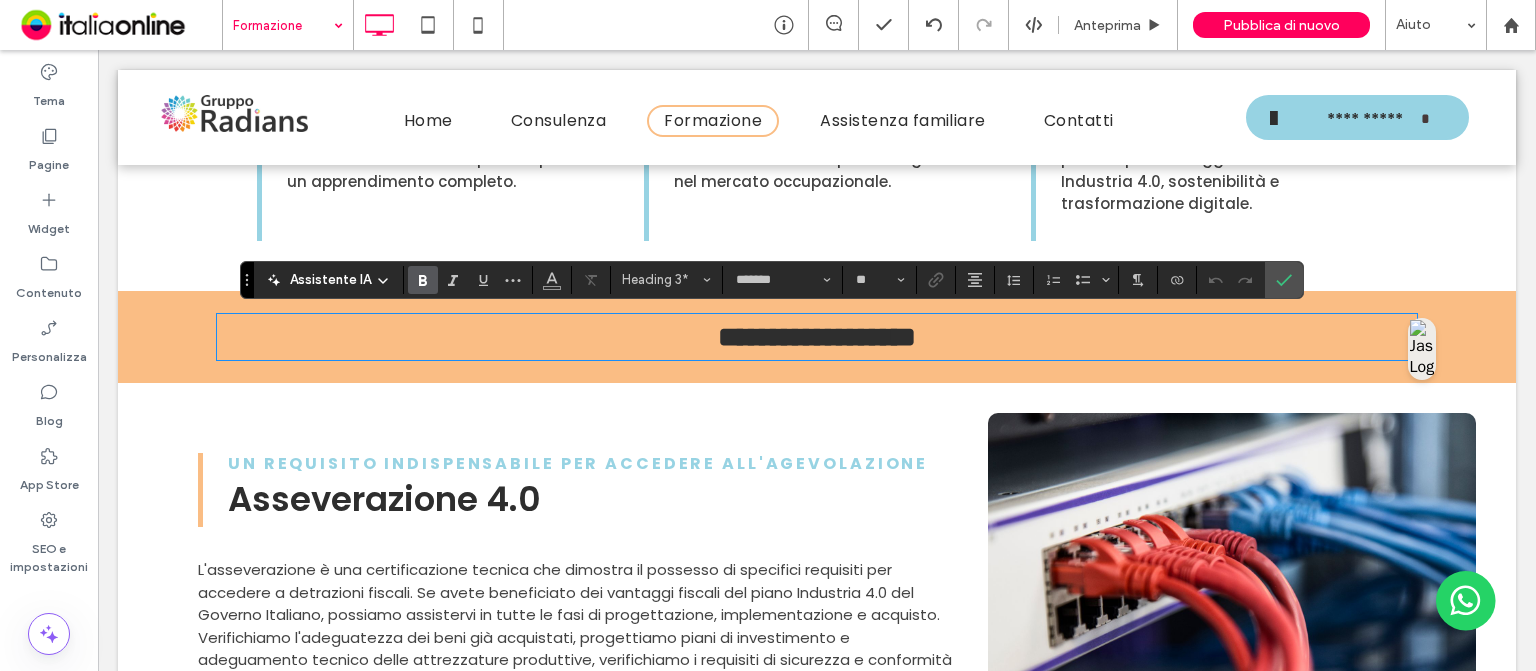 click on "**********" at bounding box center [817, 337] 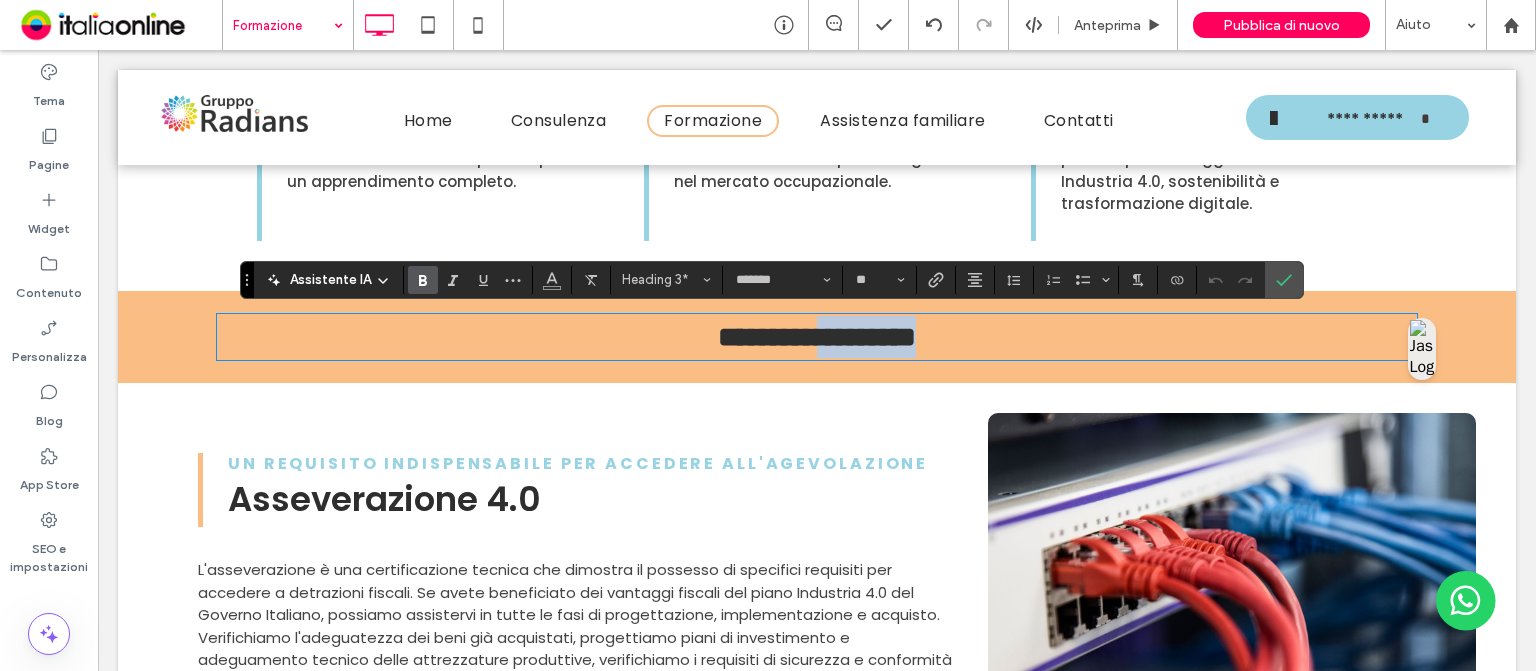 click on "**********" at bounding box center [817, 337] 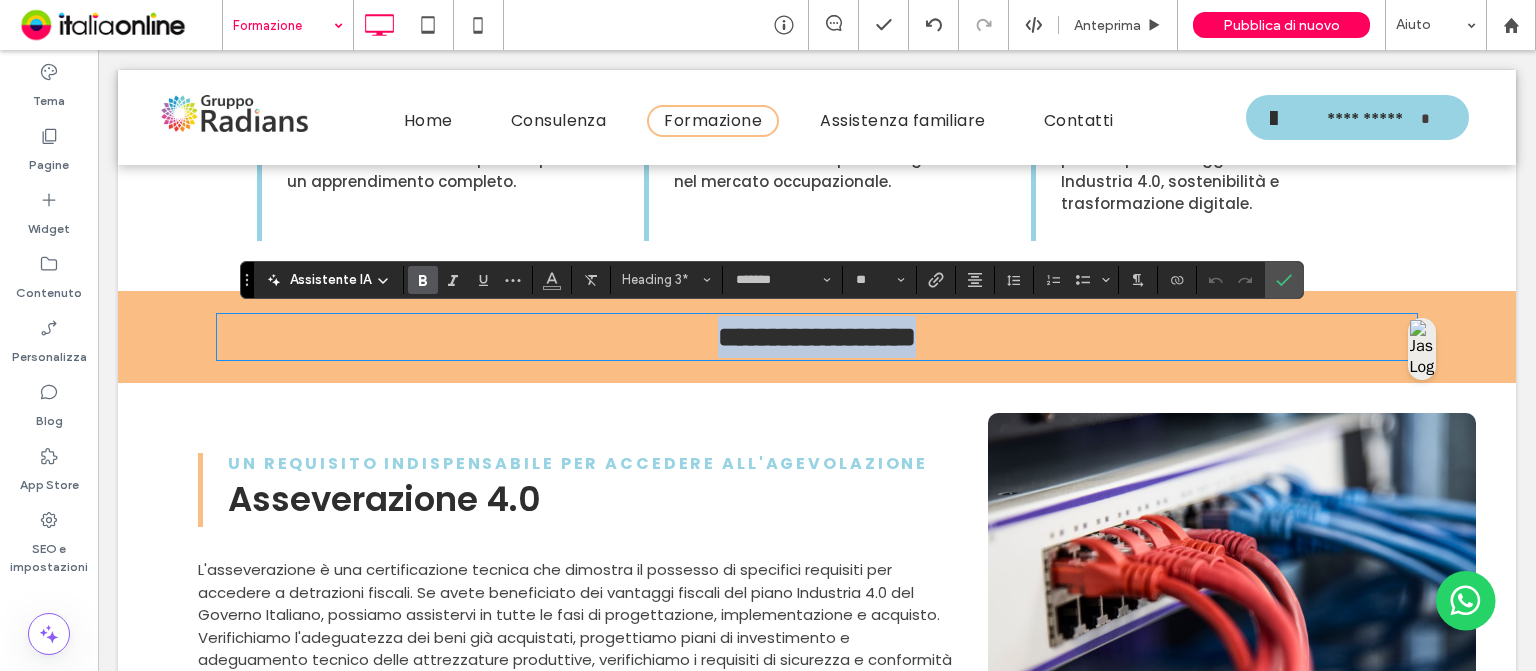 click on "**********" at bounding box center [817, 337] 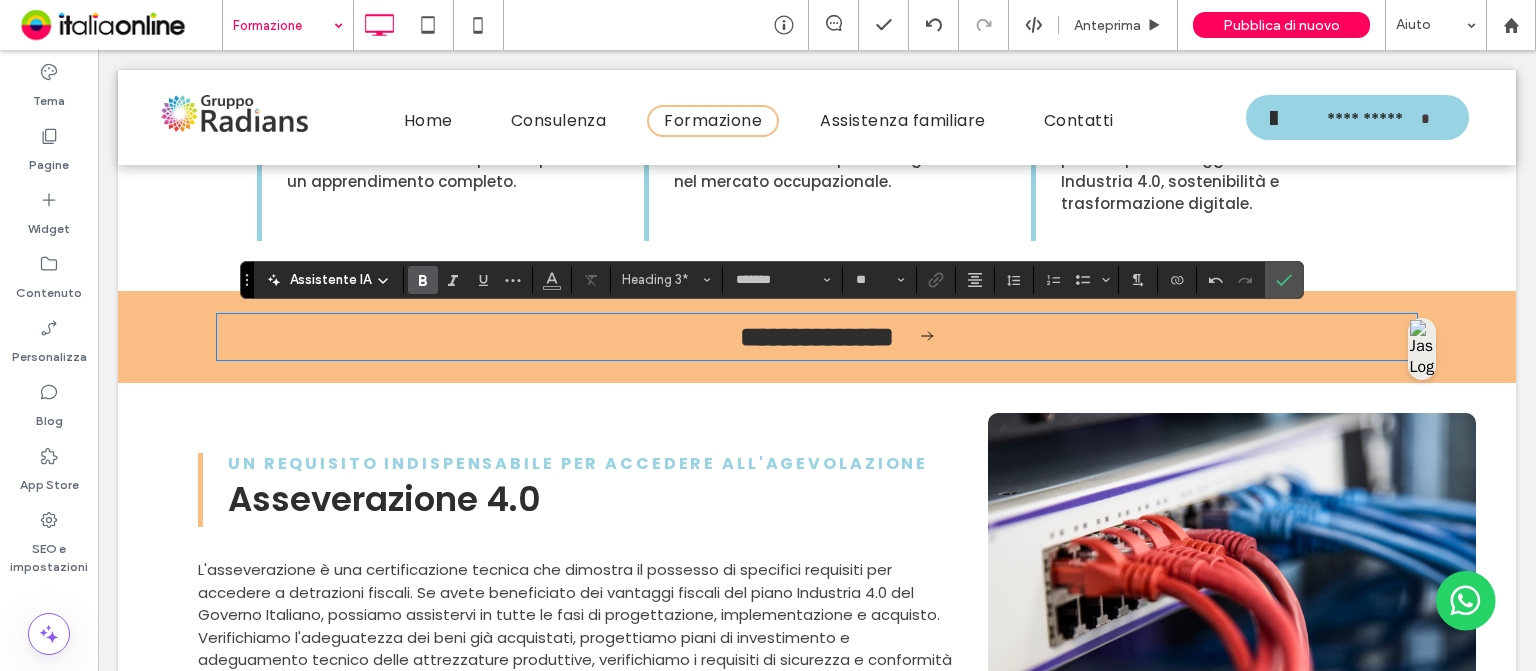 click on "**********" at bounding box center [817, 337] 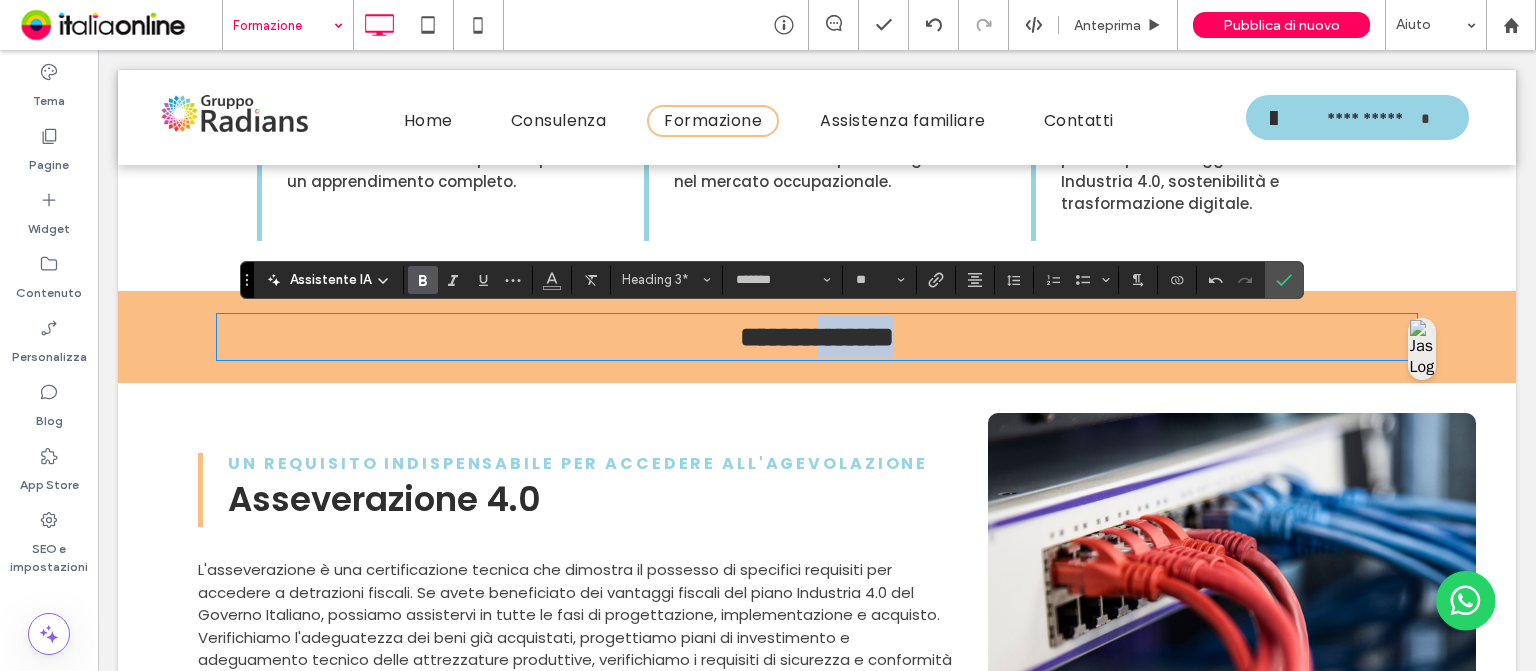 click on "**********" at bounding box center (817, 337) 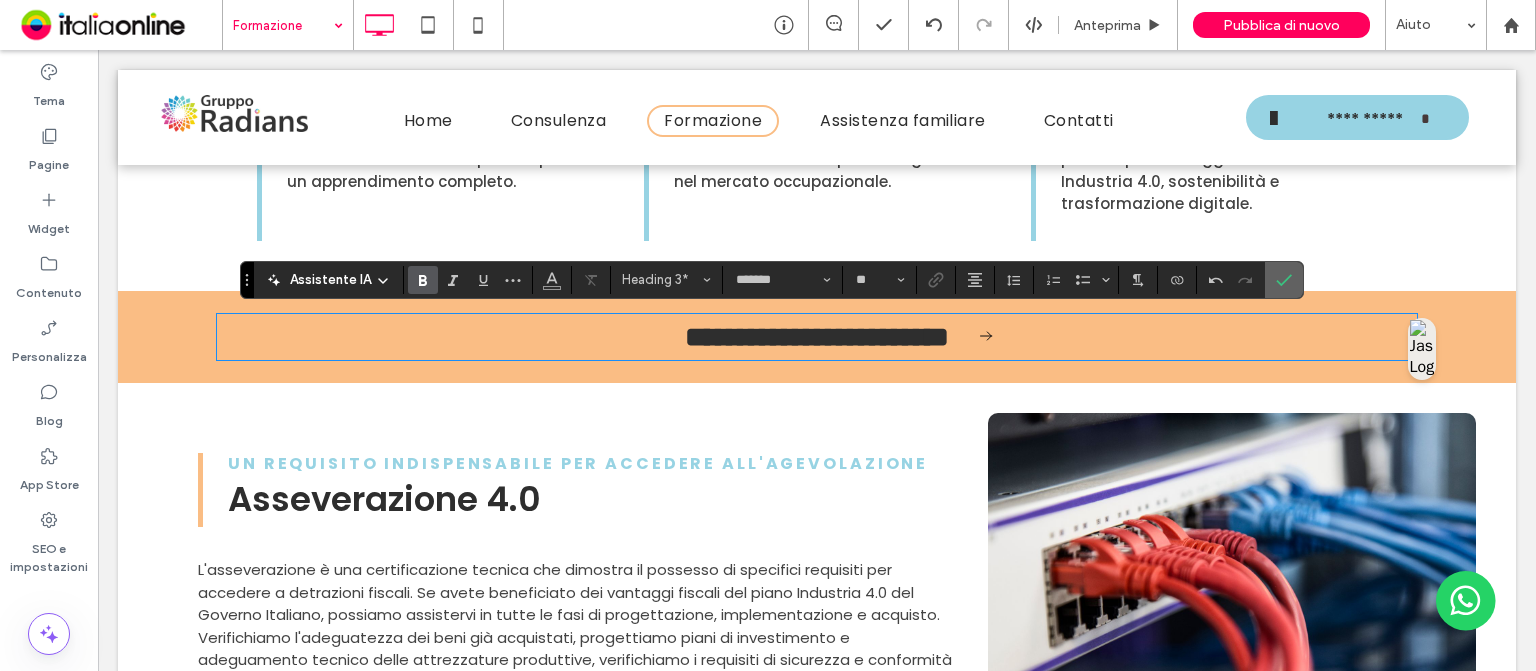 click at bounding box center (1284, 280) 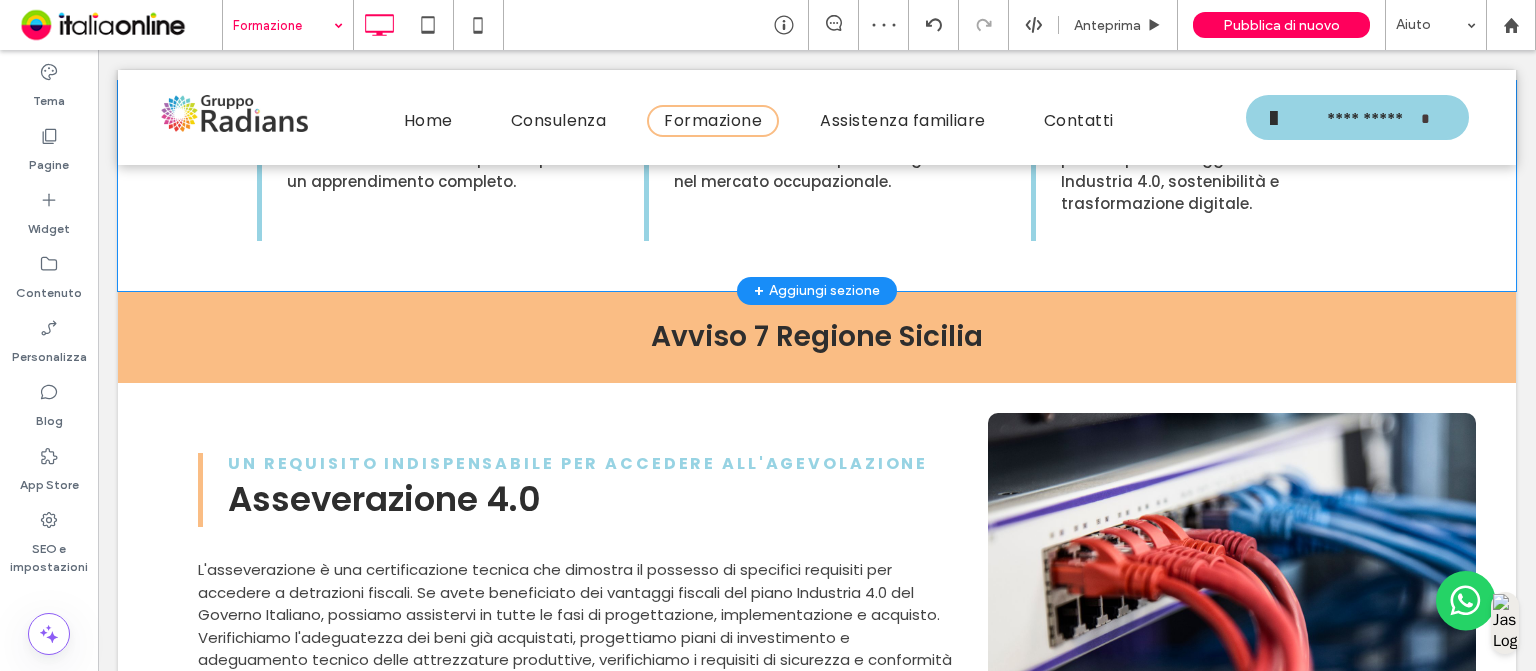 click on "Percorsi personalizzati
che combinano teoria e pratica per un apprendimento completo.
Click To Paste
Certificazioni riconosciute
strumenti essenziali per distinguersi nel mercato occupazionale.
Click To Paste
Focus sull'innovazione
per competenze aggiornate su Industria 4.0, sostenibilità e trasformazione digitale.
Click To Paste
Riga + Aggiungi sezione" at bounding box center [817, 186] 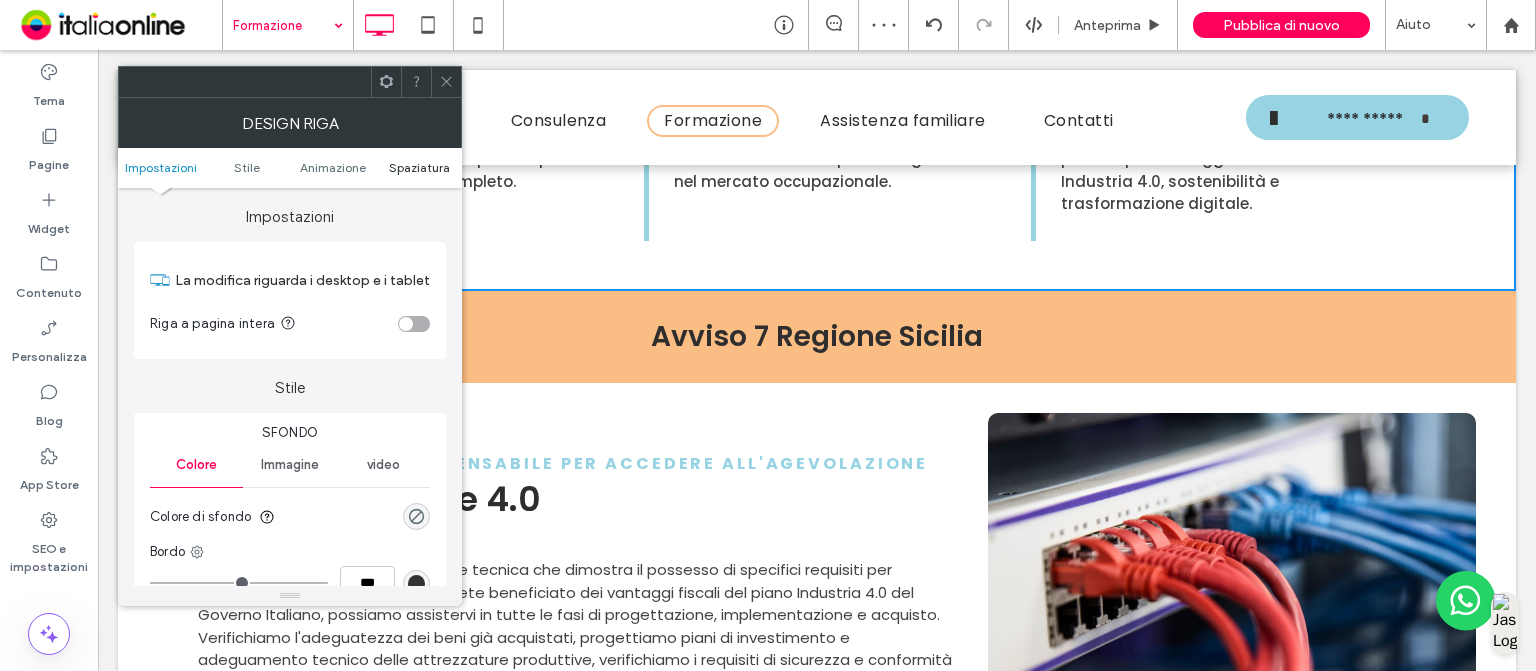click on "Spaziatura" at bounding box center (419, 167) 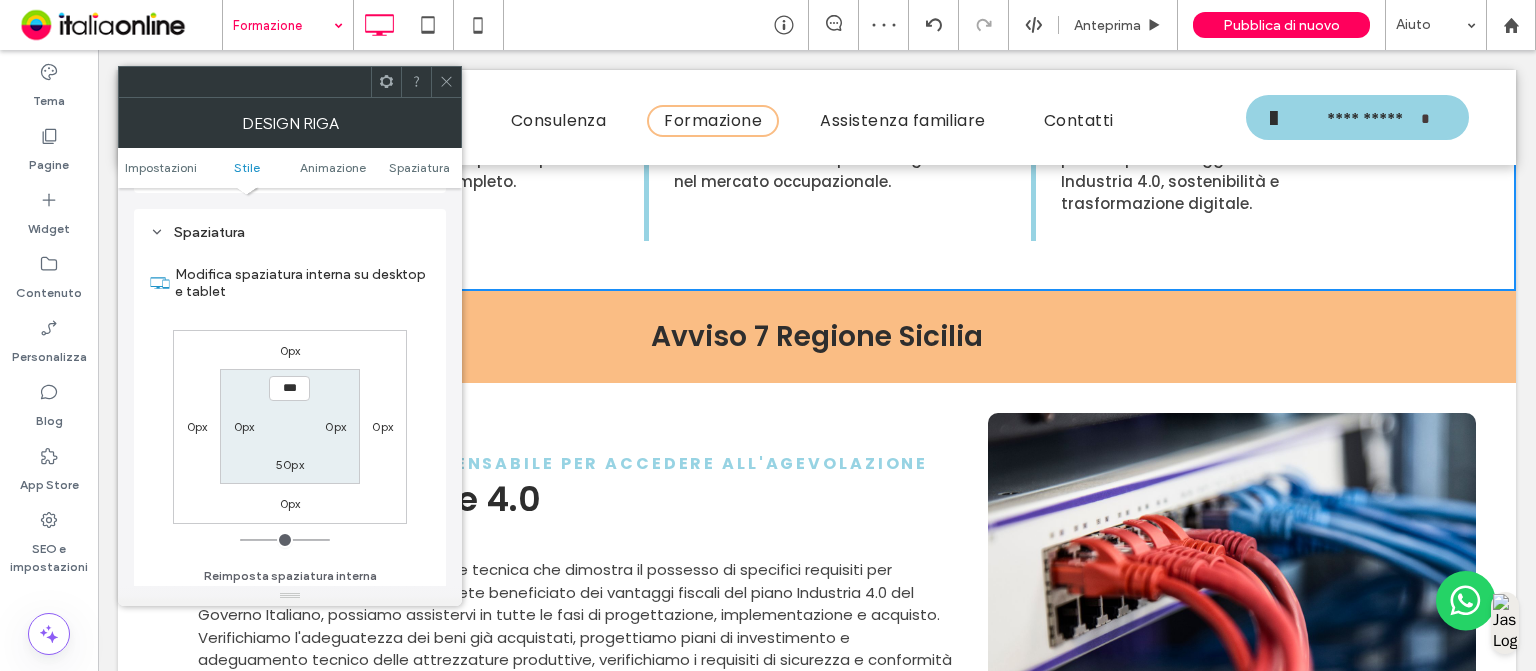 scroll, scrollTop: 564, scrollLeft: 0, axis: vertical 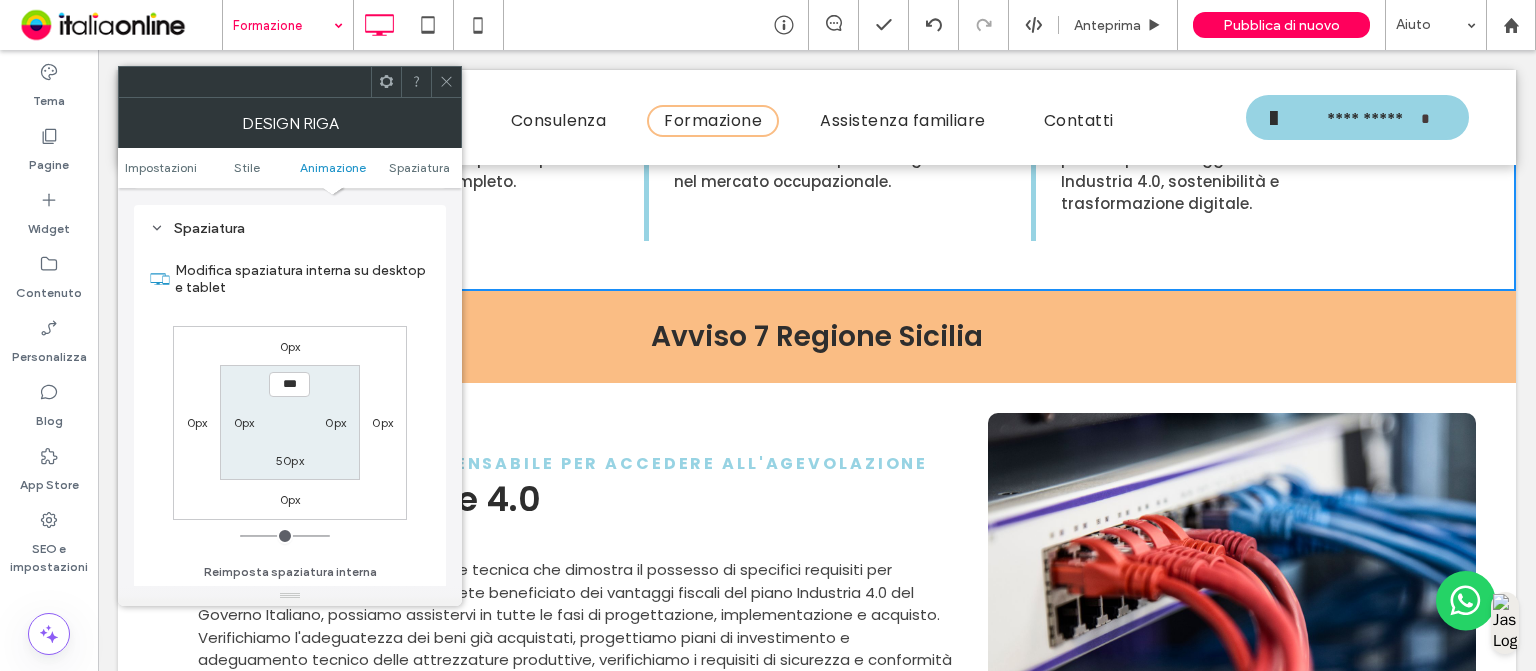 click on "50px" at bounding box center [290, 460] 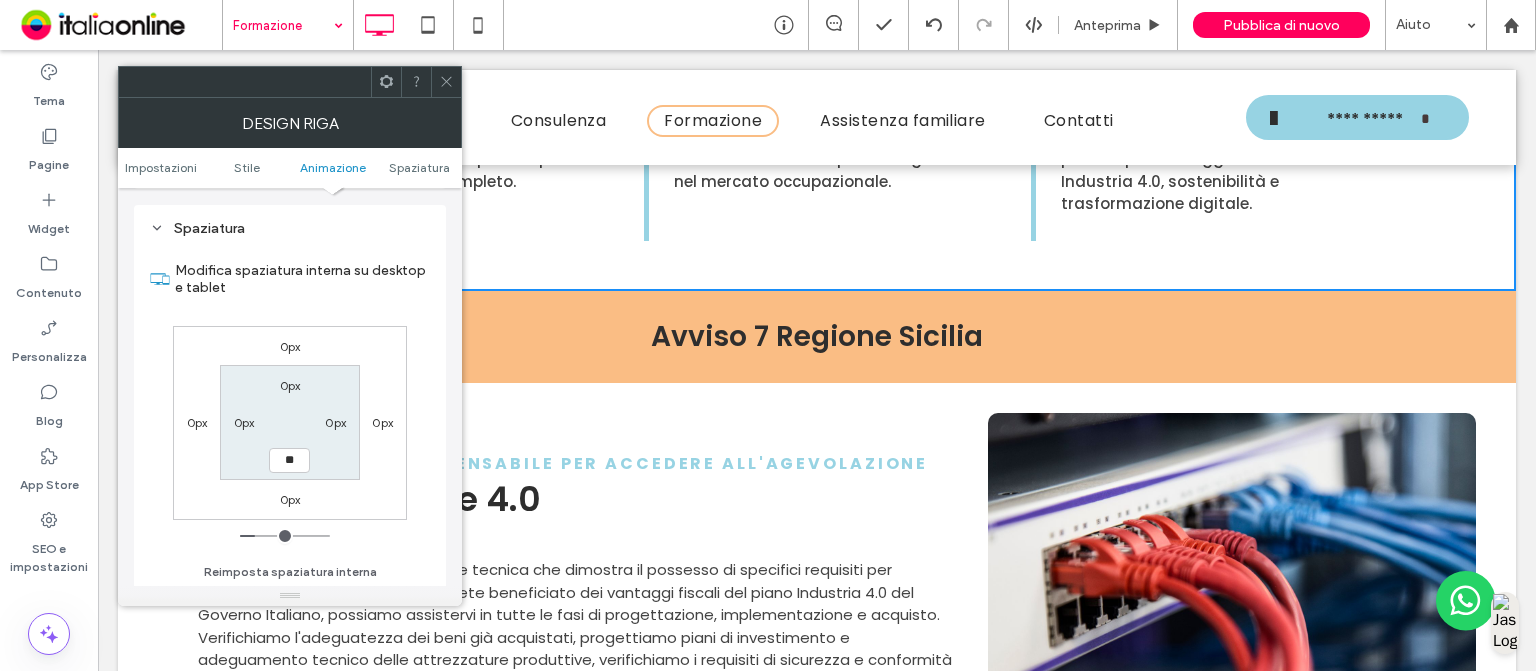 type on "**" 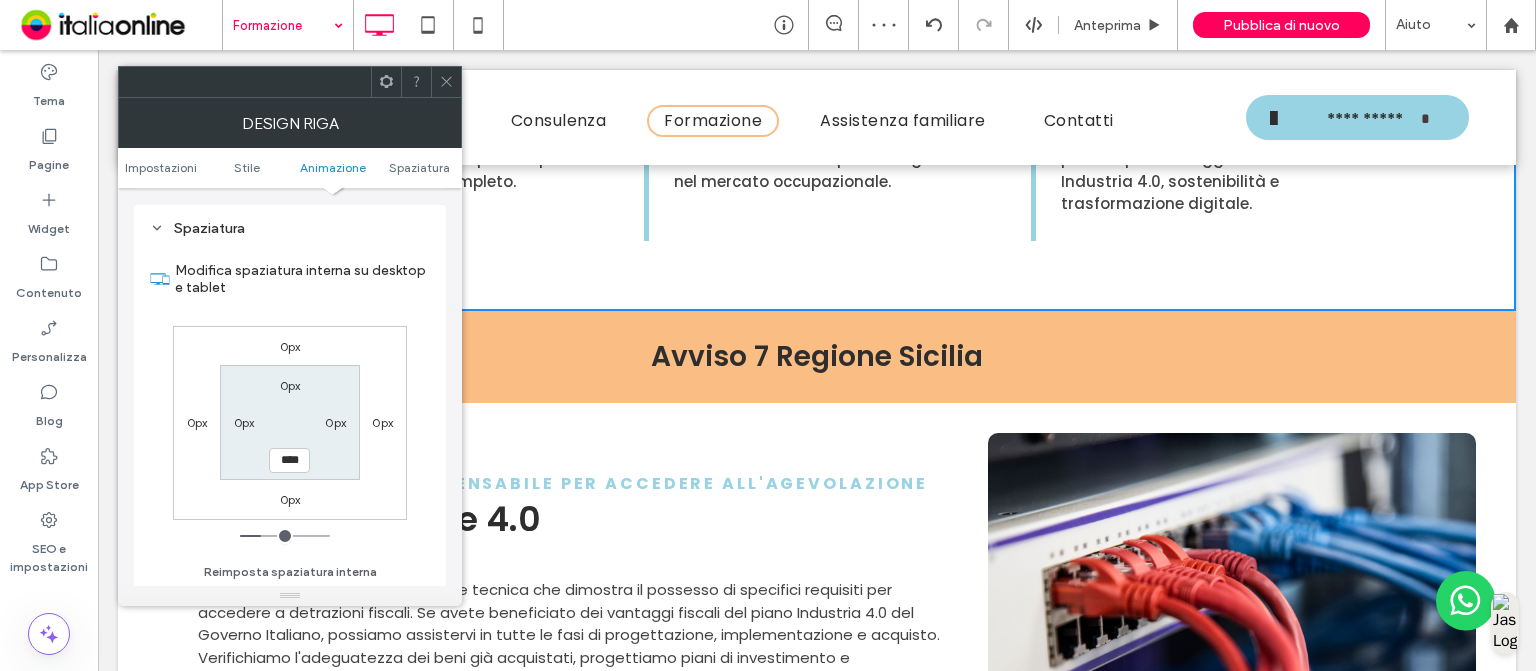 click 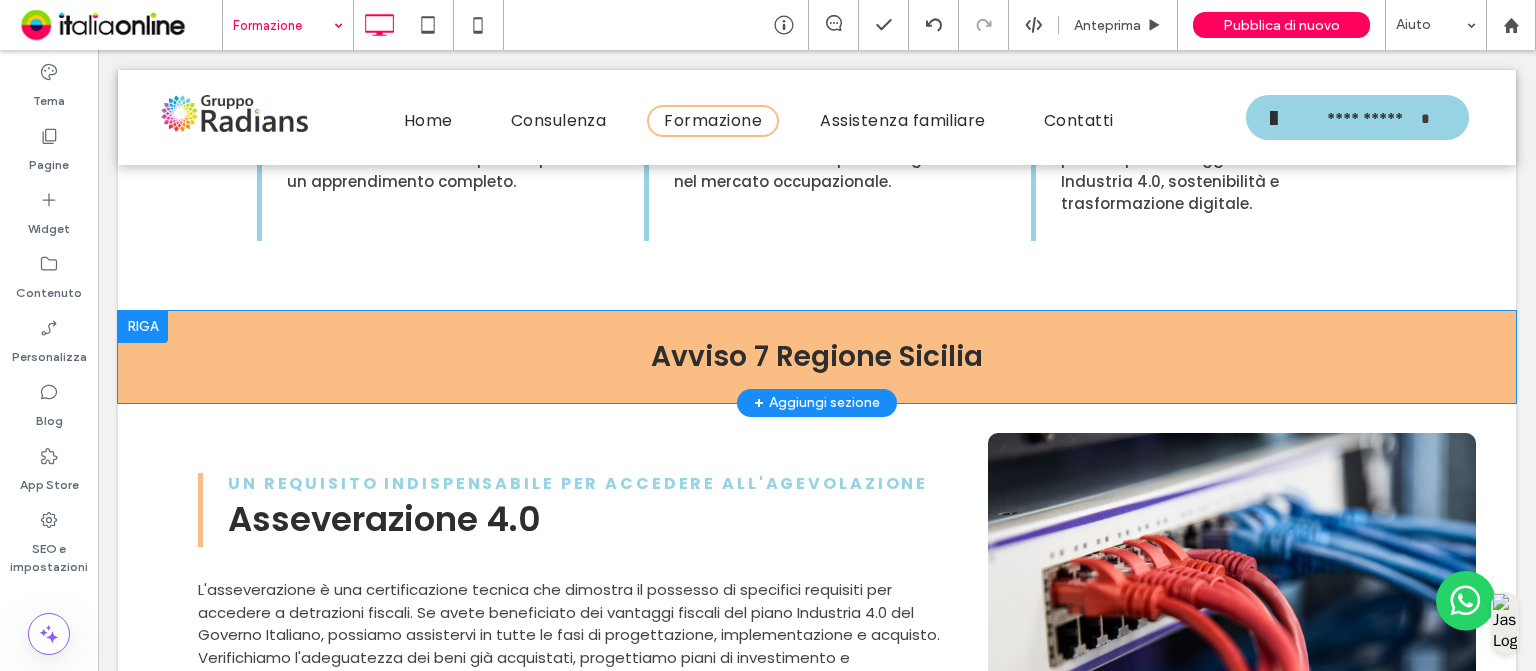 click at bounding box center (143, 327) 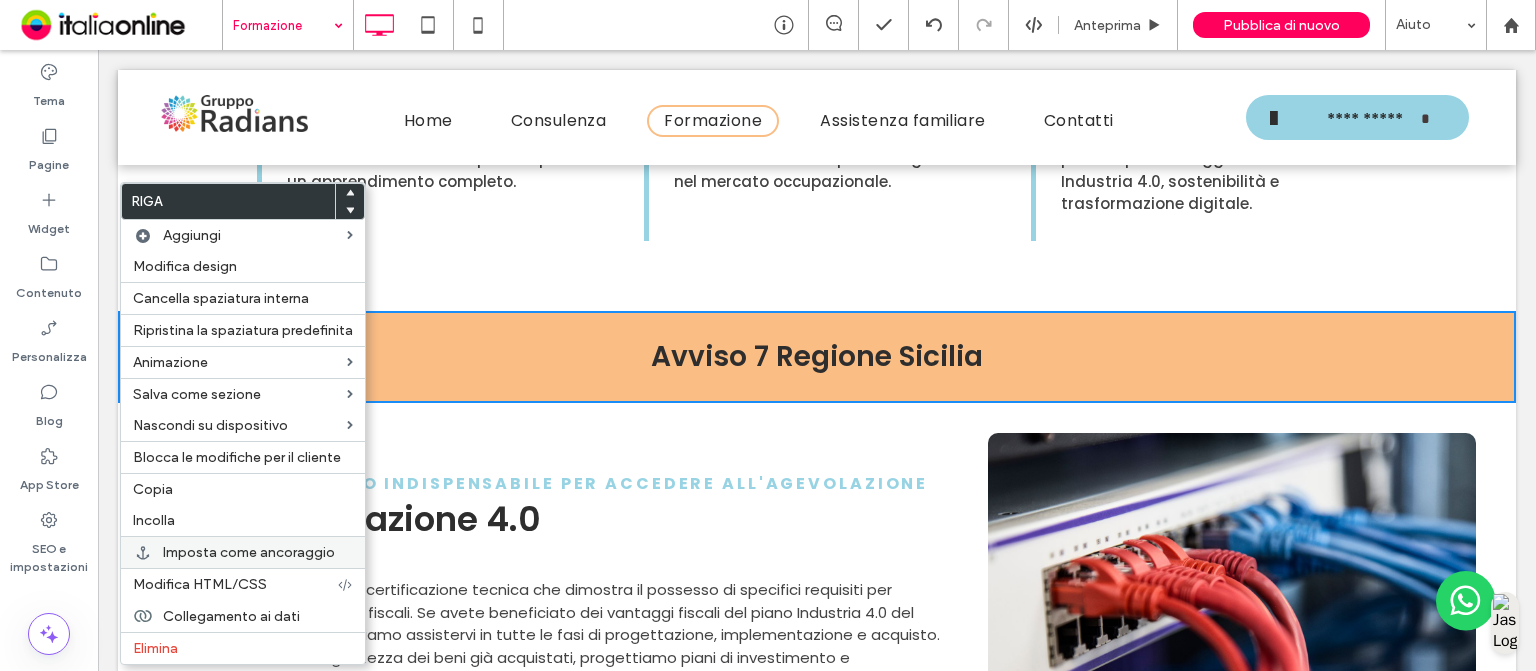 click on "Imposta come ancoraggio" at bounding box center (243, 552) 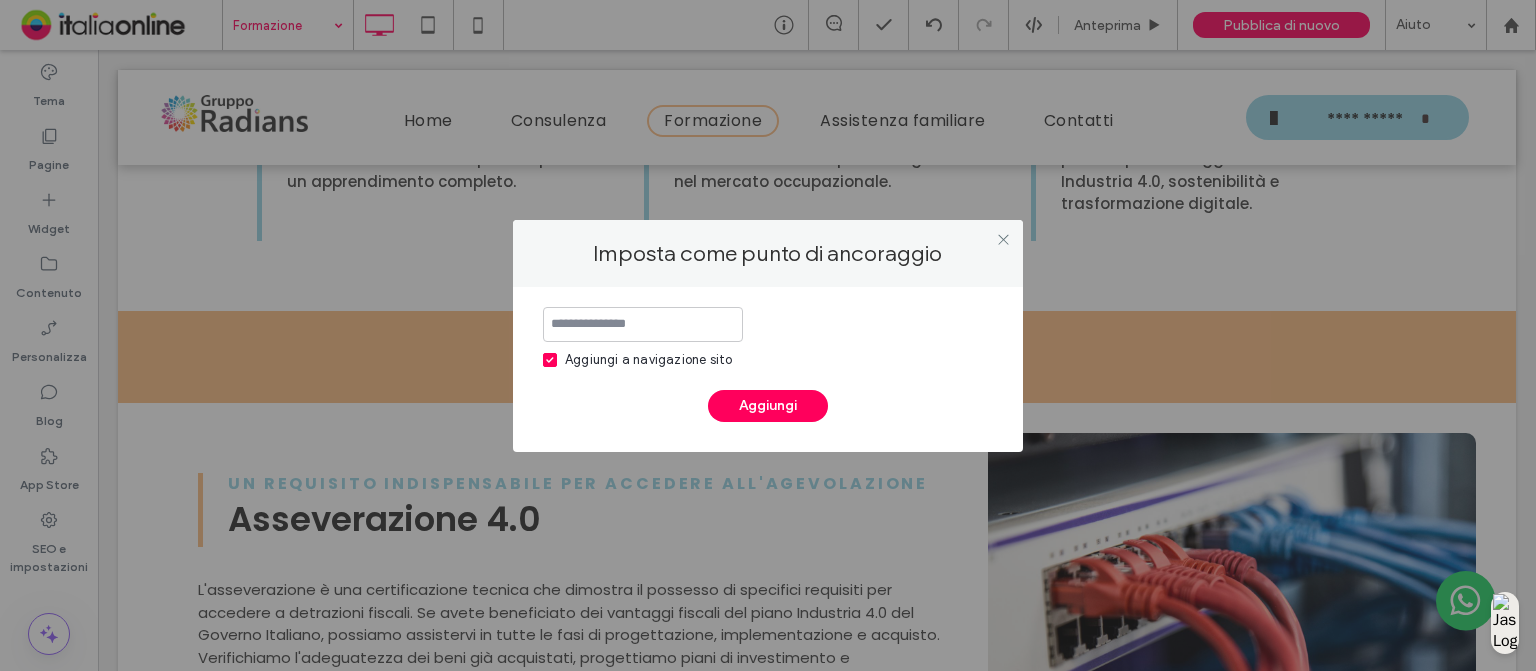 click at bounding box center [550, 360] 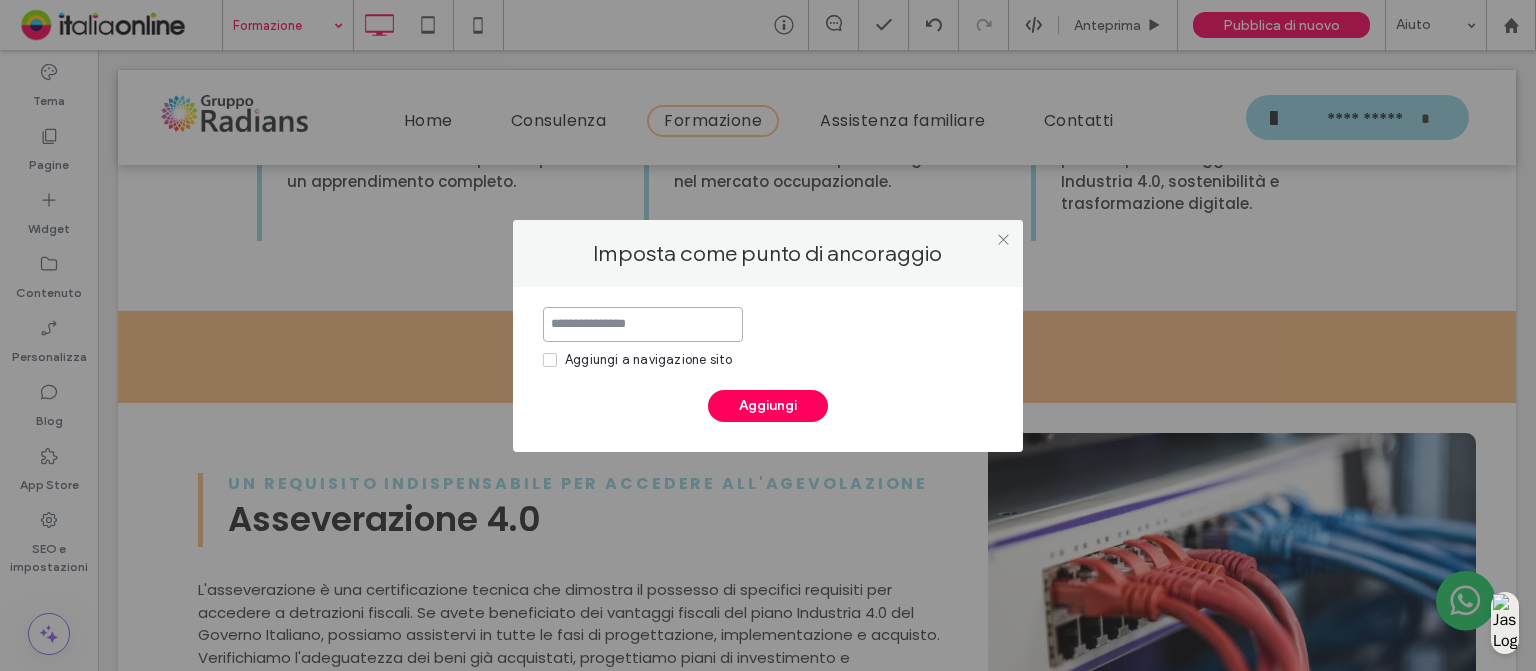 click at bounding box center (643, 324) 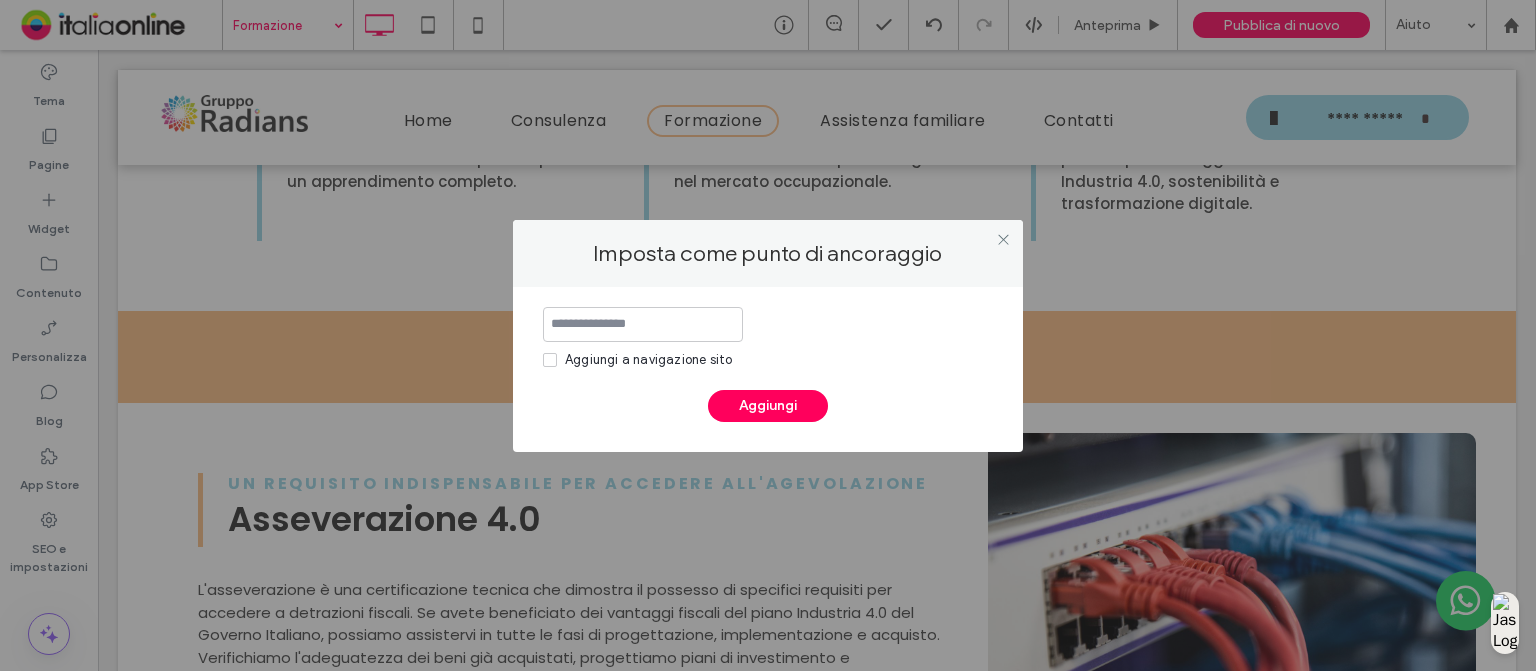 click on "Aggiungi a navigazione sito" at bounding box center (637, 360) 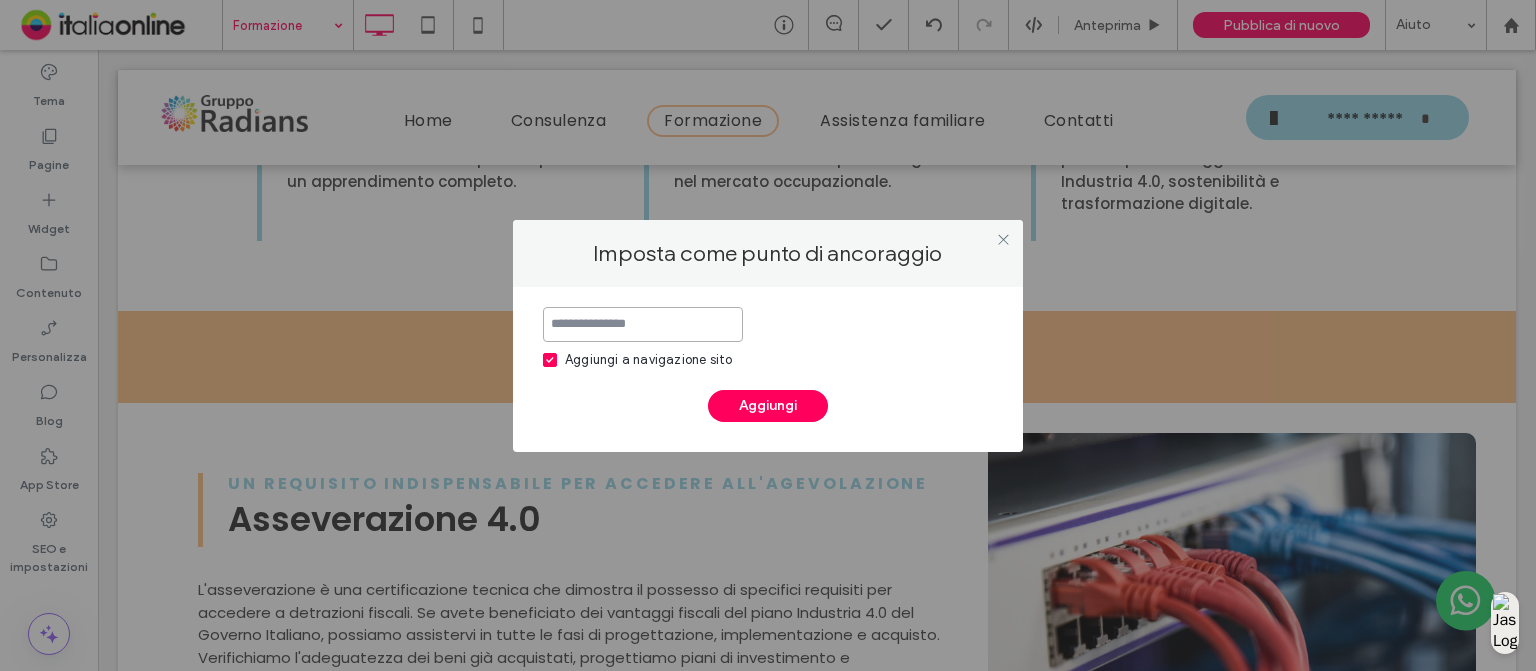 click at bounding box center (643, 324) 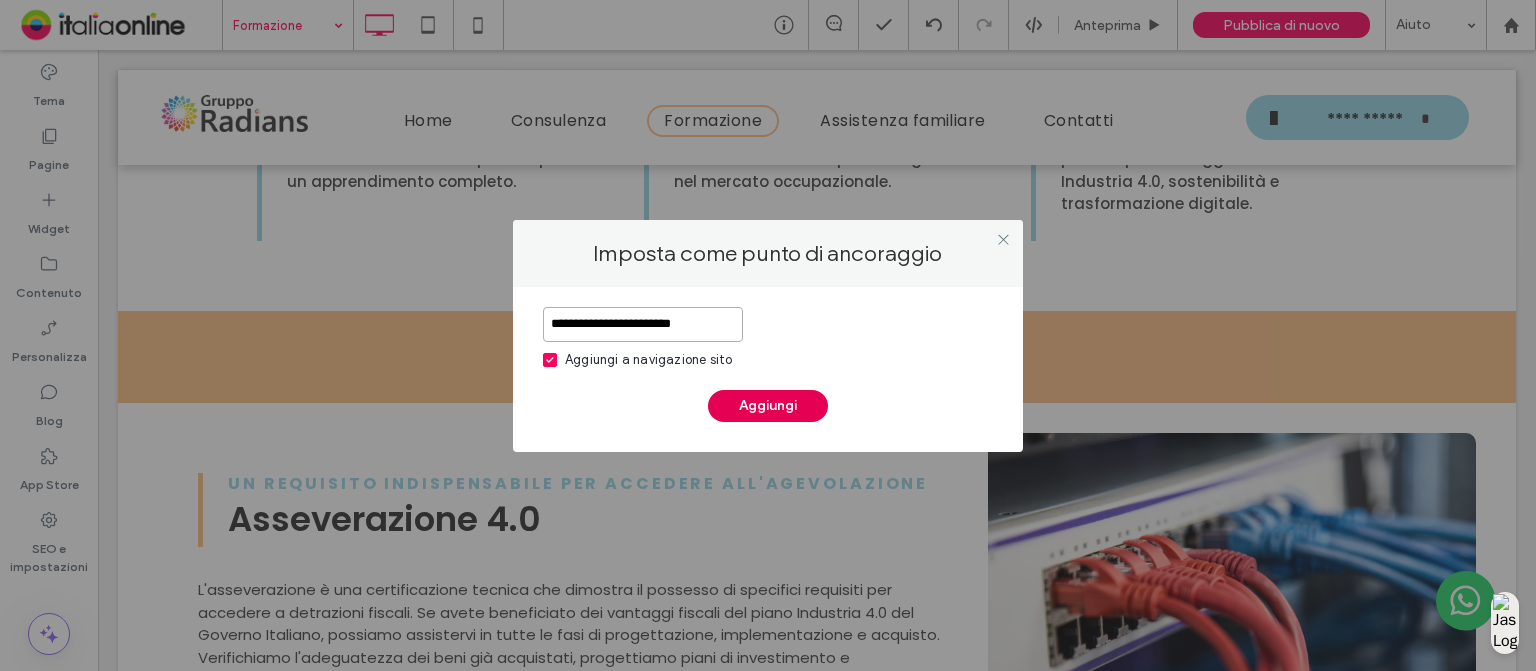 type on "**********" 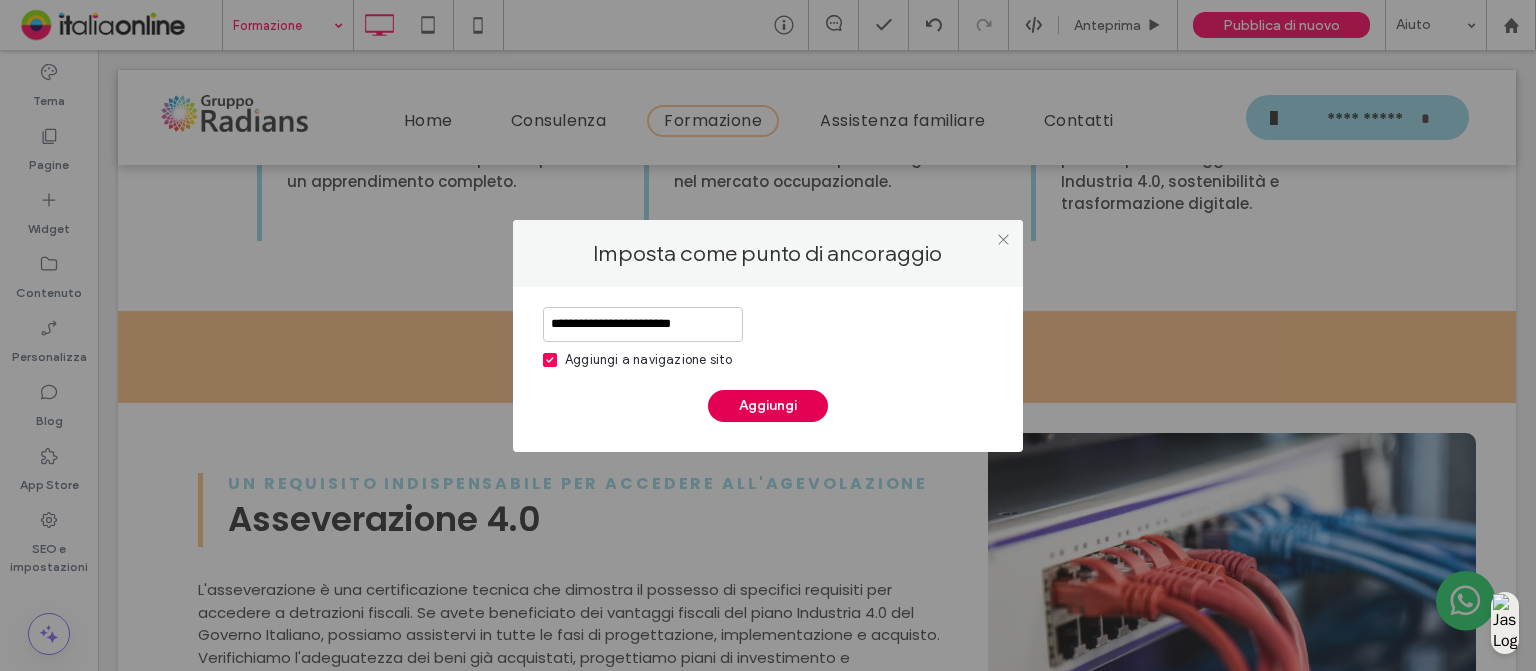 click on "Aggiungi" at bounding box center [768, 406] 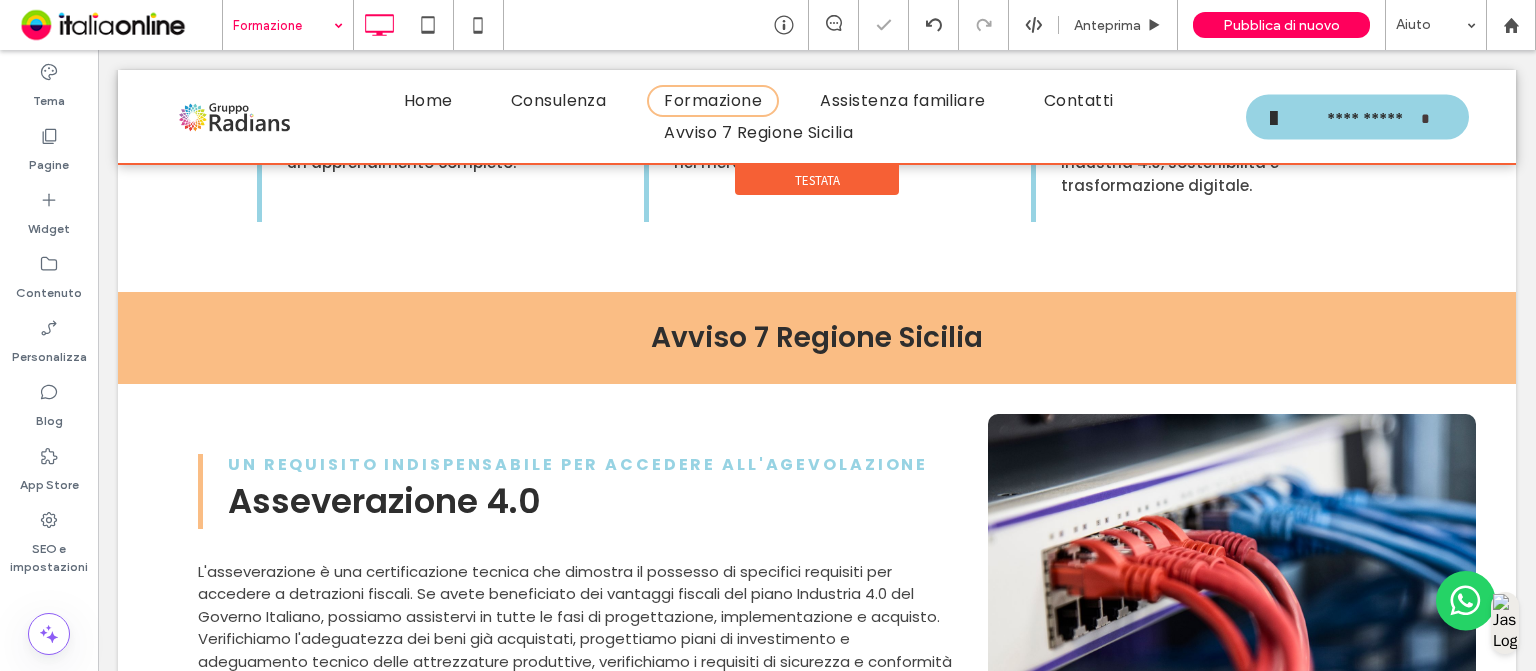 scroll, scrollTop: 1380, scrollLeft: 0, axis: vertical 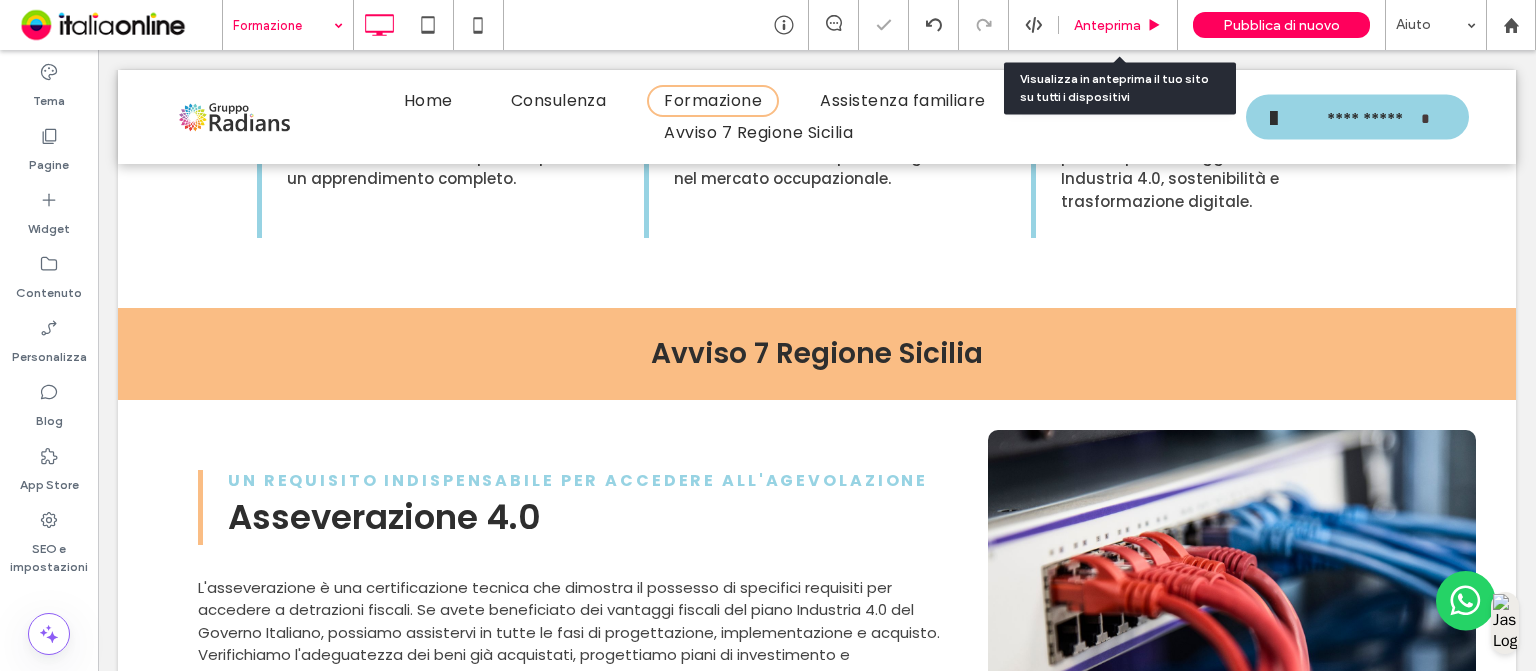 click on "Anteprima" at bounding box center [1107, 25] 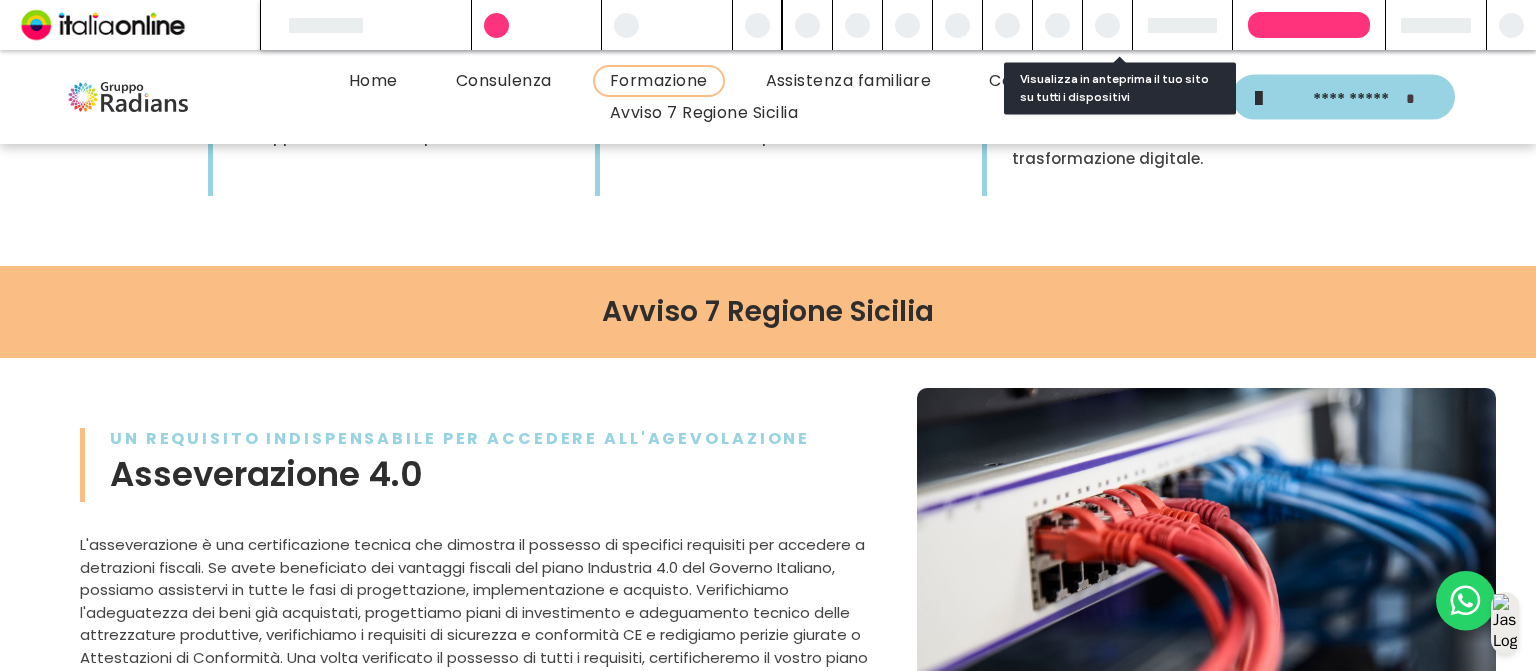 scroll, scrollTop: 1358, scrollLeft: 0, axis: vertical 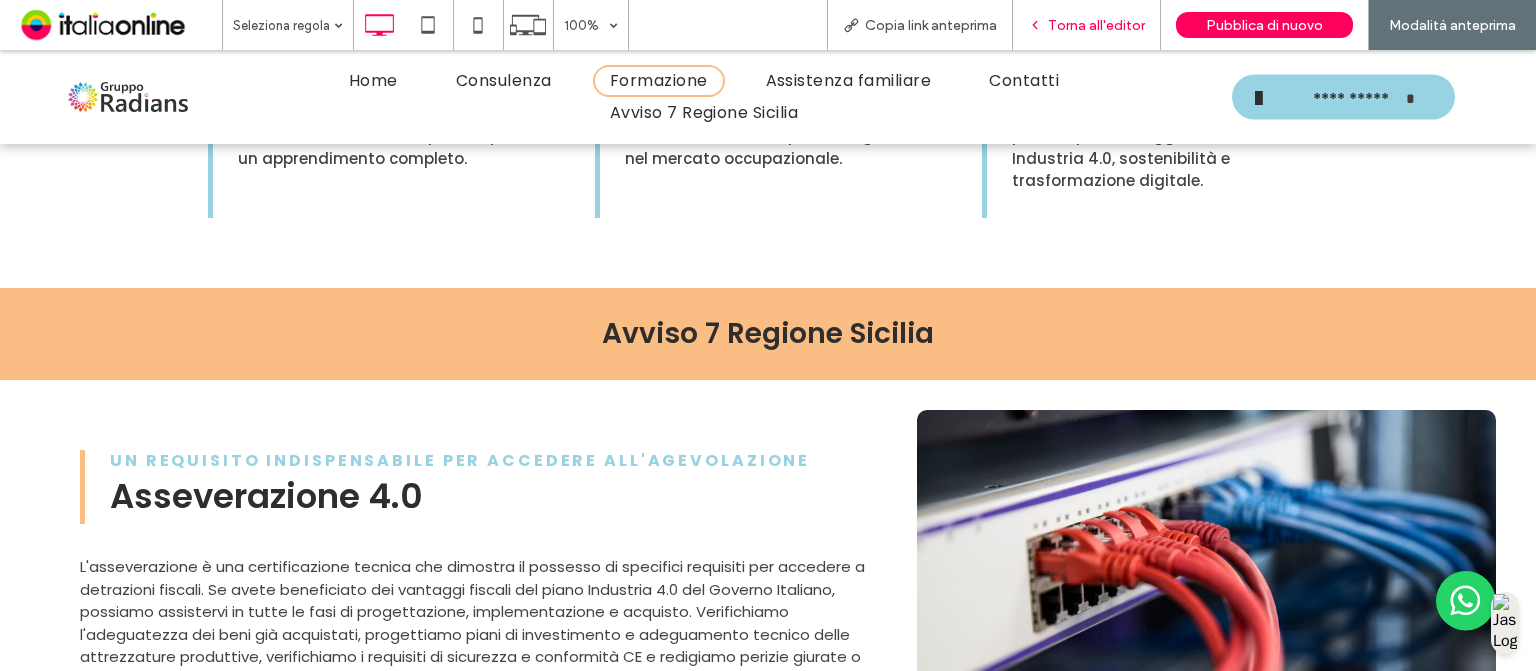 click on "Torna all'editor" at bounding box center [1096, 25] 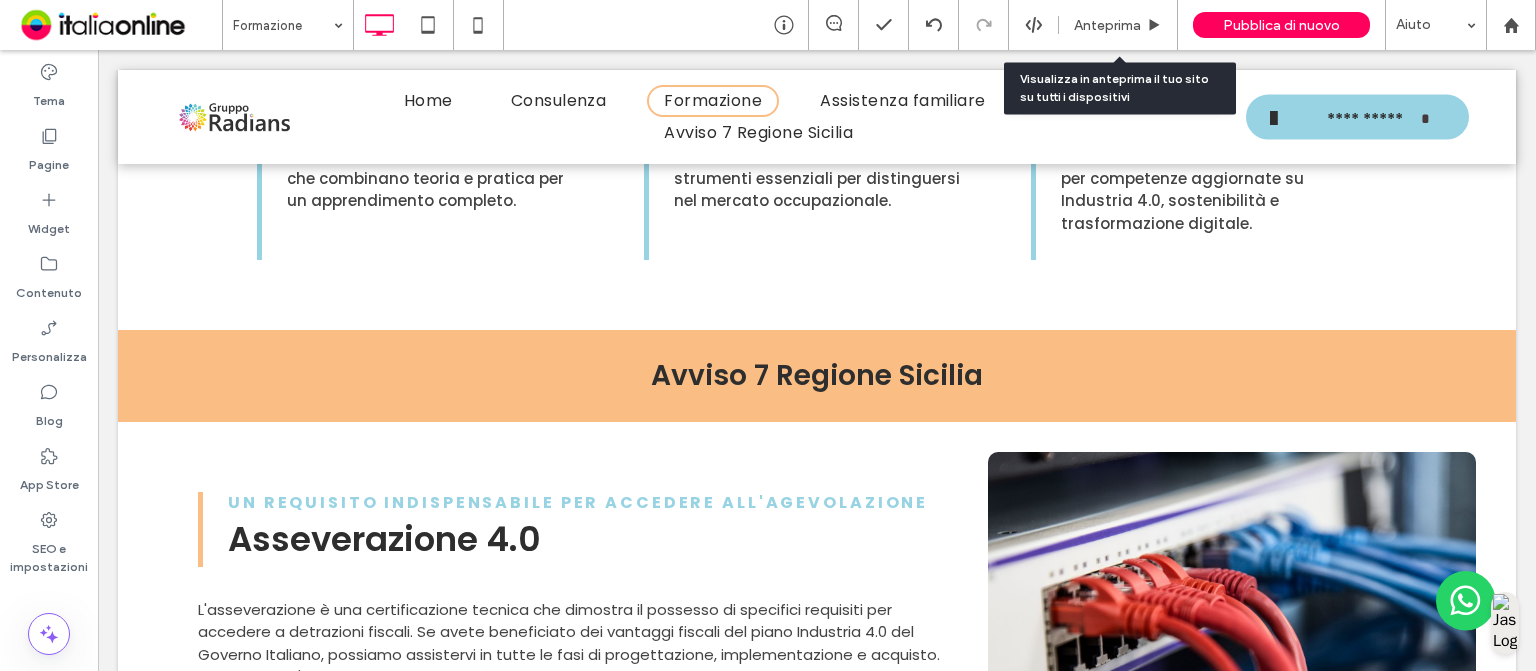 scroll, scrollTop: 1380, scrollLeft: 0, axis: vertical 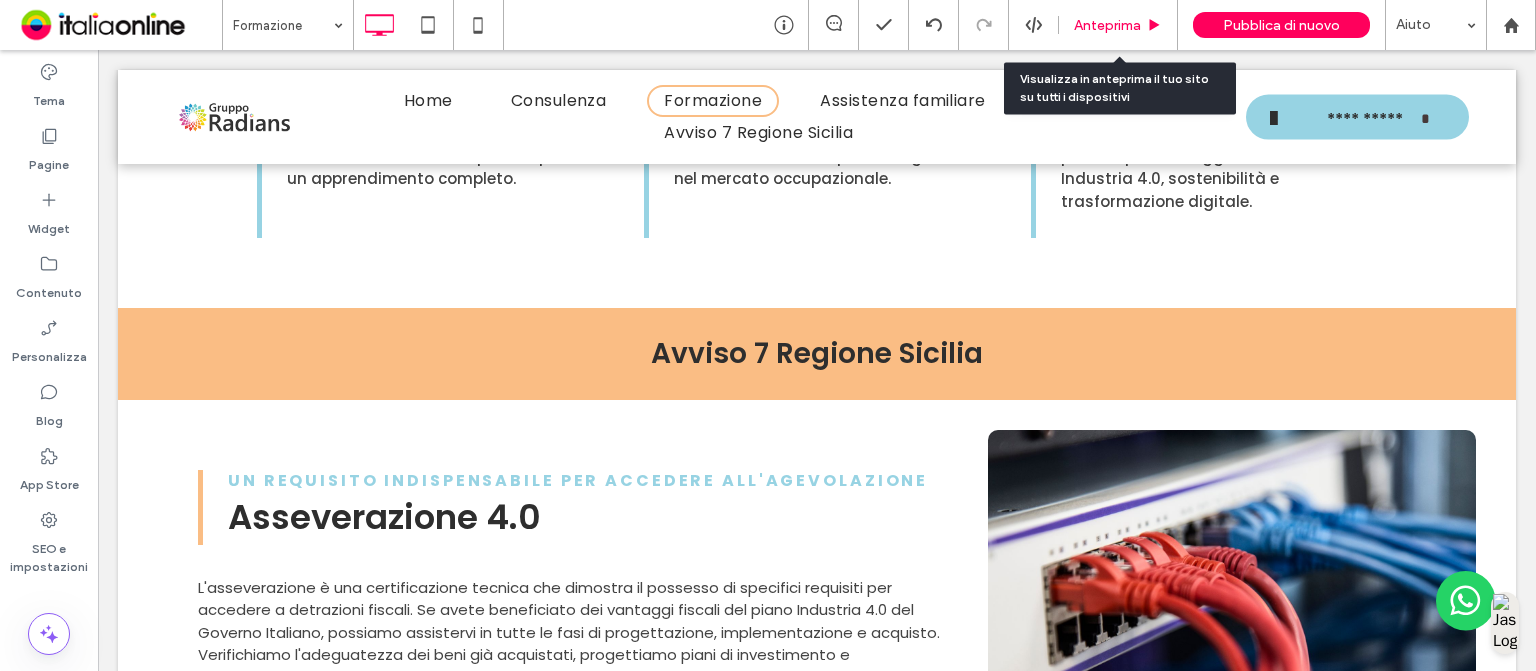 click on "Anteprima" at bounding box center [1107, 25] 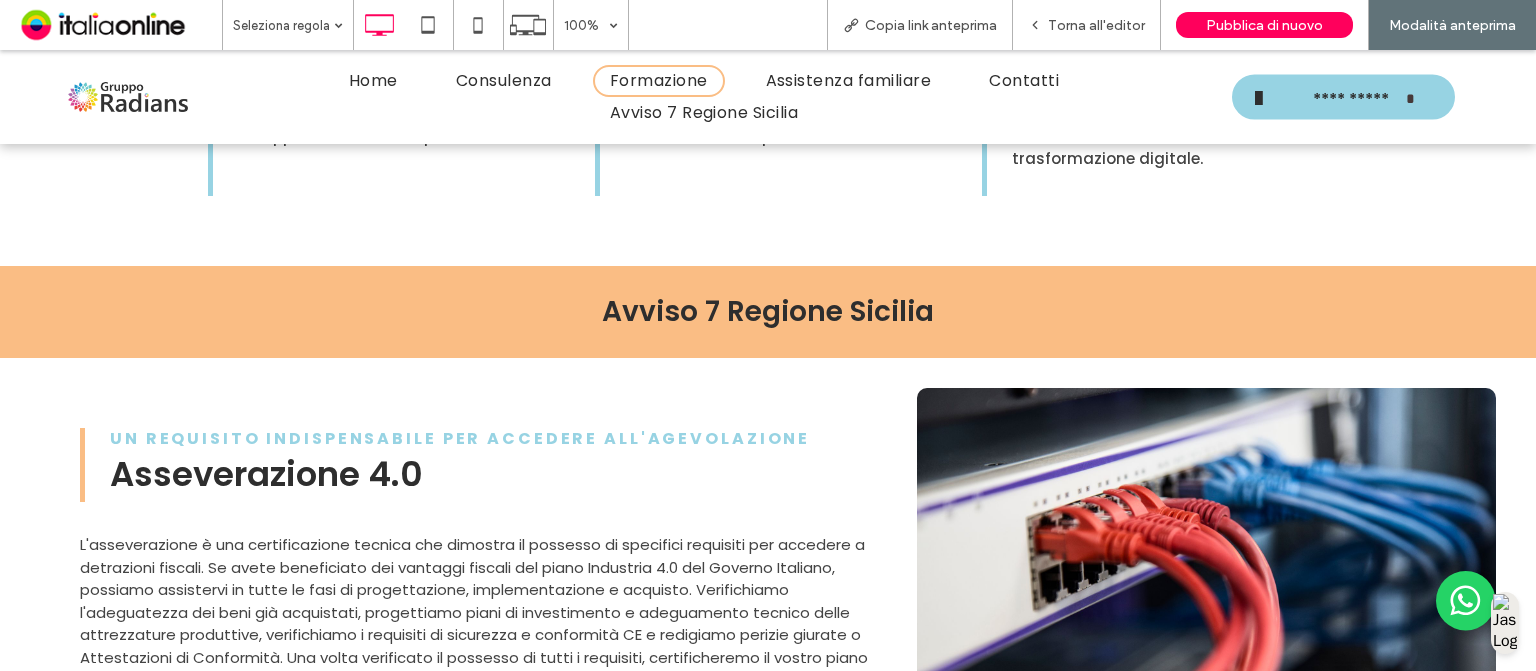 scroll, scrollTop: 1358, scrollLeft: 0, axis: vertical 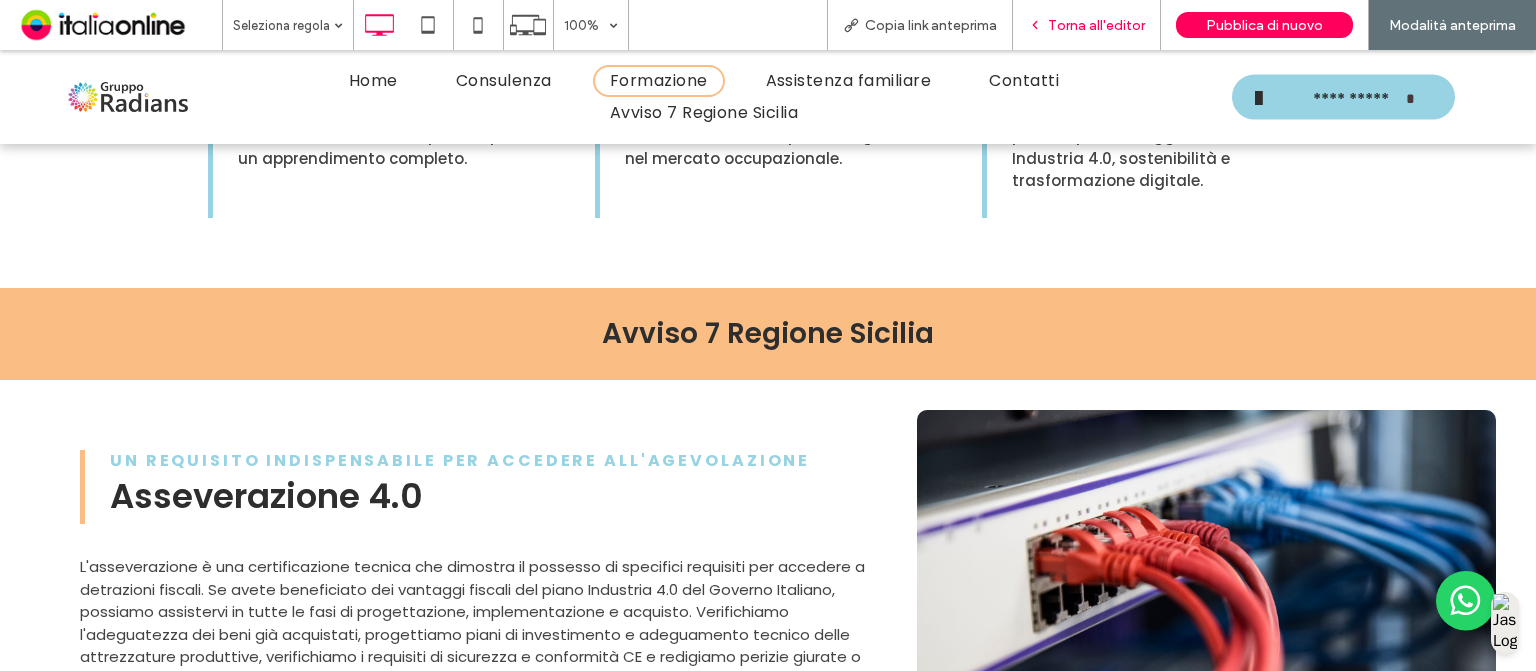 click on "Torna all'editor" at bounding box center [1086, 25] 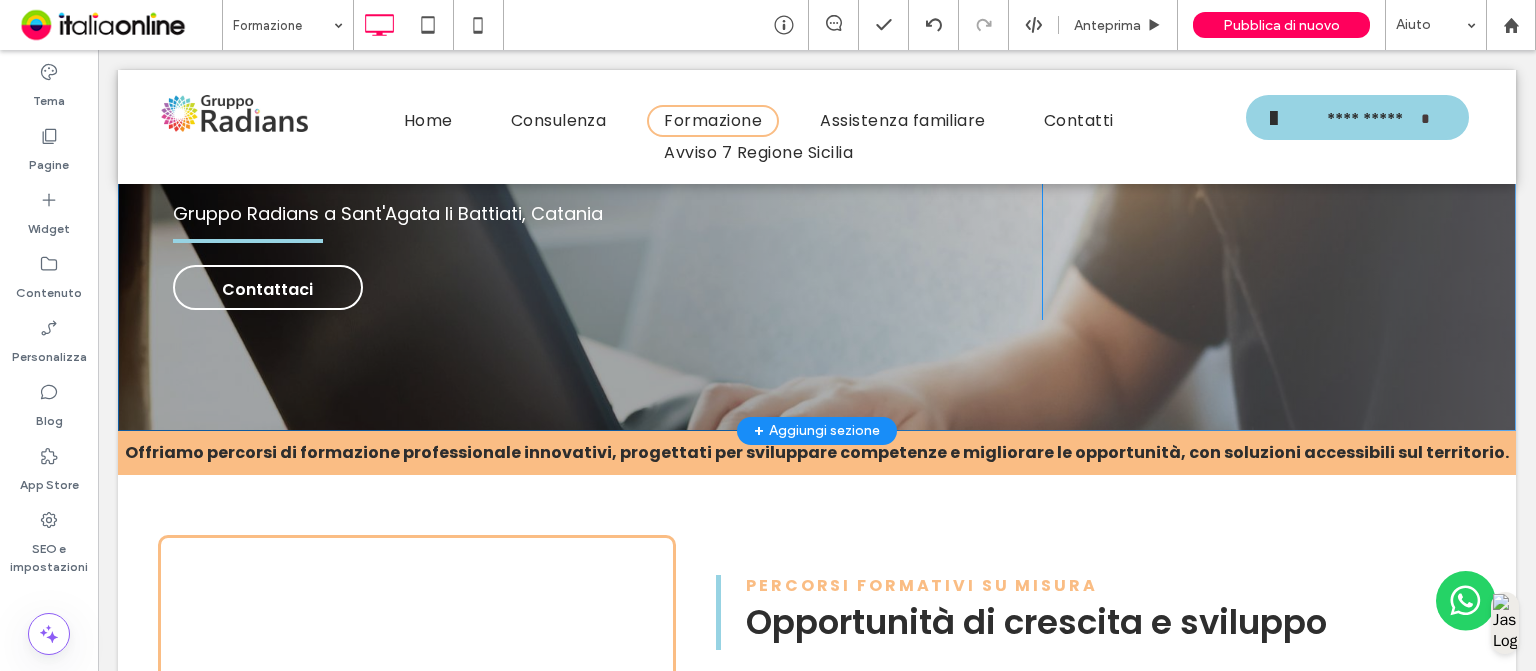 scroll, scrollTop: 0, scrollLeft: 0, axis: both 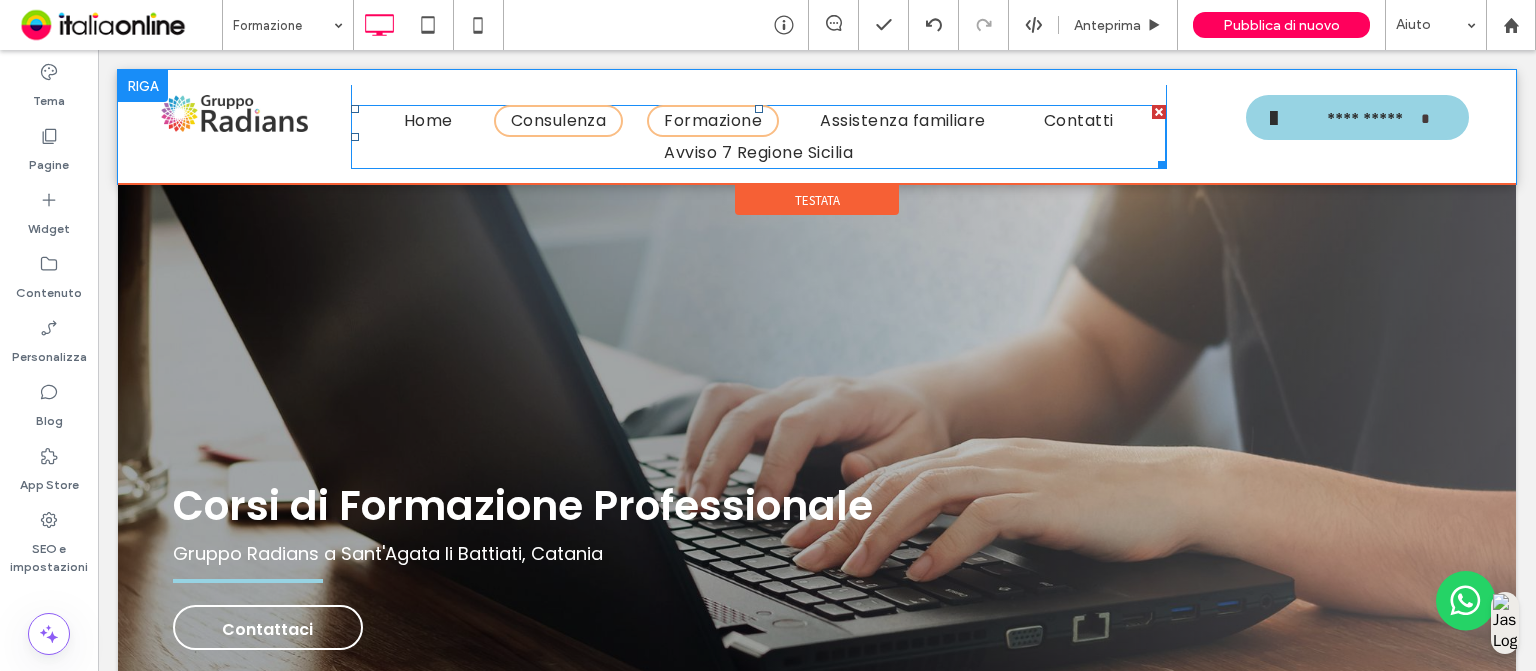 click on "Consulenza" at bounding box center (559, 121) 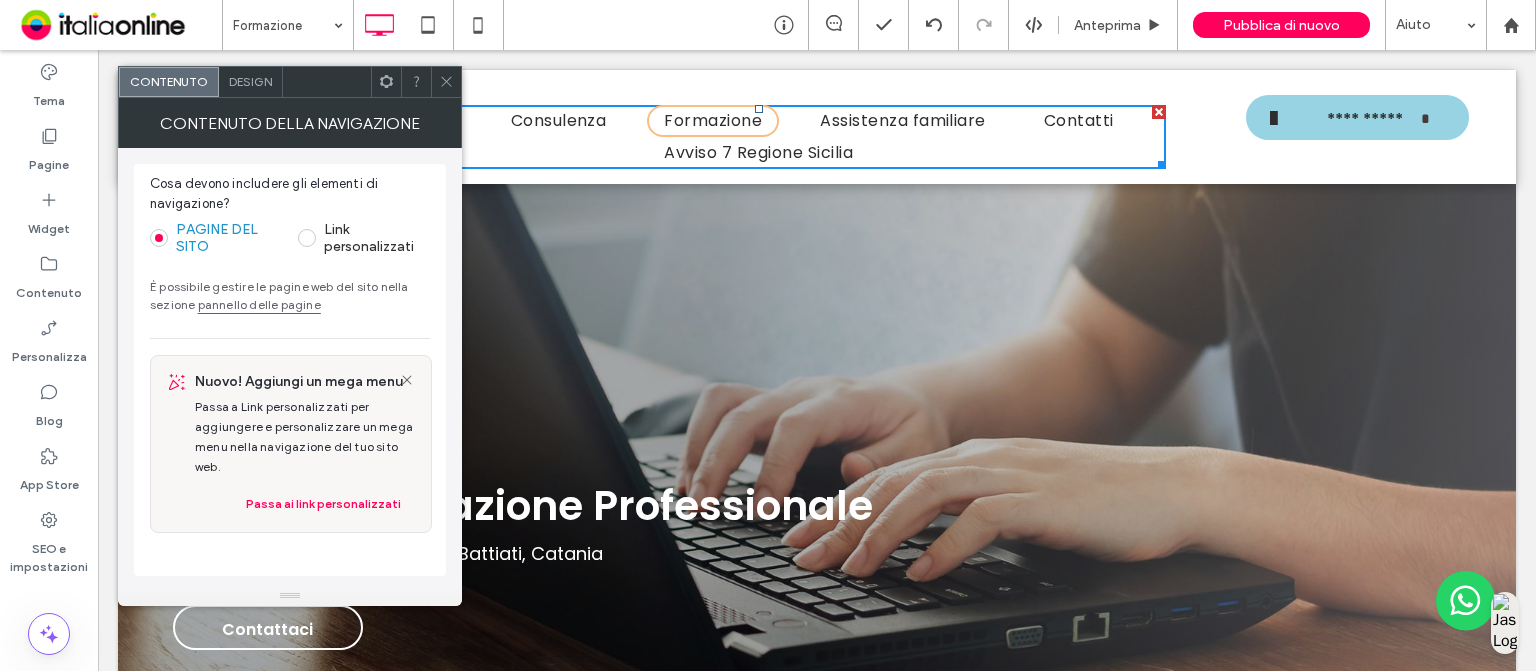 click on "Design" at bounding box center [251, 82] 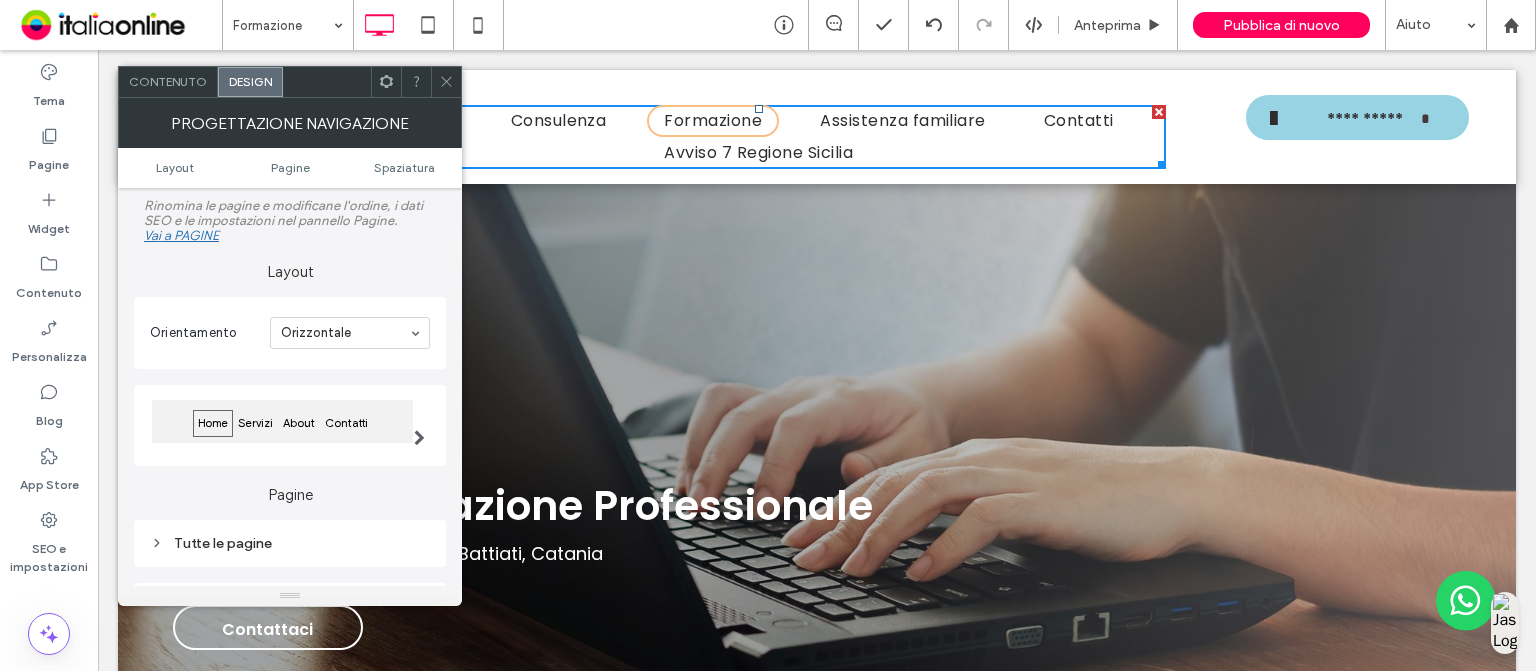 click on "Design" at bounding box center [250, 81] 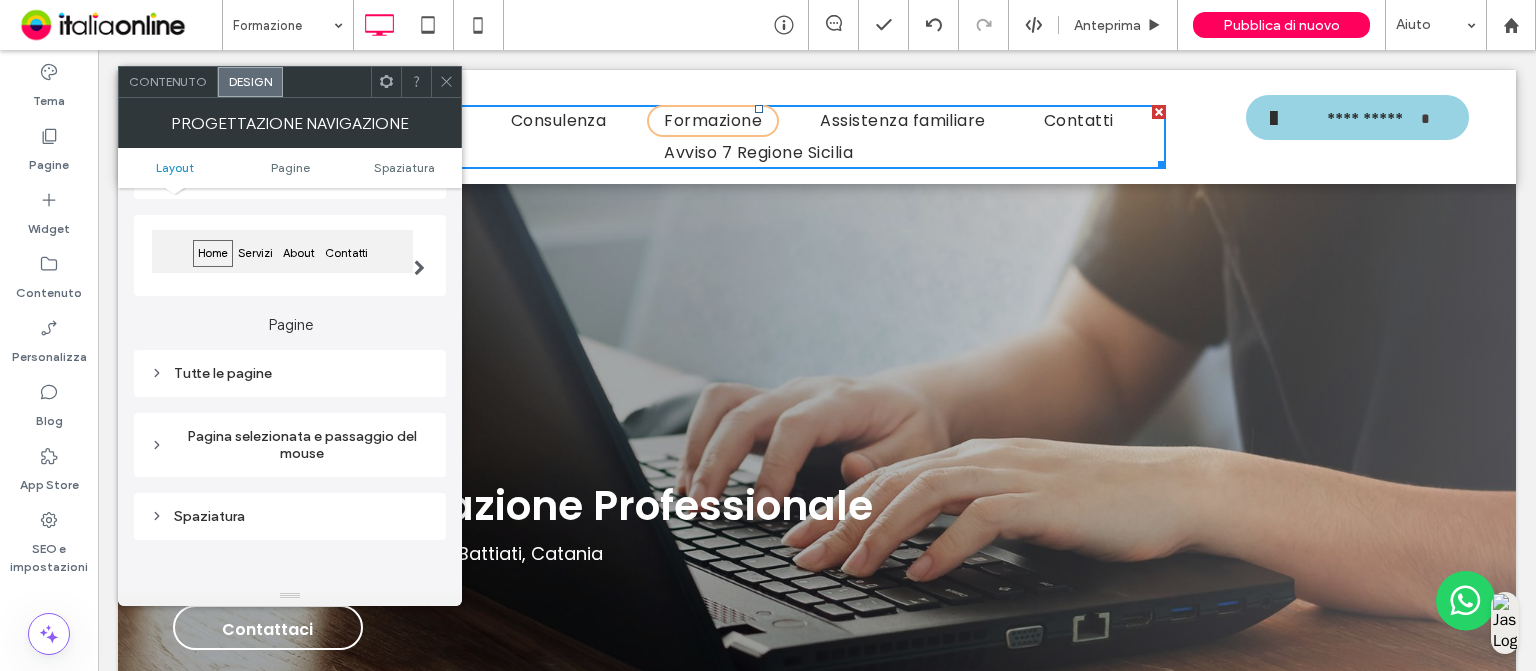 scroll, scrollTop: 180, scrollLeft: 0, axis: vertical 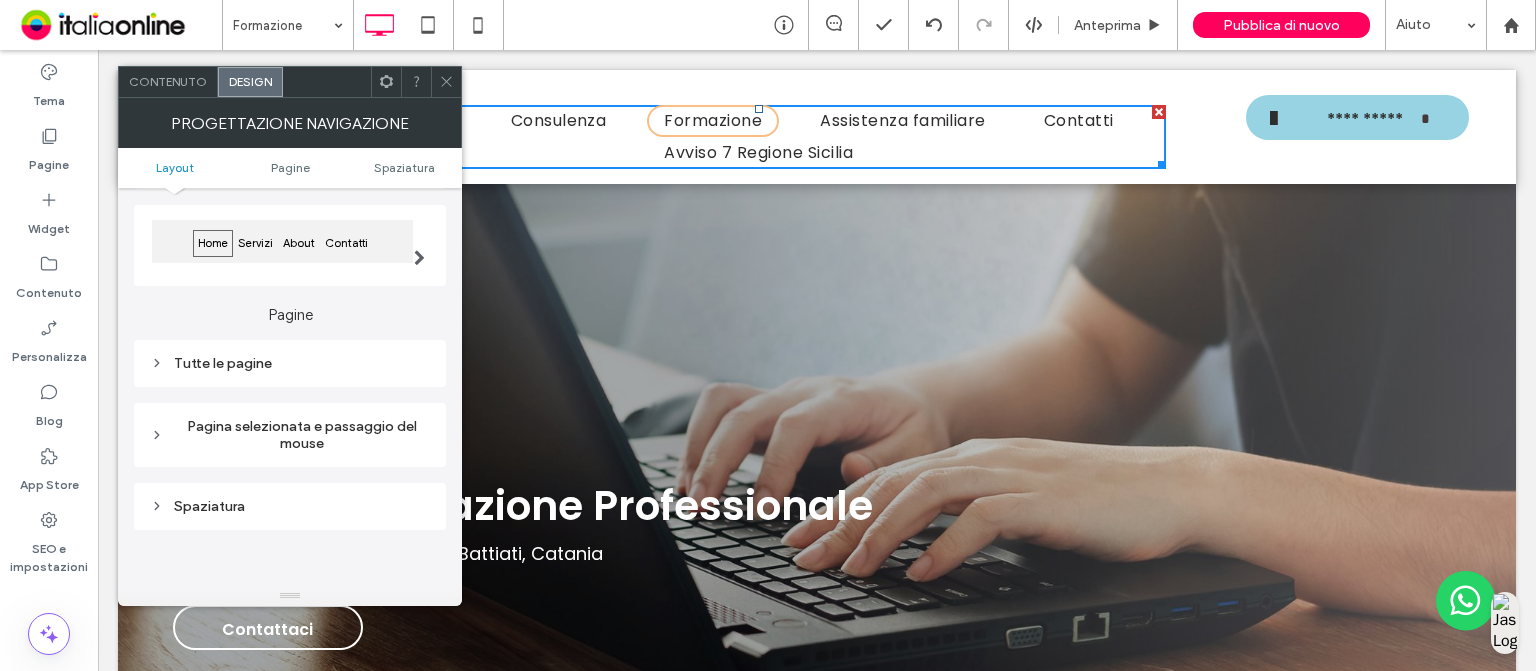 click on "Tutte le pagine" at bounding box center (290, 363) 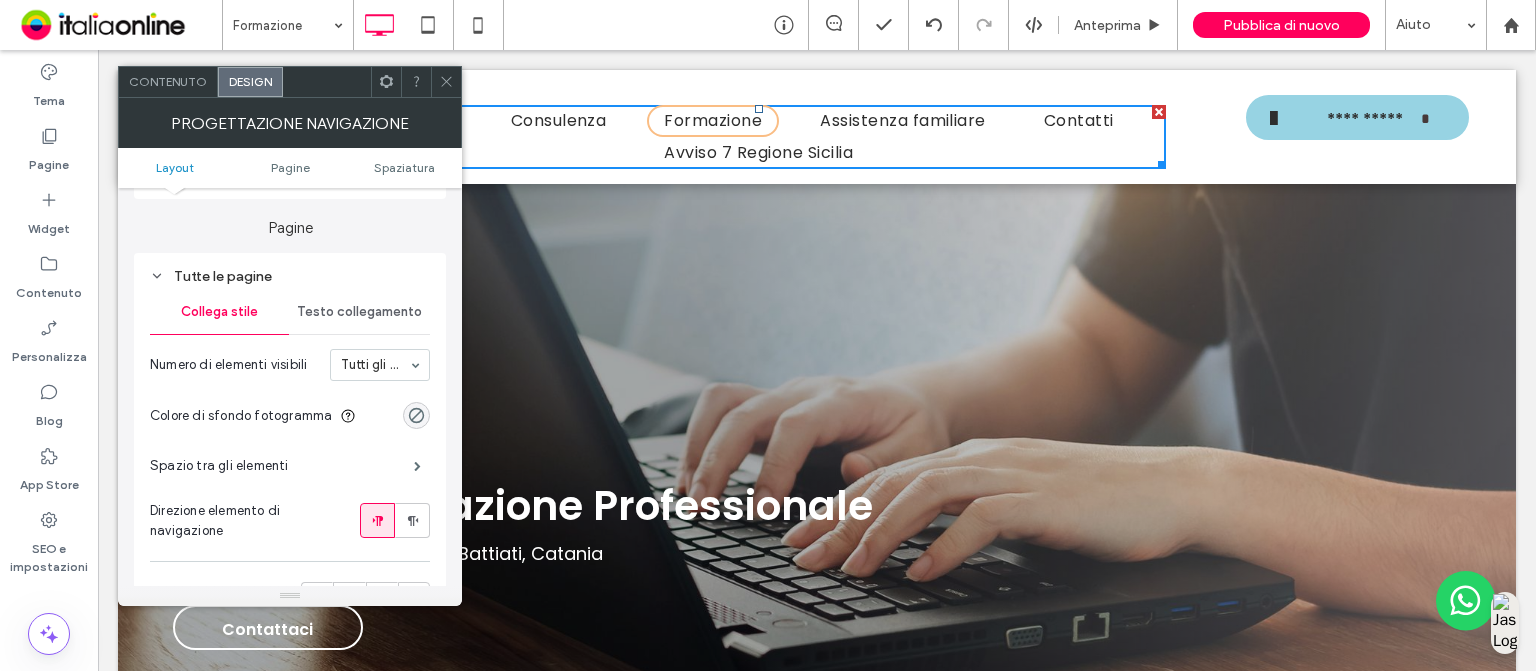 scroll, scrollTop: 268, scrollLeft: 0, axis: vertical 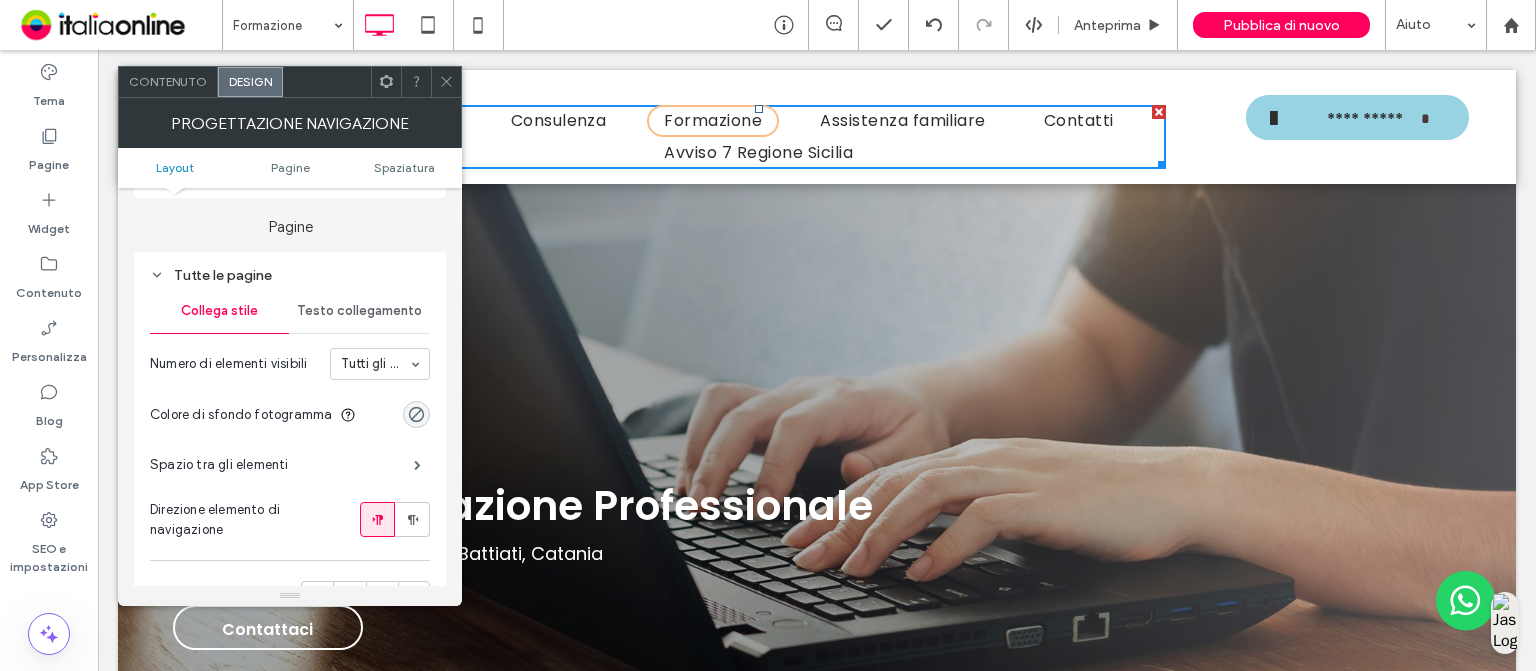 click on "Testo collegamento" at bounding box center (359, 311) 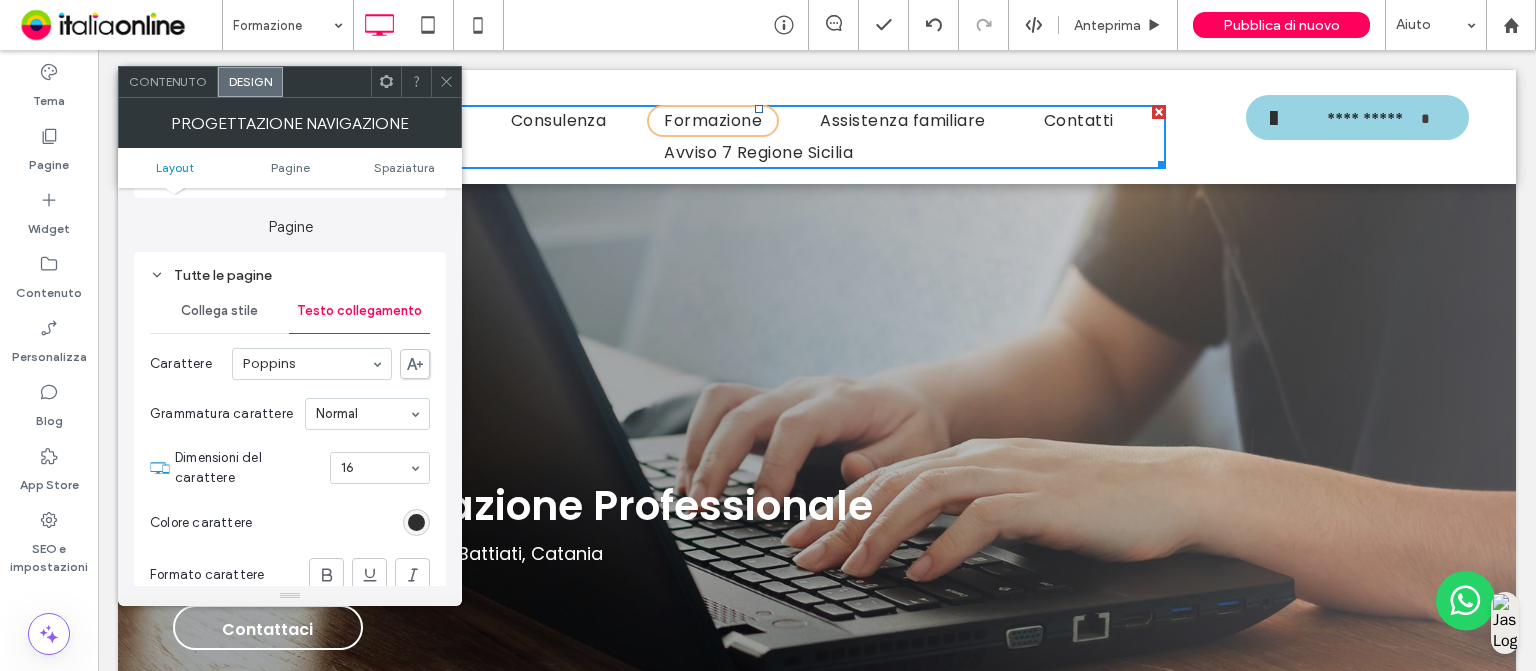 click on "Collega stile" at bounding box center [219, 311] 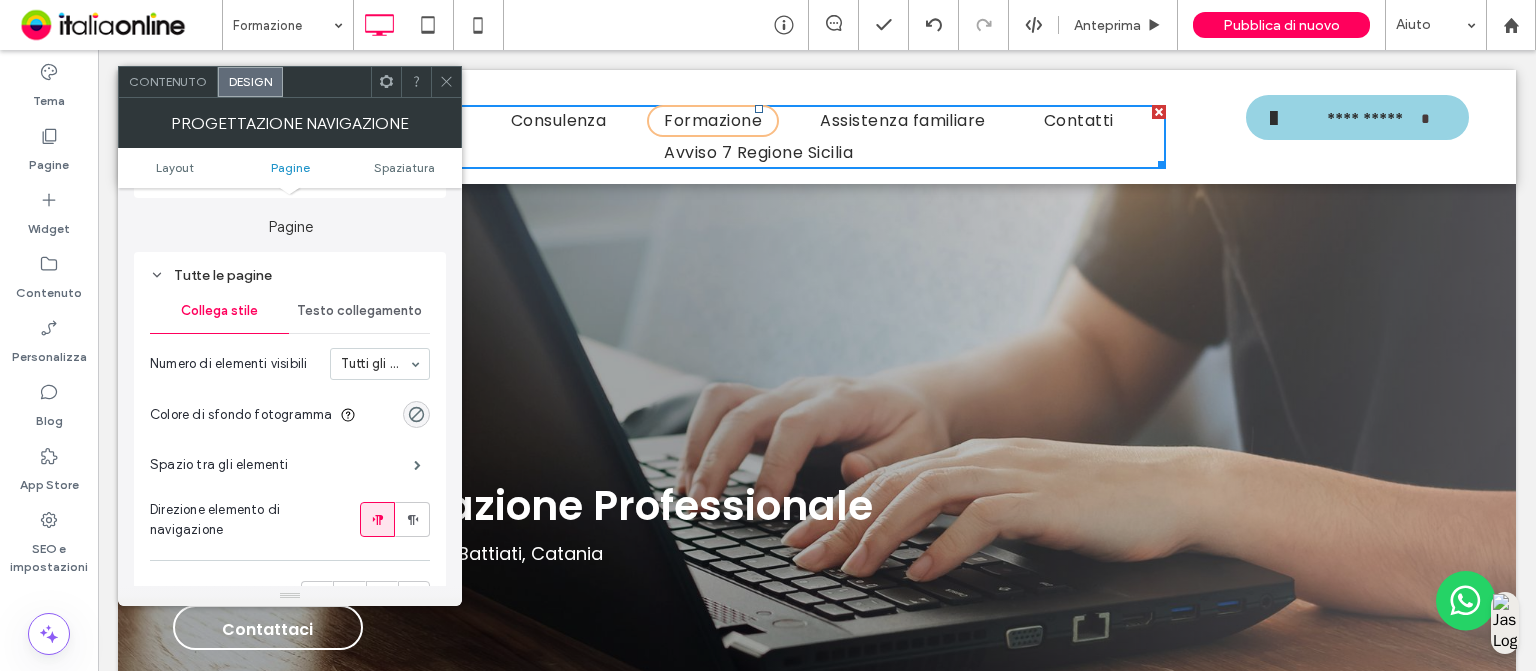 scroll, scrollTop: 386, scrollLeft: 0, axis: vertical 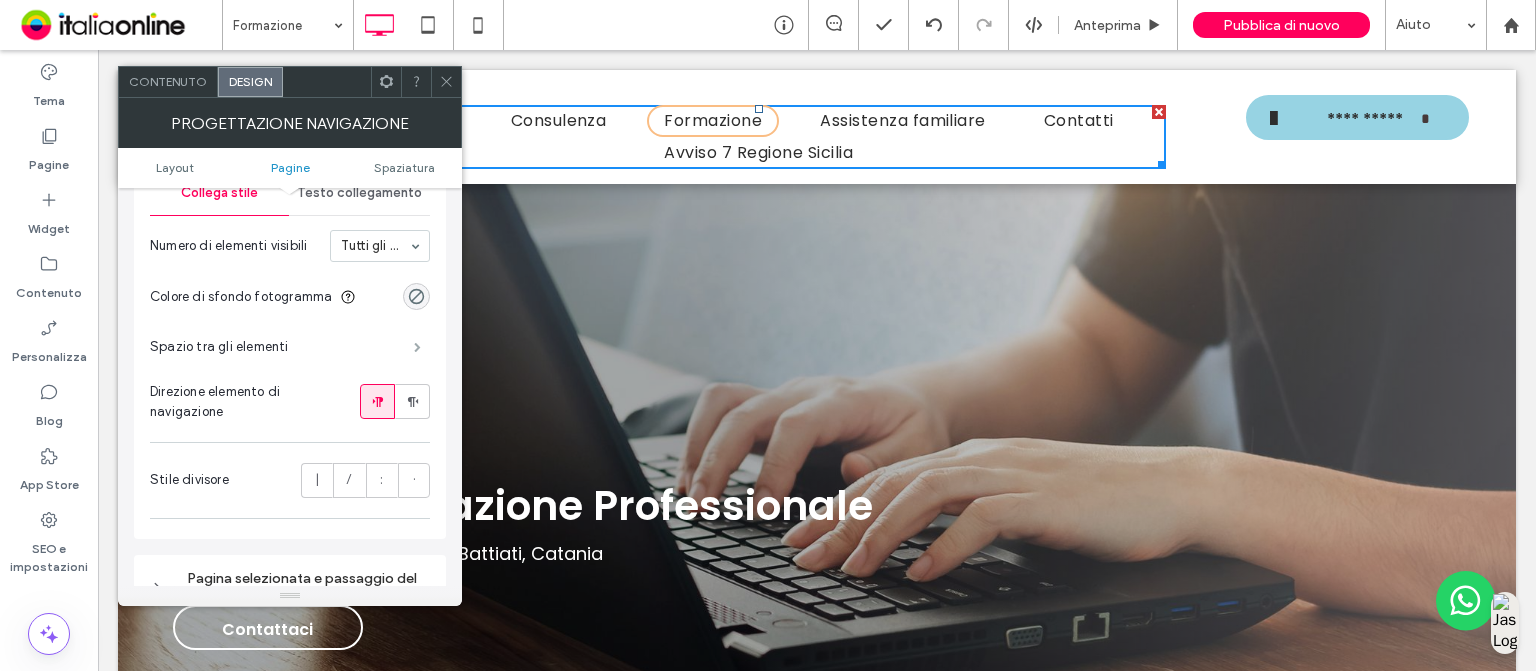 click at bounding box center (417, 347) 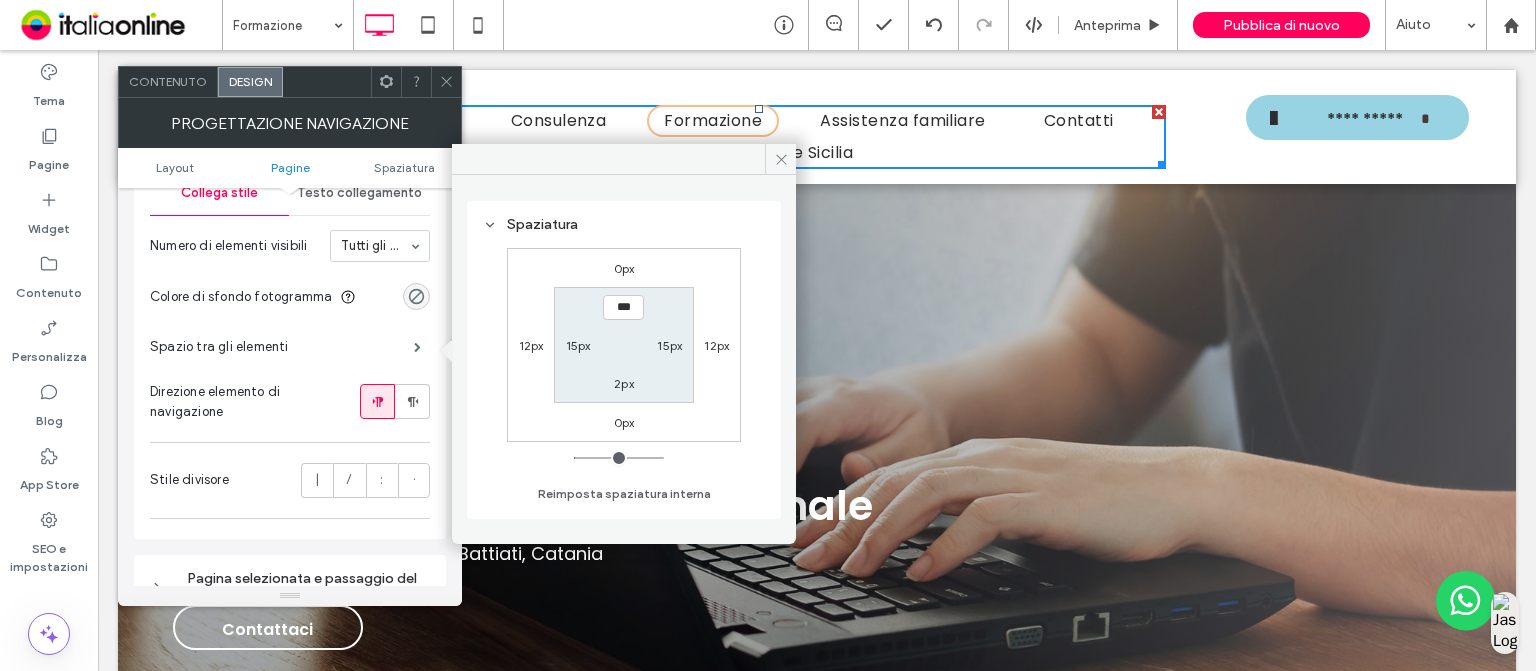 click on "12px" at bounding box center [531, 345] 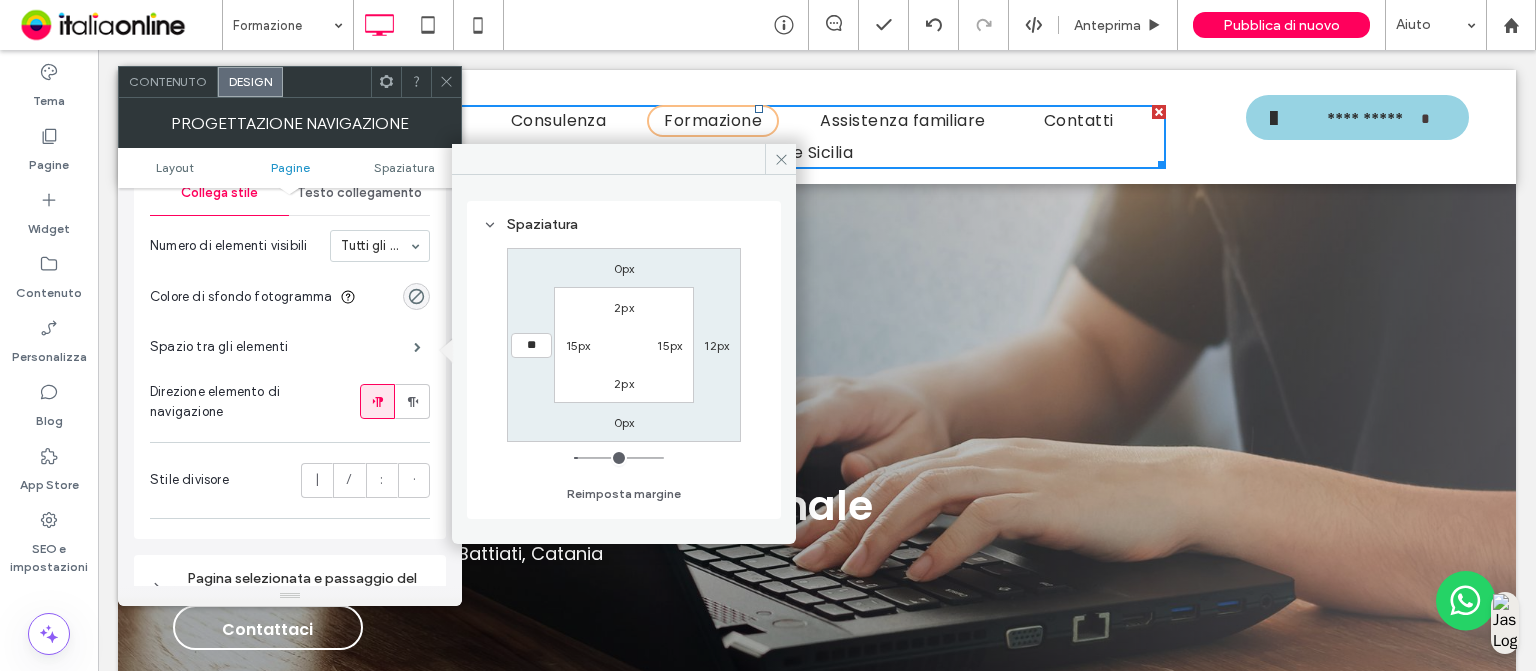 type on "**" 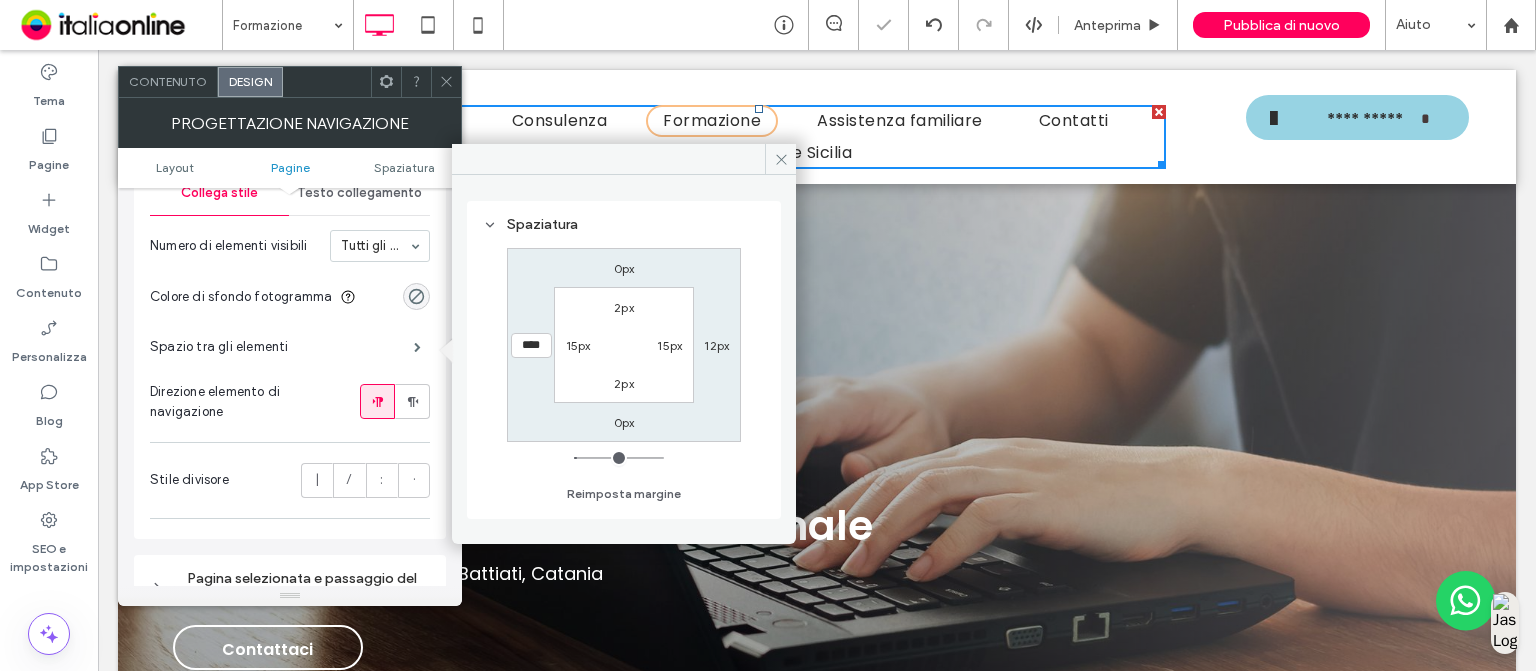 click on "12px" at bounding box center [716, 345] 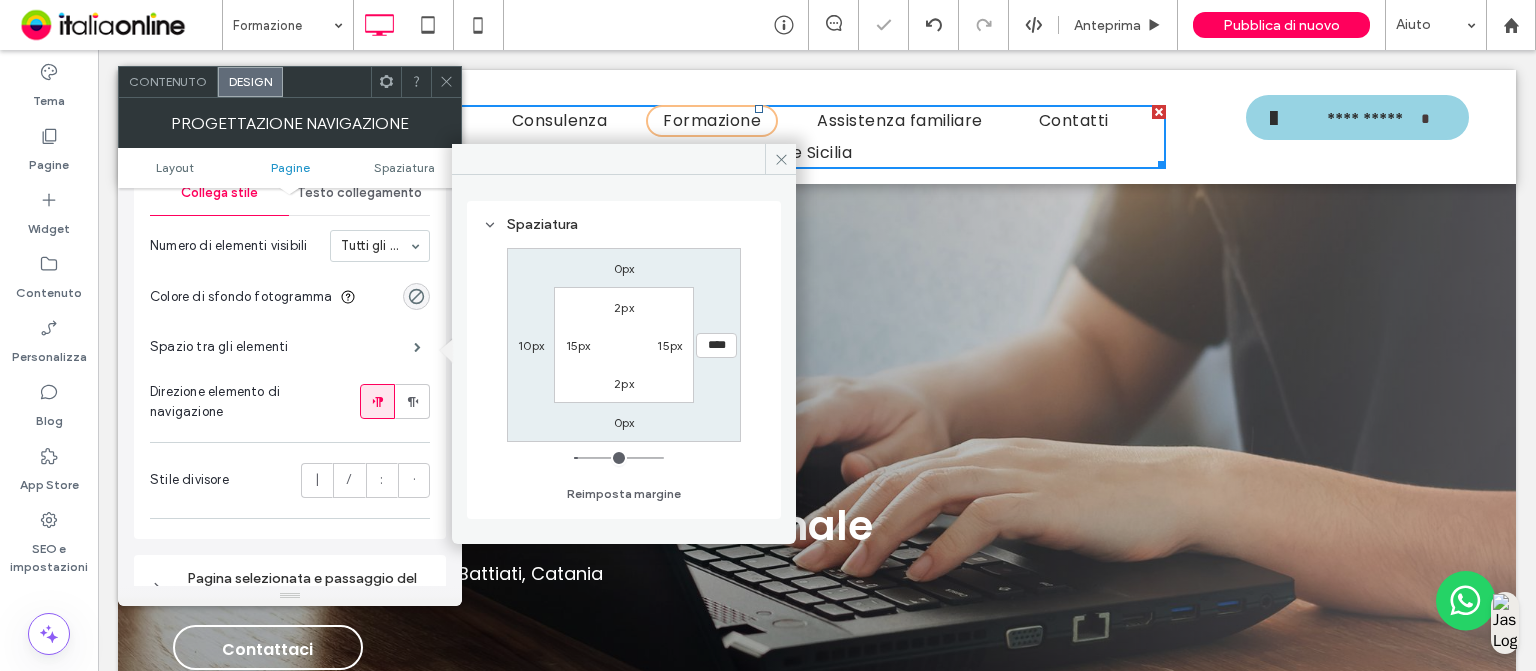type on "**" 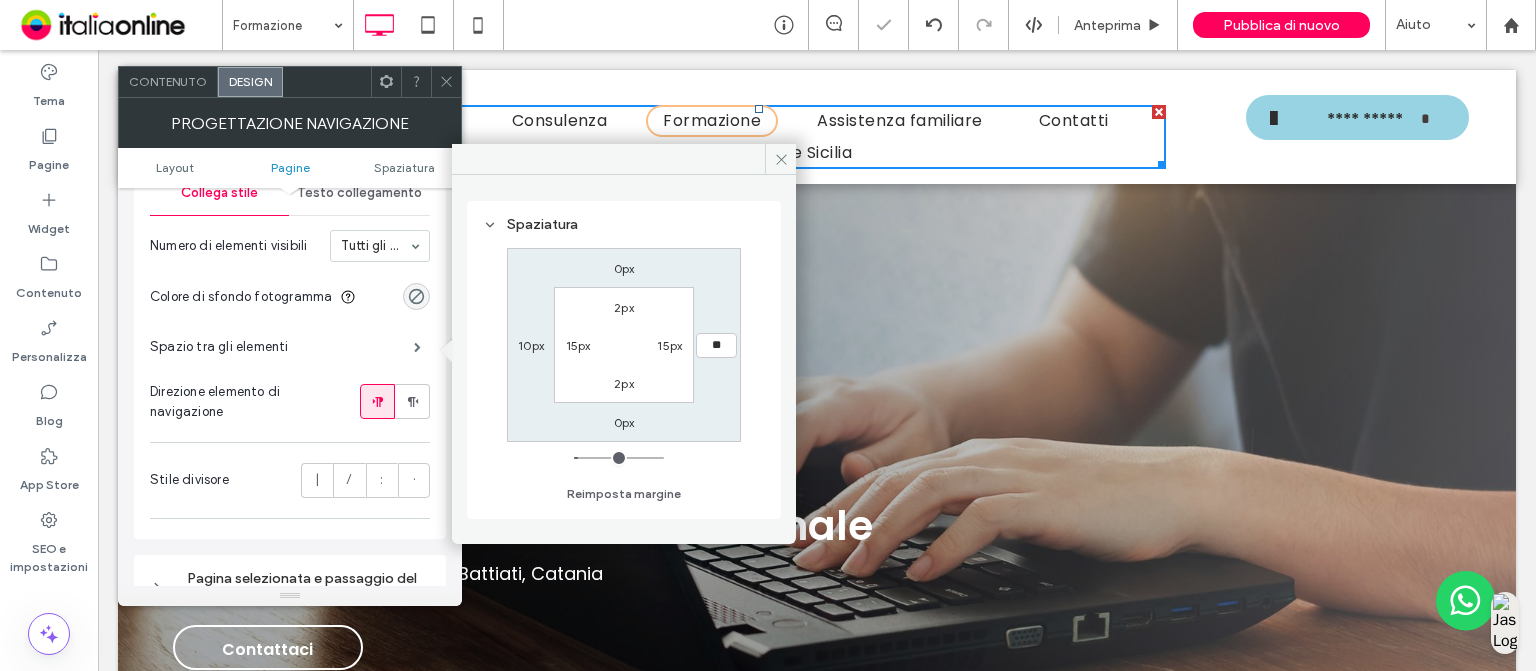 type on "**" 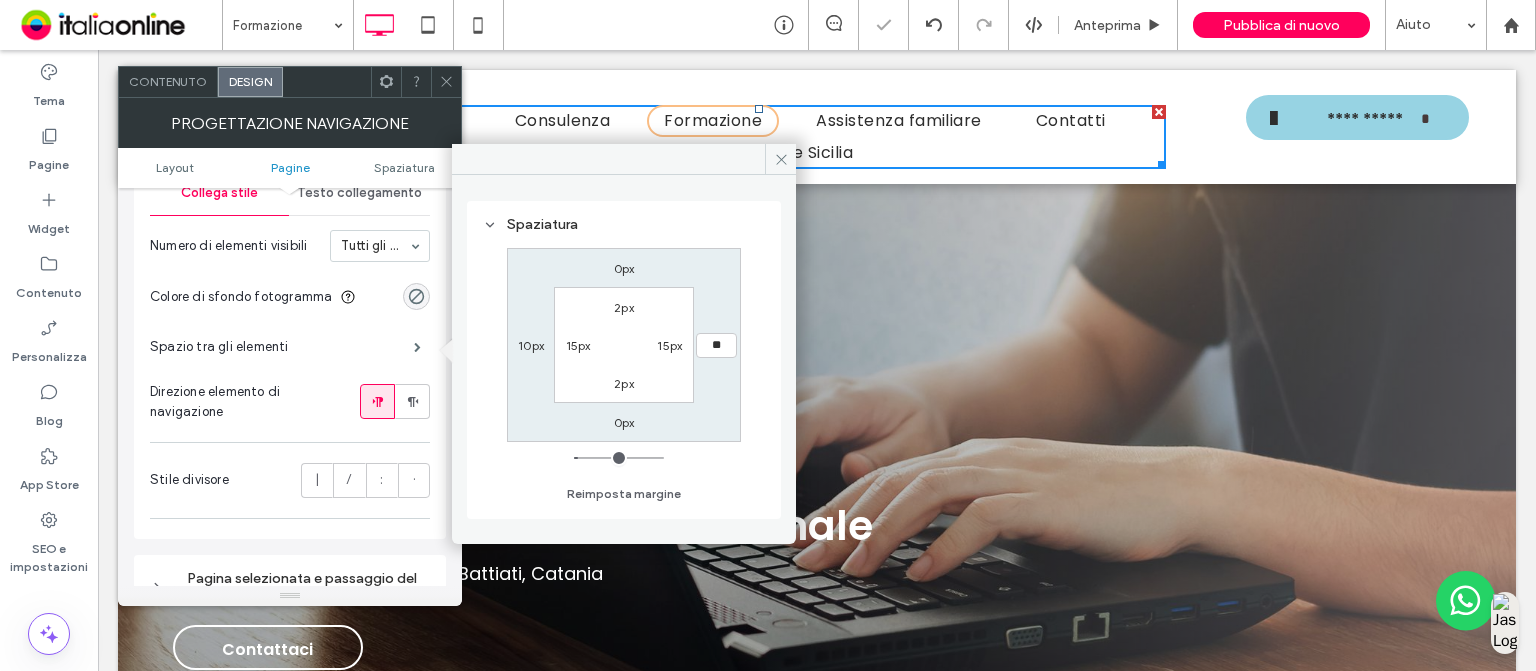 type on "**" 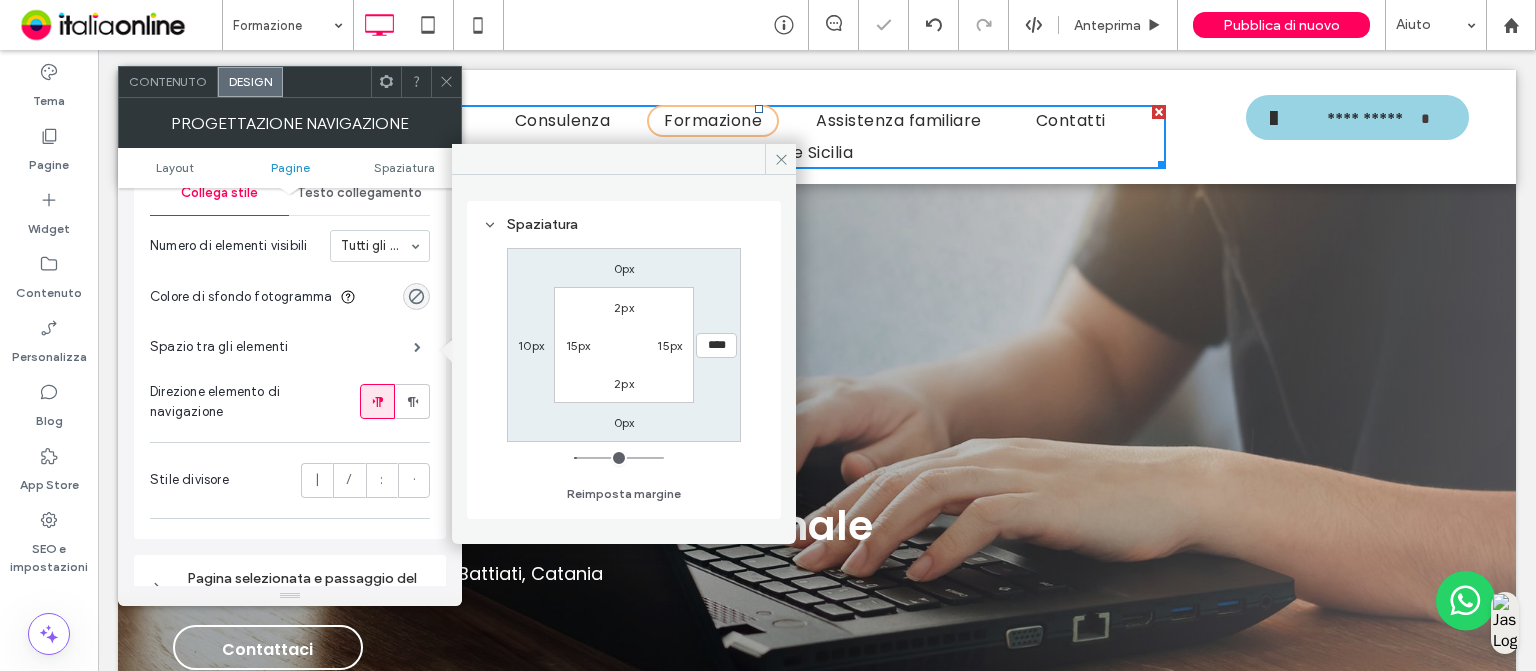click on "15px" at bounding box center (578, 345) 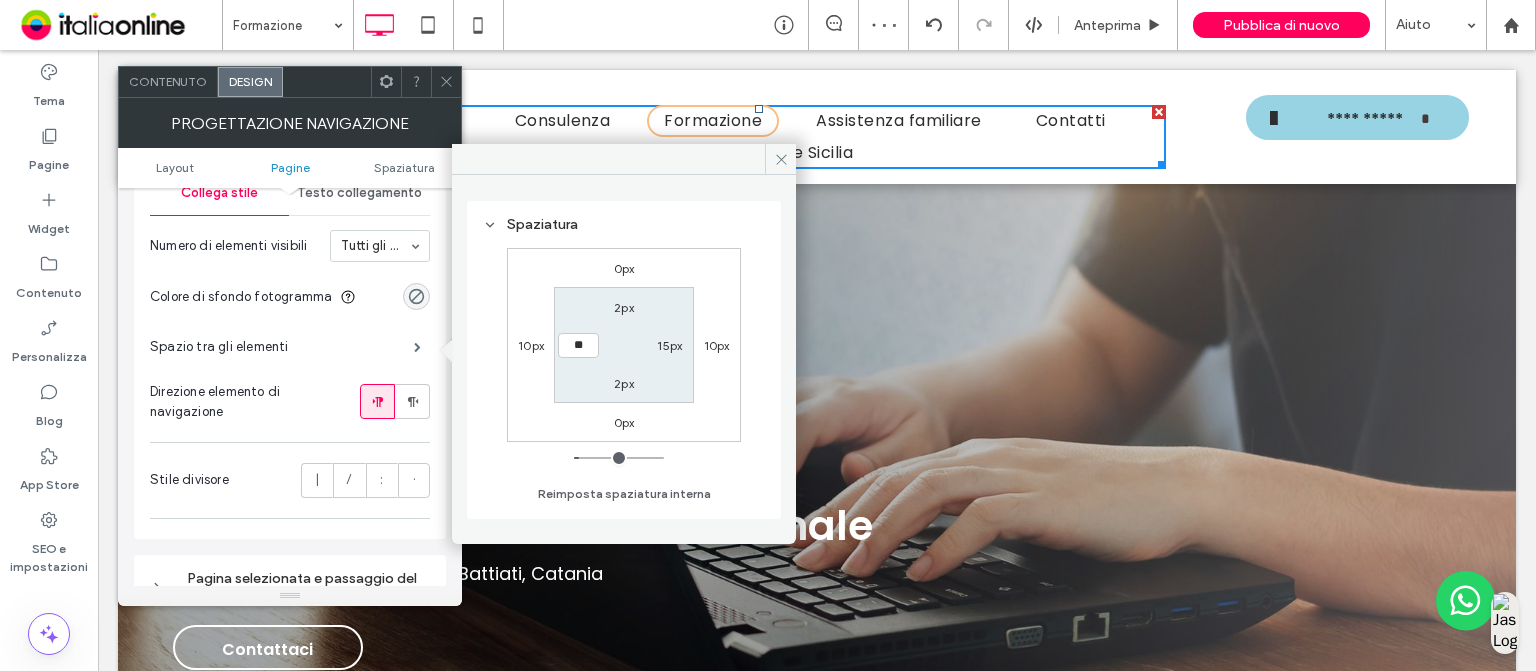 type on "**" 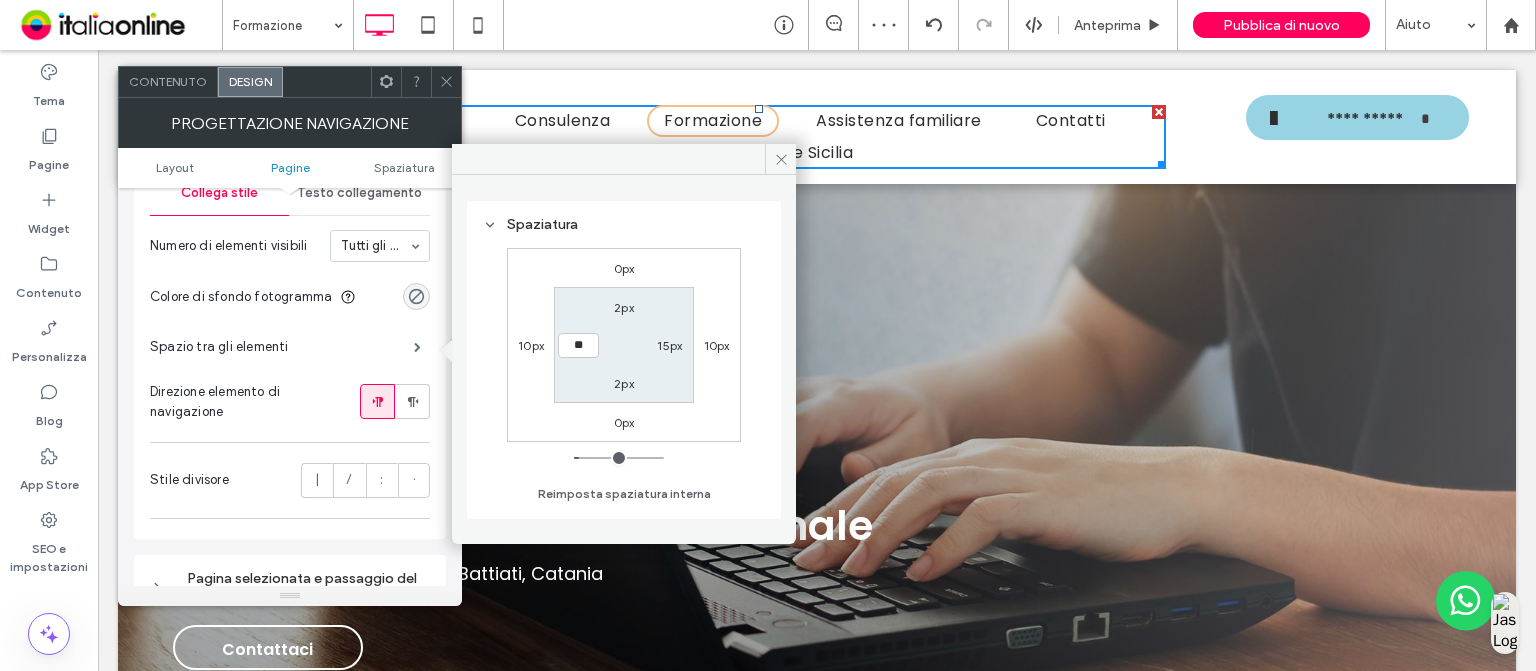 type on "**" 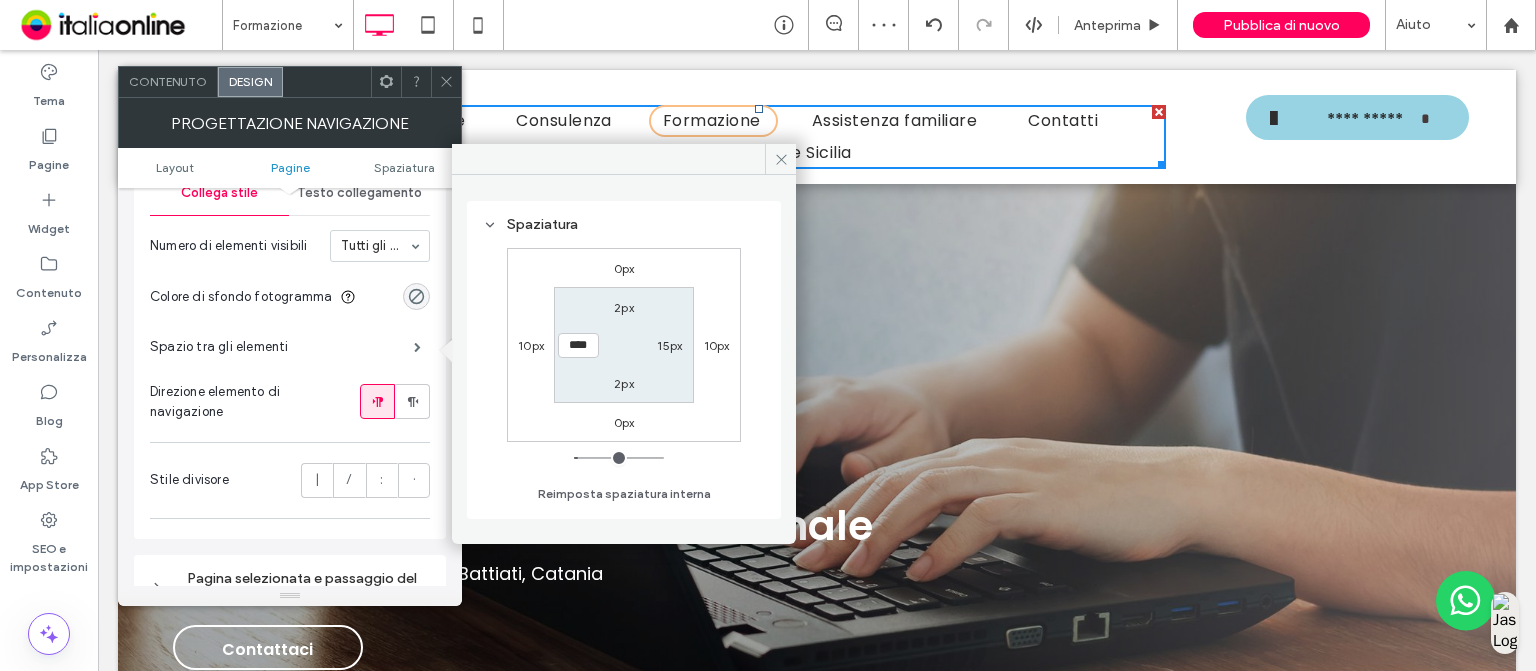 click on "15px" at bounding box center [669, 345] 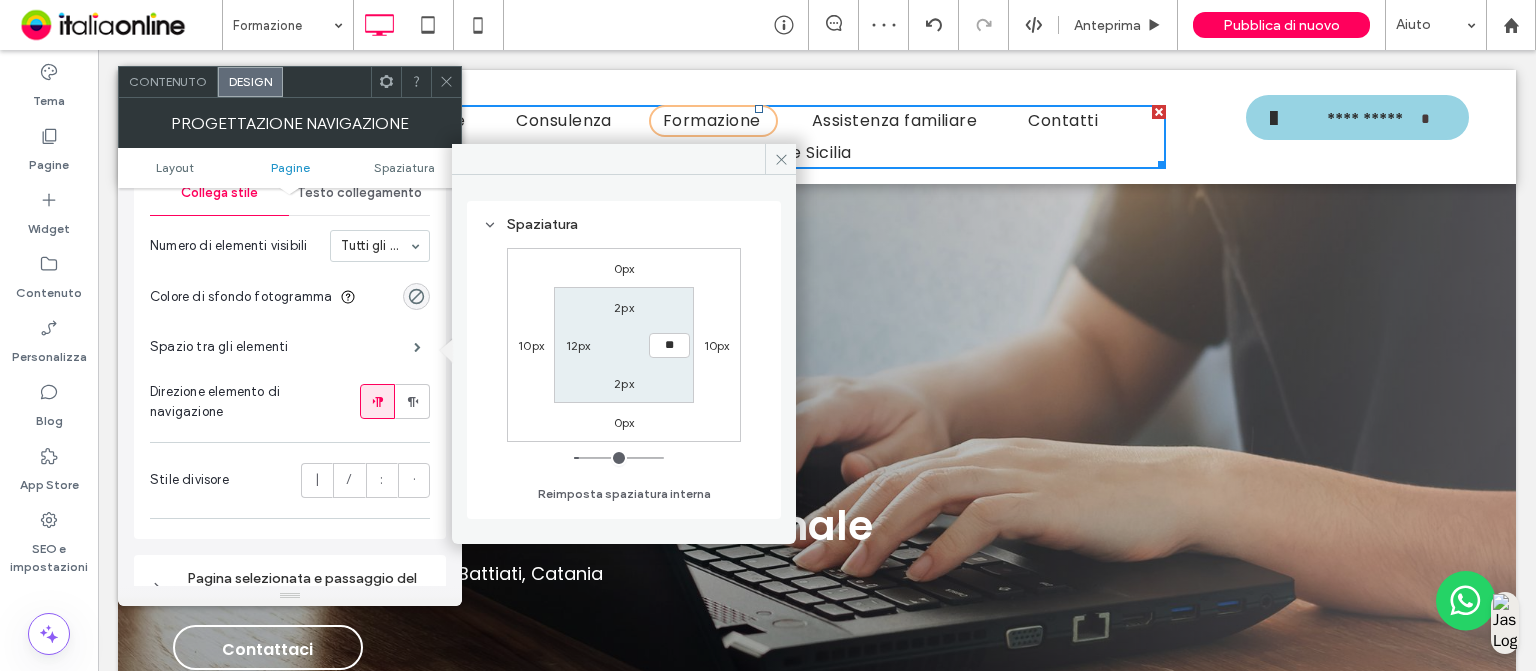 type on "**" 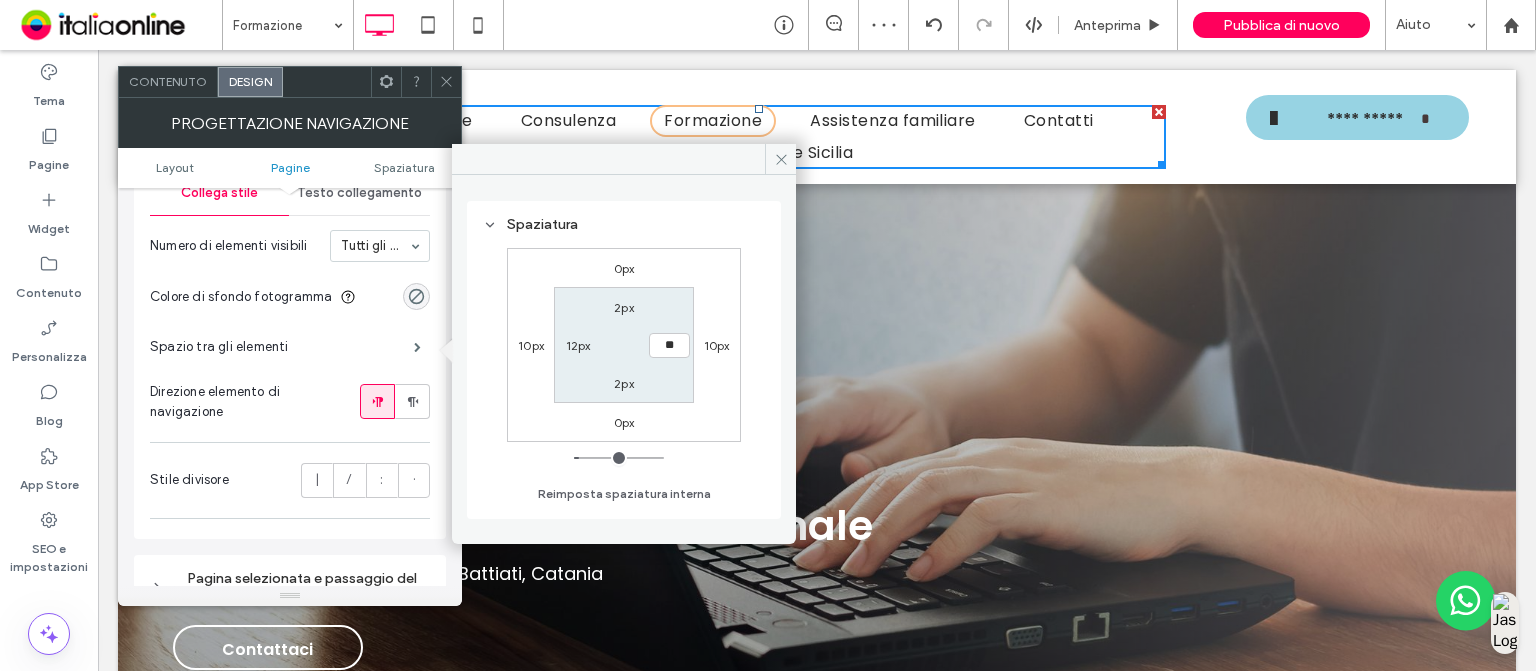 type on "**" 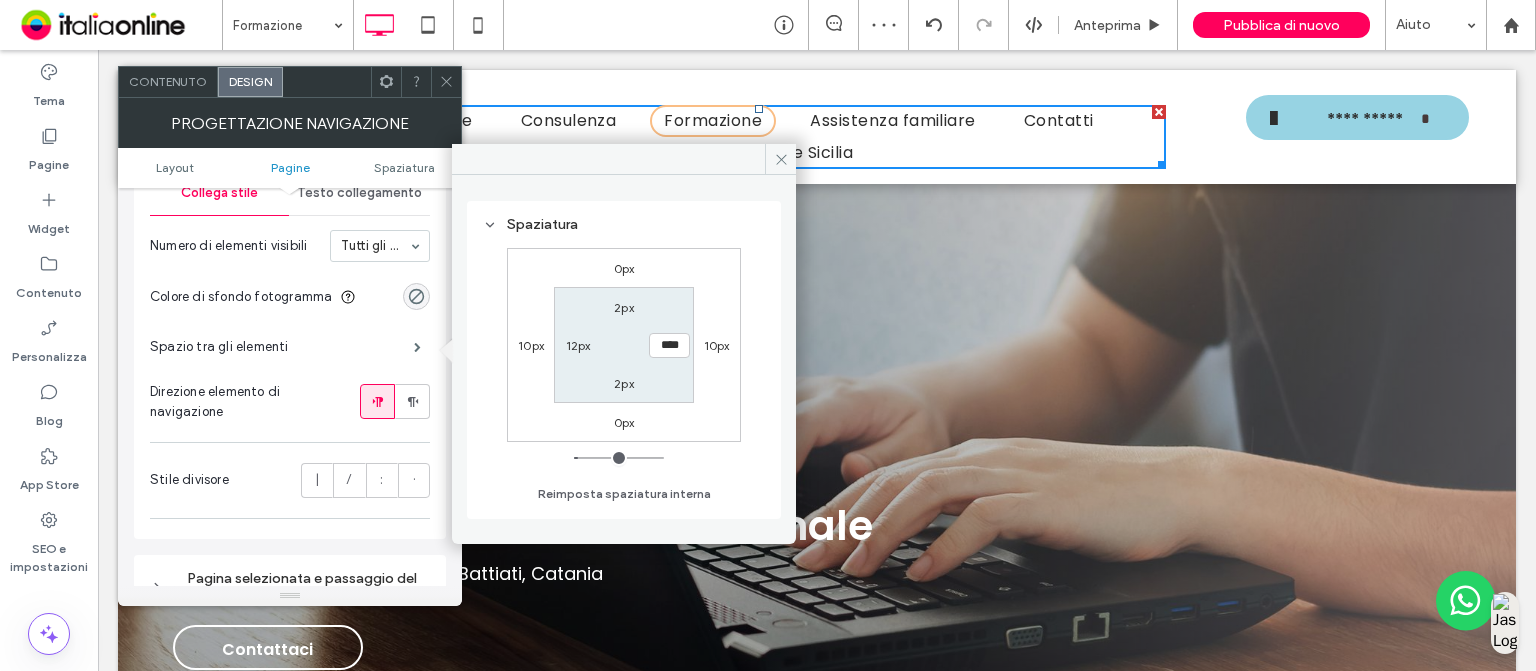 click 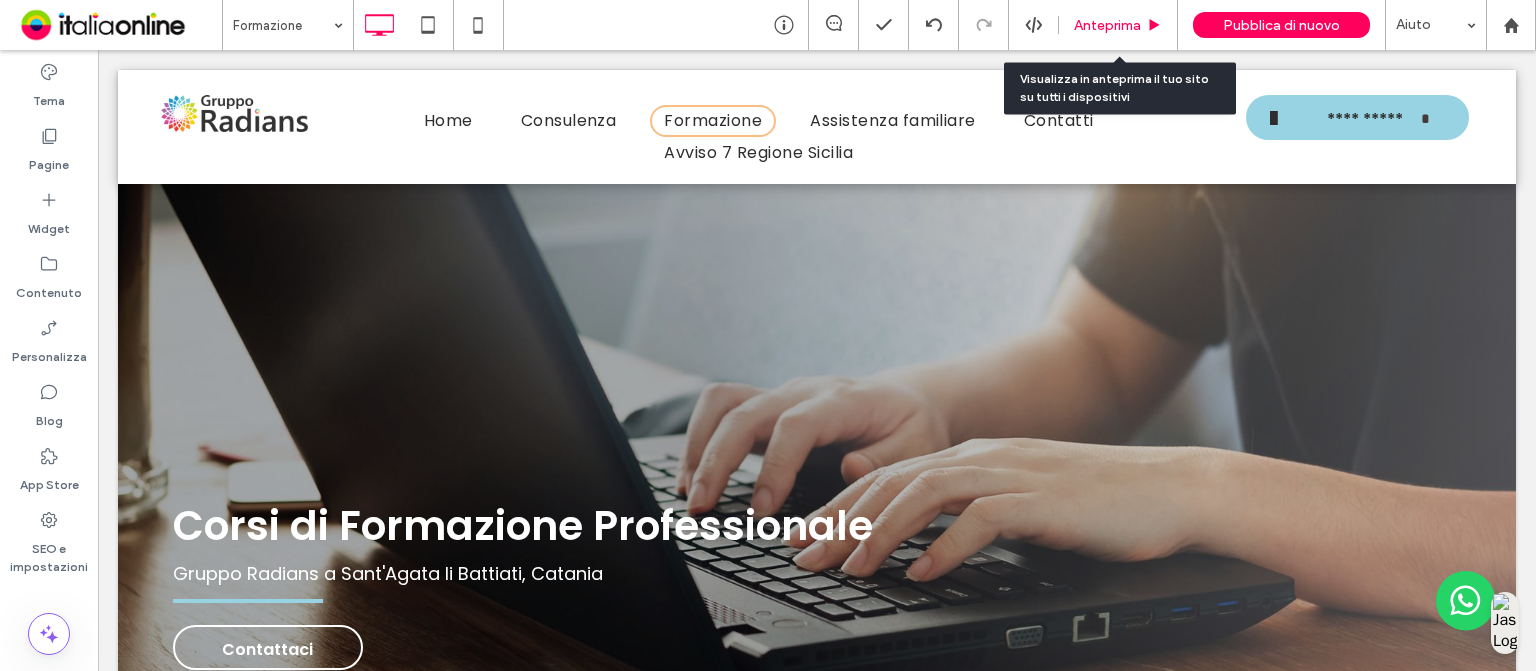 click on "Anteprima" at bounding box center [1107, 25] 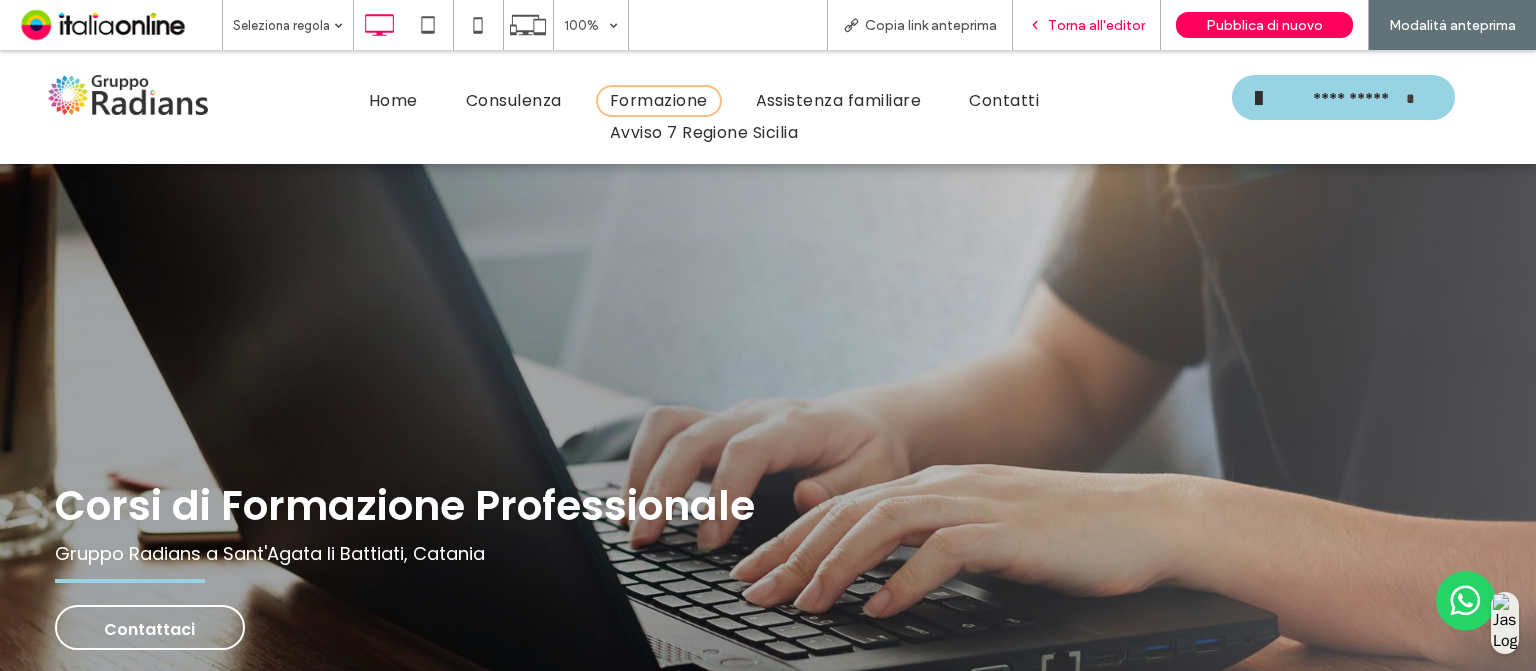 click on "Torna all'editor" at bounding box center [1096, 25] 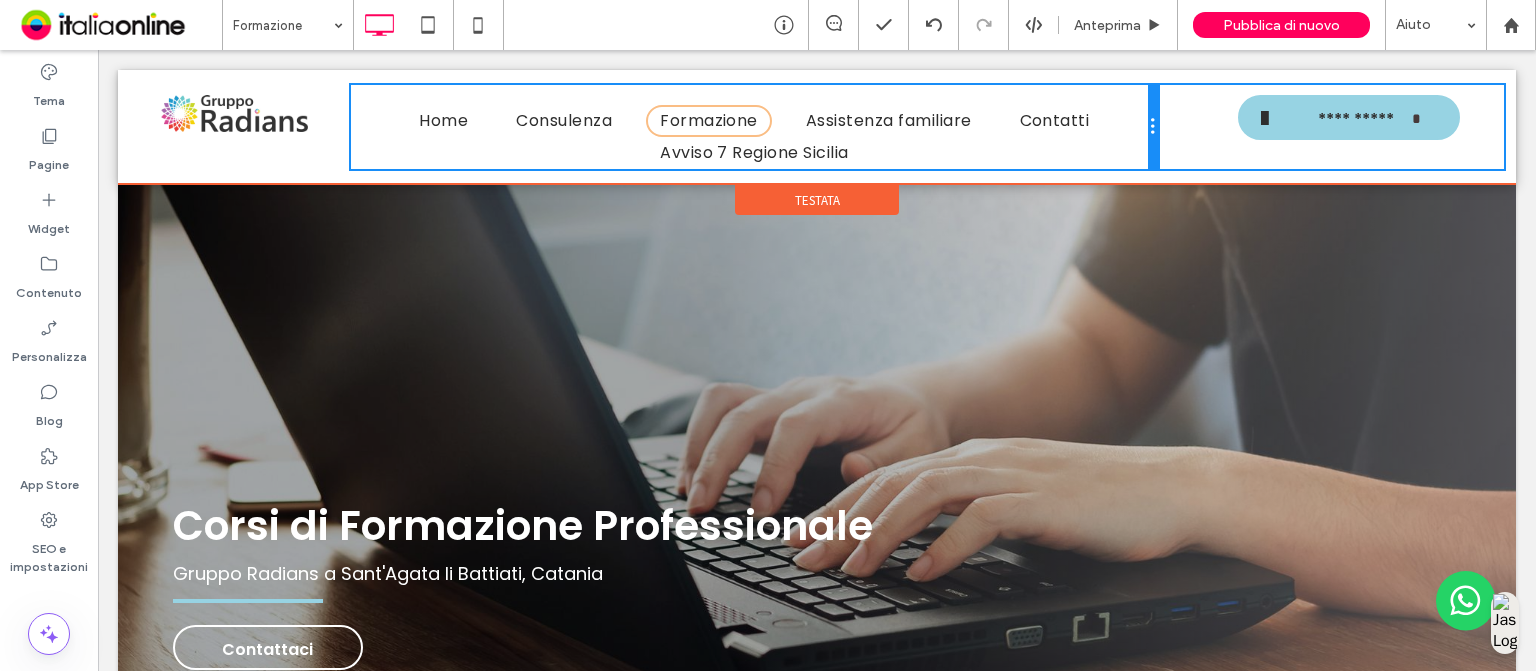 drag, startPoint x: 1154, startPoint y: 136, endPoint x: 1178, endPoint y: 133, distance: 24.186773 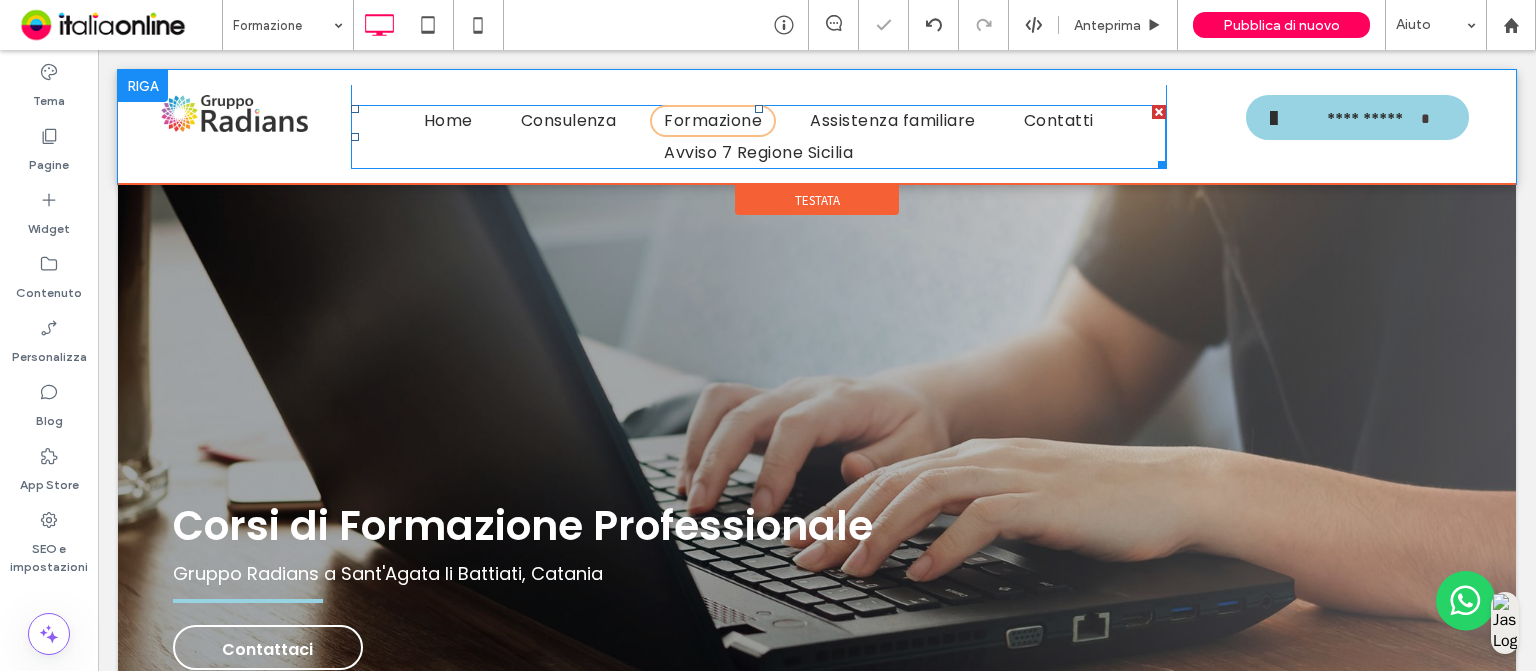 click on "Home
Consulenza
Formazione
Assistenza familiare
Contatti
Avviso 7 Regione Sicilia" at bounding box center [758, 137] 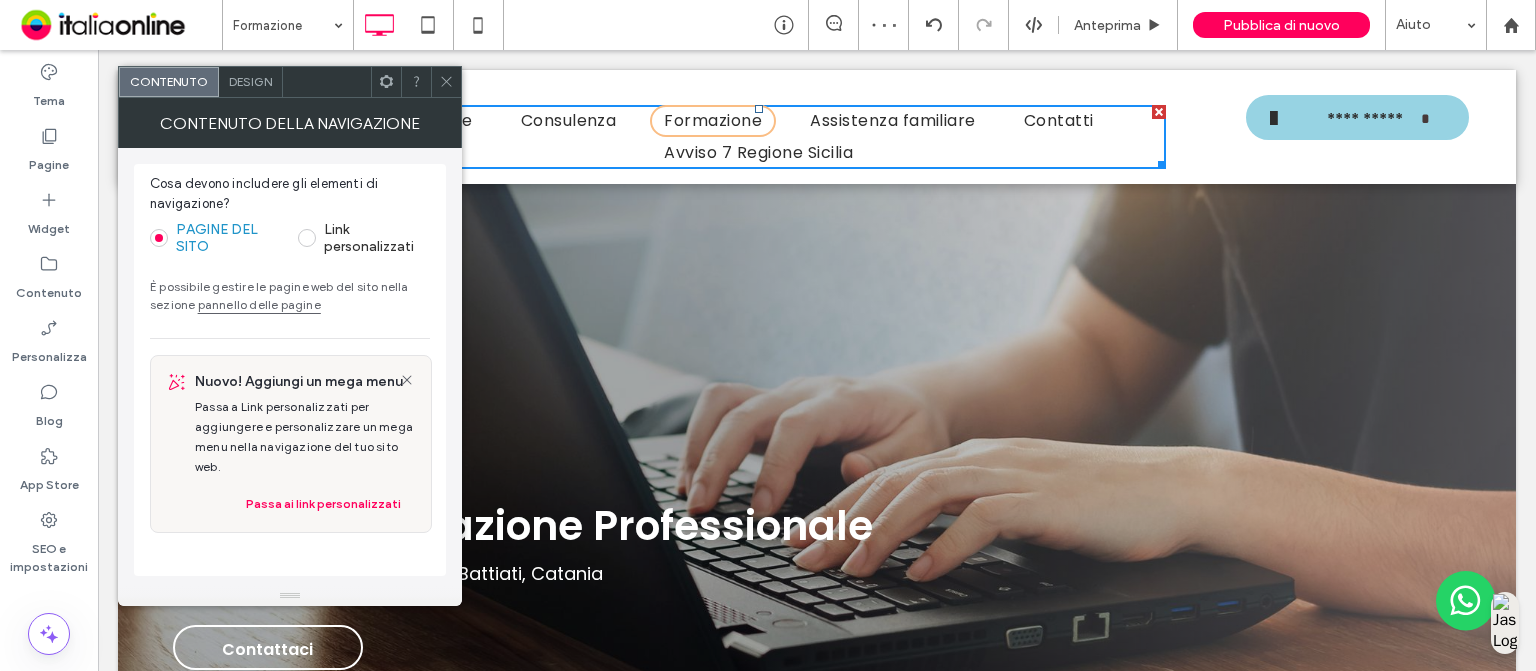 click 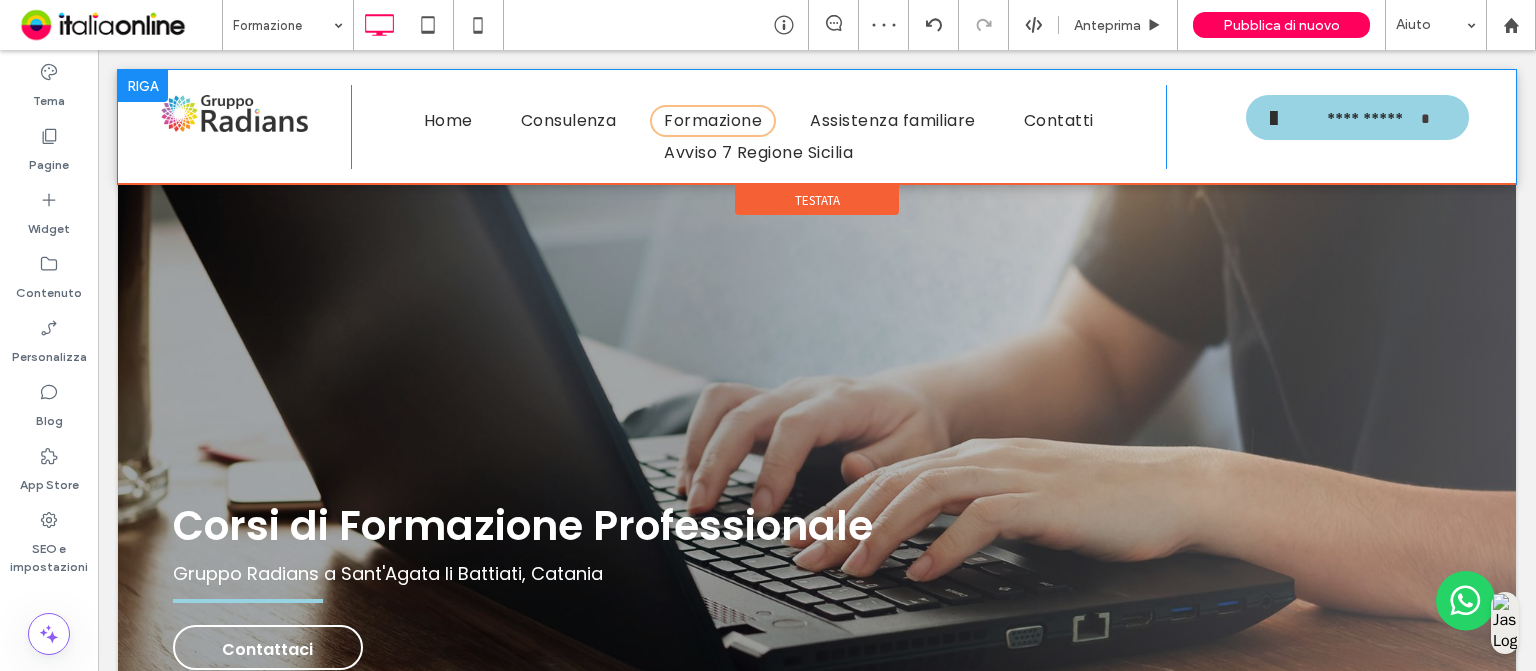 click on "Home
Consulenza
Formazione
Assistenza familiare
Contatti
Avviso 7 Regione Sicilia
Click To Paste" at bounding box center (758, 127) 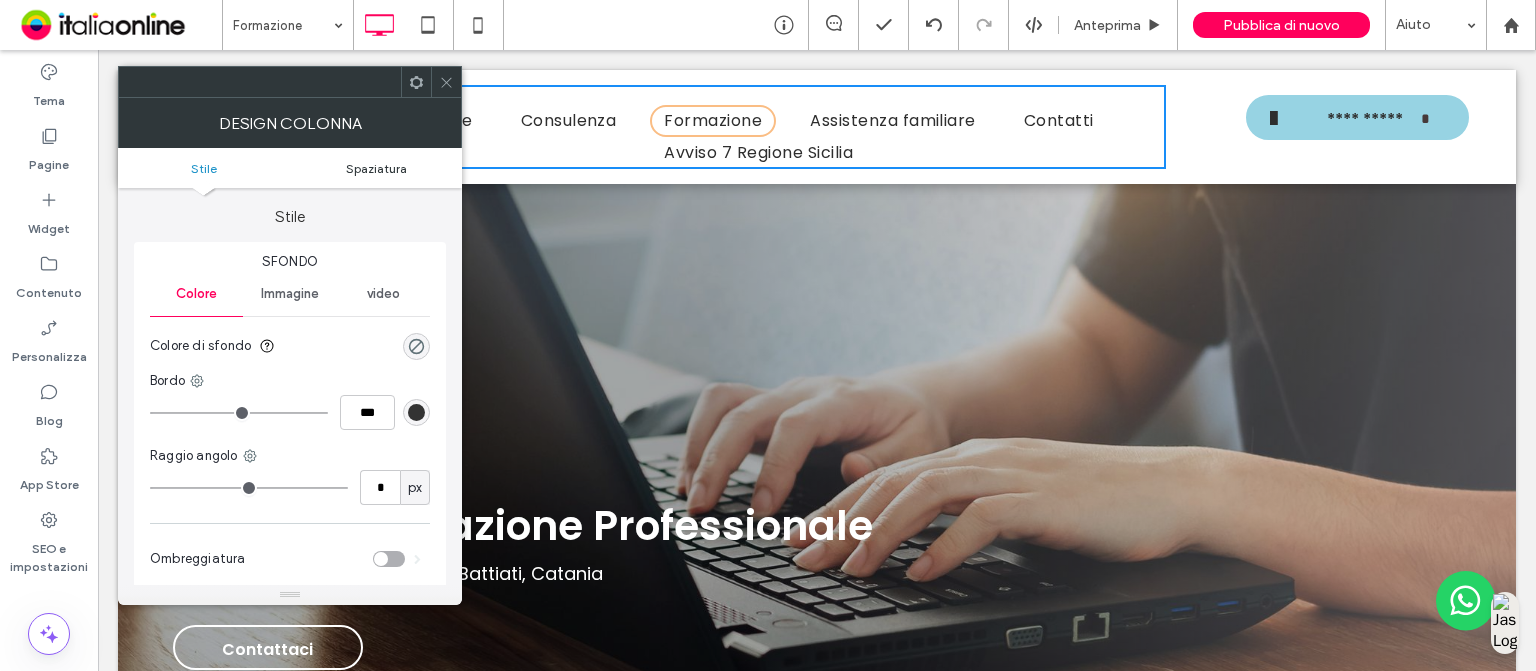 click on "Spaziatura" at bounding box center [376, 168] 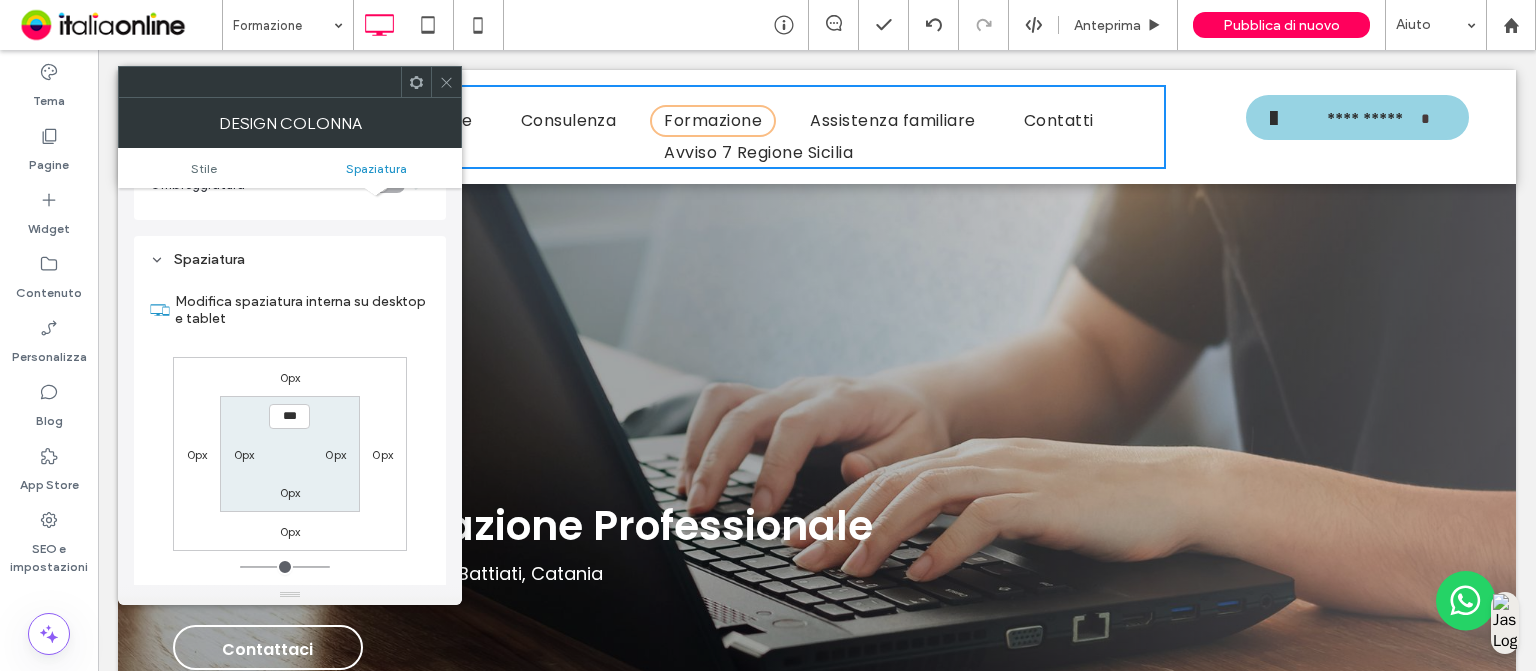 scroll, scrollTop: 406, scrollLeft: 0, axis: vertical 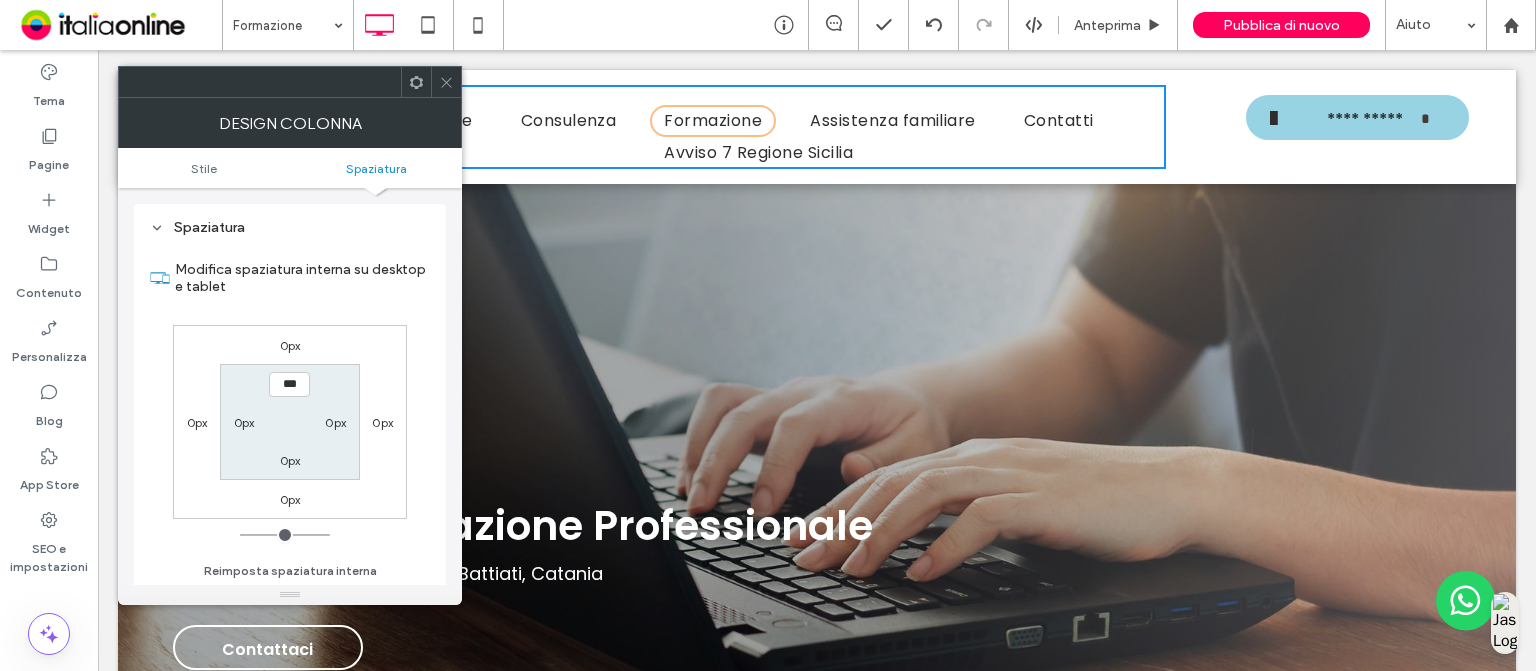 click on "0px" at bounding box center [197, 422] 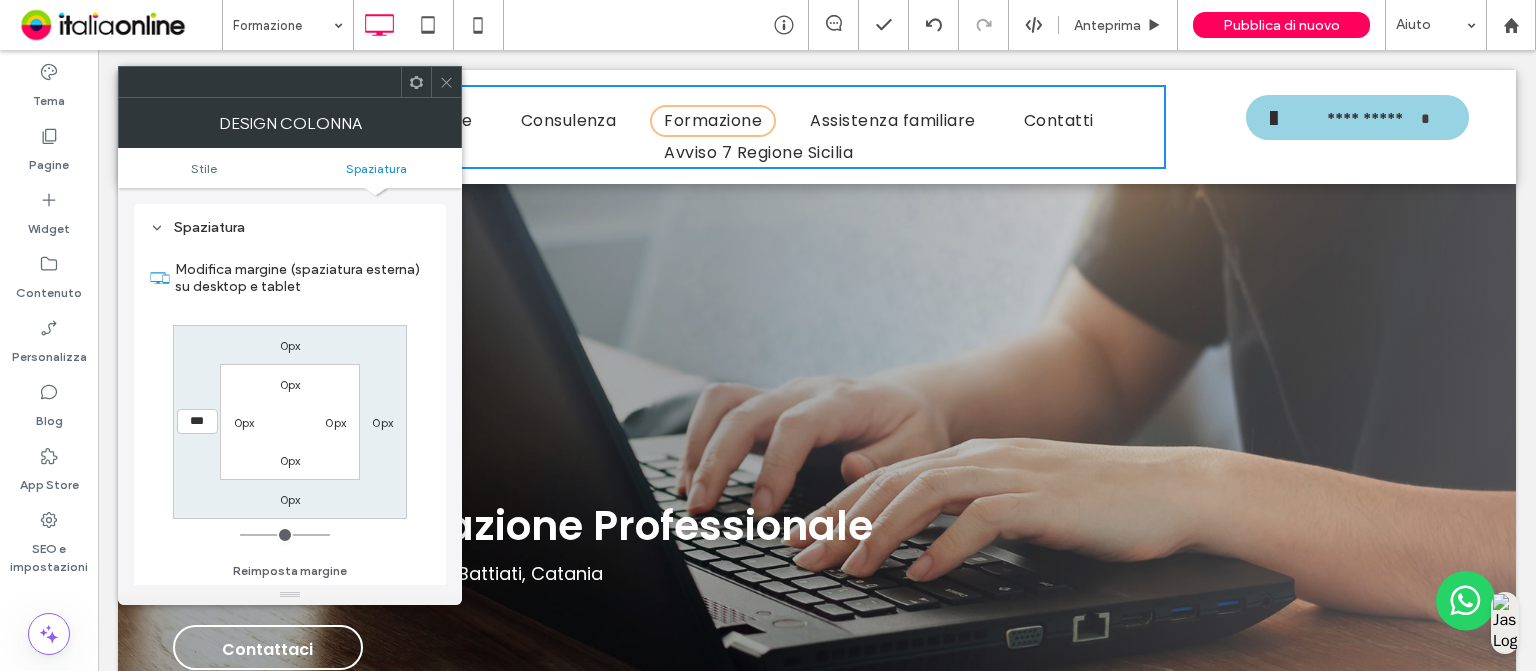 type on "***" 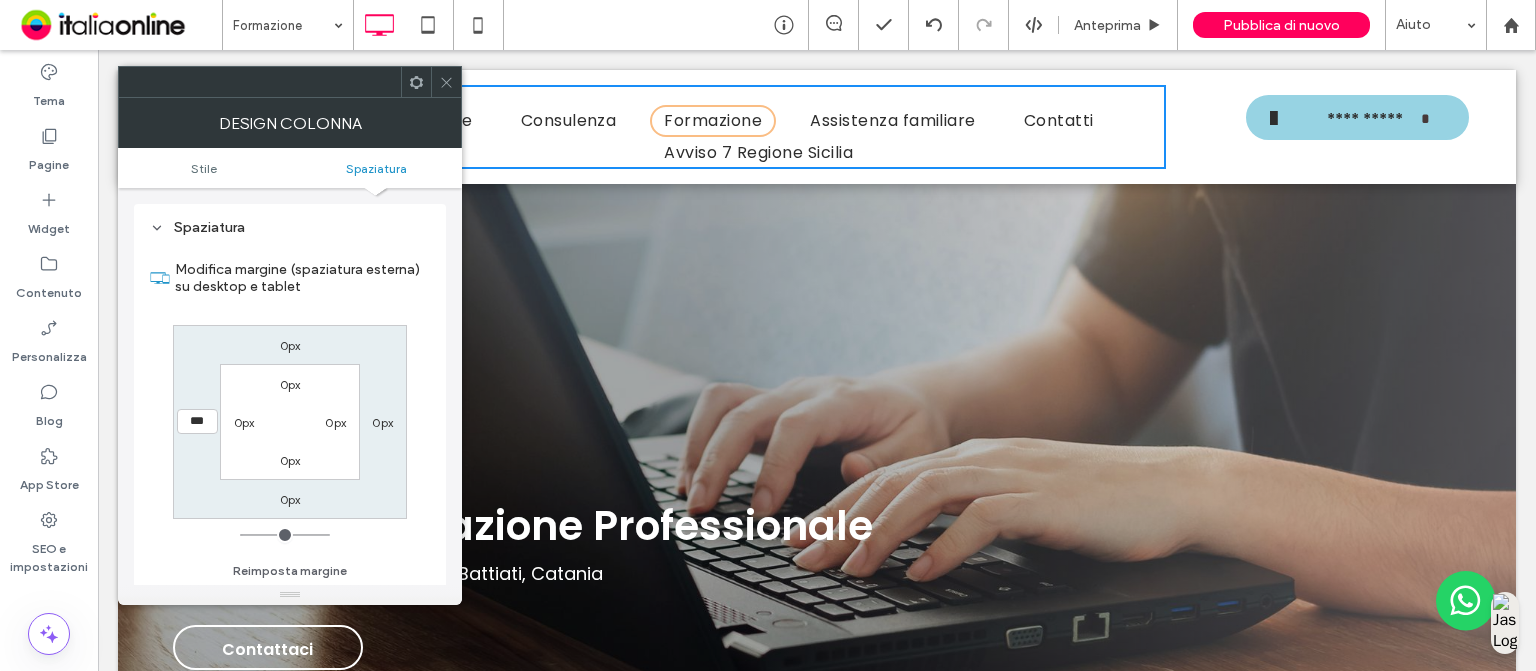 type on "*" 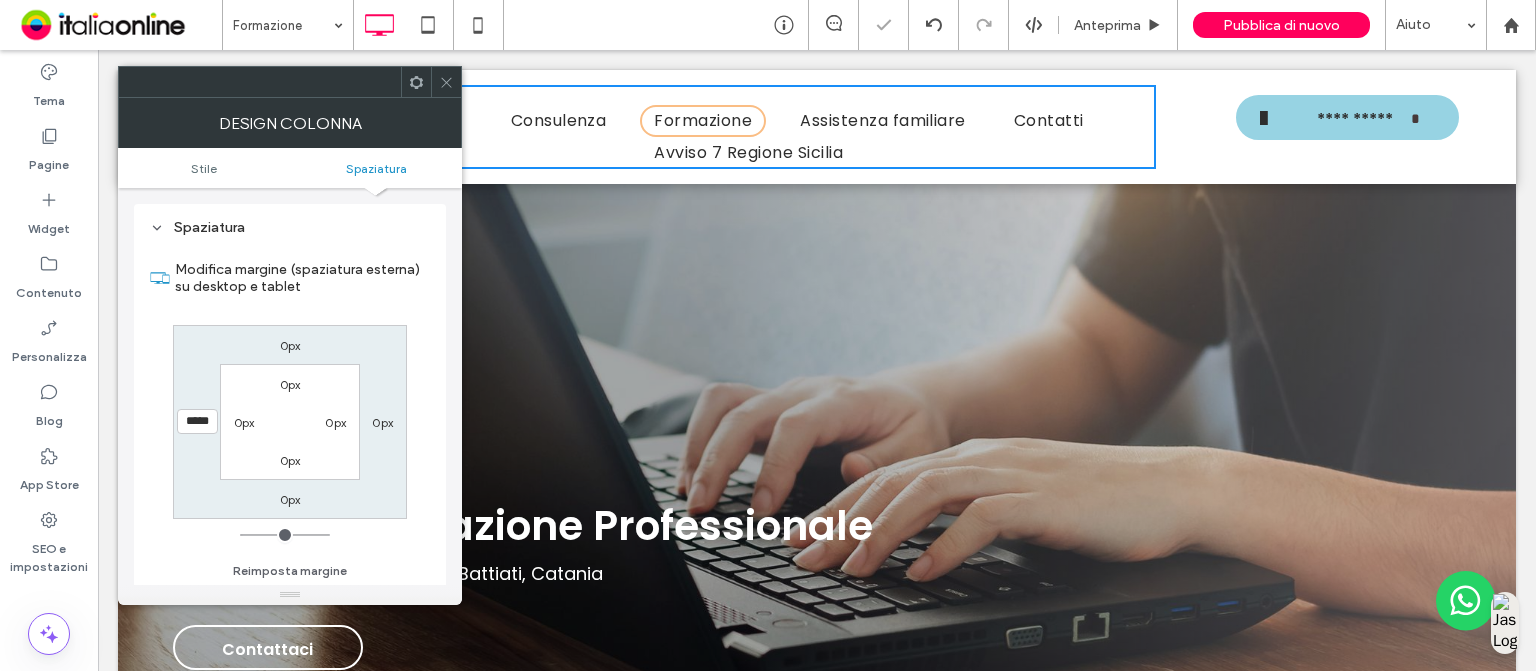 click on "0px" at bounding box center [382, 422] 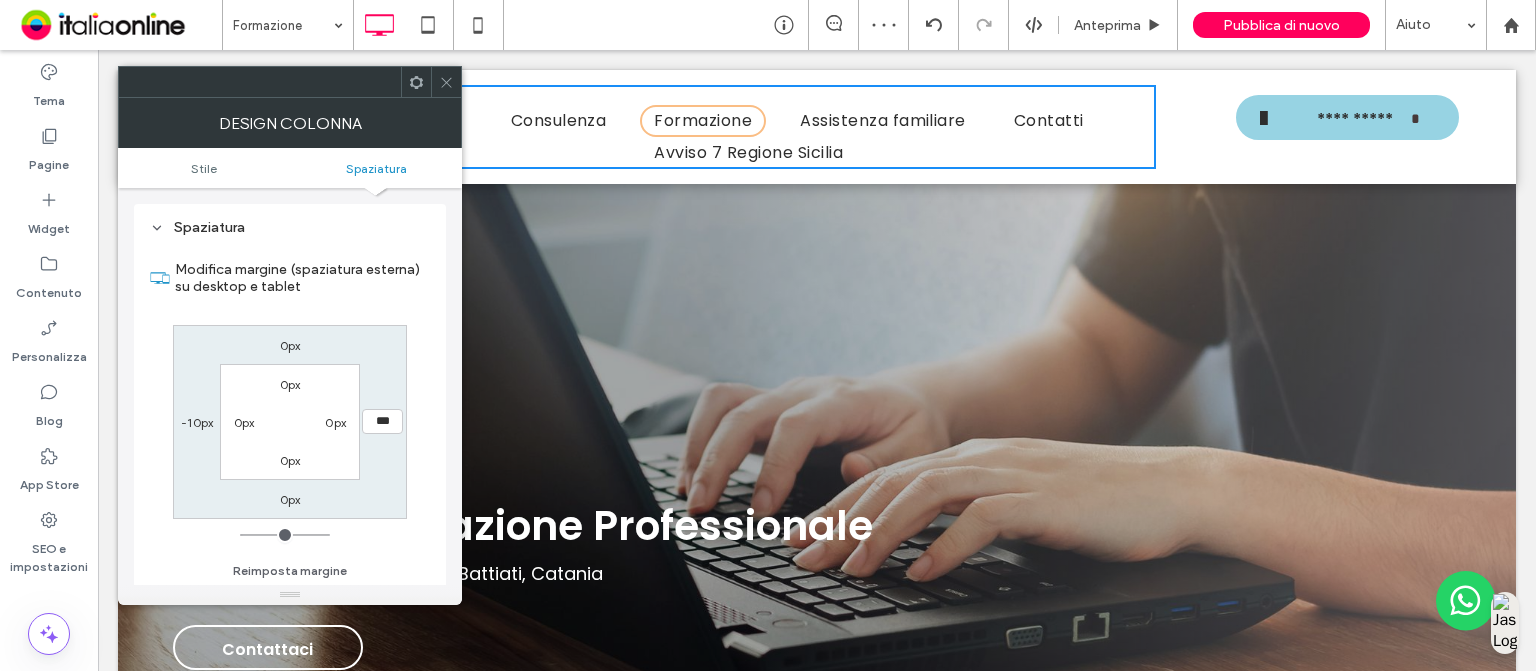 type on "***" 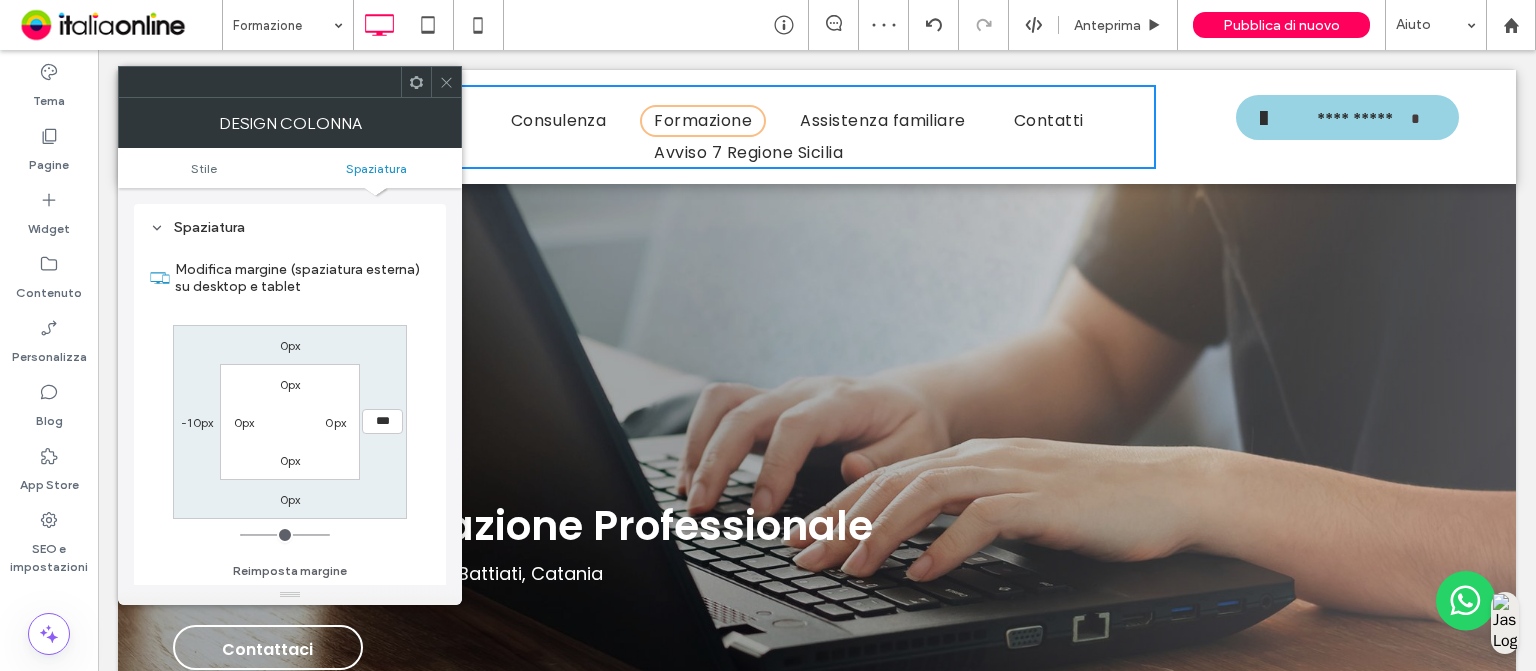 type on "*" 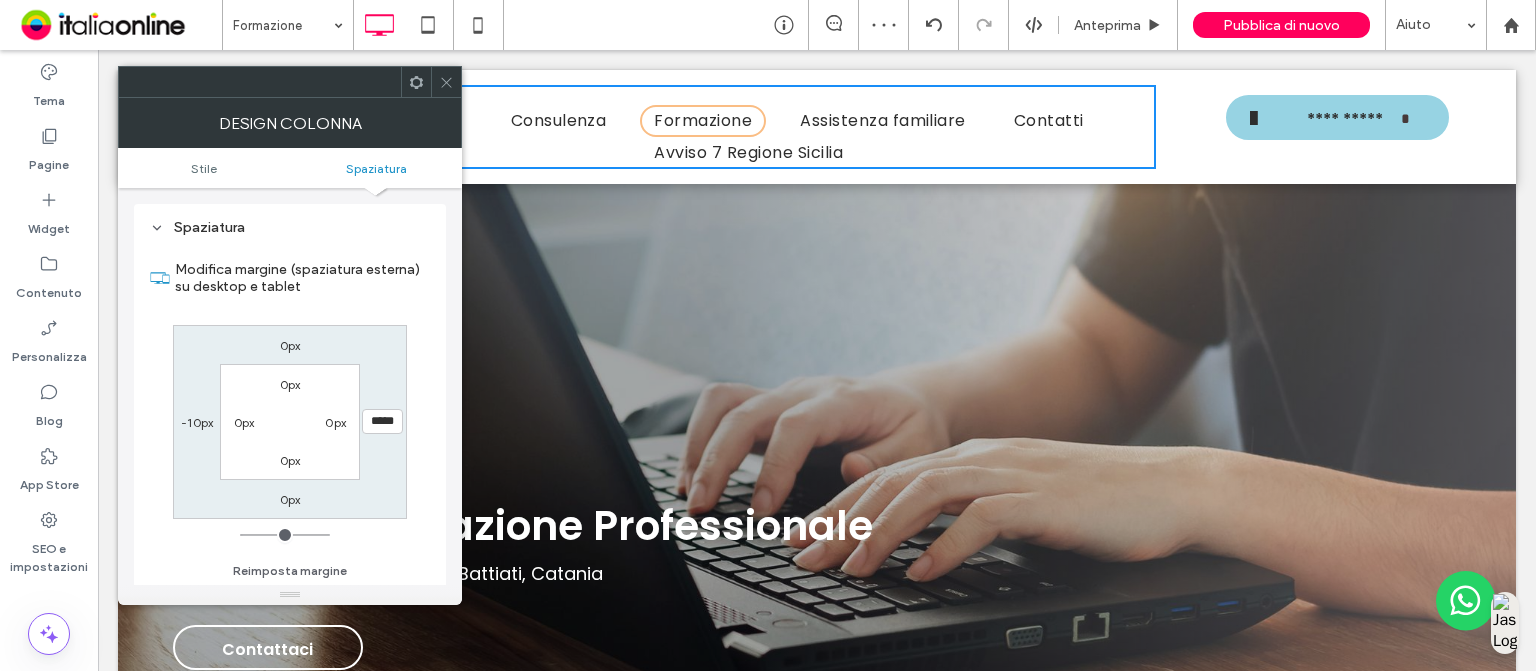 click on "*****" at bounding box center [382, 421] 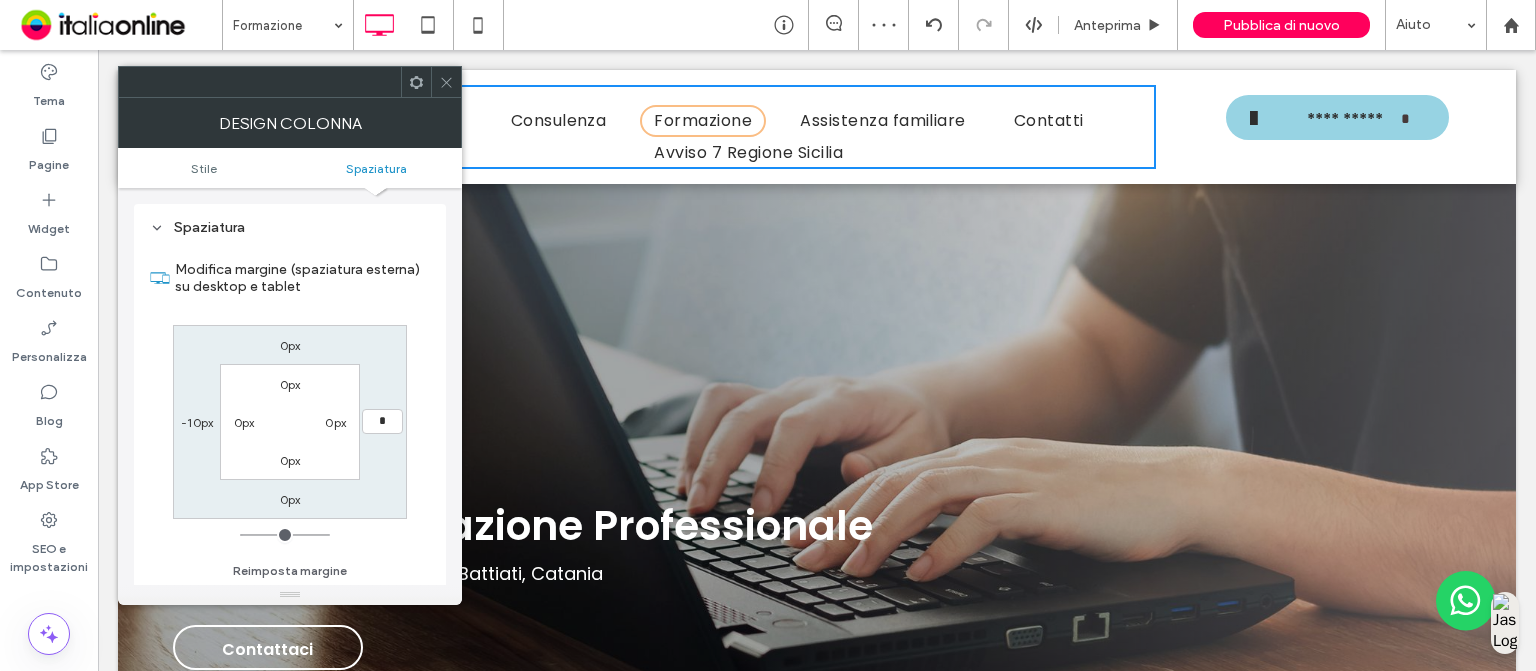 type on "*" 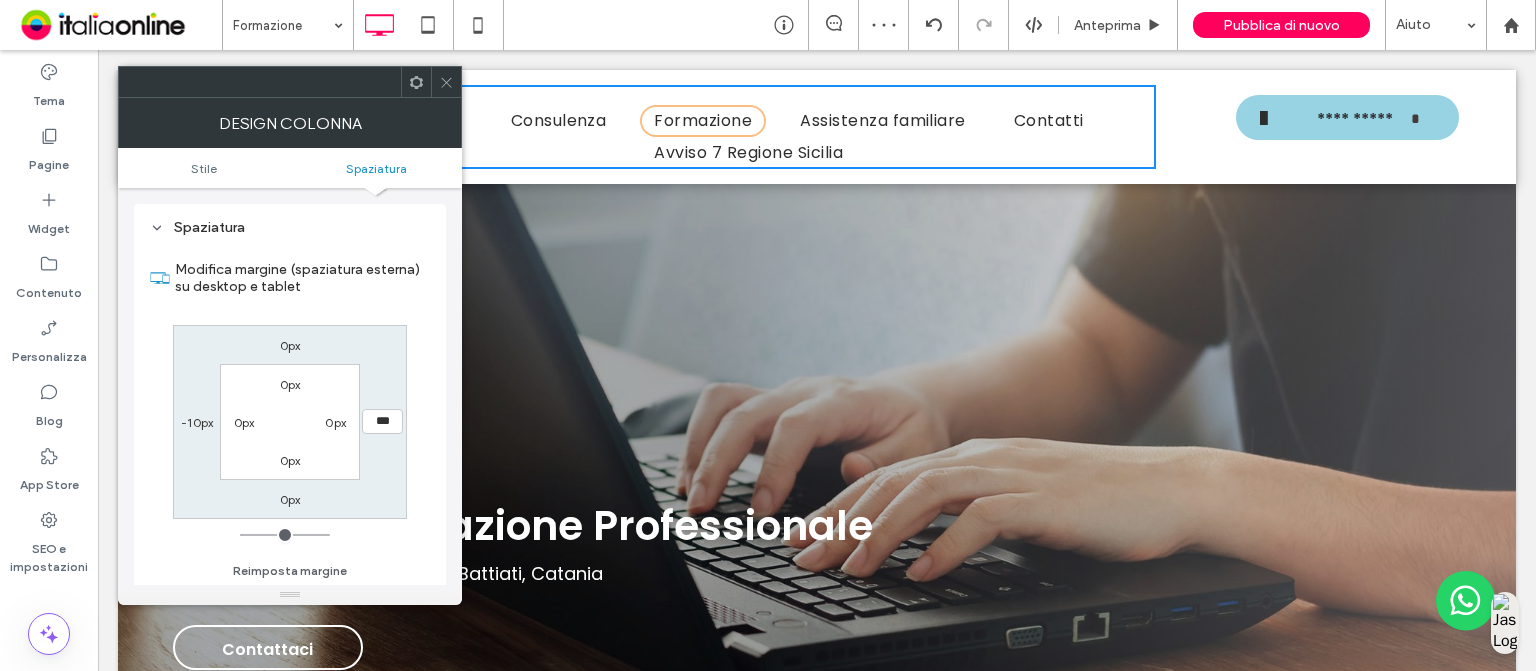 click on "-10px" at bounding box center [197, 422] 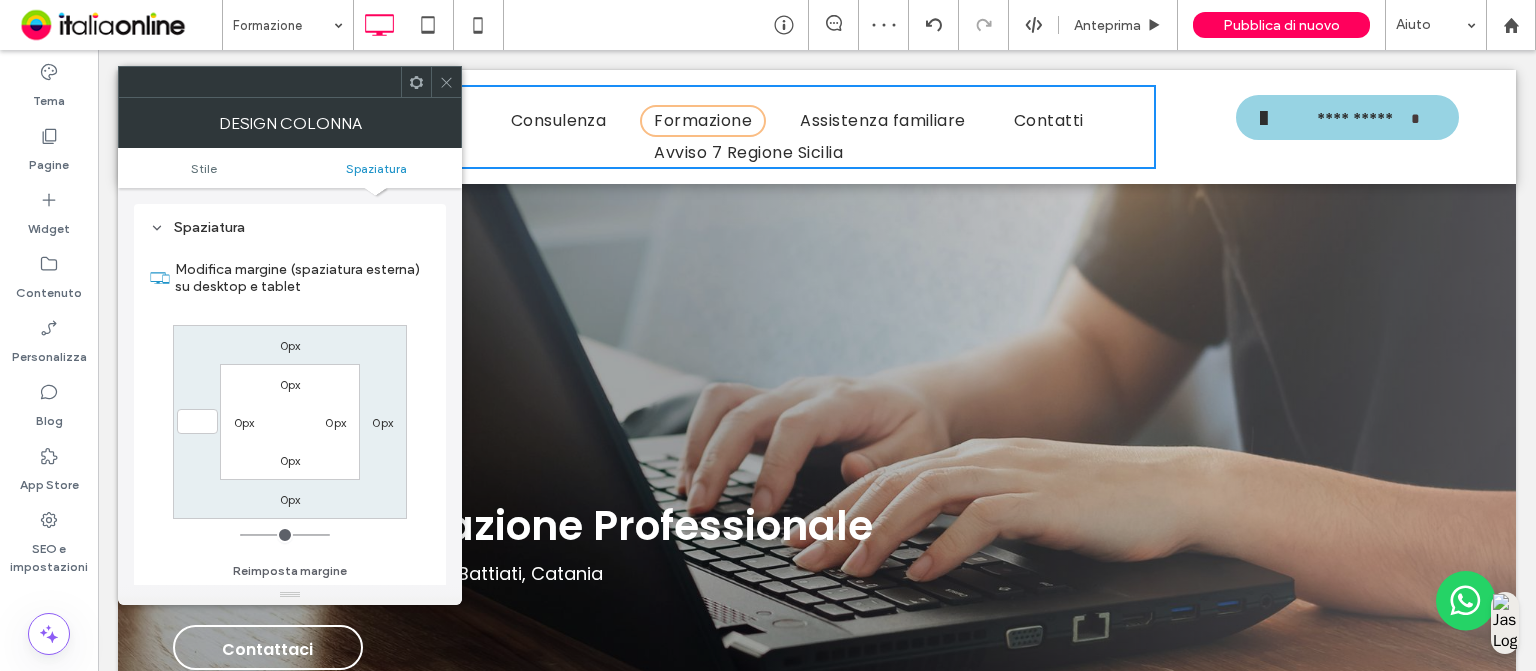 type 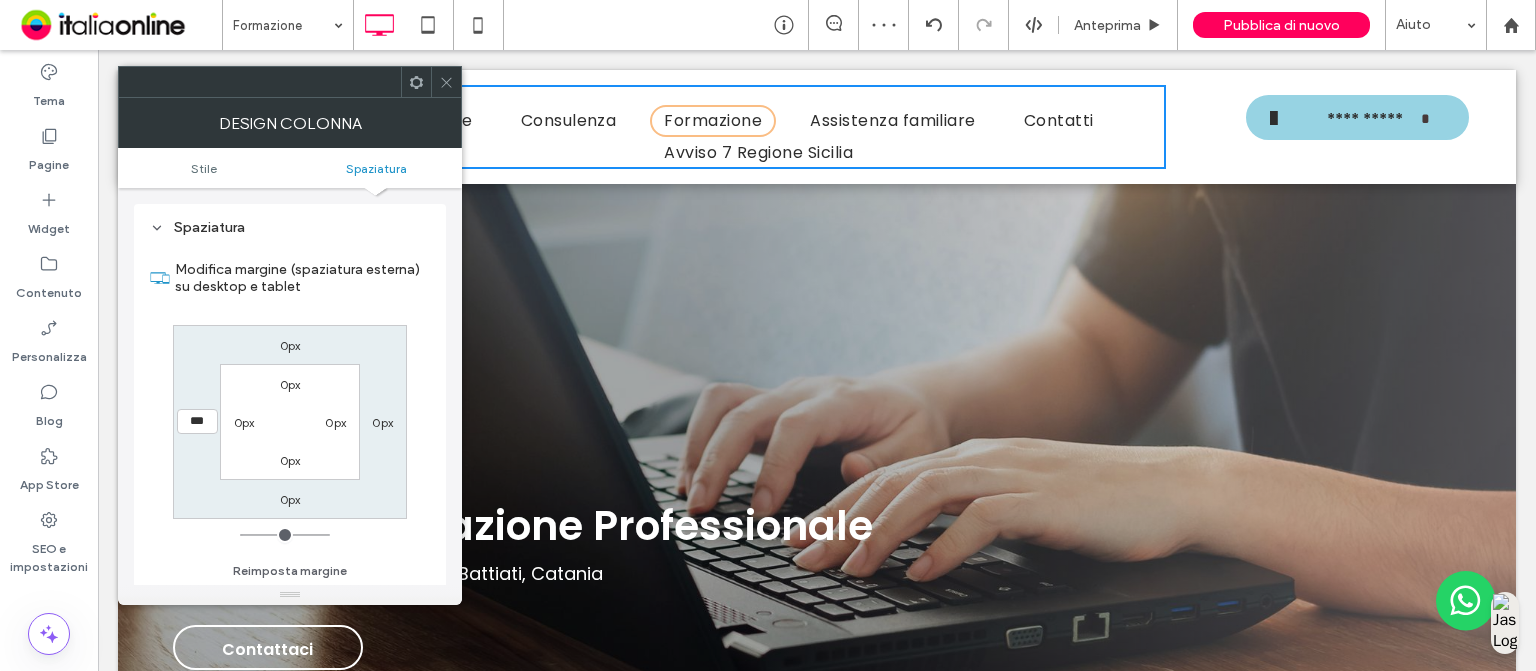 click 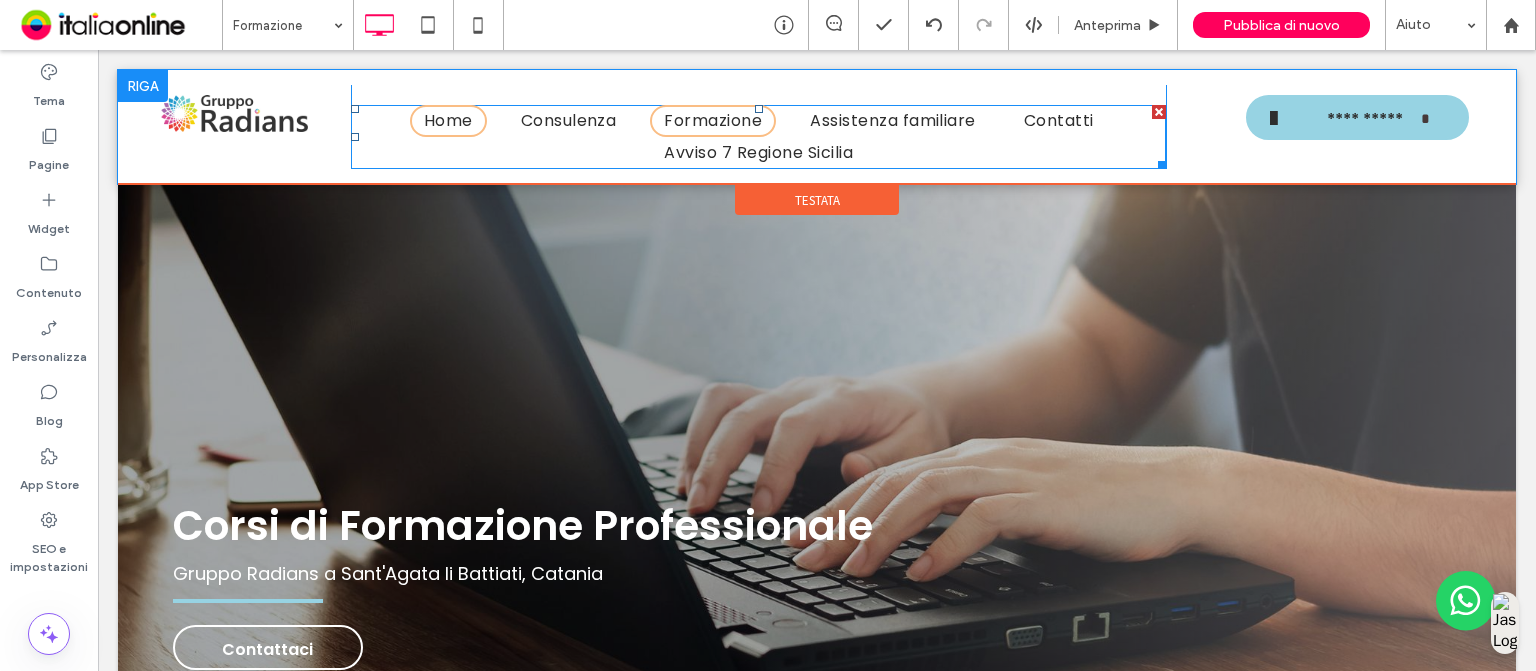 click on "Home" at bounding box center [448, 121] 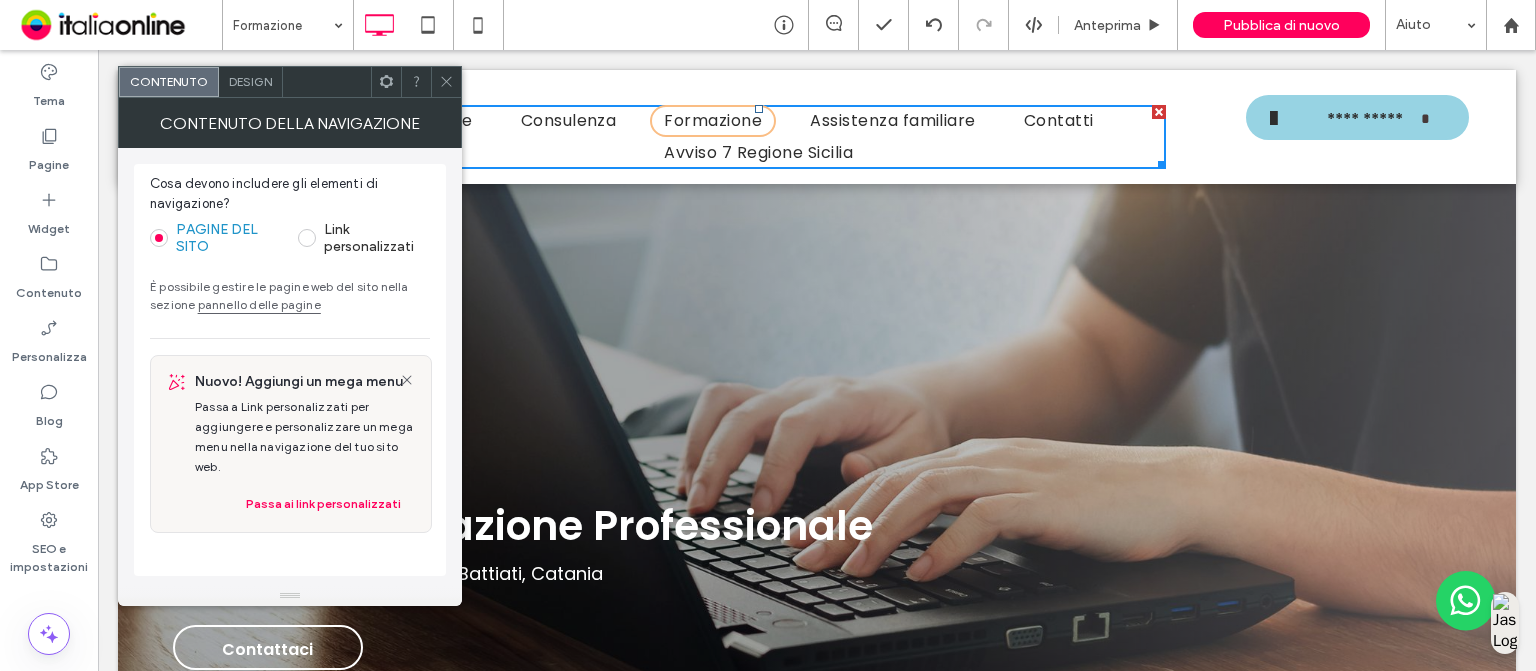 click on "Design" at bounding box center [250, 81] 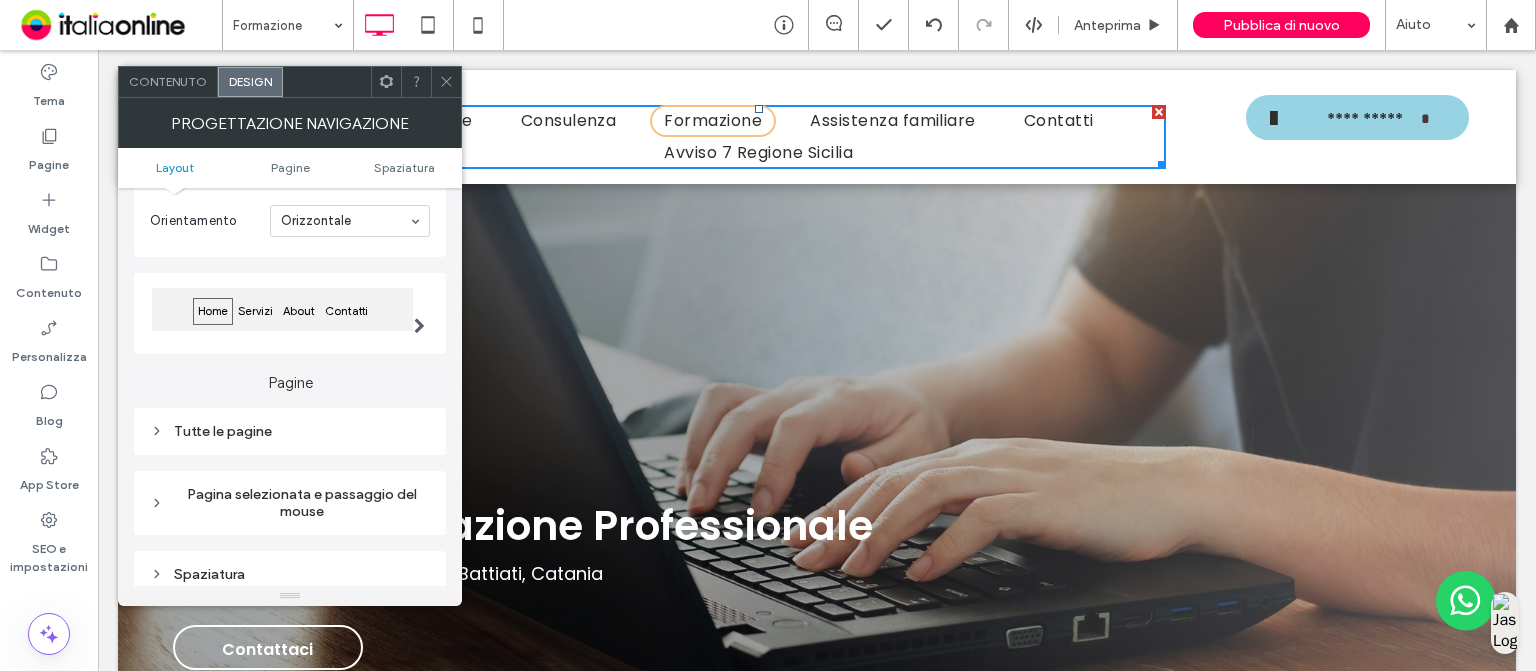 scroll, scrollTop: 124, scrollLeft: 0, axis: vertical 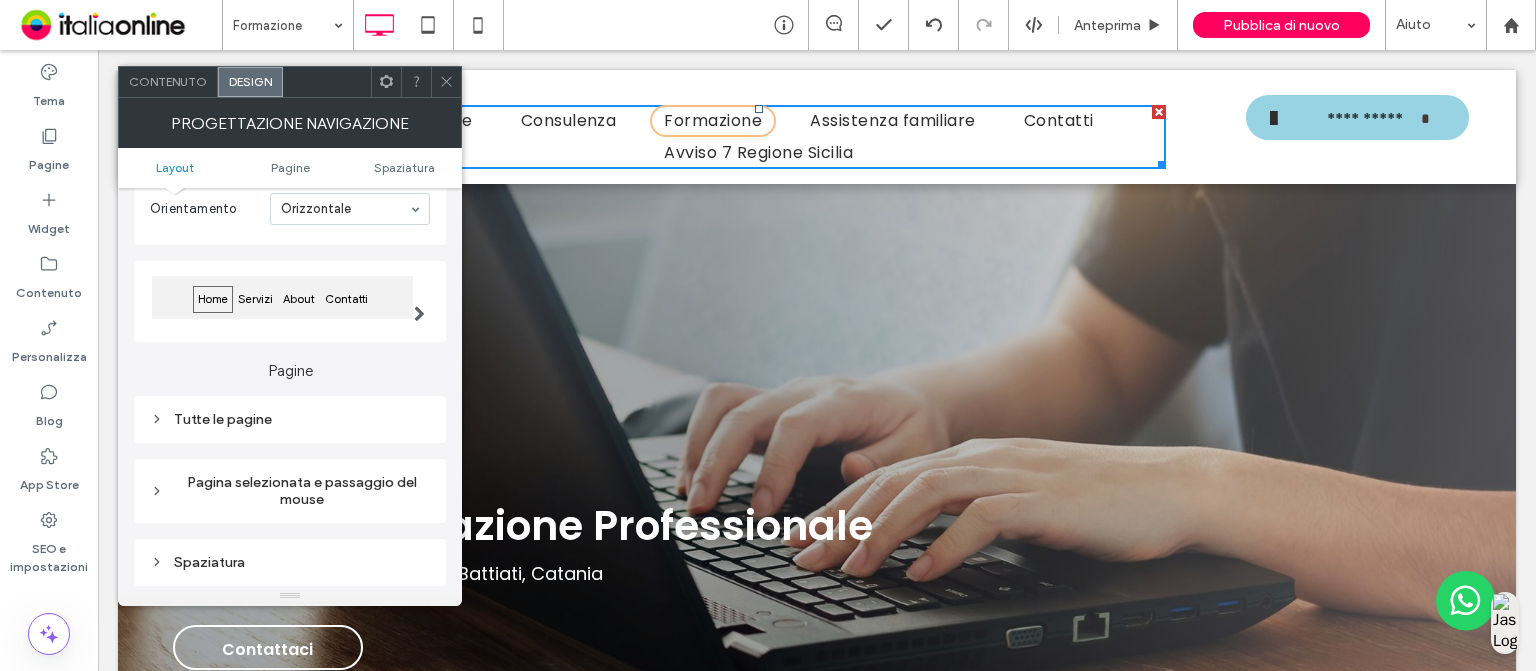click on "Tutte le pagine" at bounding box center [290, 419] 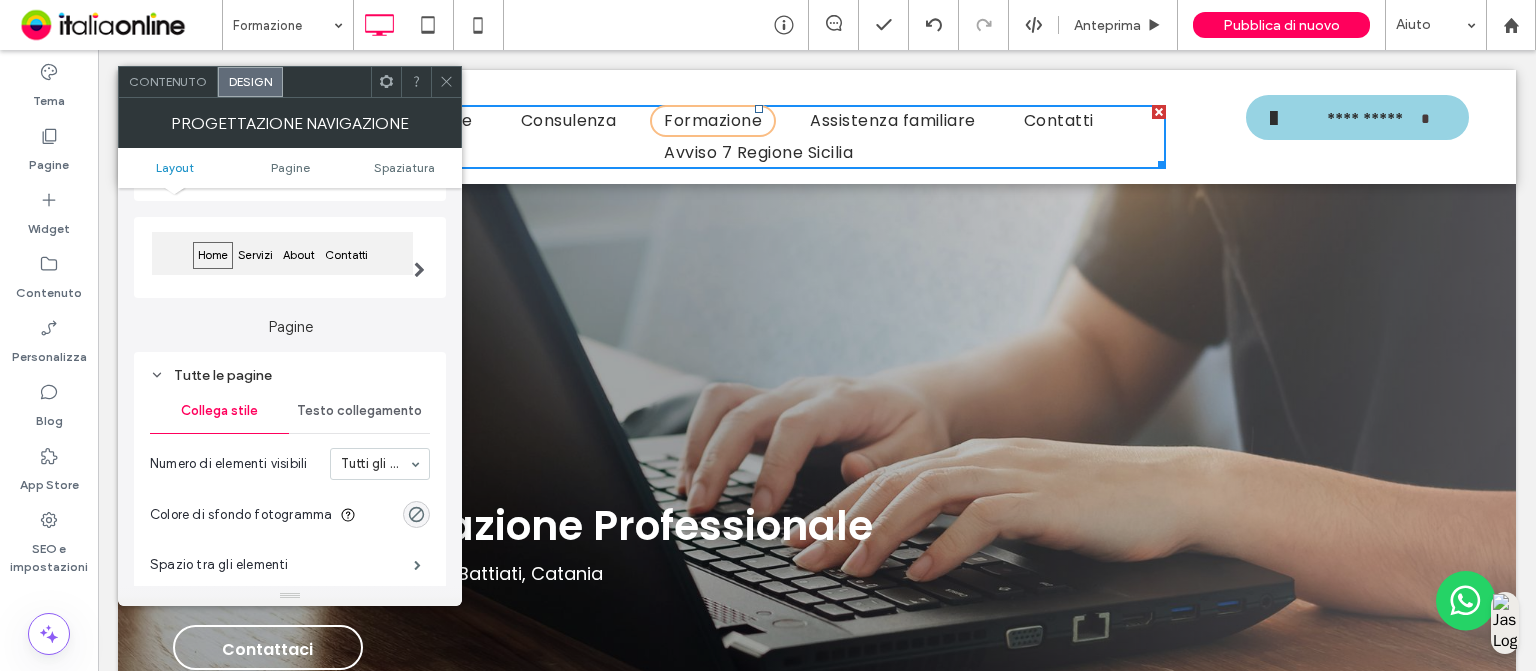 click on "Testo collegamento" at bounding box center [359, 411] 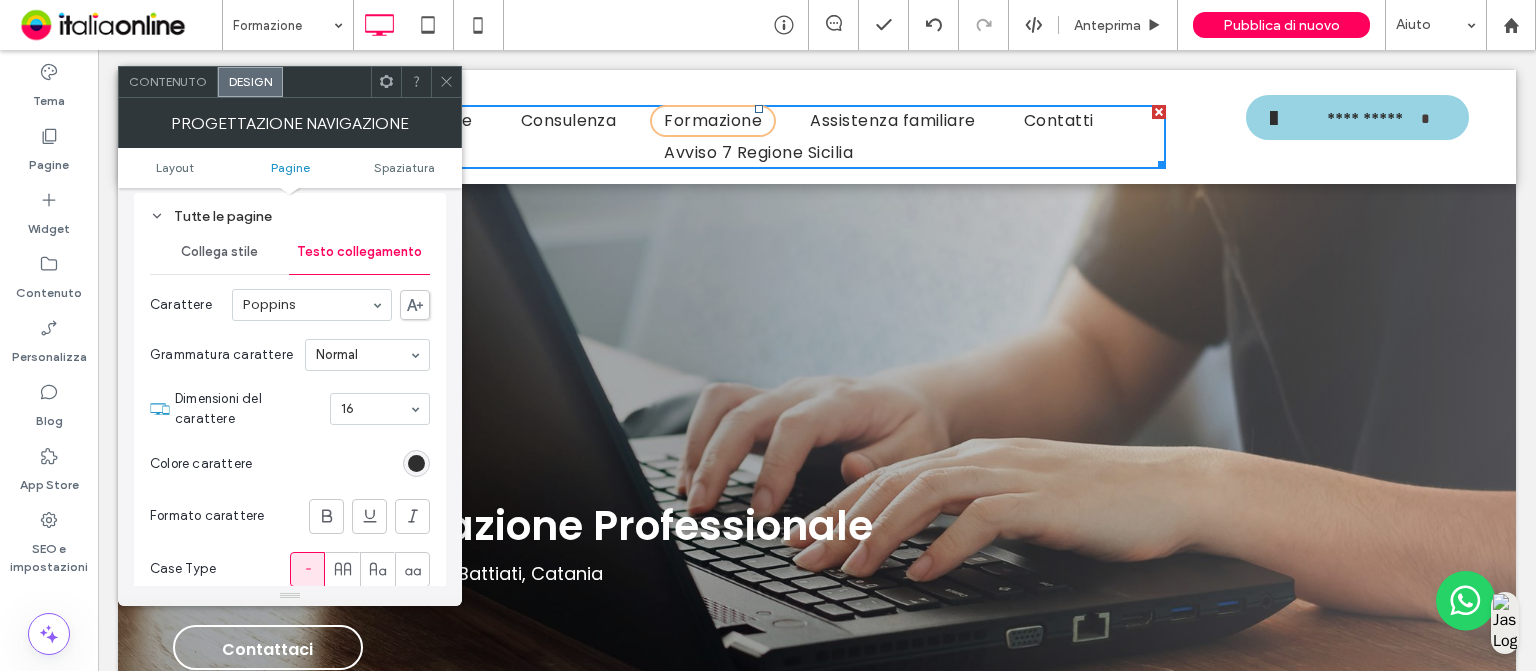 scroll, scrollTop: 328, scrollLeft: 0, axis: vertical 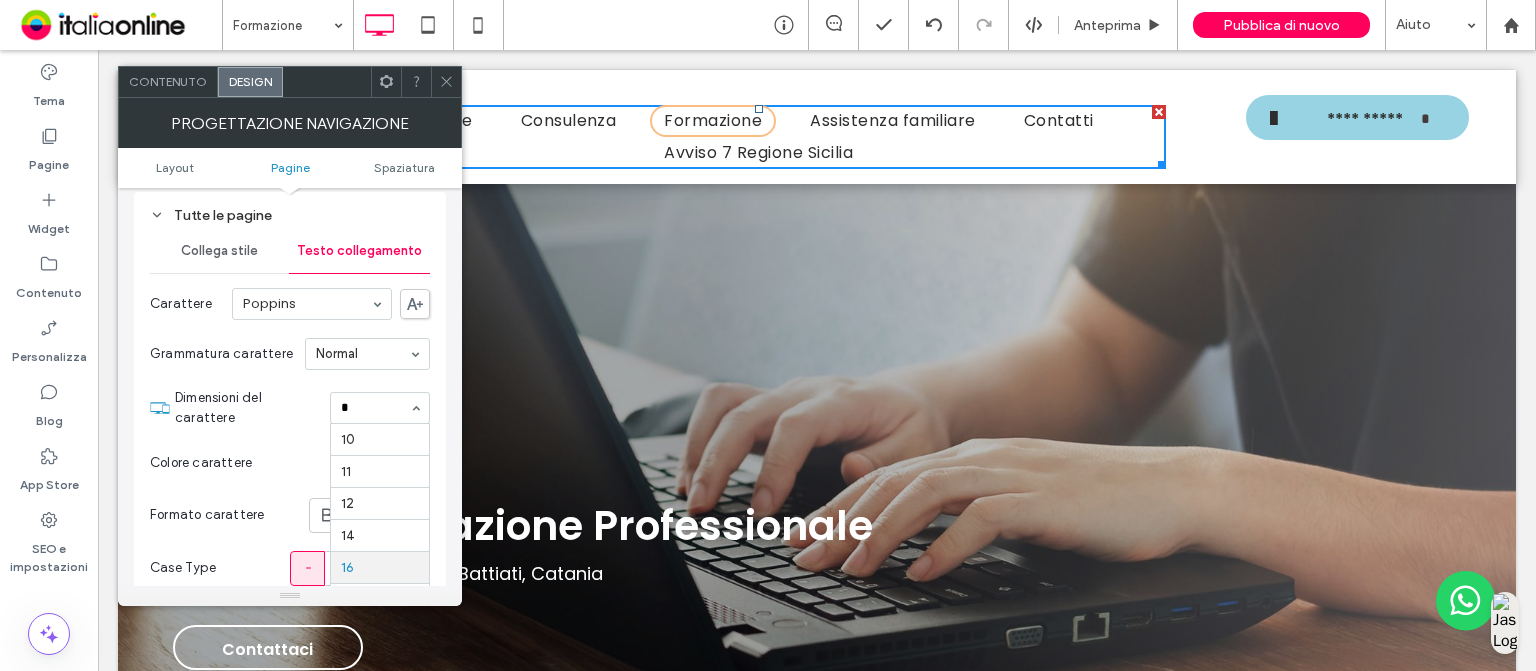 type on "**" 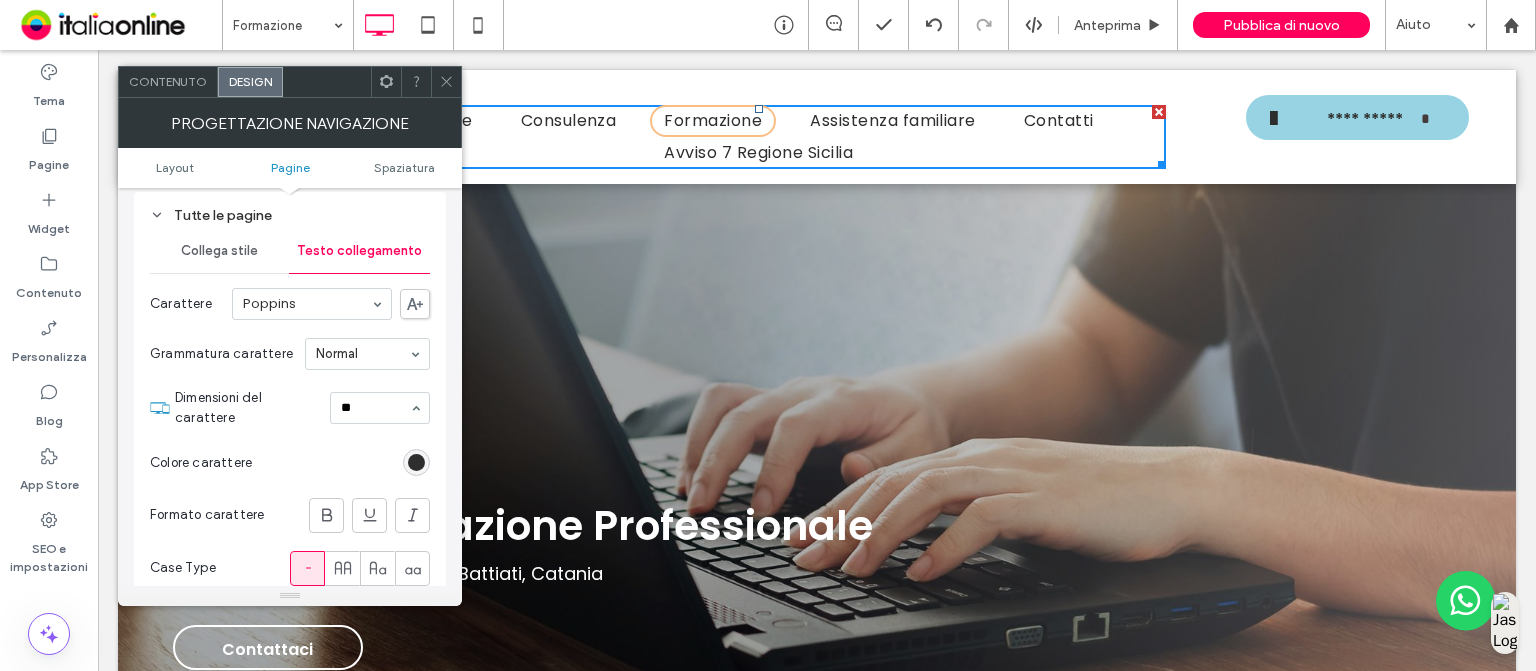 type 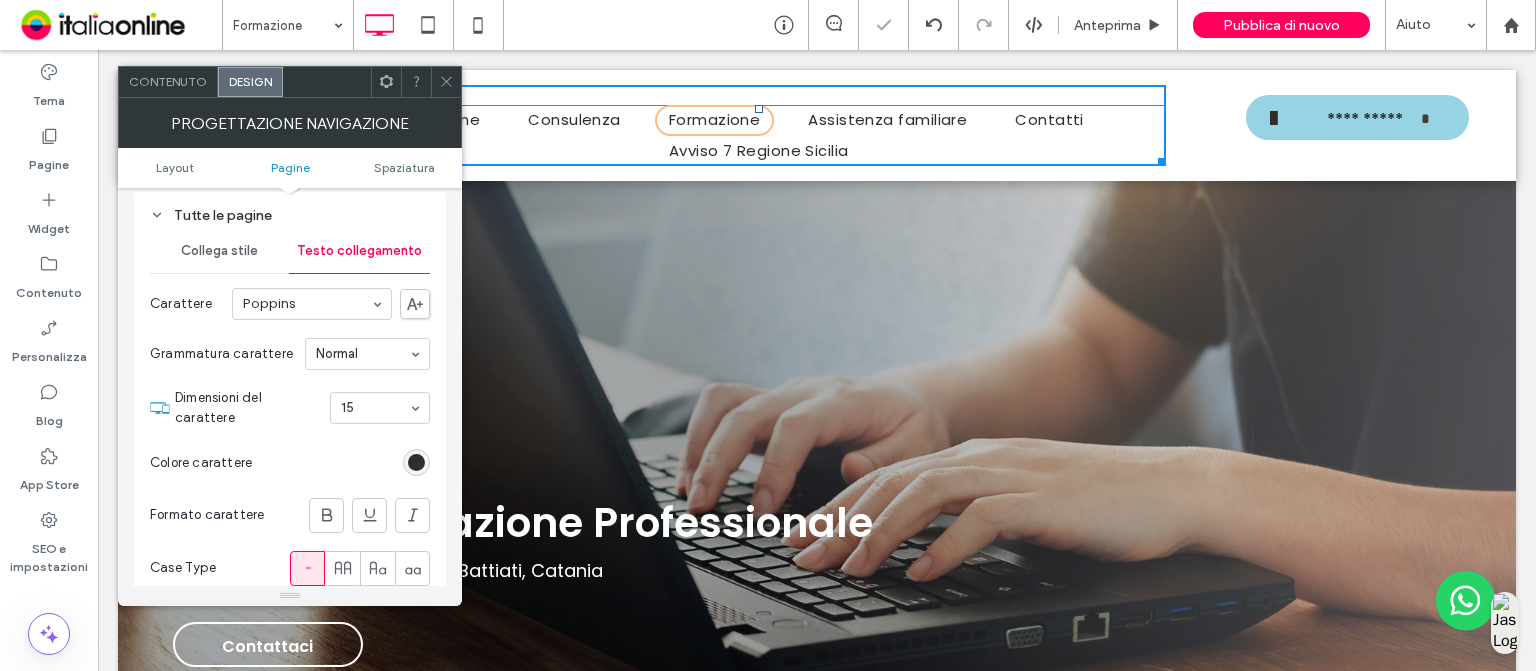 drag, startPoint x: 1149, startPoint y: 159, endPoint x: 1260, endPoint y: 153, distance: 111.16204 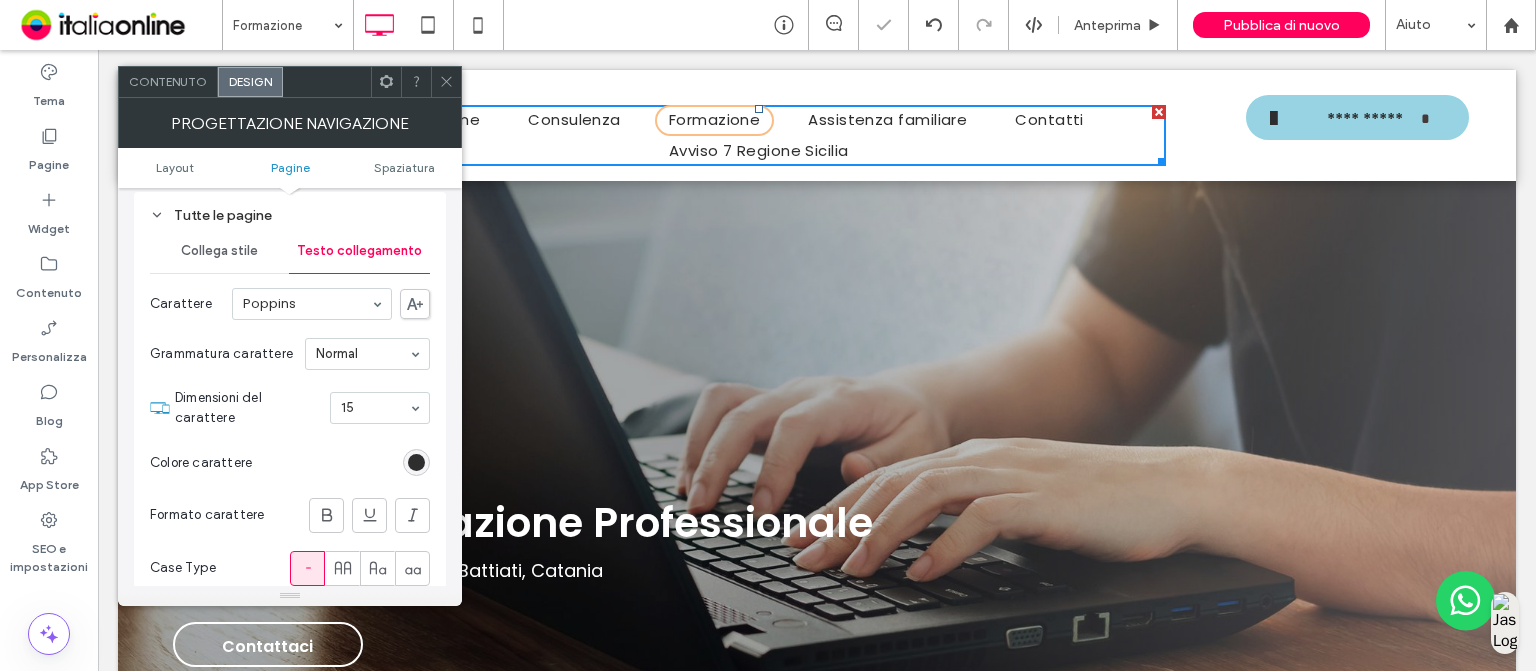 click 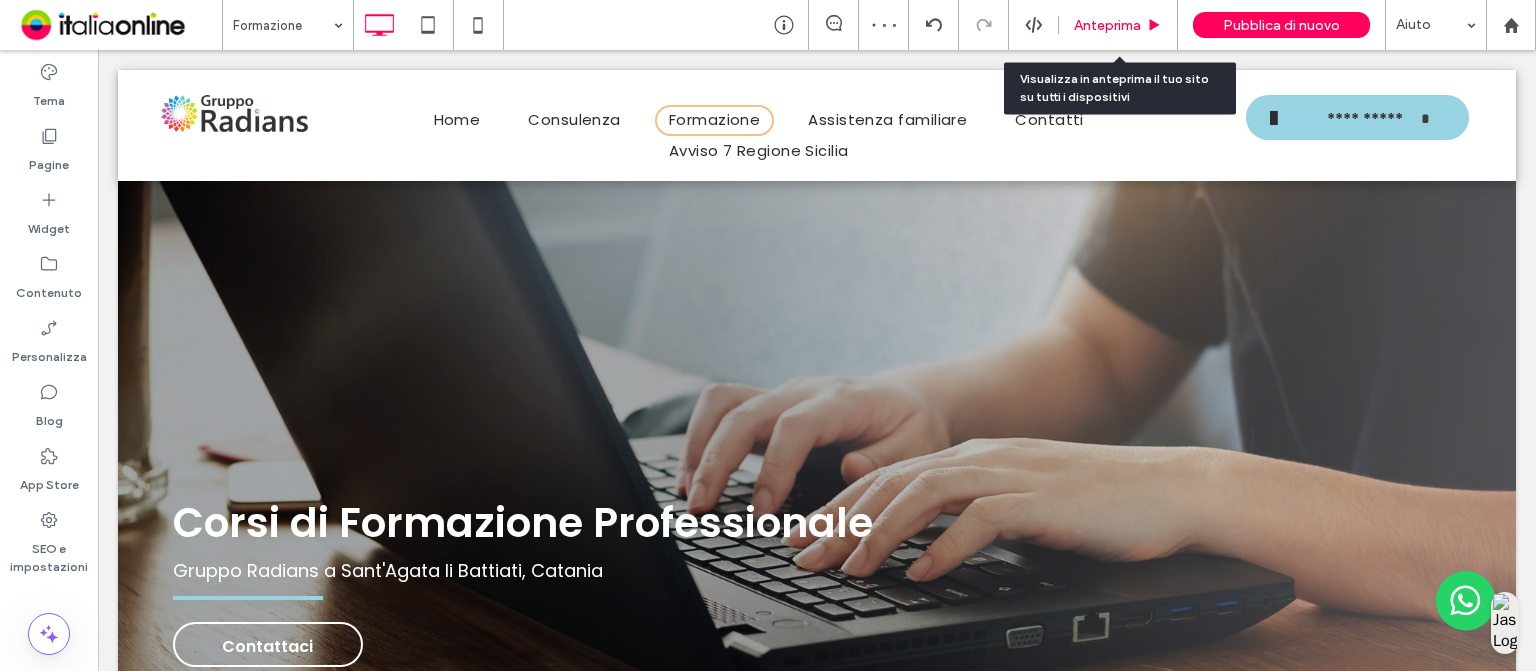 click on "Anteprima" at bounding box center (1107, 25) 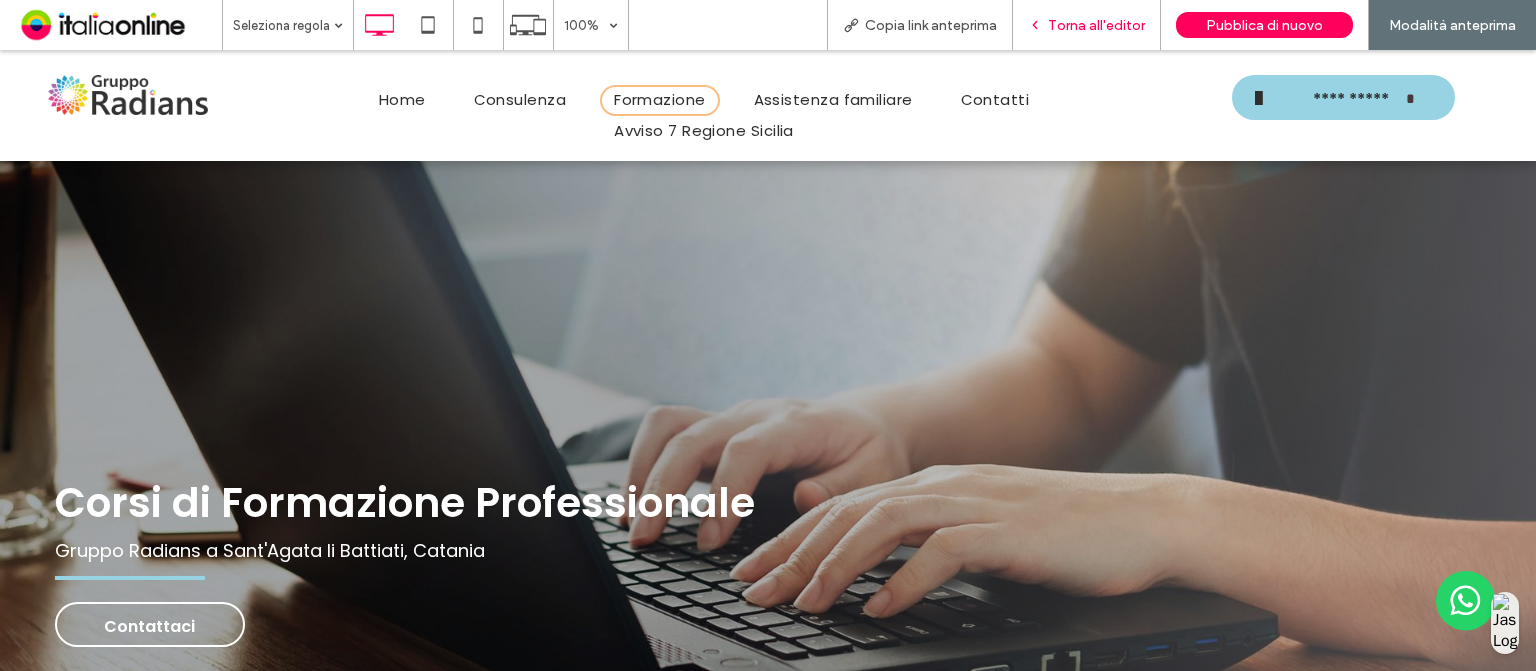 click on "Torna all'editor" at bounding box center (1096, 25) 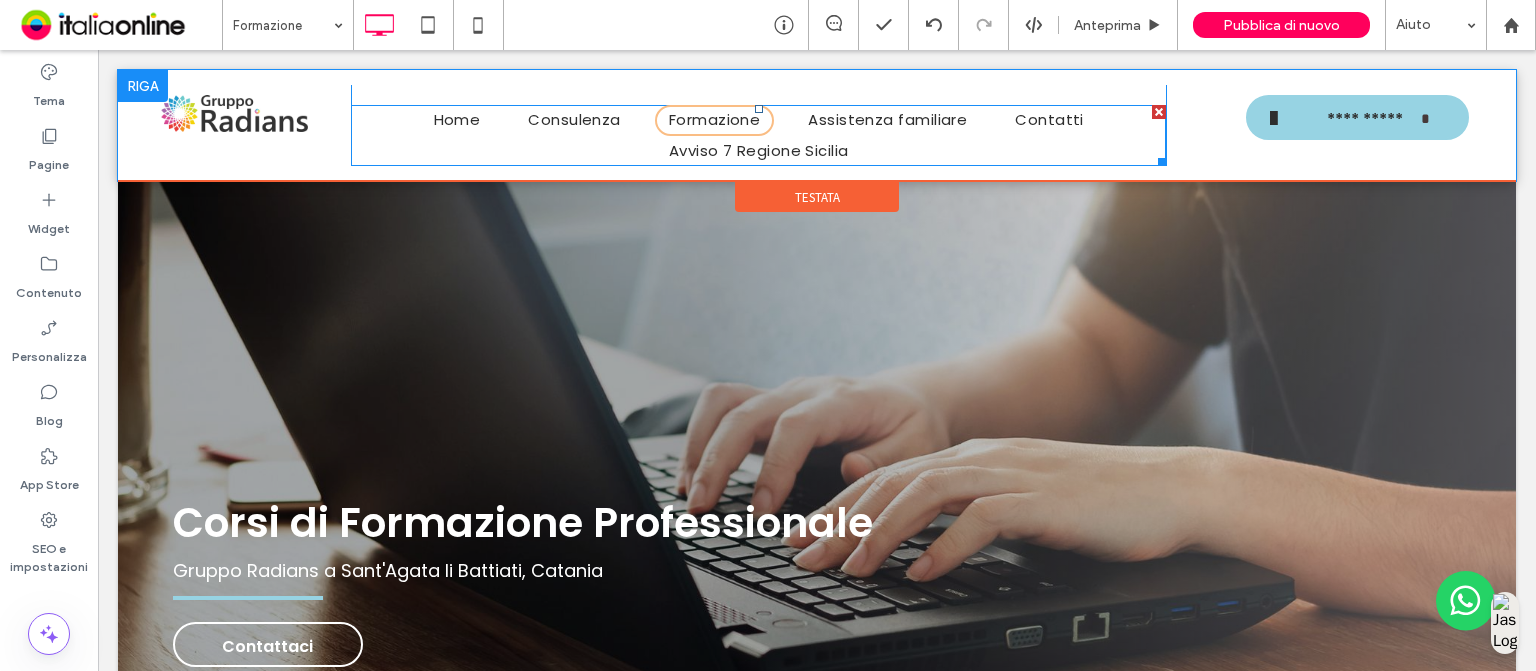click on "Home
Consulenza
Formazione
Assistenza familiare
Contatti
Avviso 7 Regione Sicilia" at bounding box center (758, 135) 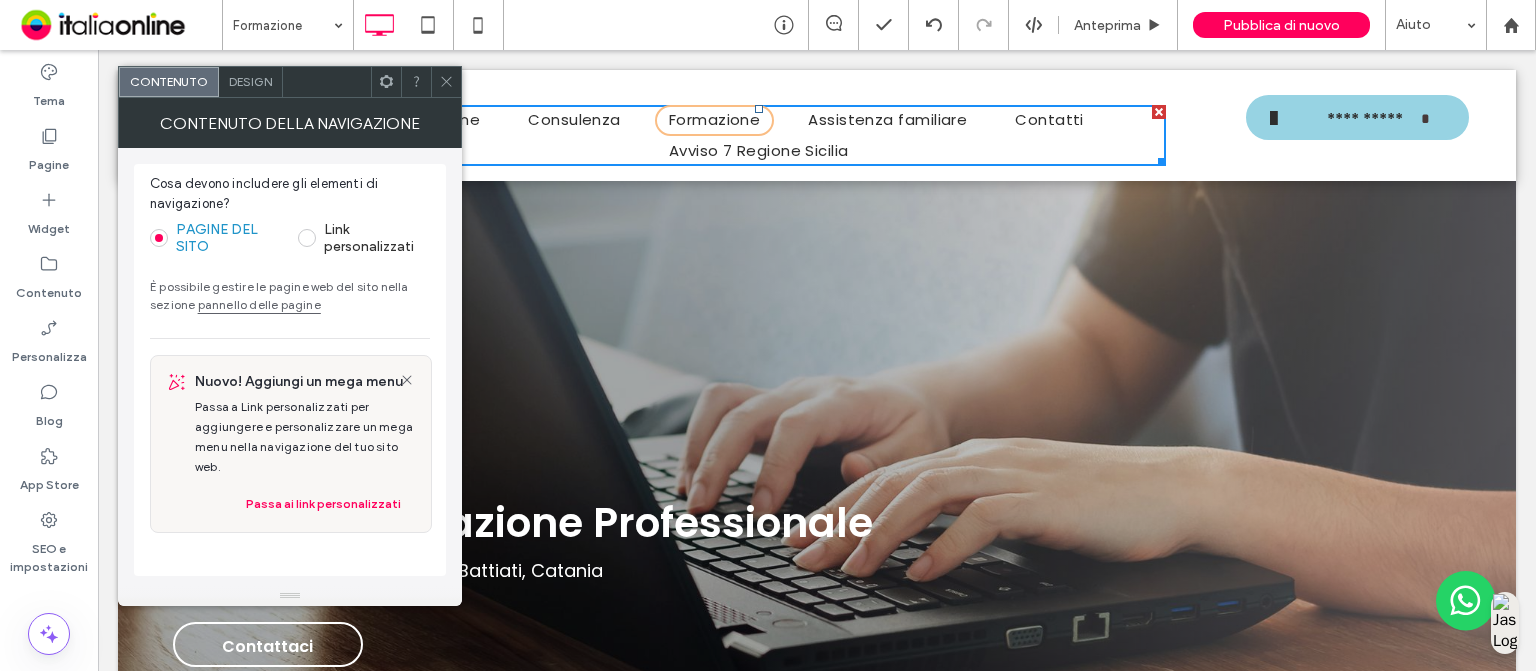 click on "Design" at bounding box center (250, 81) 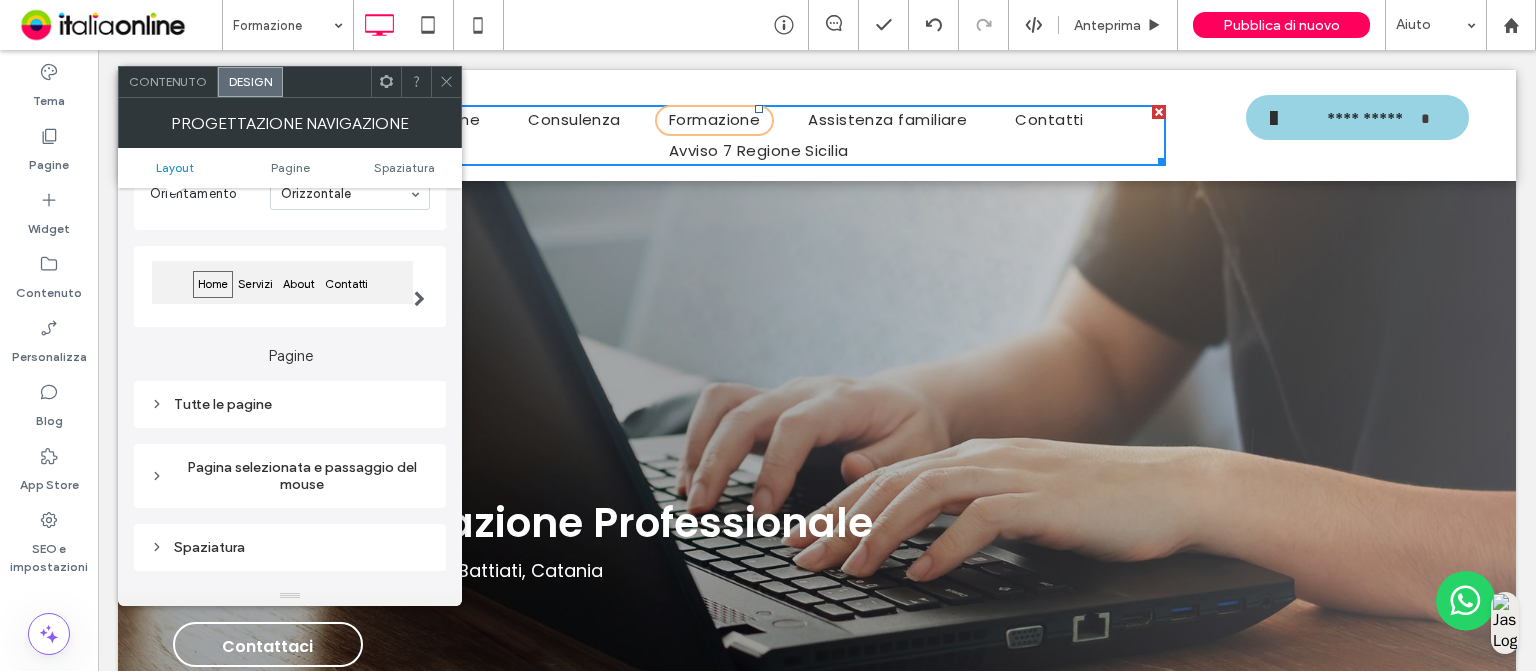 scroll, scrollTop: 140, scrollLeft: 0, axis: vertical 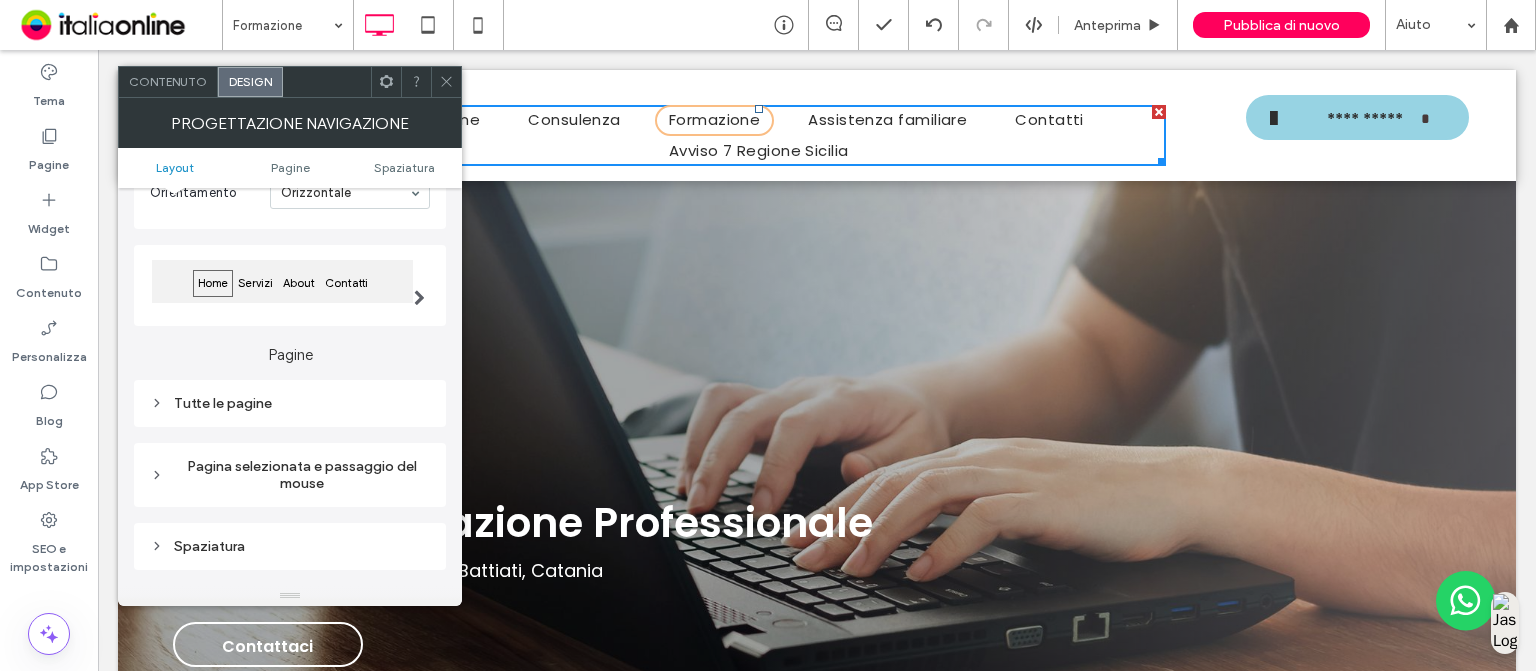 click on "Tutte le pagine" at bounding box center (290, 403) 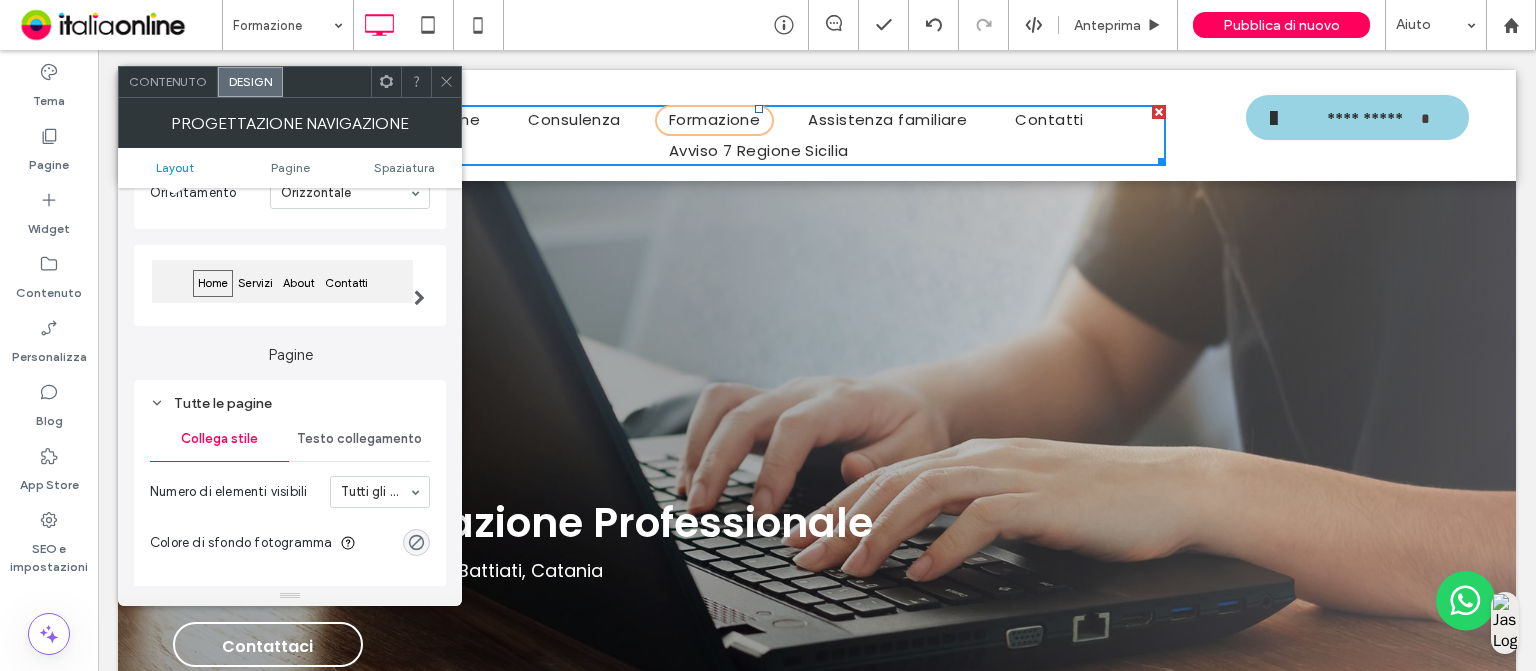 click on "Testo collegamento" at bounding box center [359, 439] 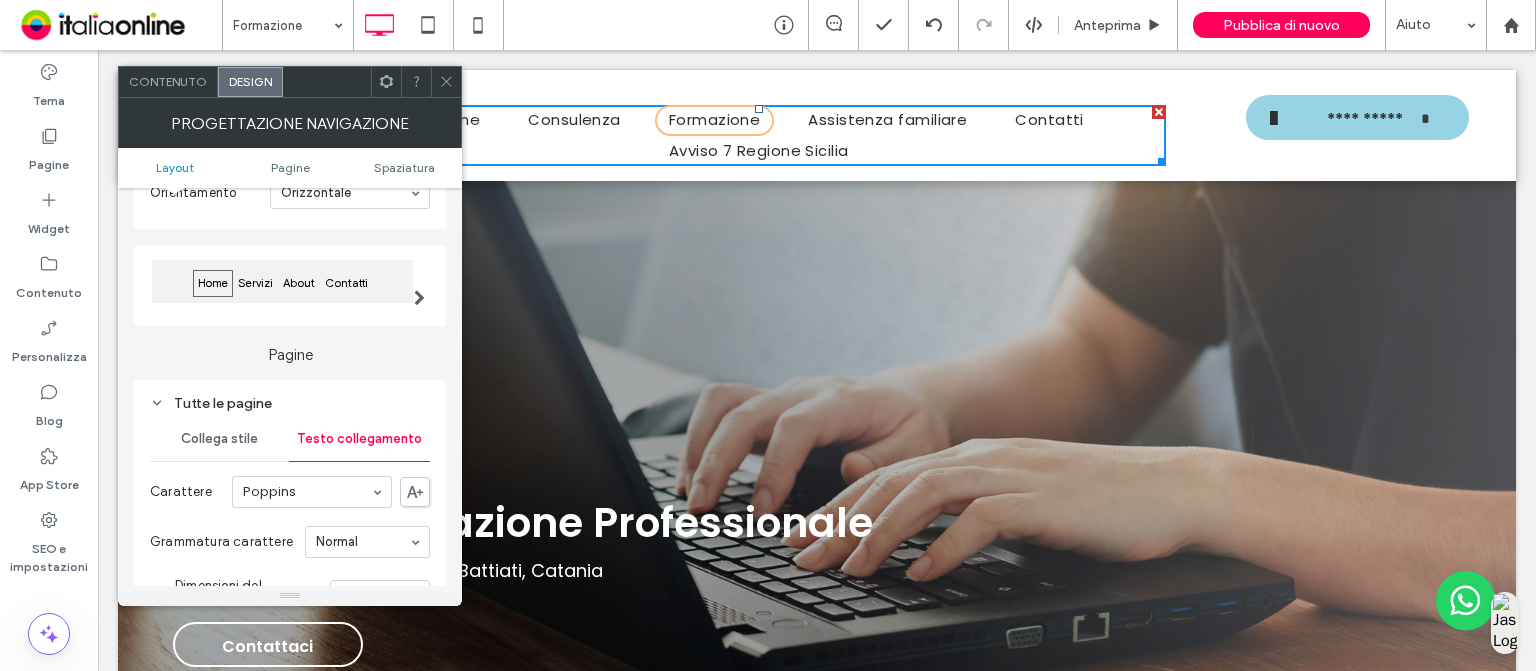 click on "Collega stile" at bounding box center (219, 439) 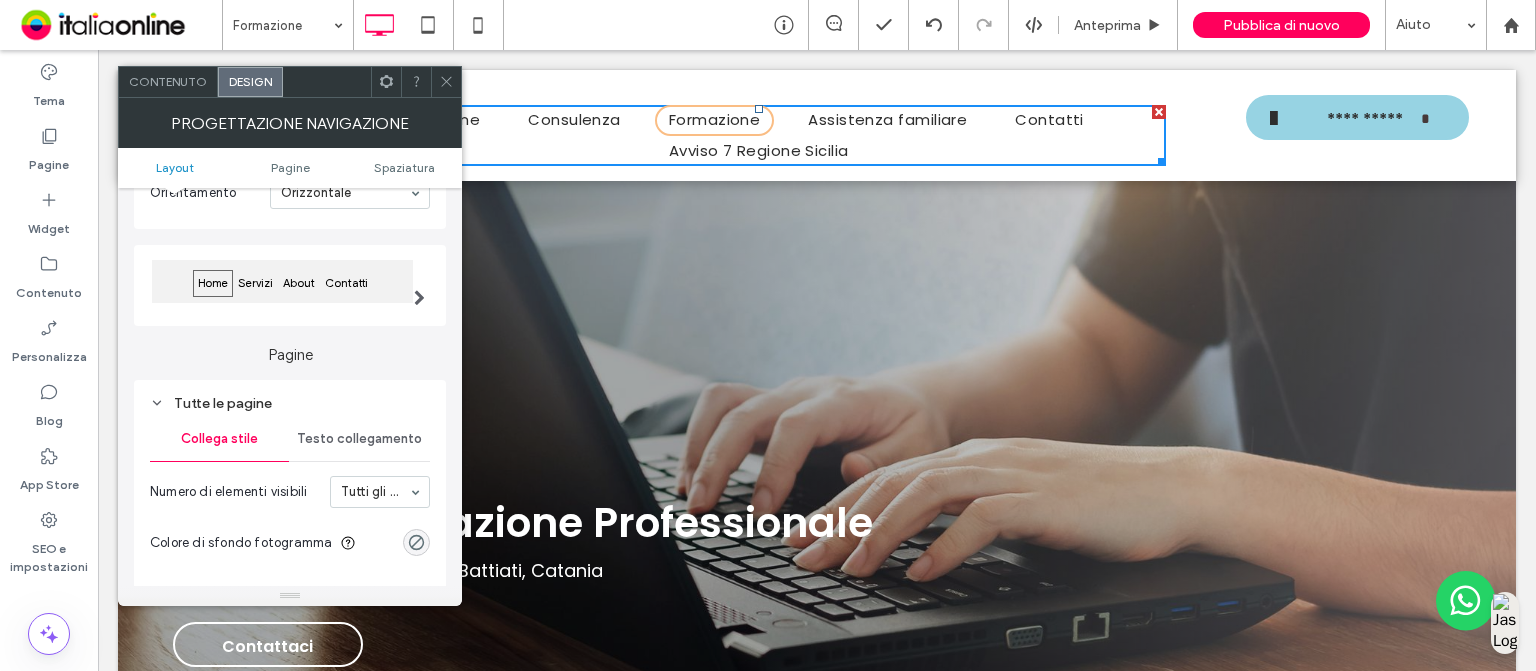 scroll, scrollTop: 256, scrollLeft: 0, axis: vertical 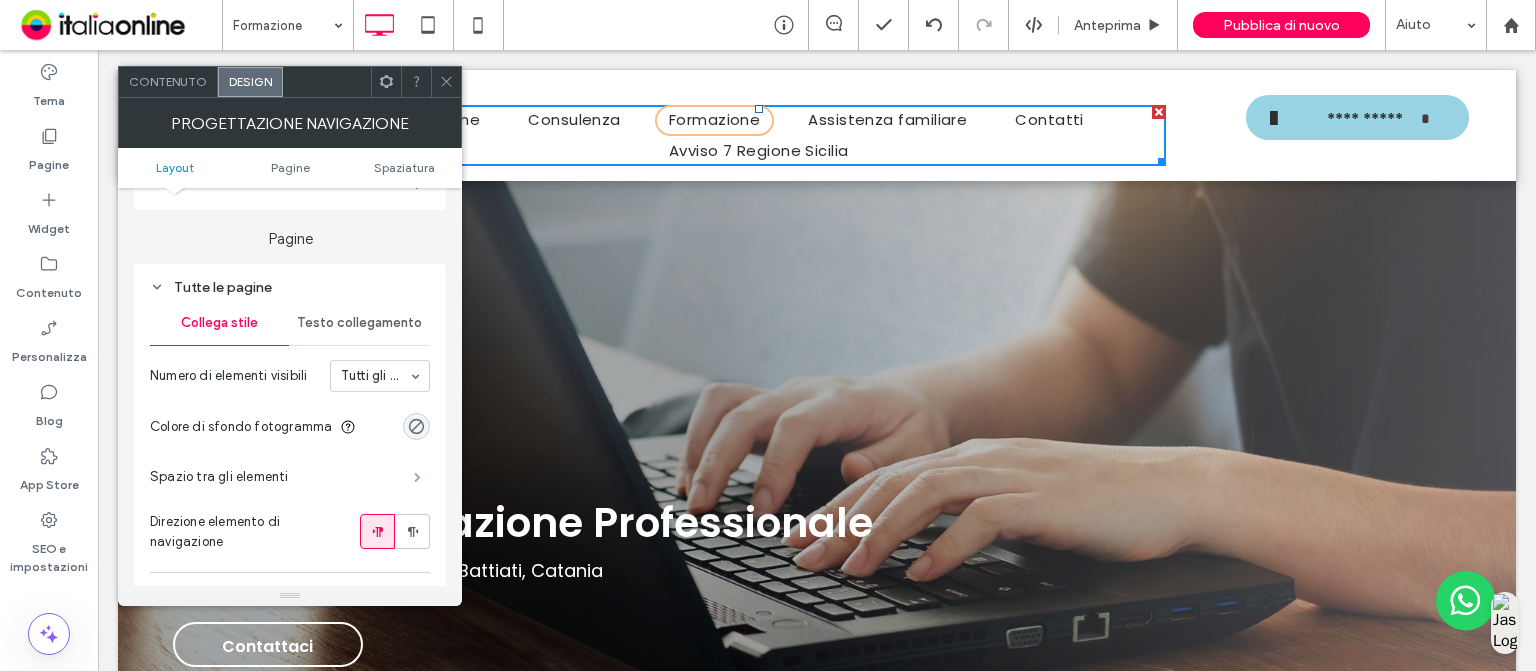 click at bounding box center (417, 477) 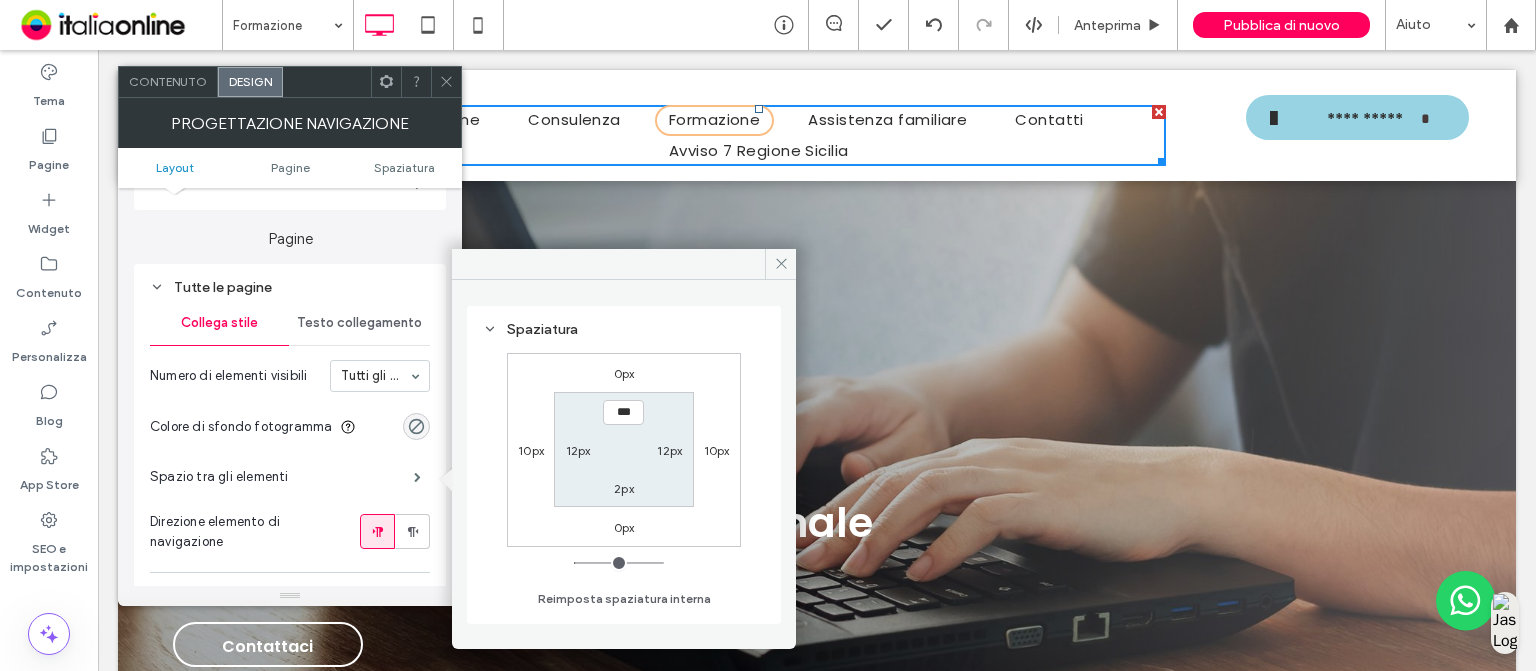 click on "10px" at bounding box center [531, 450] 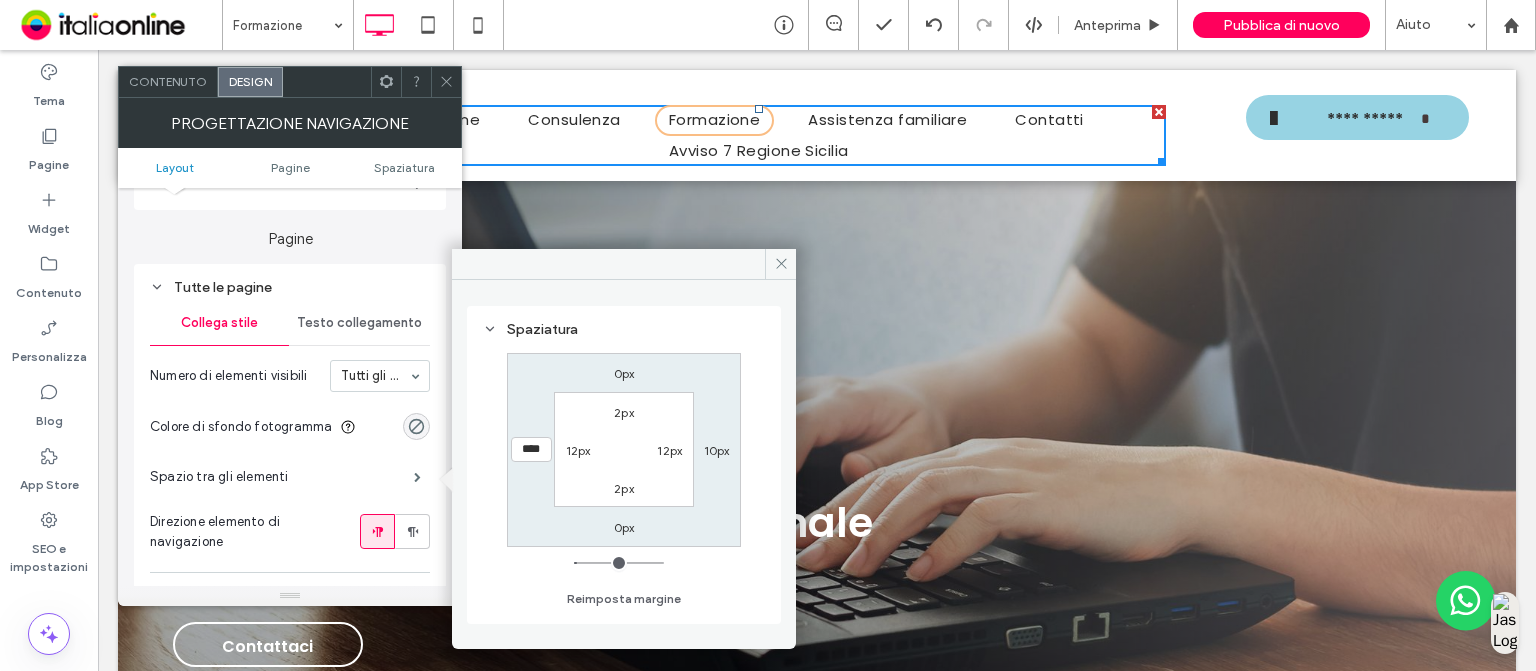 type on "**" 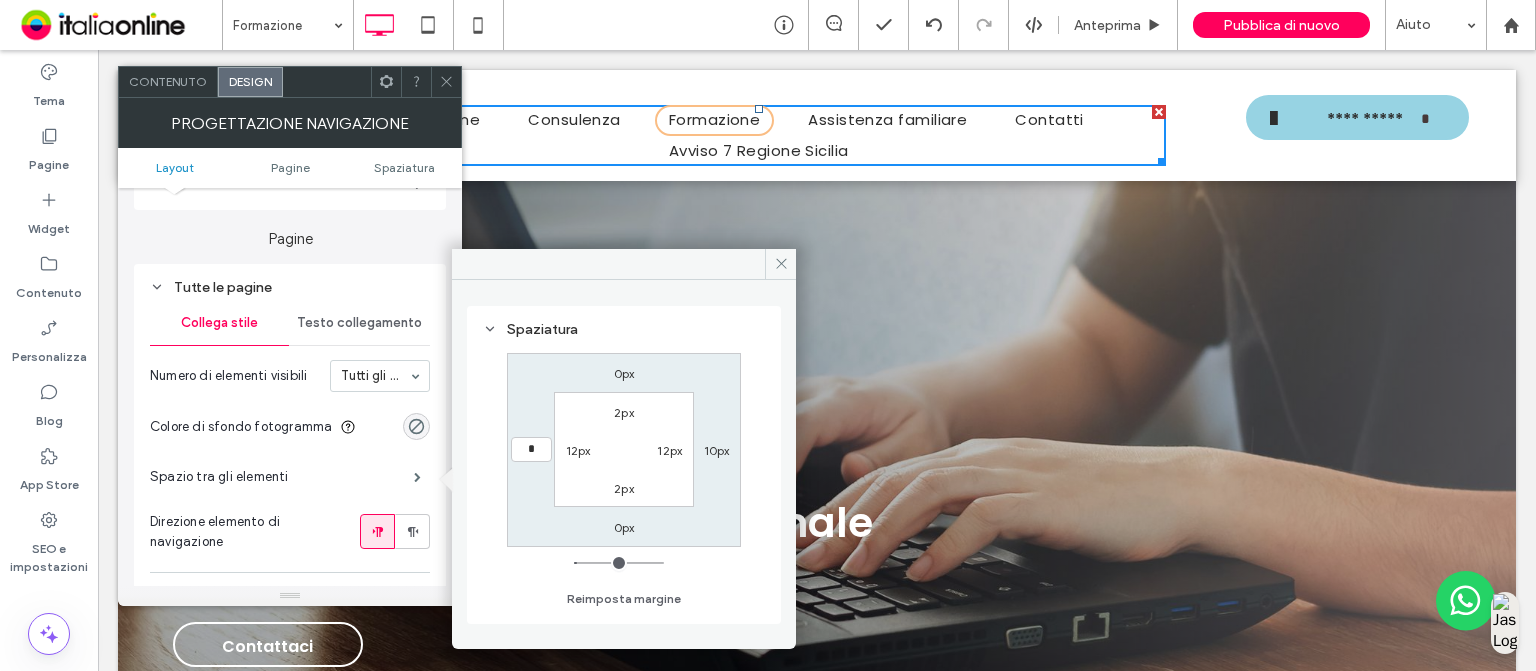 type on "*" 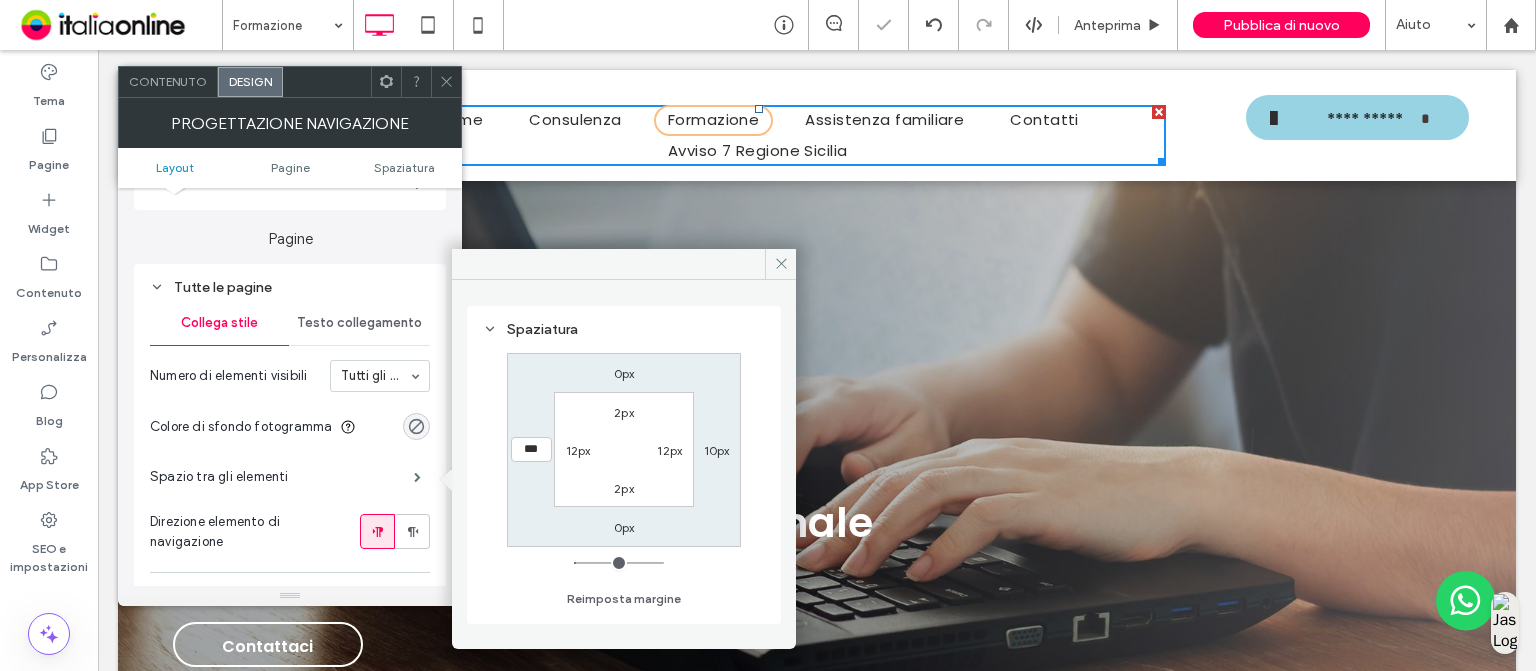click on "10px" at bounding box center [717, 450] 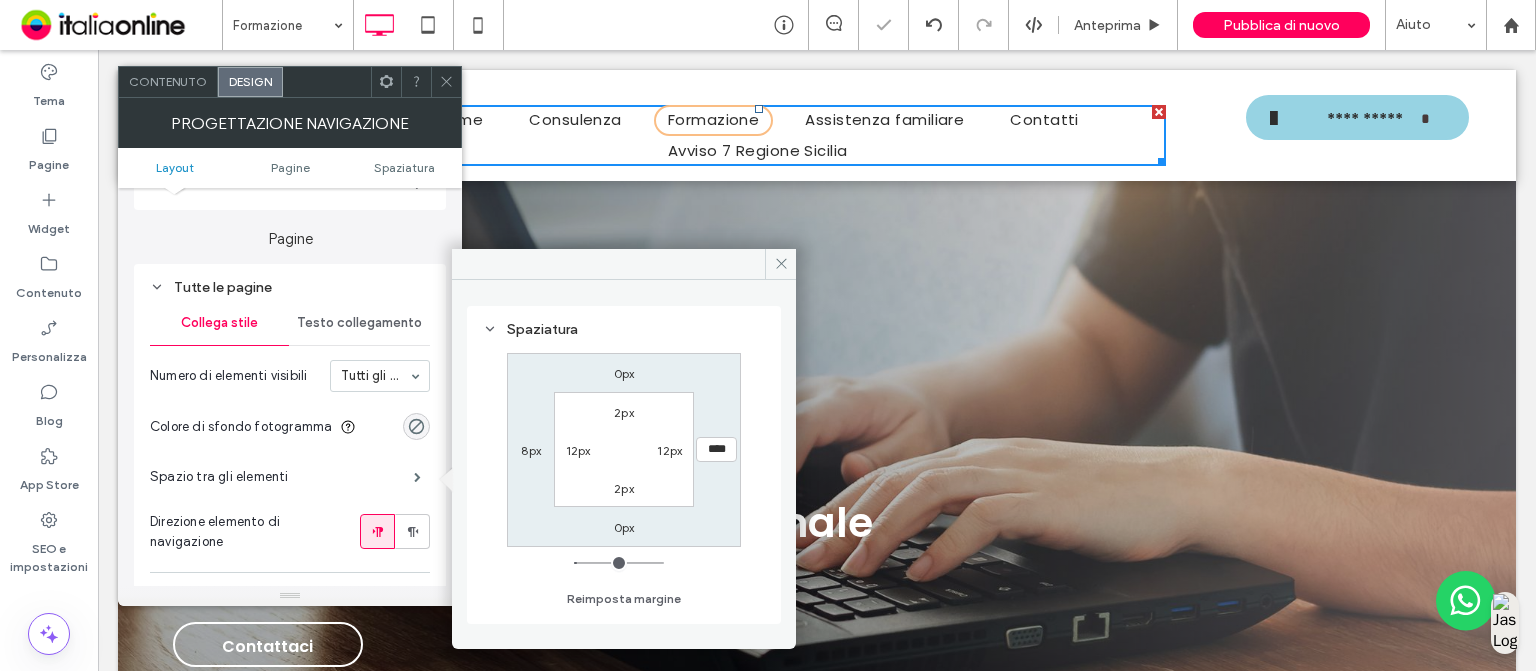 type on "**" 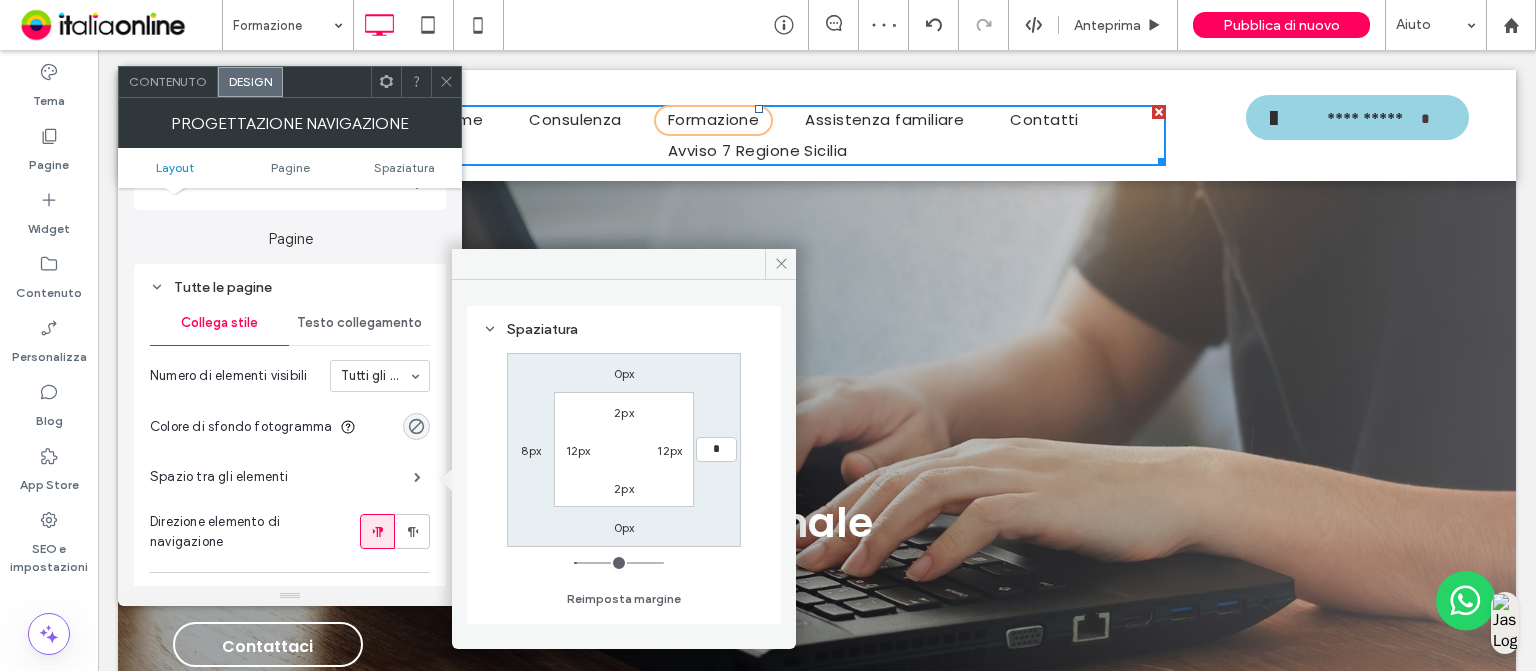 type on "*" 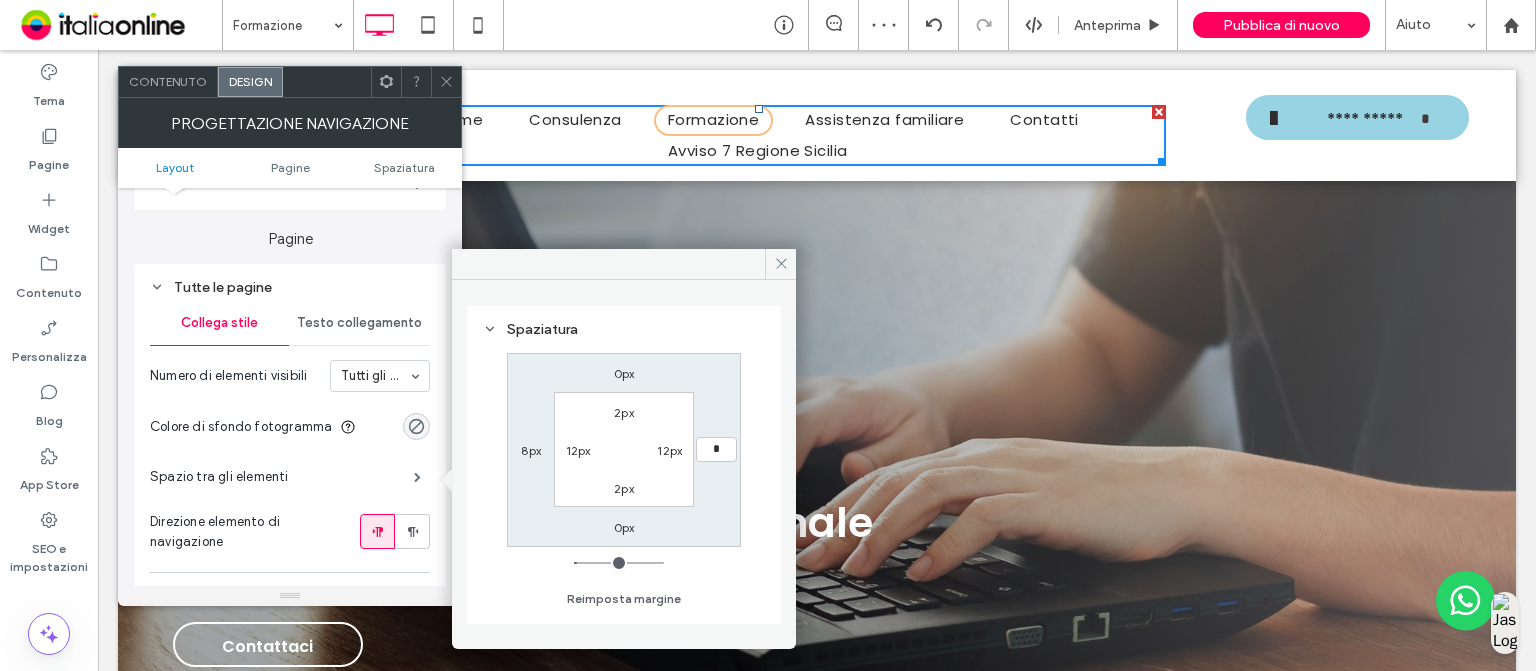 type on "*" 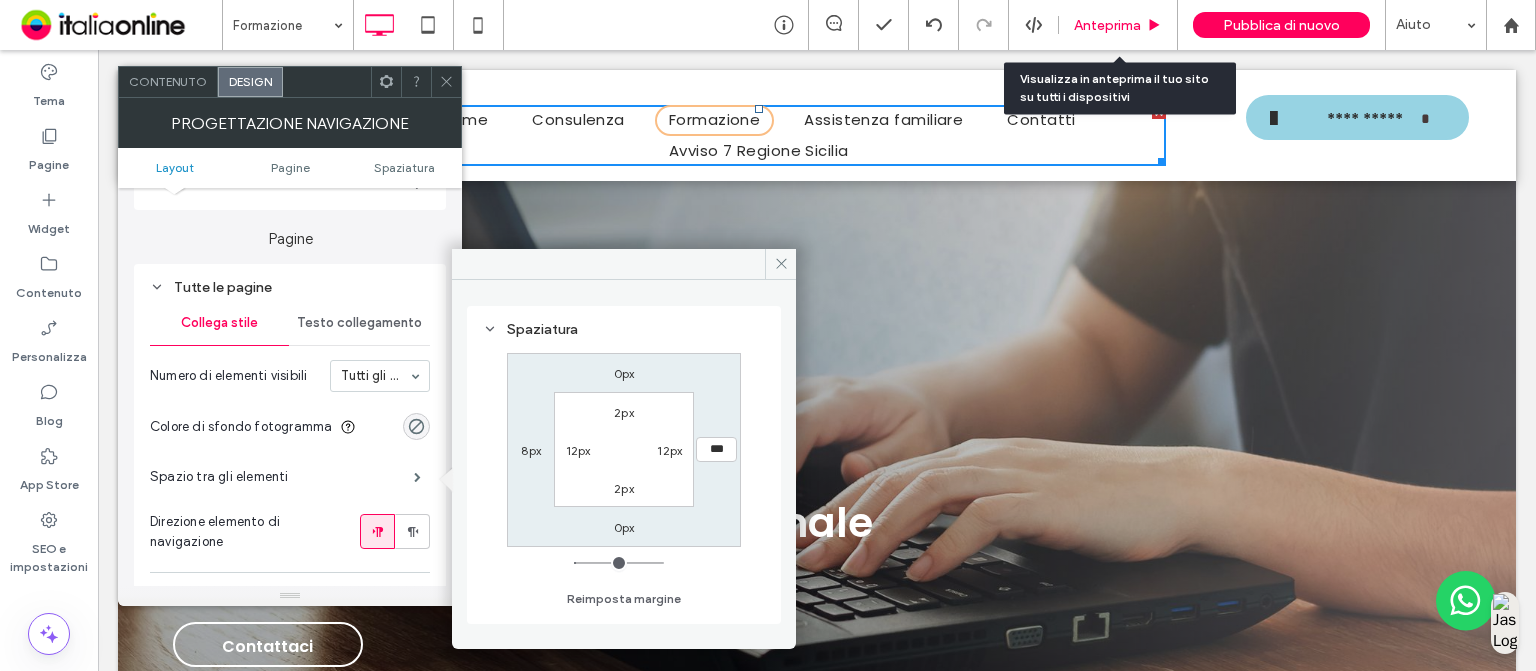 click on "Anteprima" at bounding box center (1107, 25) 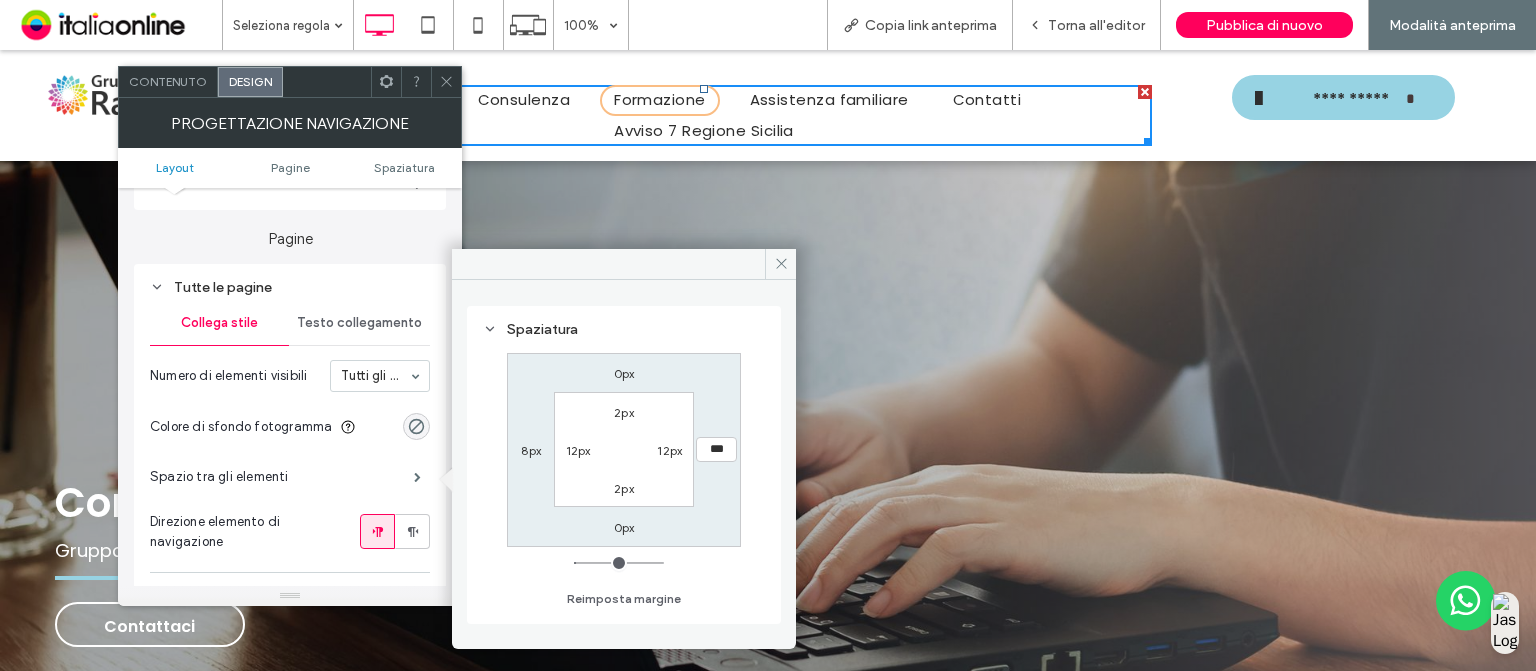 drag, startPoint x: 1136, startPoint y: 137, endPoint x: 1234, endPoint y: 141, distance: 98.0816 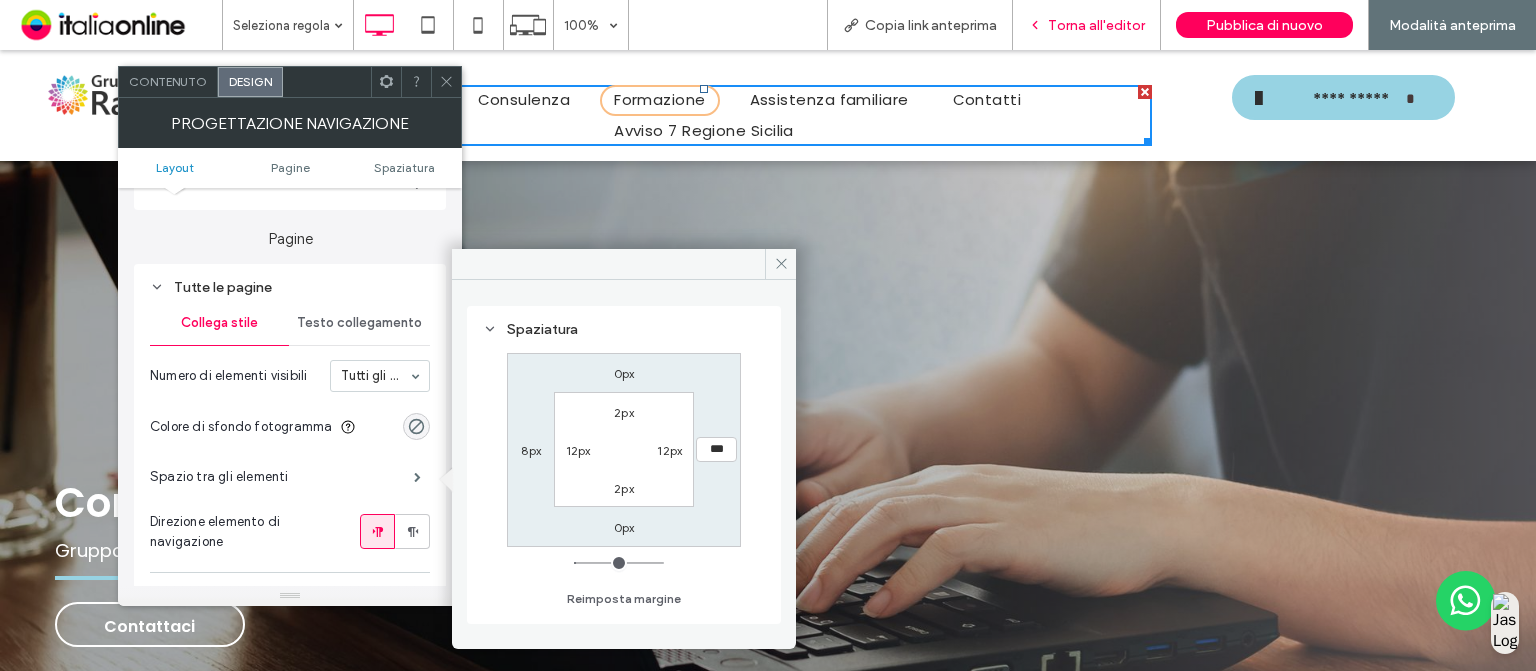 click on "Torna all'editor" at bounding box center [1096, 25] 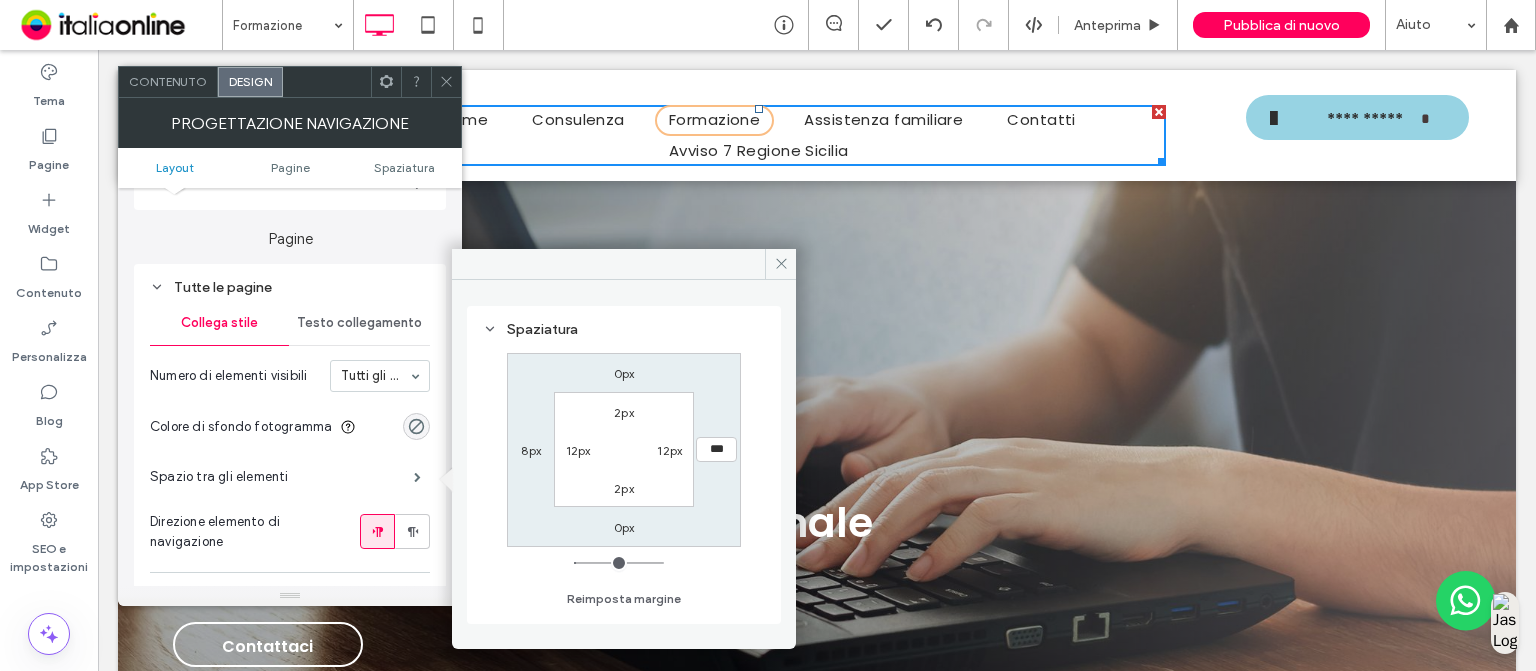 click on "8px" at bounding box center [531, 450] 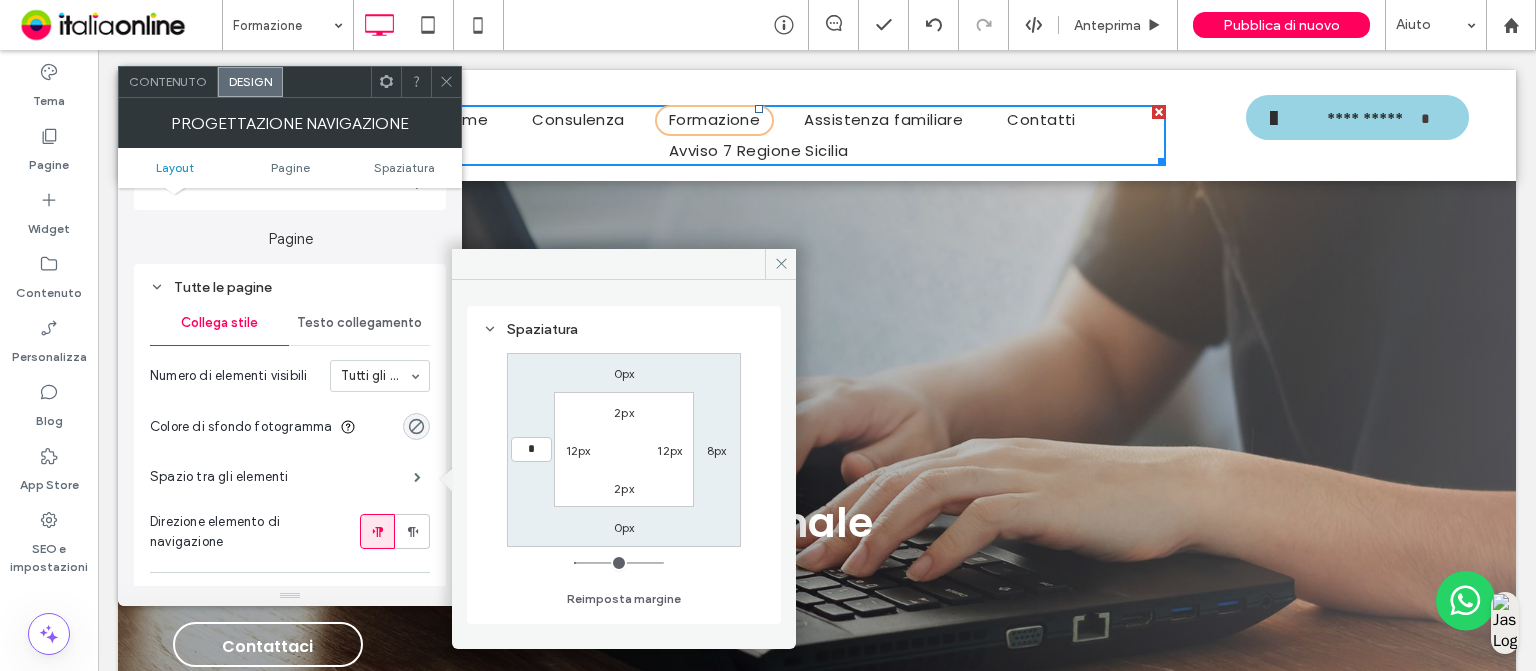type on "*" 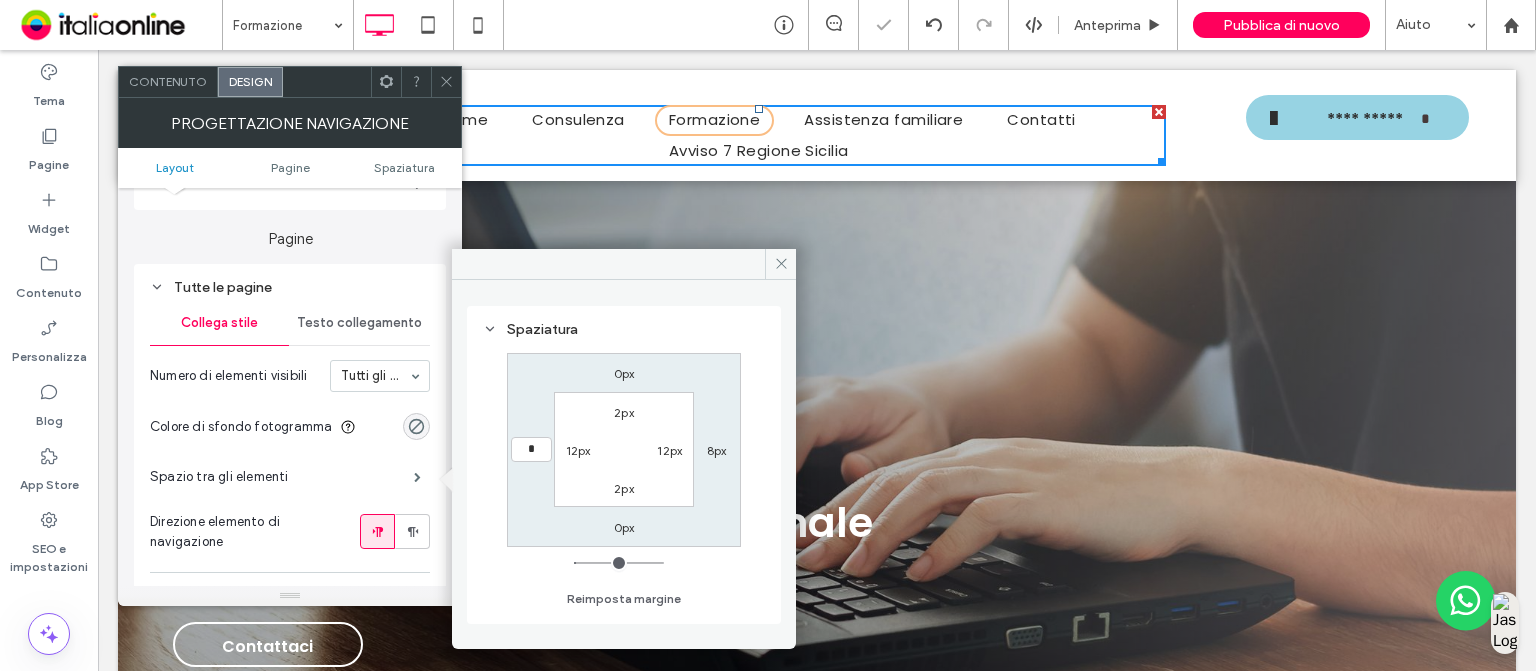 type on "*" 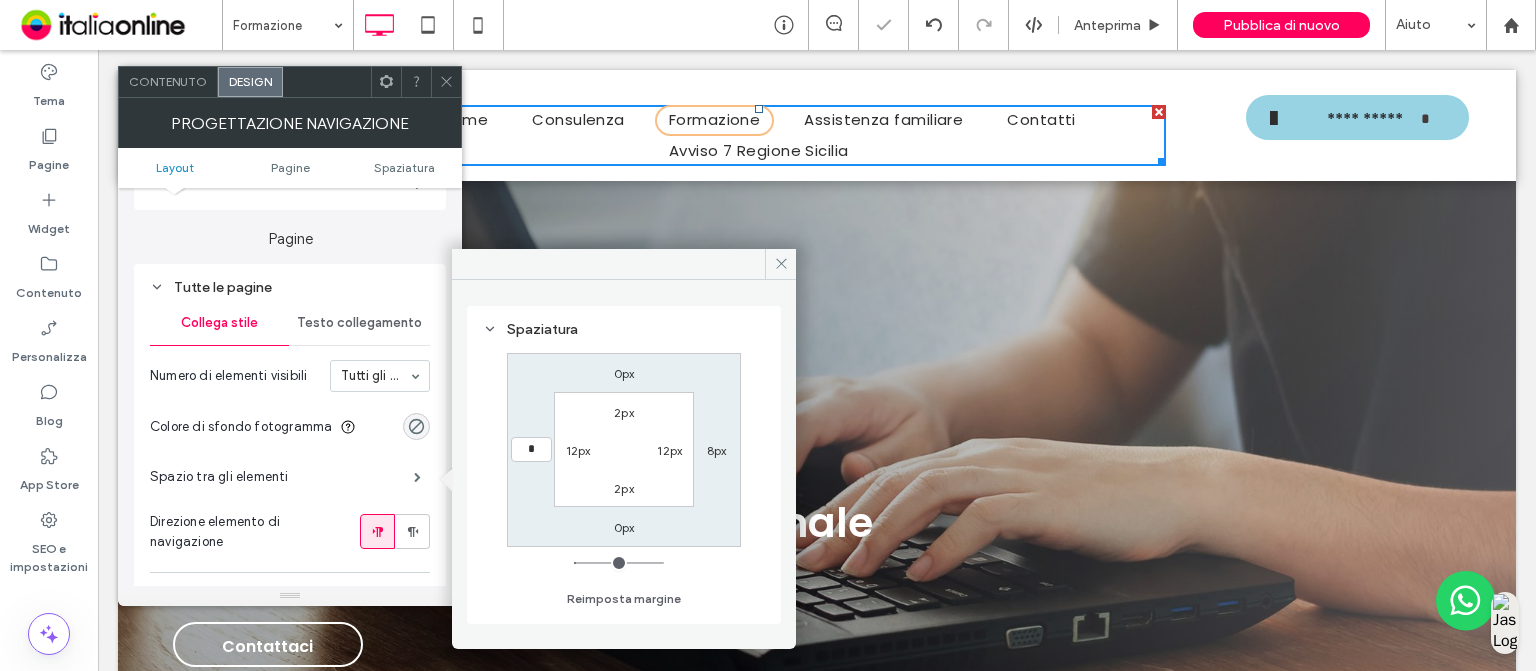 type on "***" 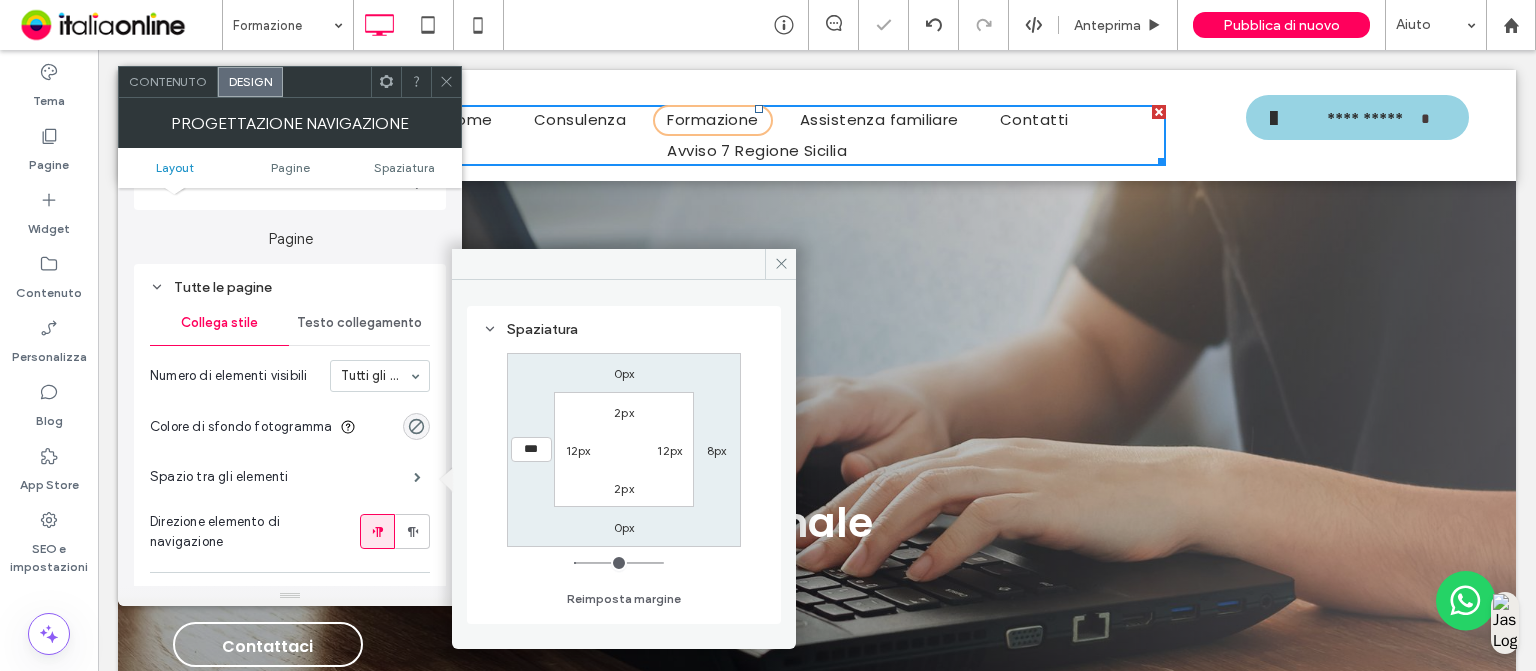 click on "8px" at bounding box center [717, 450] 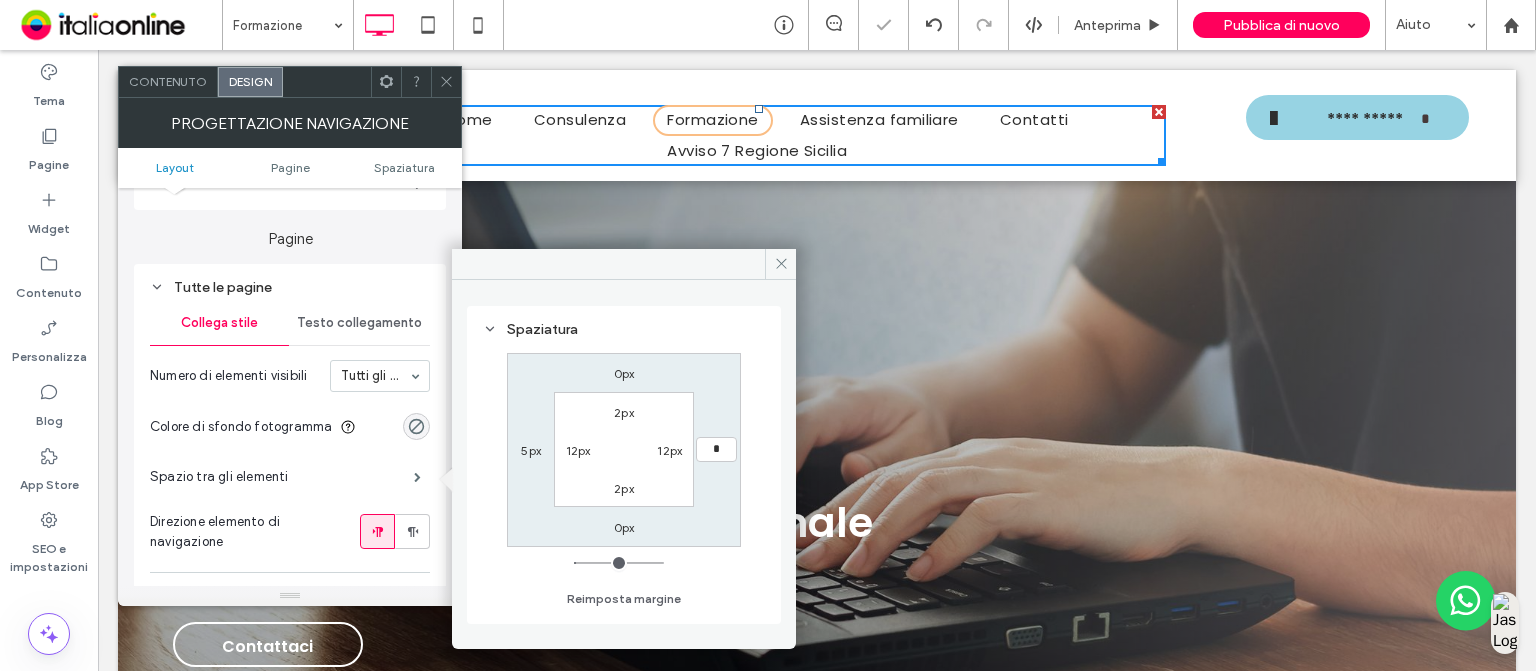 type on "*" 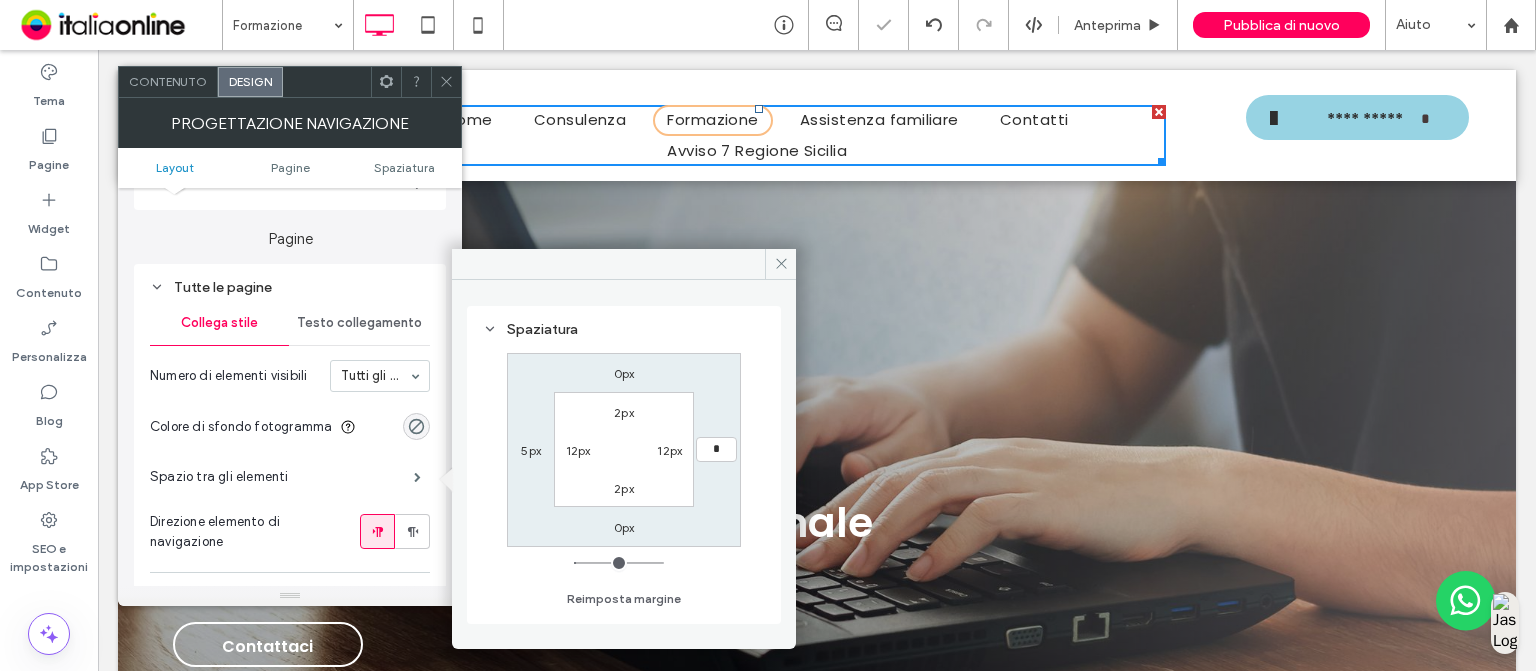 type on "*" 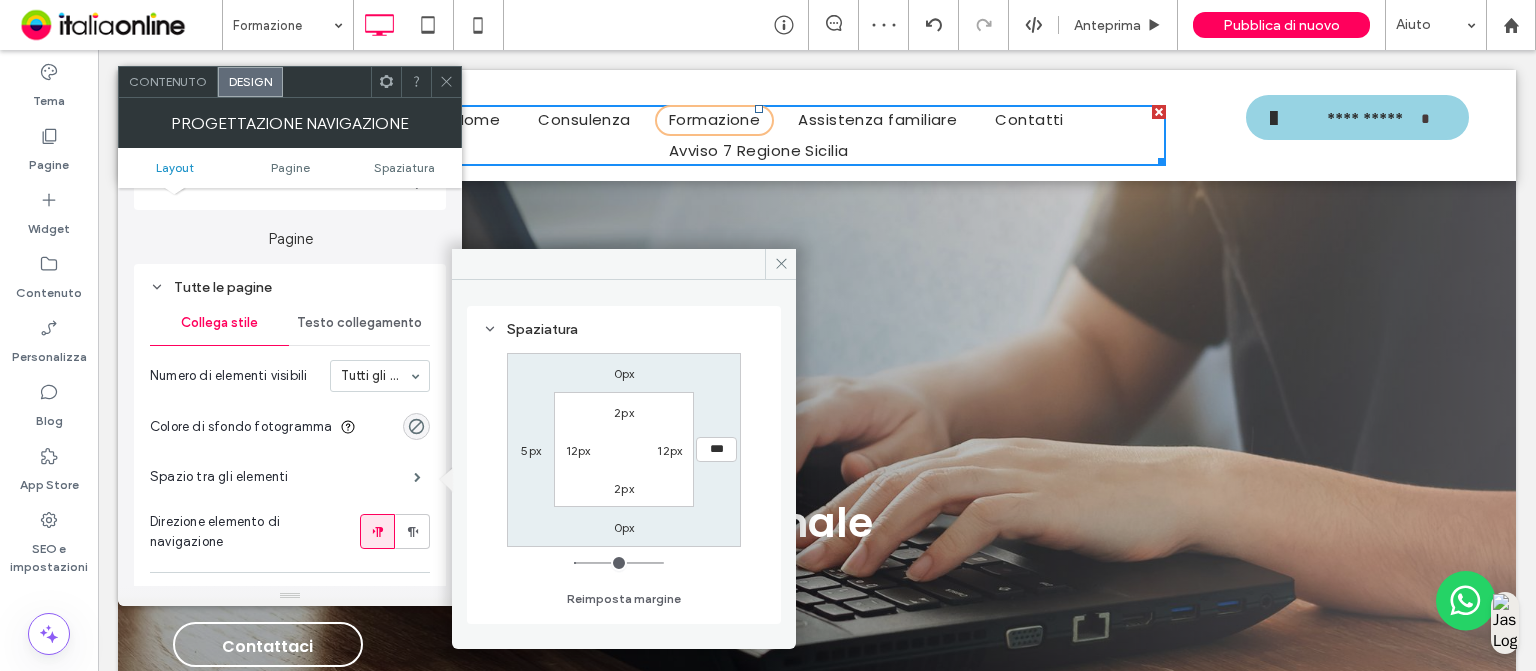 click on "5px" at bounding box center [531, 450] 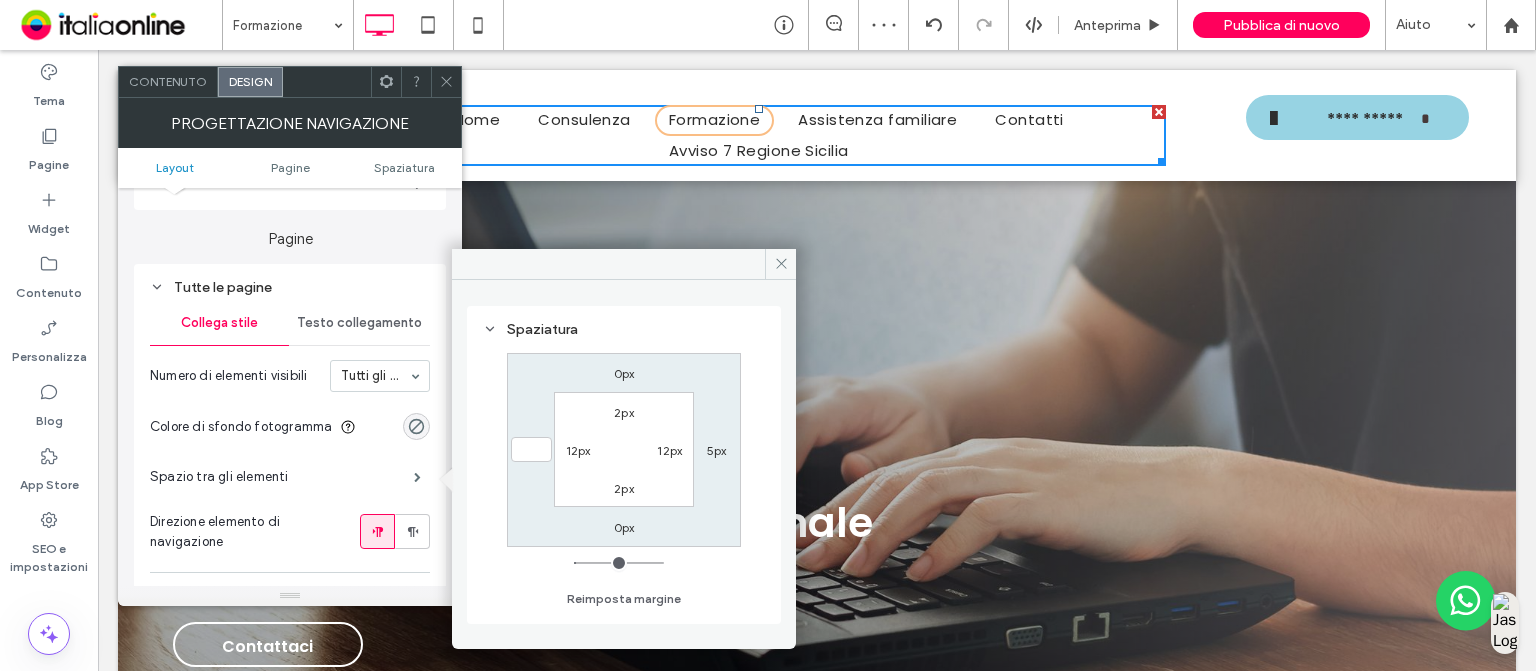 type 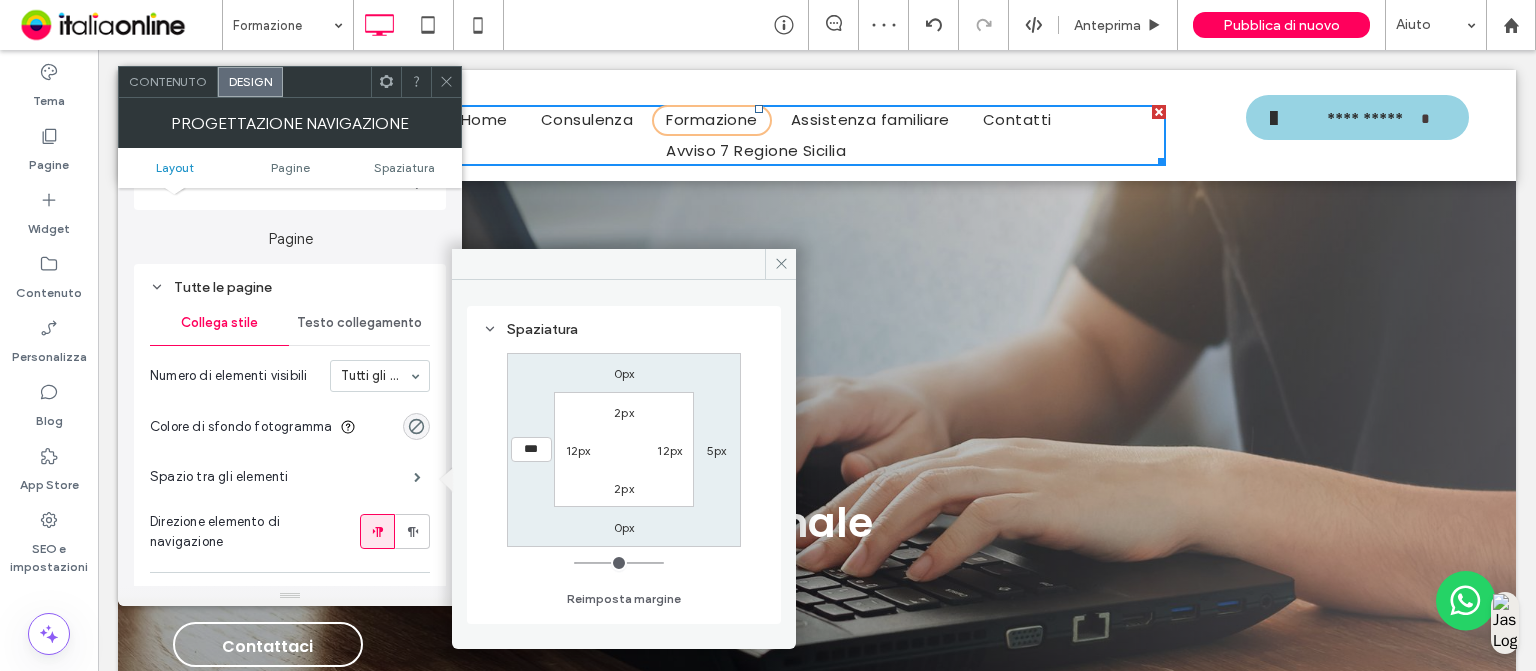 click on "5px" at bounding box center (717, 450) 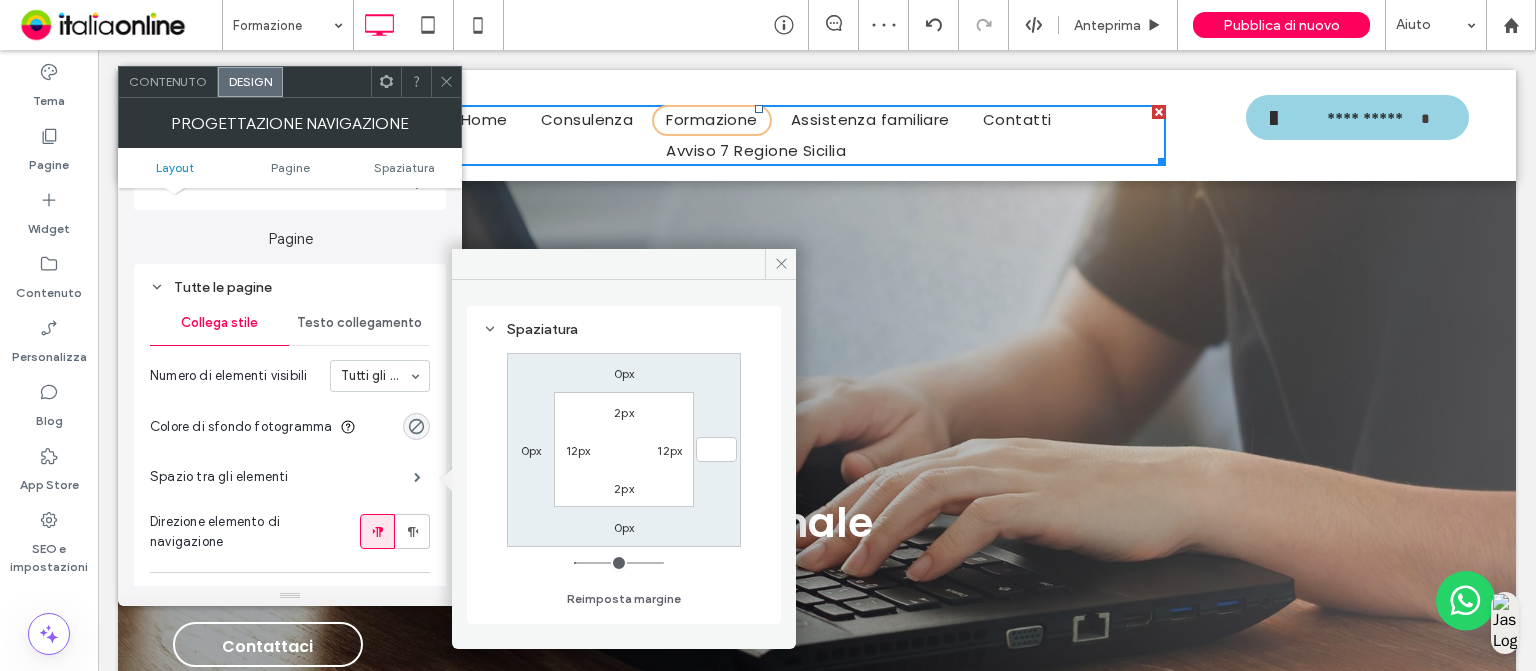 type 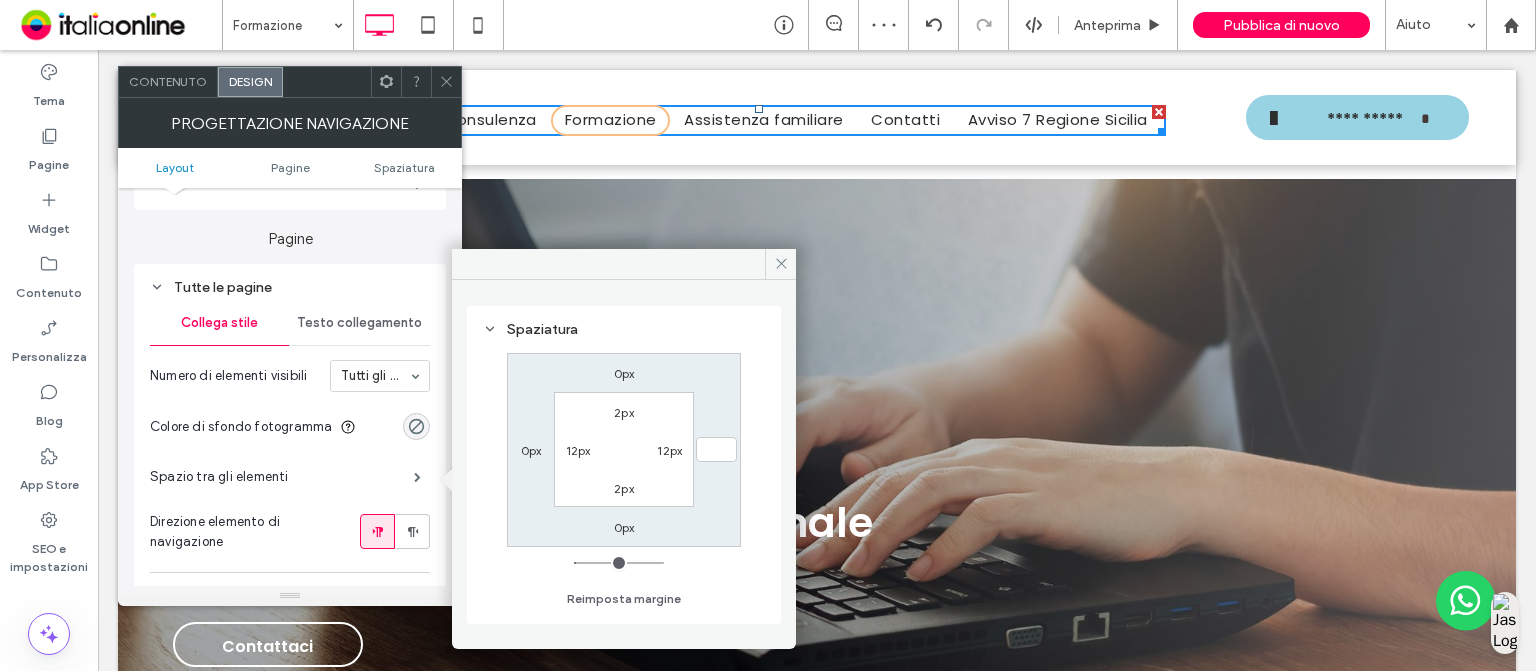type on "*" 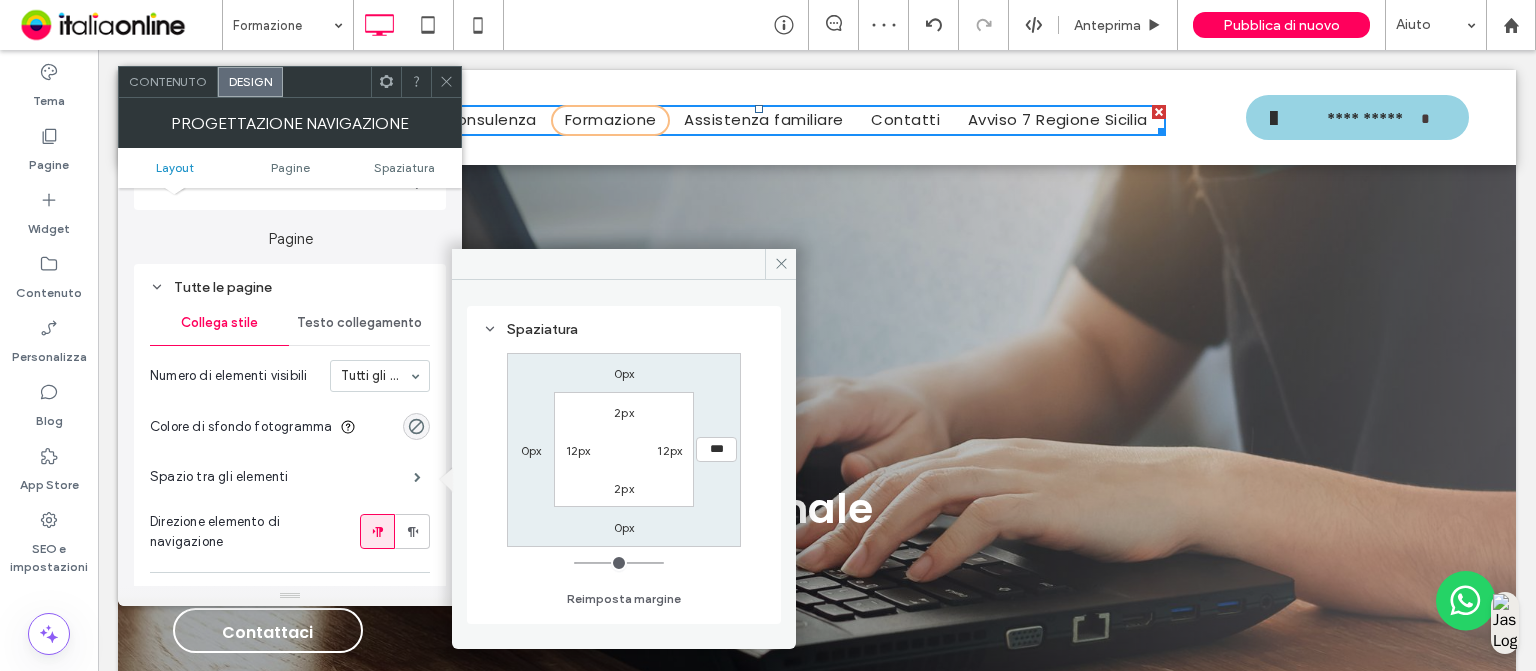 click 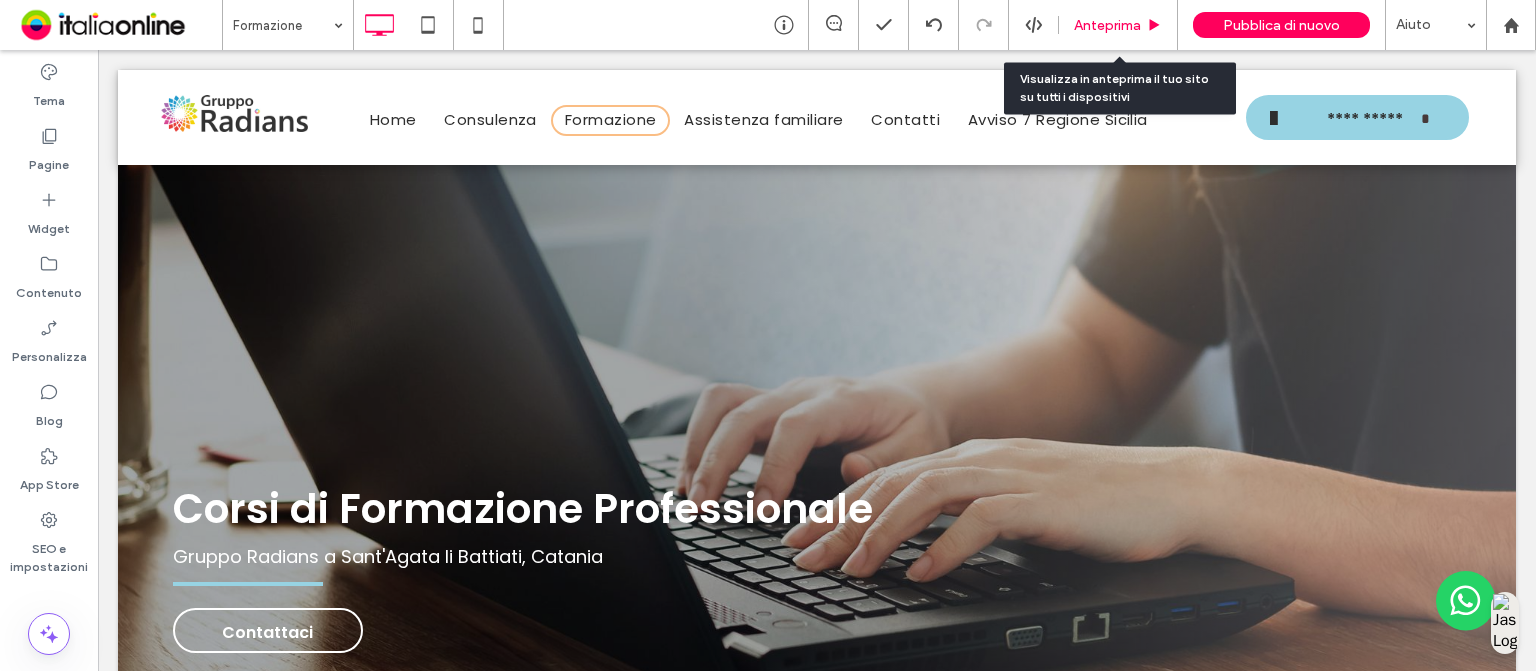 click on "Anteprima" at bounding box center (1118, 25) 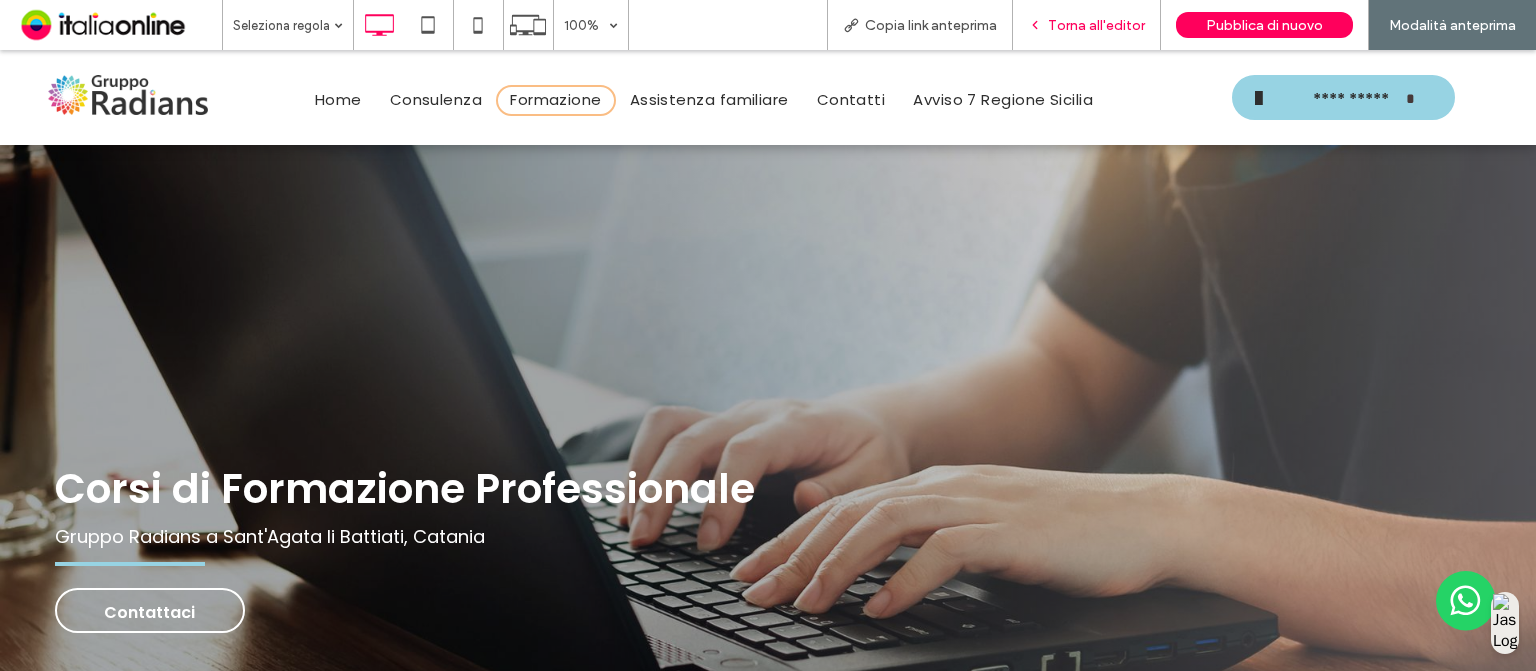 click on "Torna all'editor" at bounding box center [1096, 25] 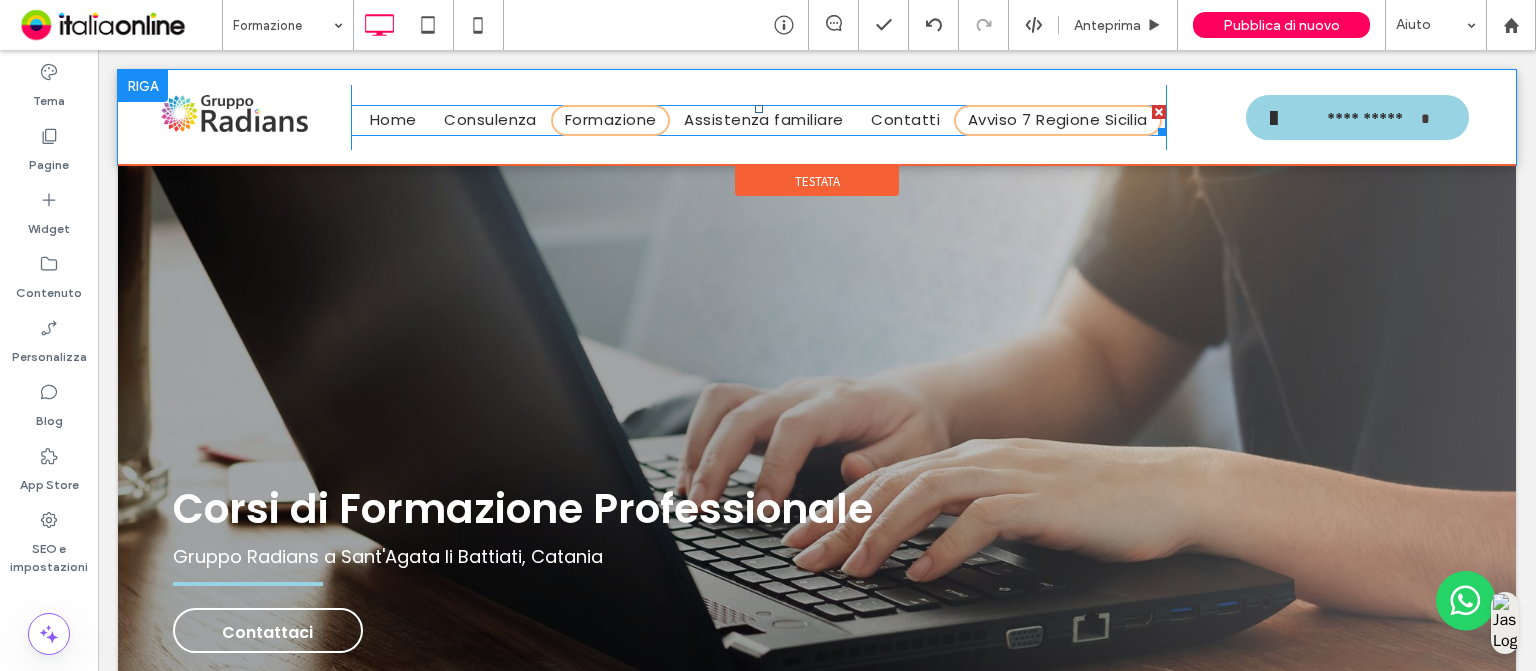 click on "Avviso 7 Regione Sicilia" at bounding box center [1058, 120] 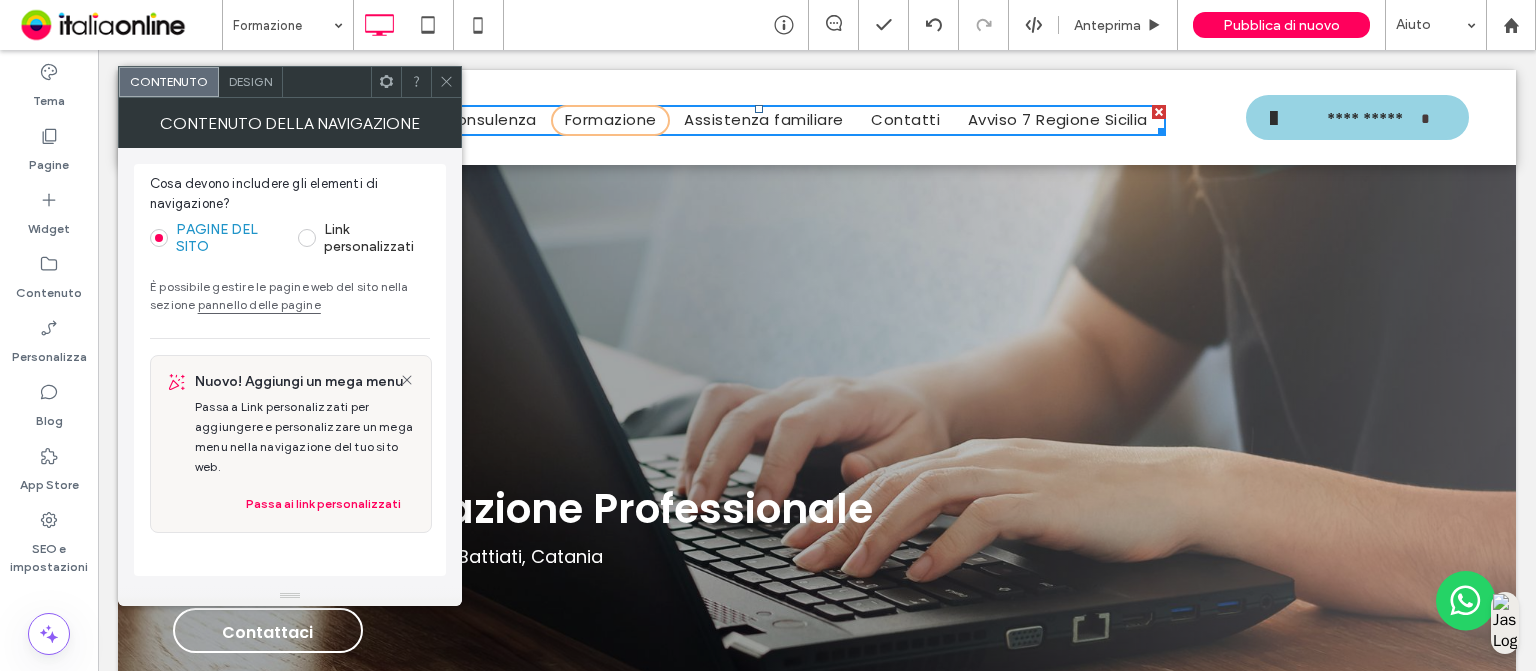 click on "Design" at bounding box center [250, 81] 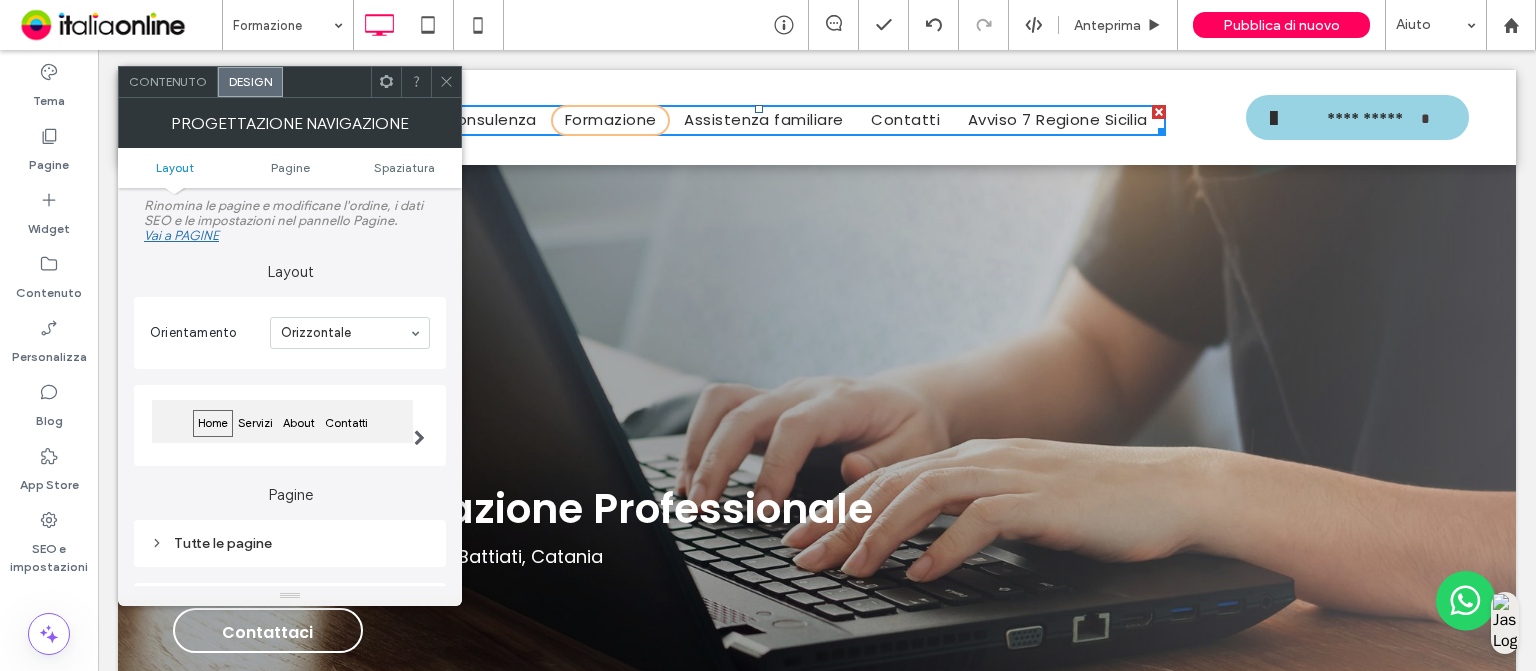 scroll, scrollTop: 156, scrollLeft: 0, axis: vertical 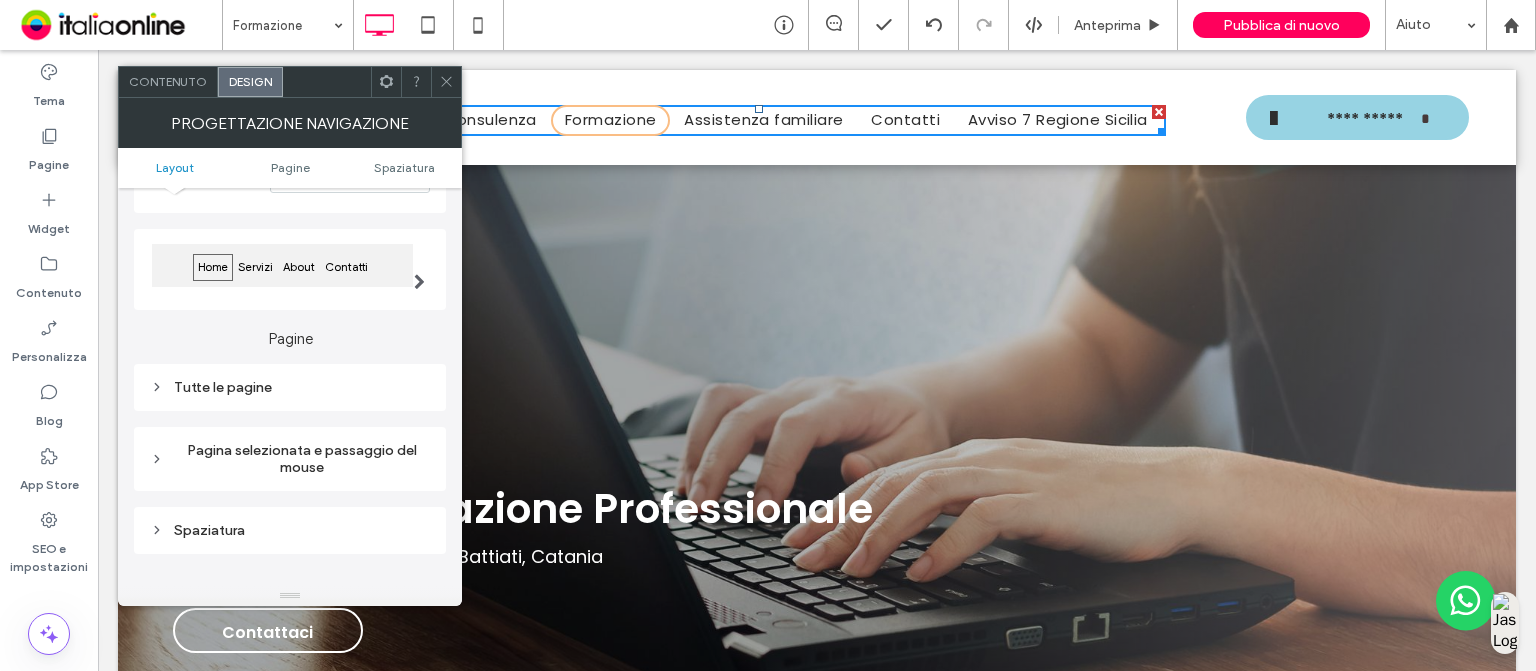 click on "Tutte le pagine" at bounding box center [290, 387] 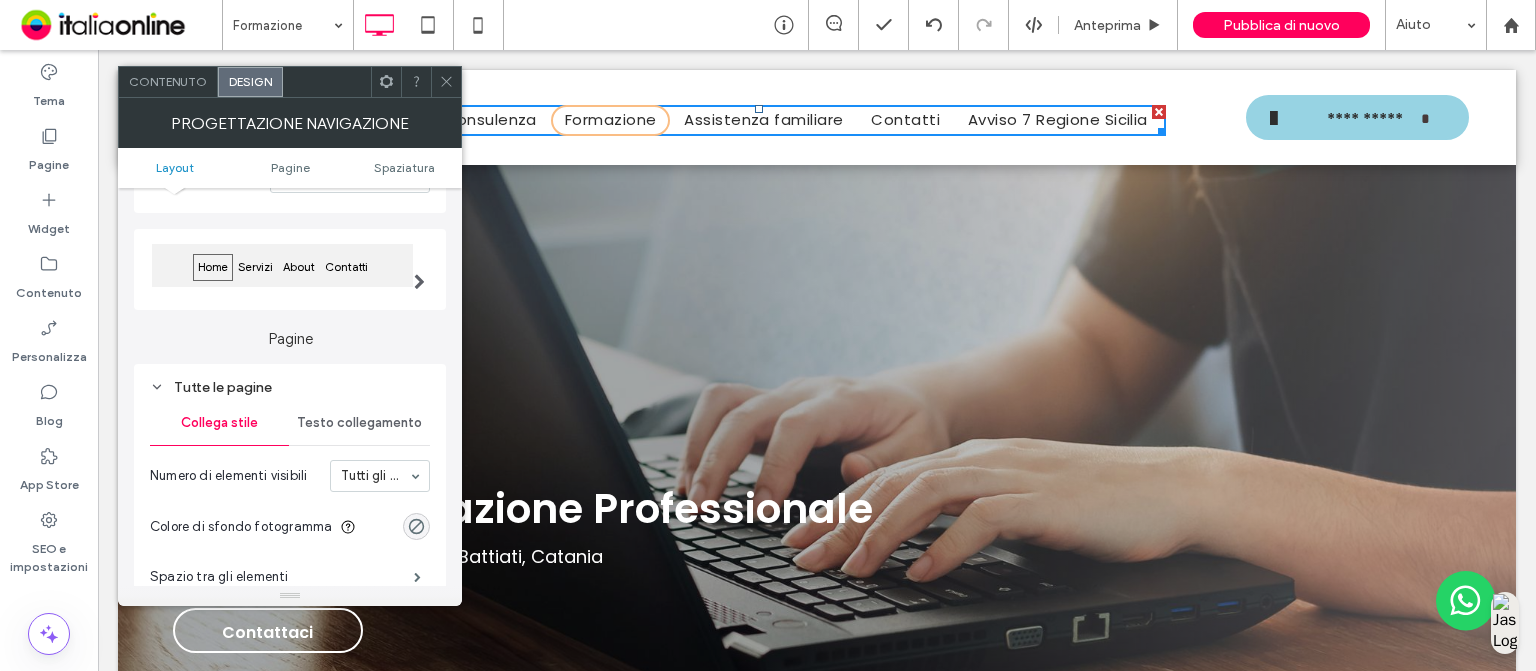 click on "Testo collegamento" at bounding box center [359, 423] 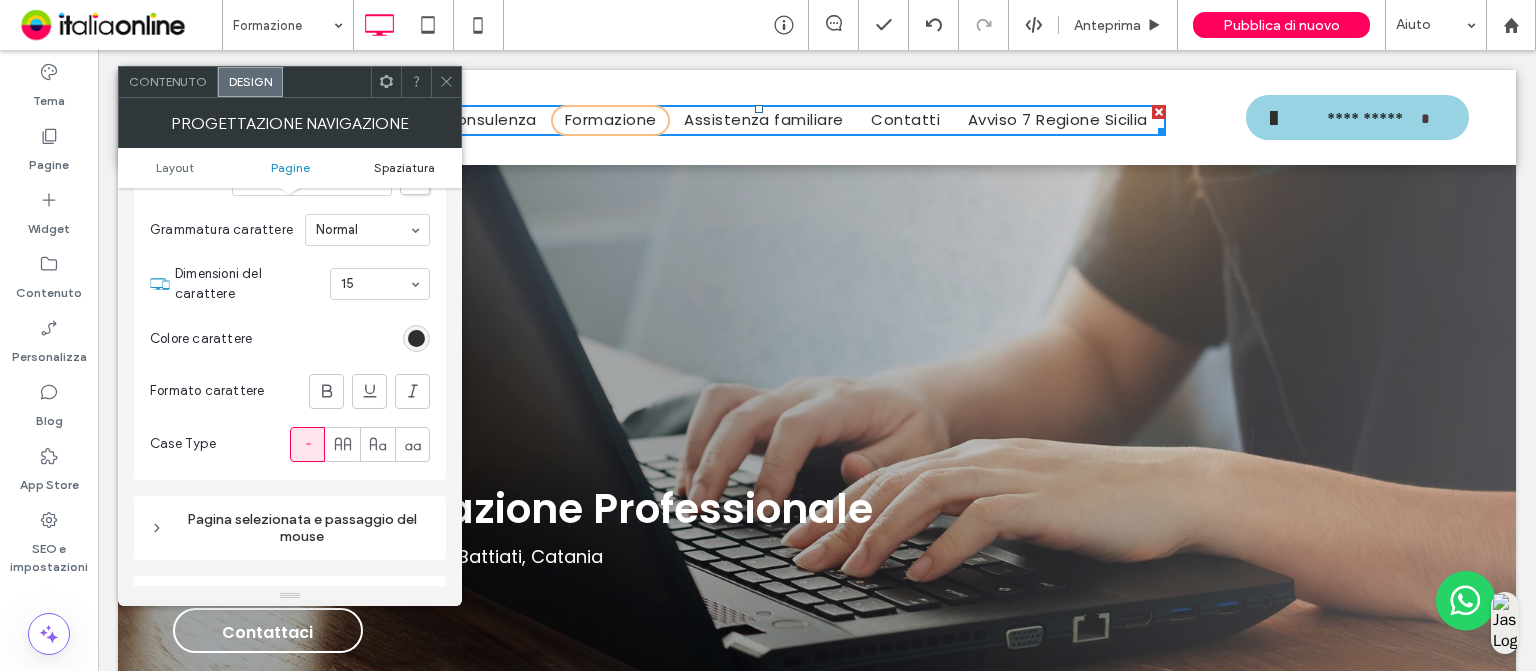 click on "Spaziatura" at bounding box center [404, 167] 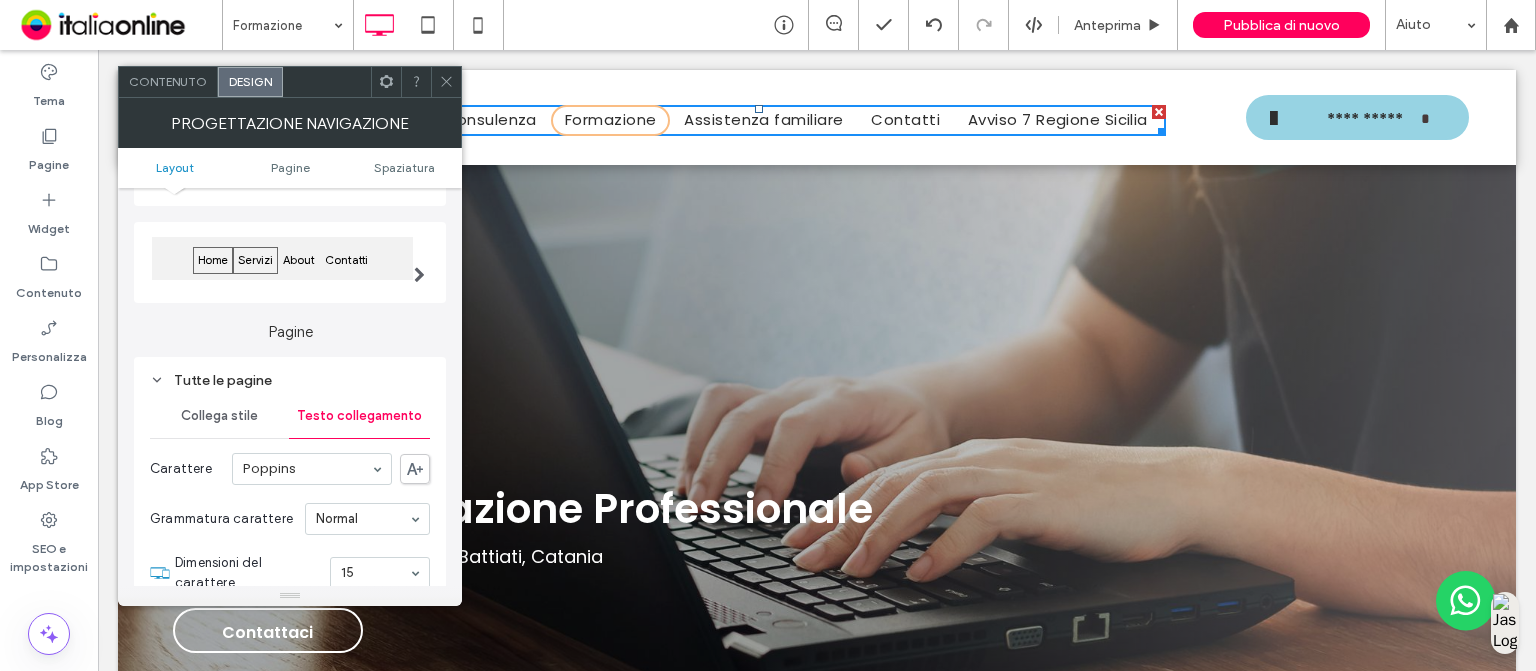 scroll, scrollTop: 169, scrollLeft: 0, axis: vertical 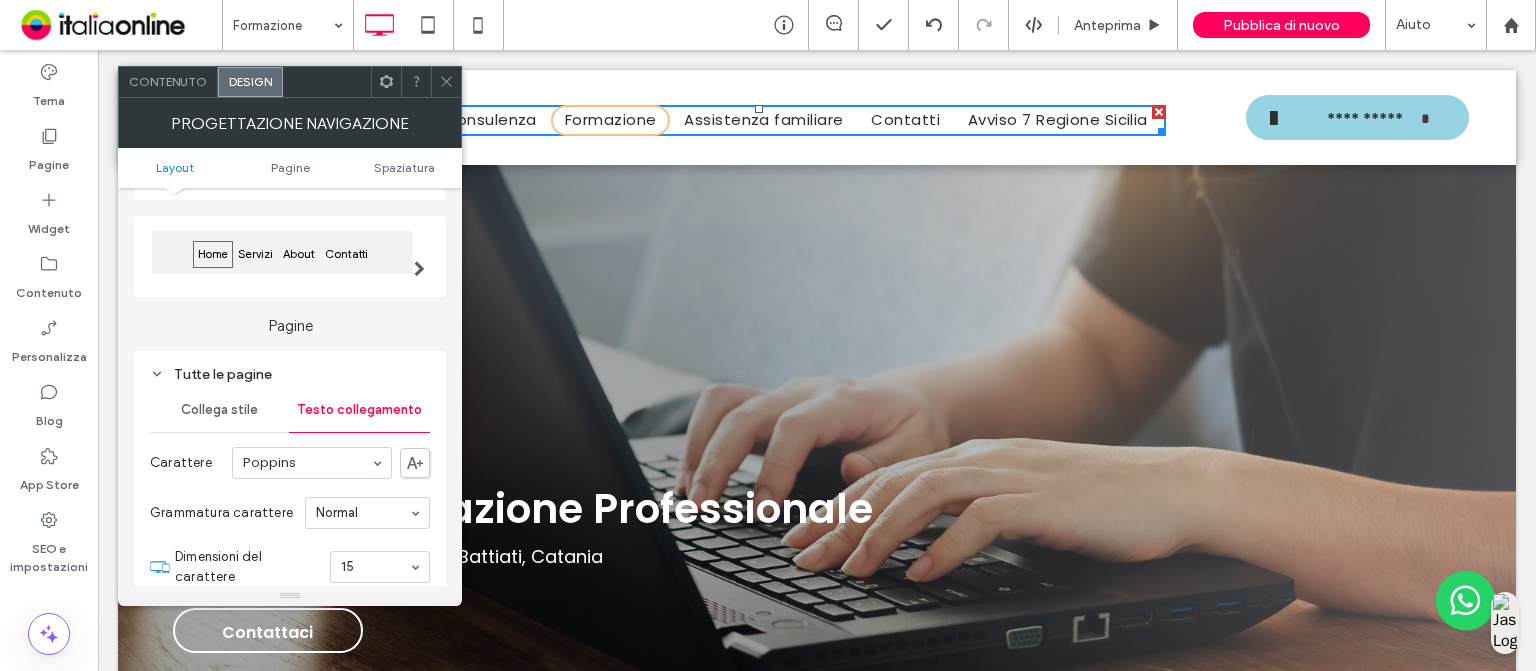 click on "Collega stile" at bounding box center (219, 410) 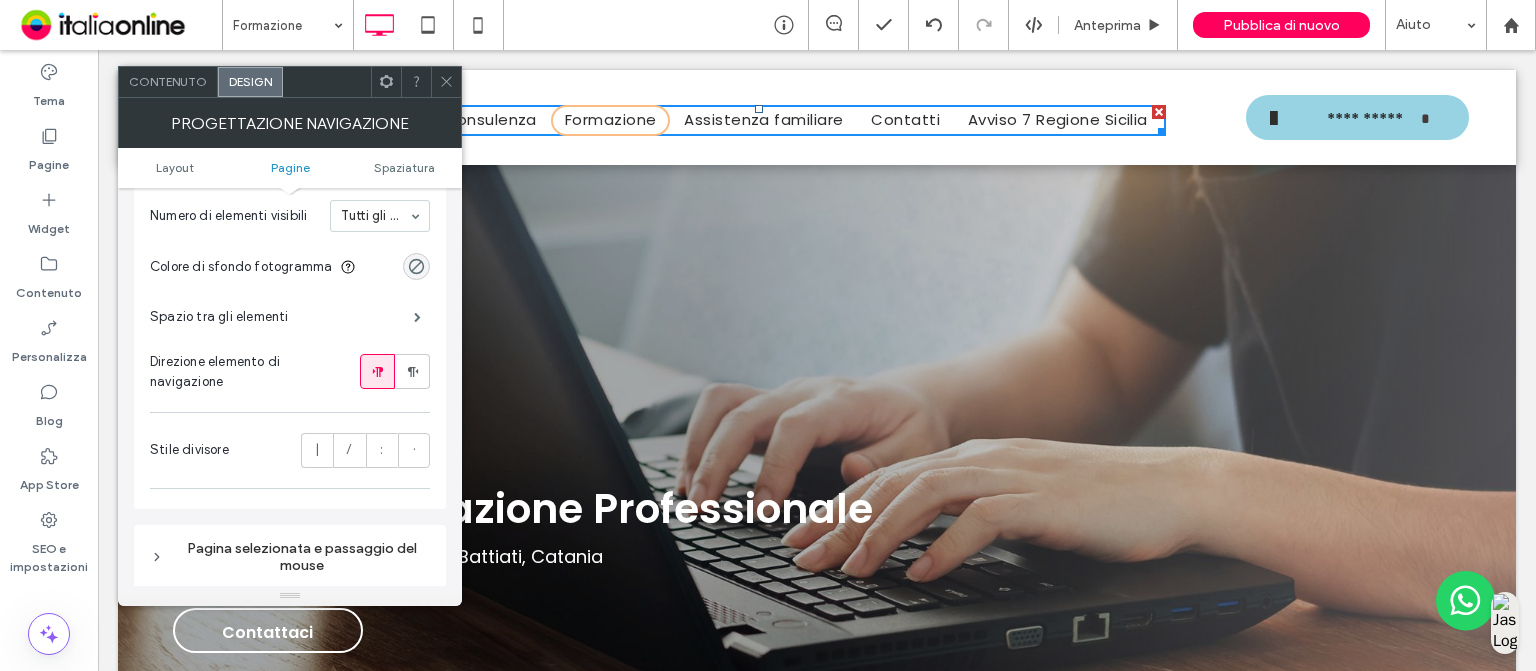 scroll, scrollTop: 424, scrollLeft: 0, axis: vertical 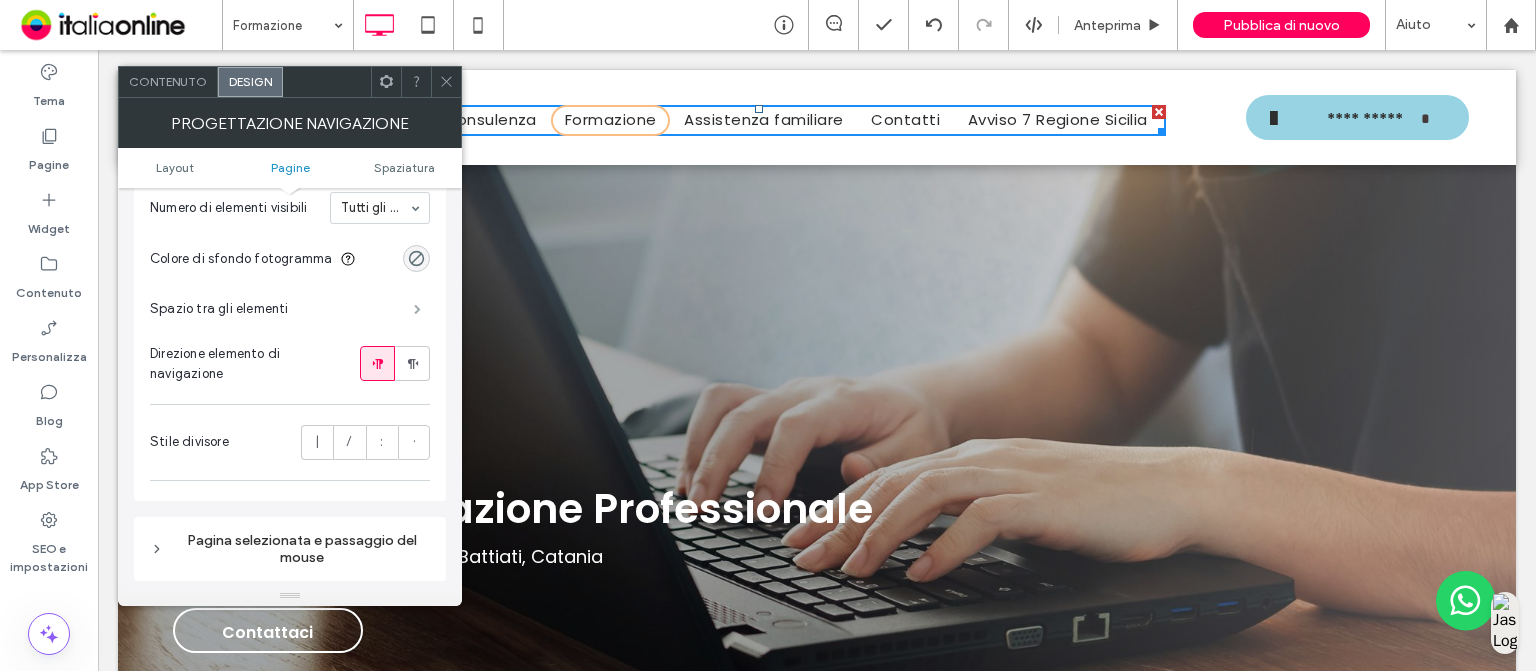click at bounding box center [417, 309] 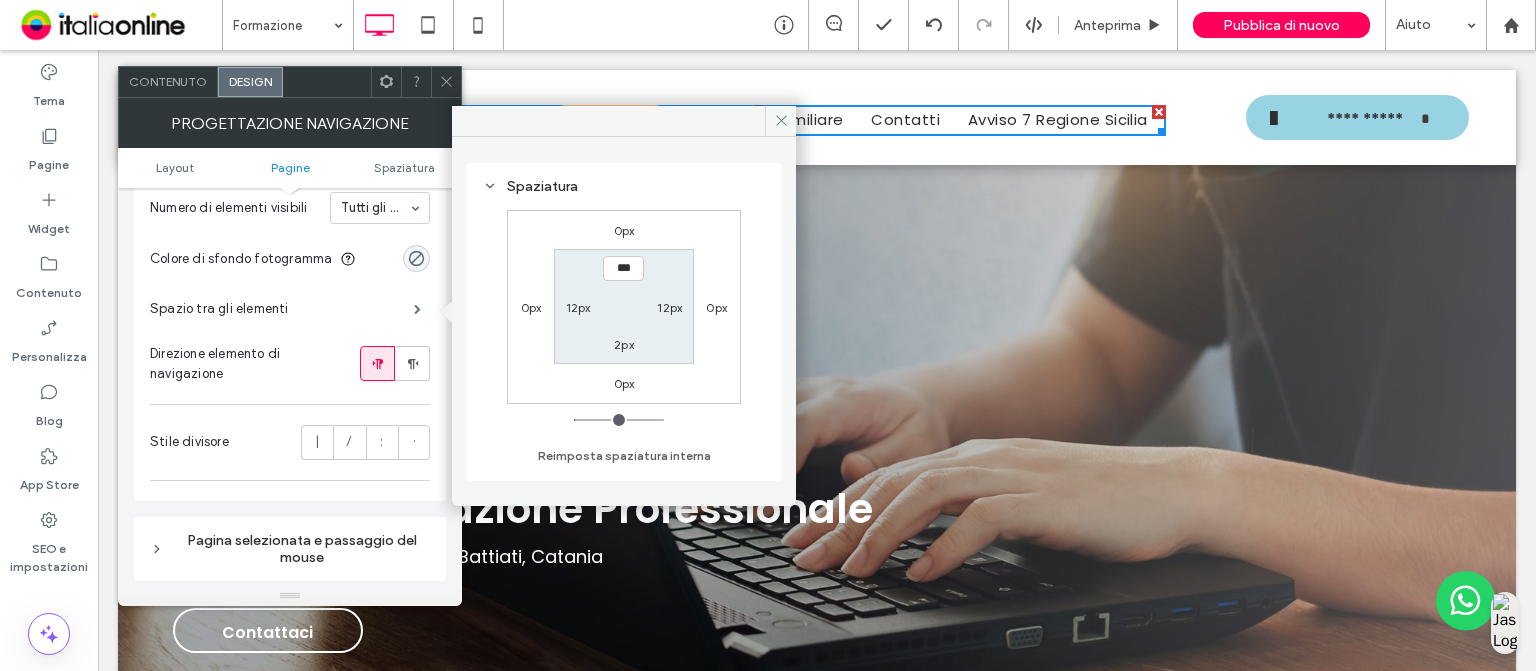 click on "0px" at bounding box center [531, 307] 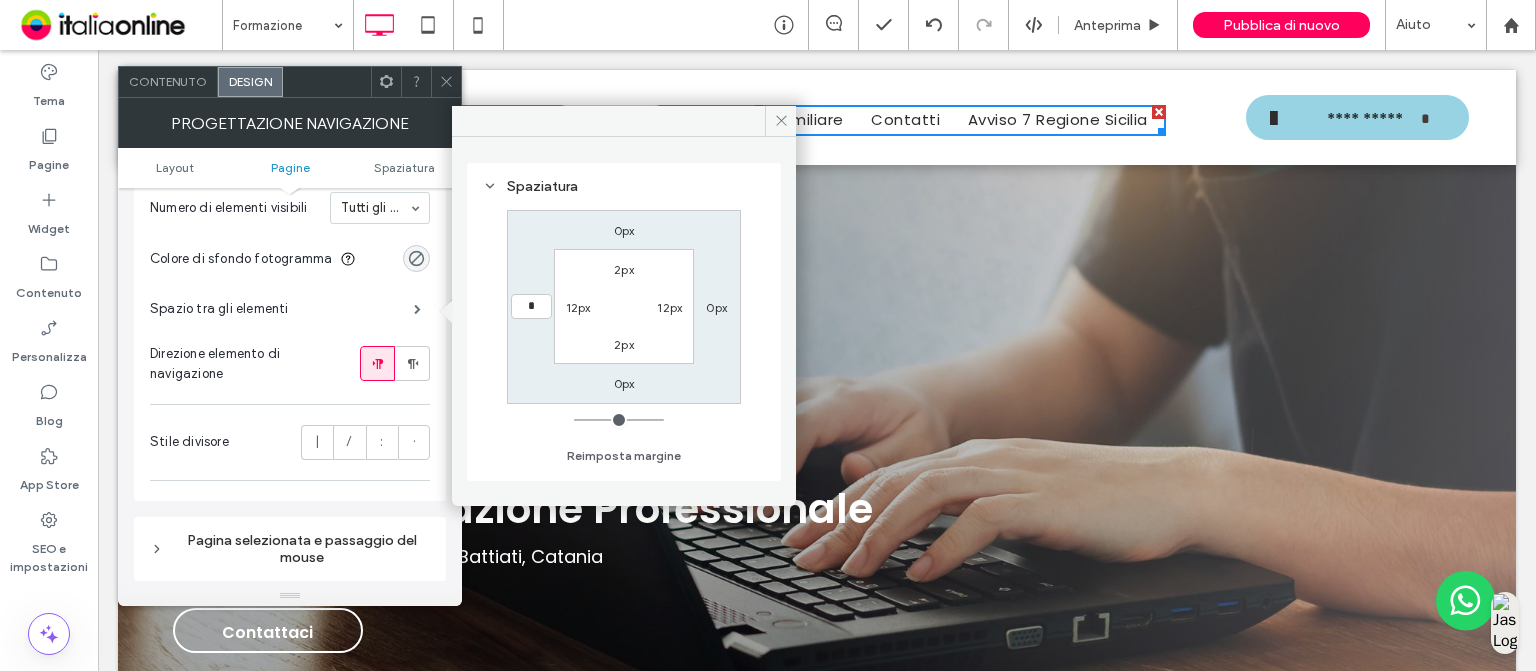 type on "*" 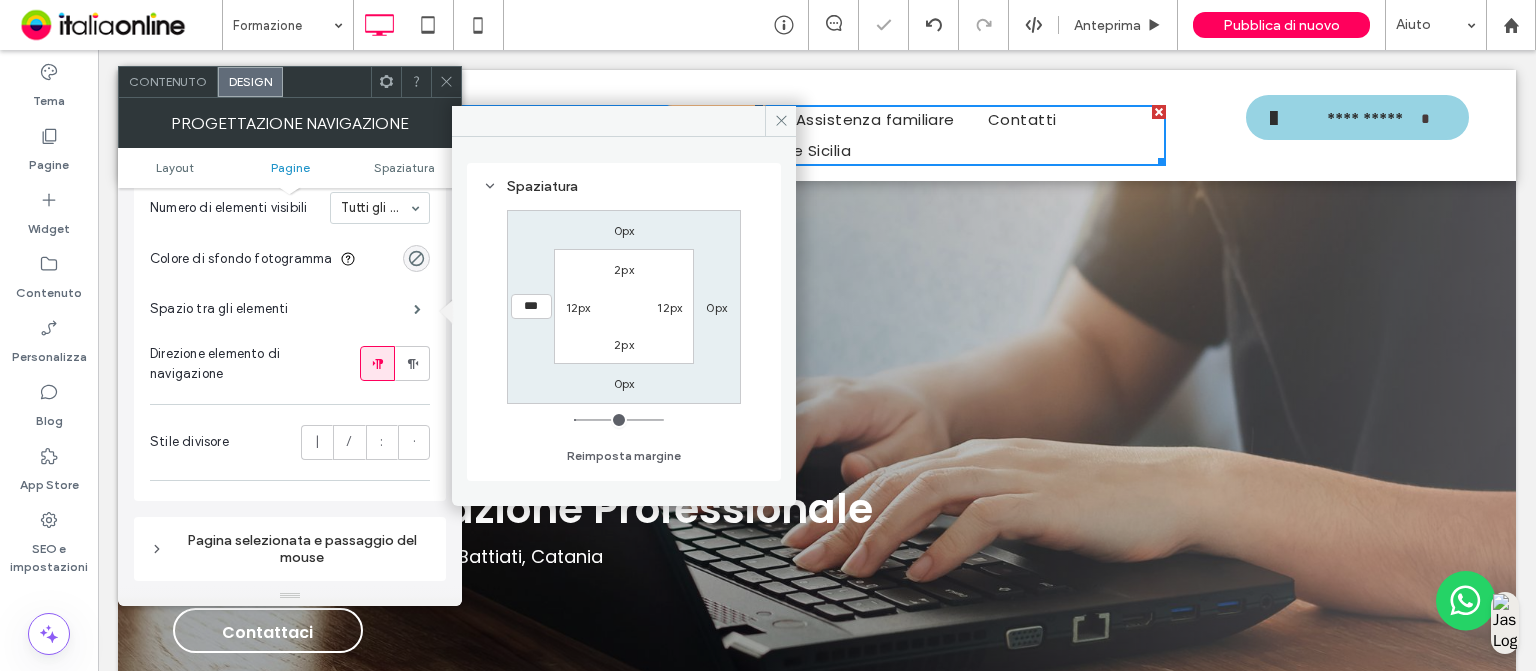 click on "0px" at bounding box center [716, 307] 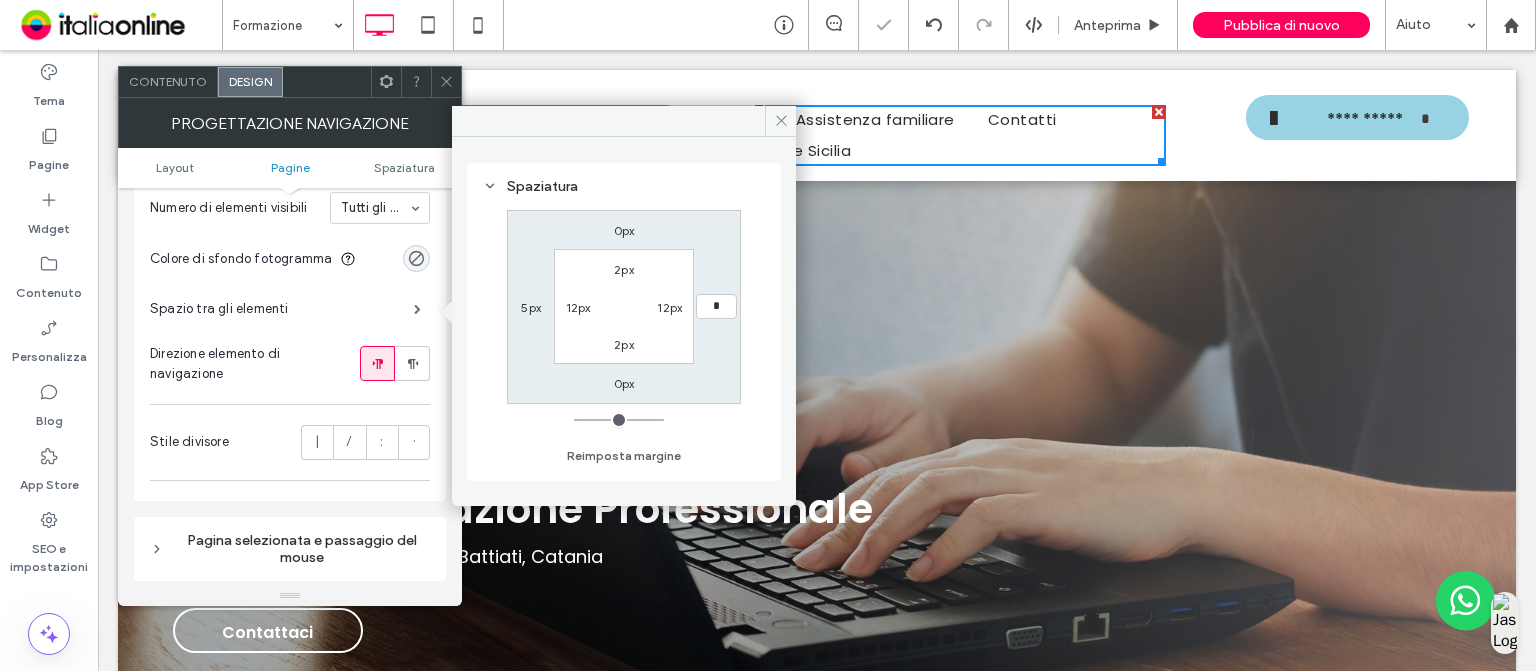 type on "*" 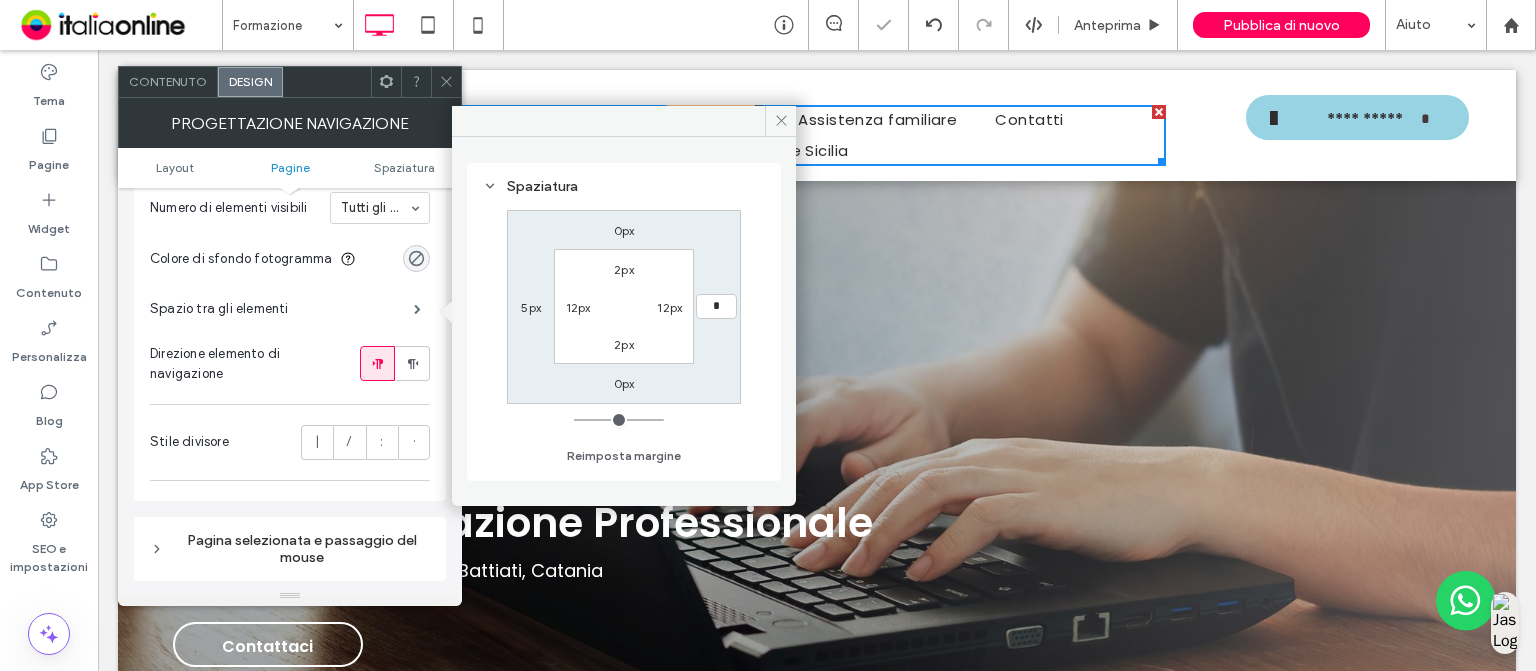 type on "*" 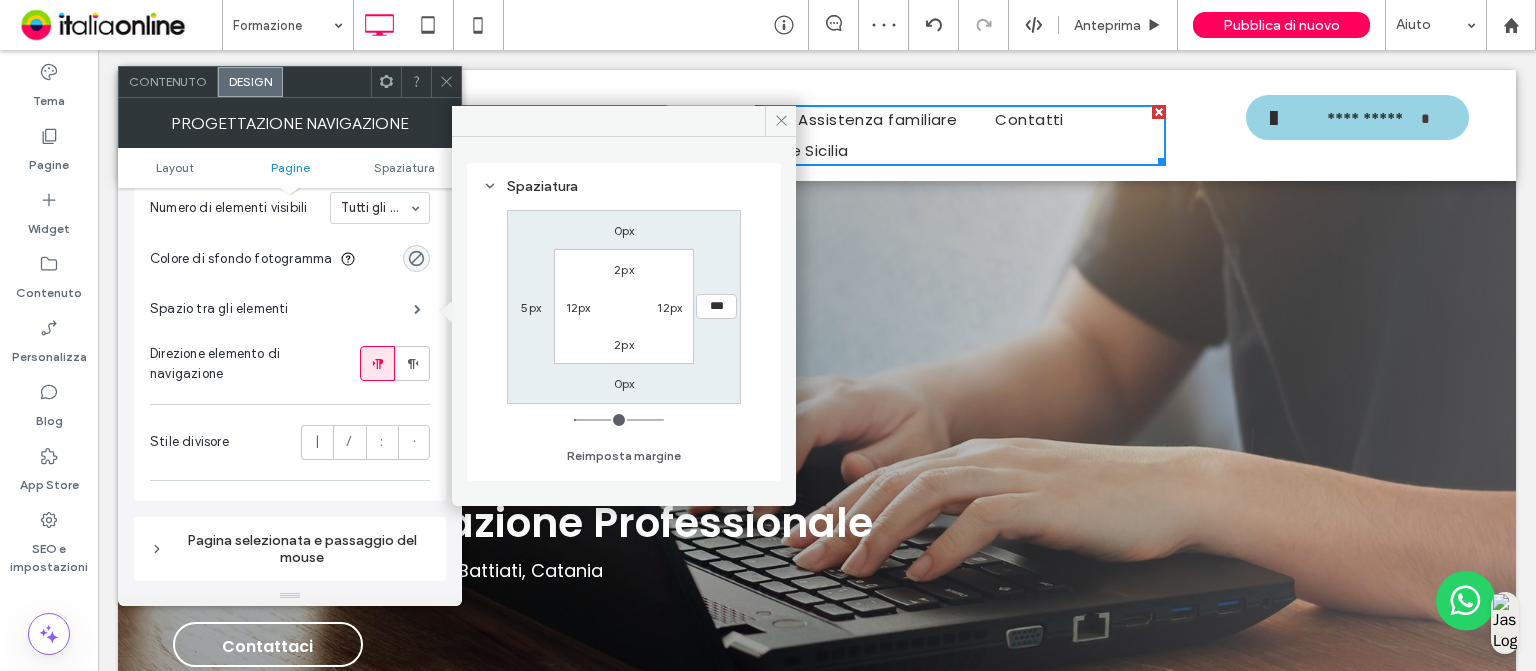 click 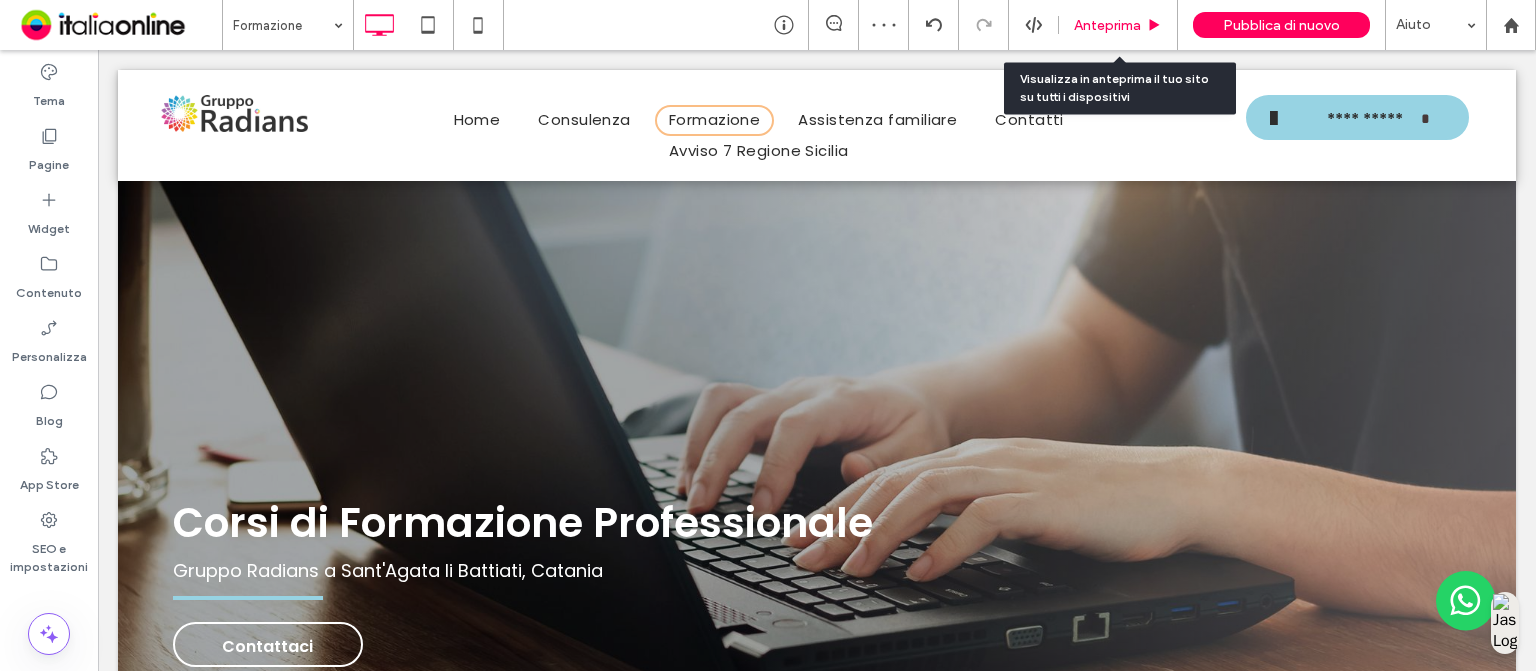 click on "Anteprima" at bounding box center [1118, 25] 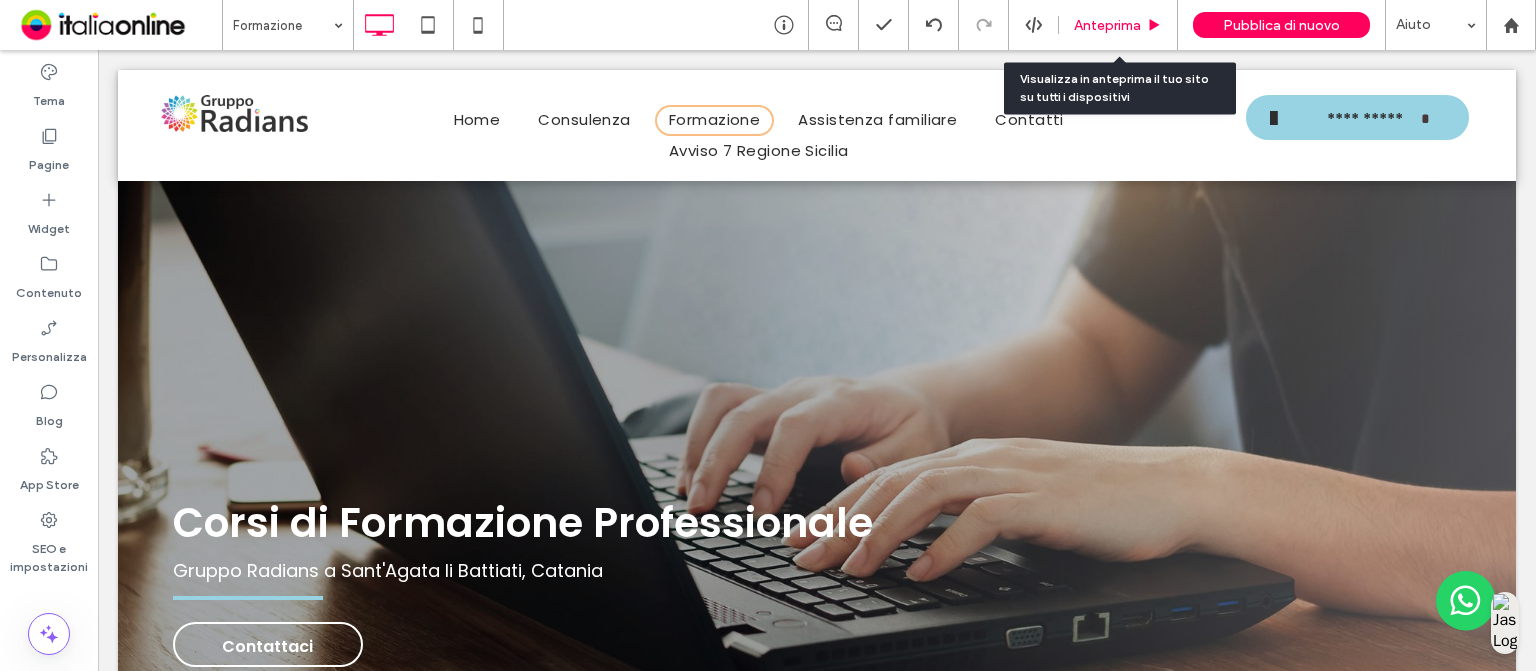 click on "Anteprima" at bounding box center (1118, 25) 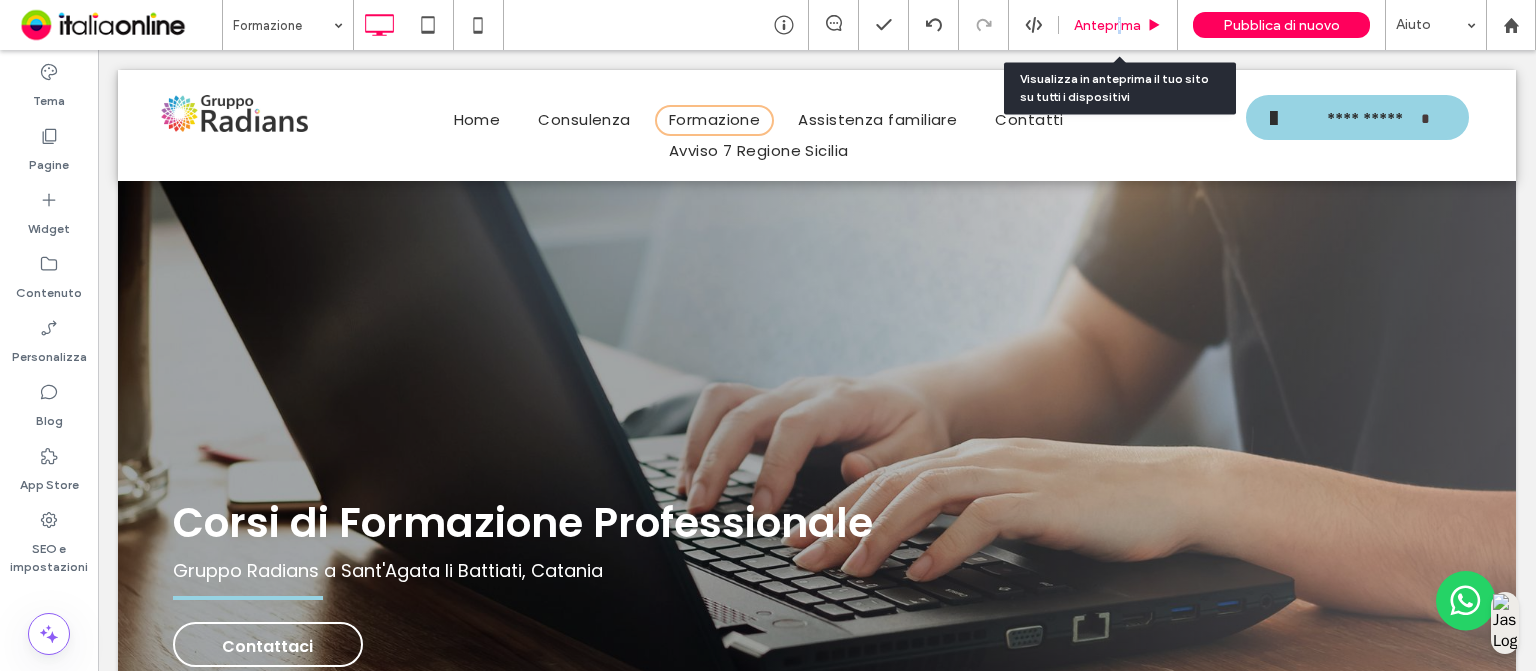 drag, startPoint x: 1134, startPoint y: 13, endPoint x: 1122, endPoint y: 15, distance: 12.165525 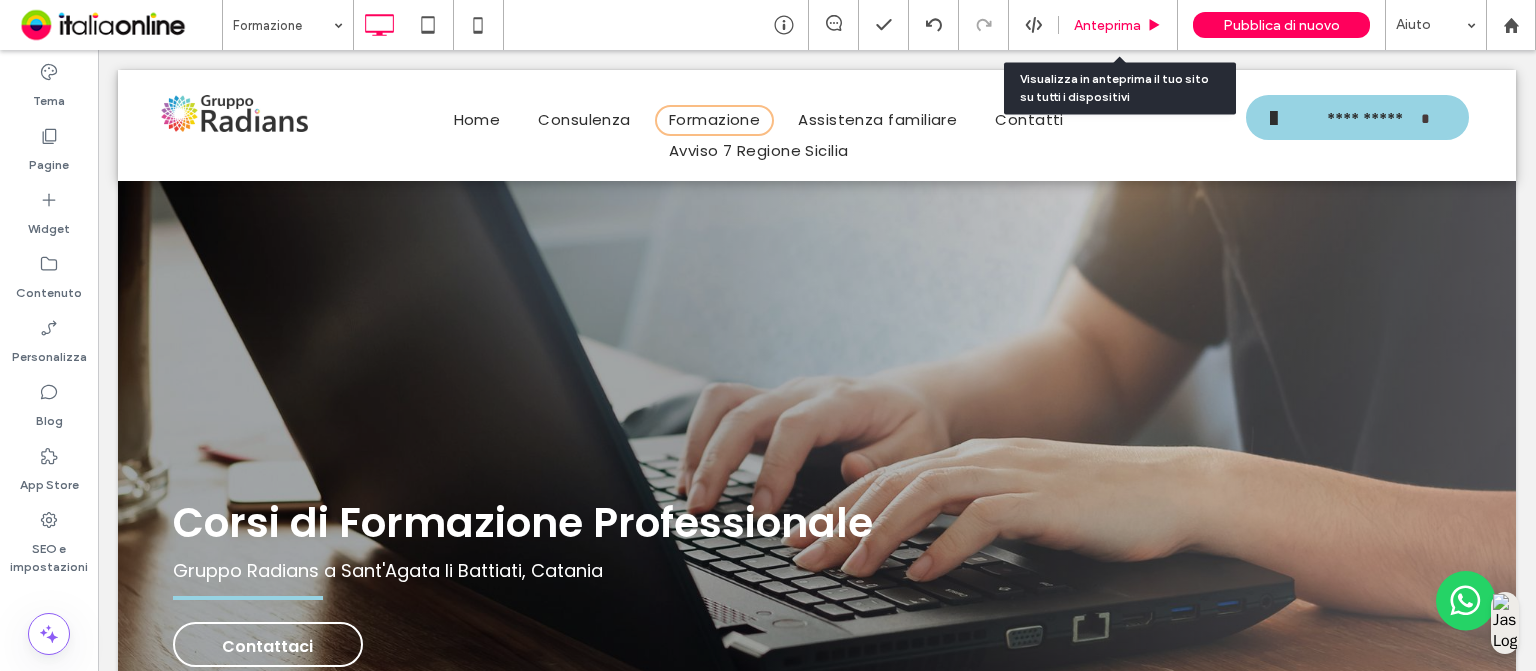 click 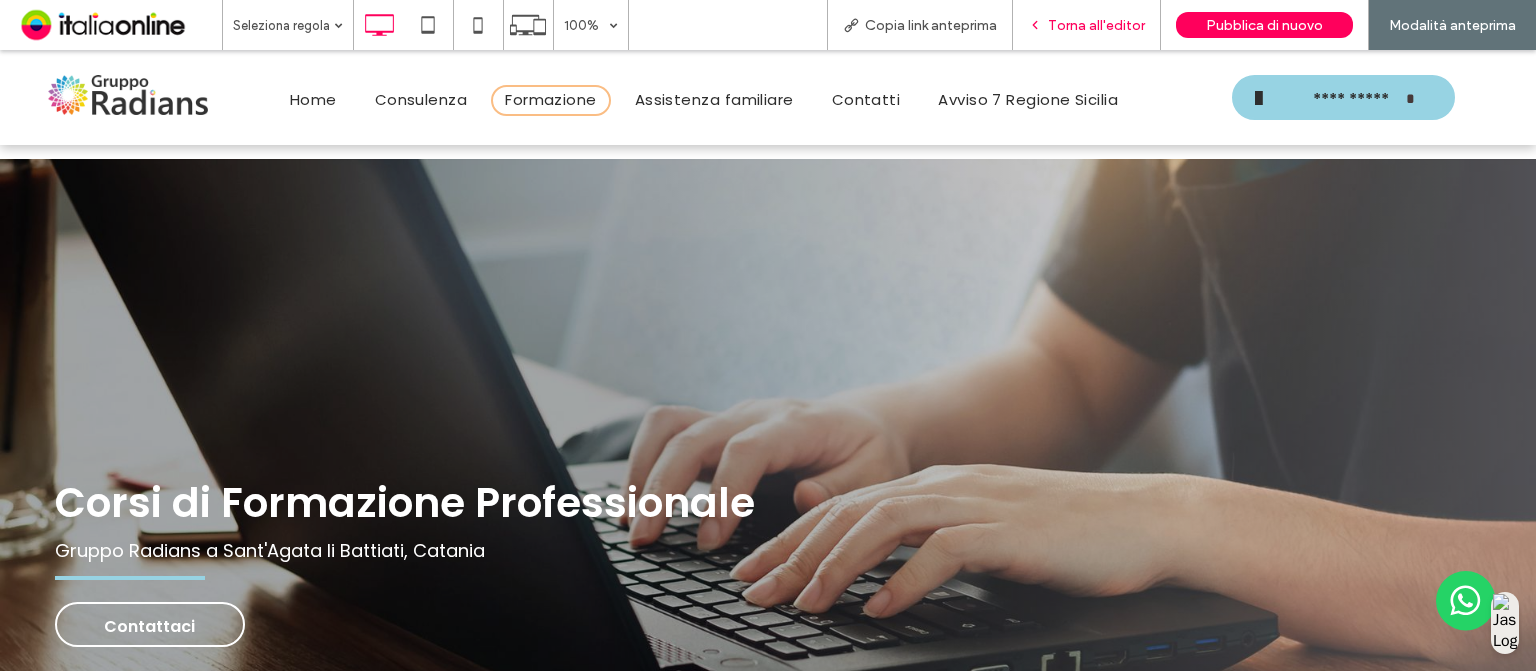 click on "Torna all'editor" at bounding box center (1086, 25) 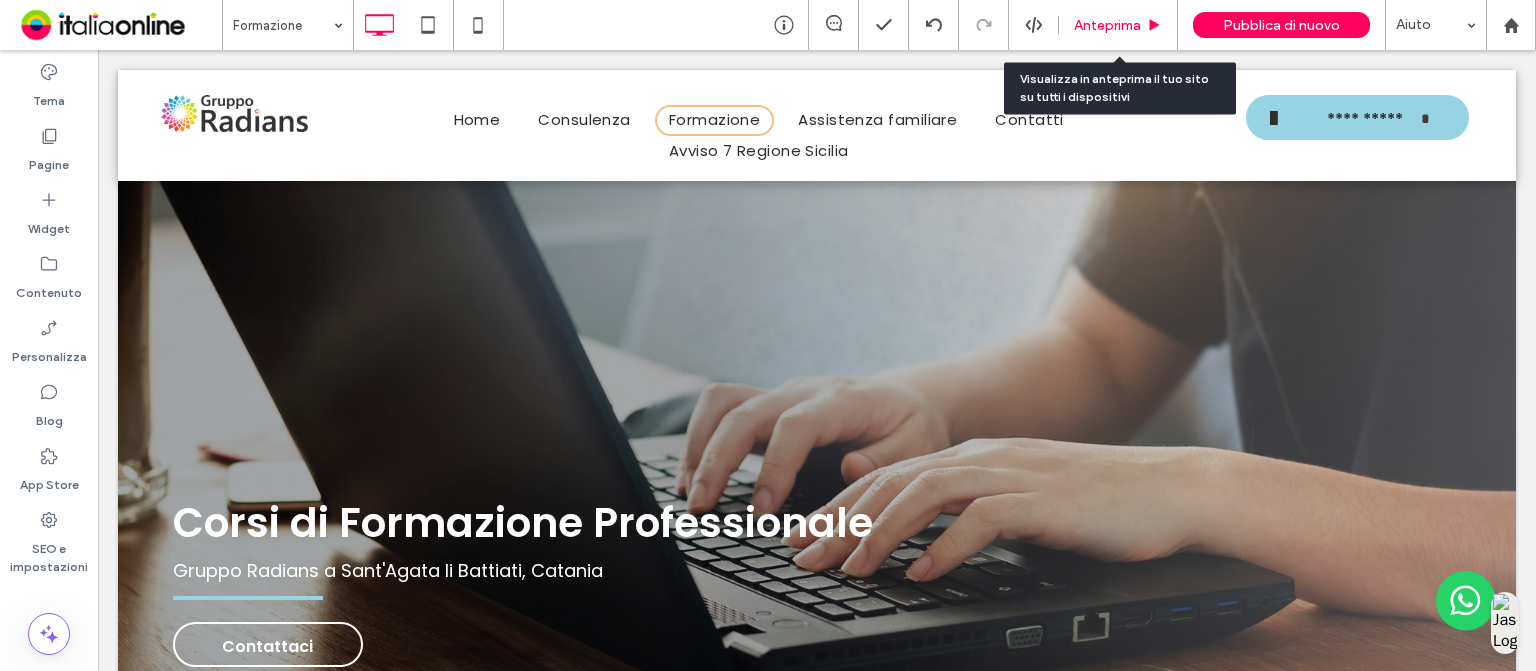 click 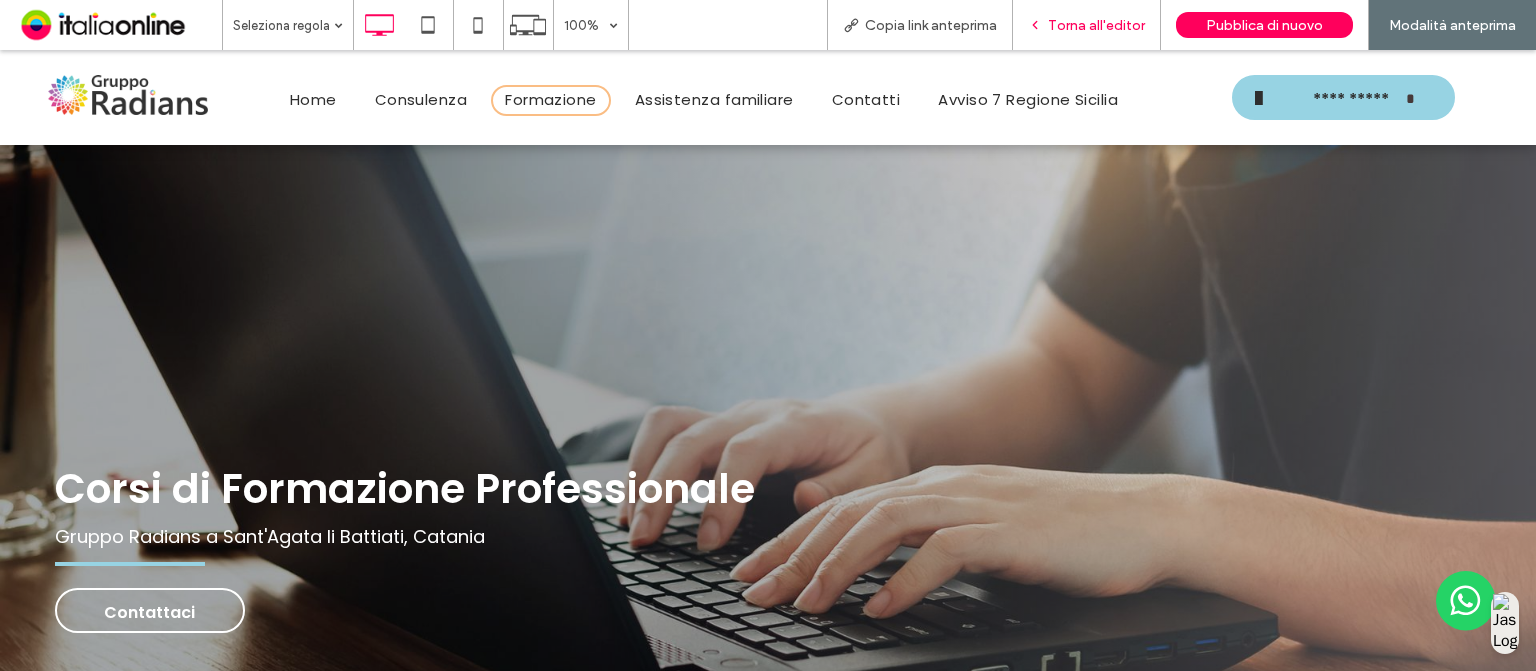 click on "Torna all'editor" at bounding box center [1086, 25] 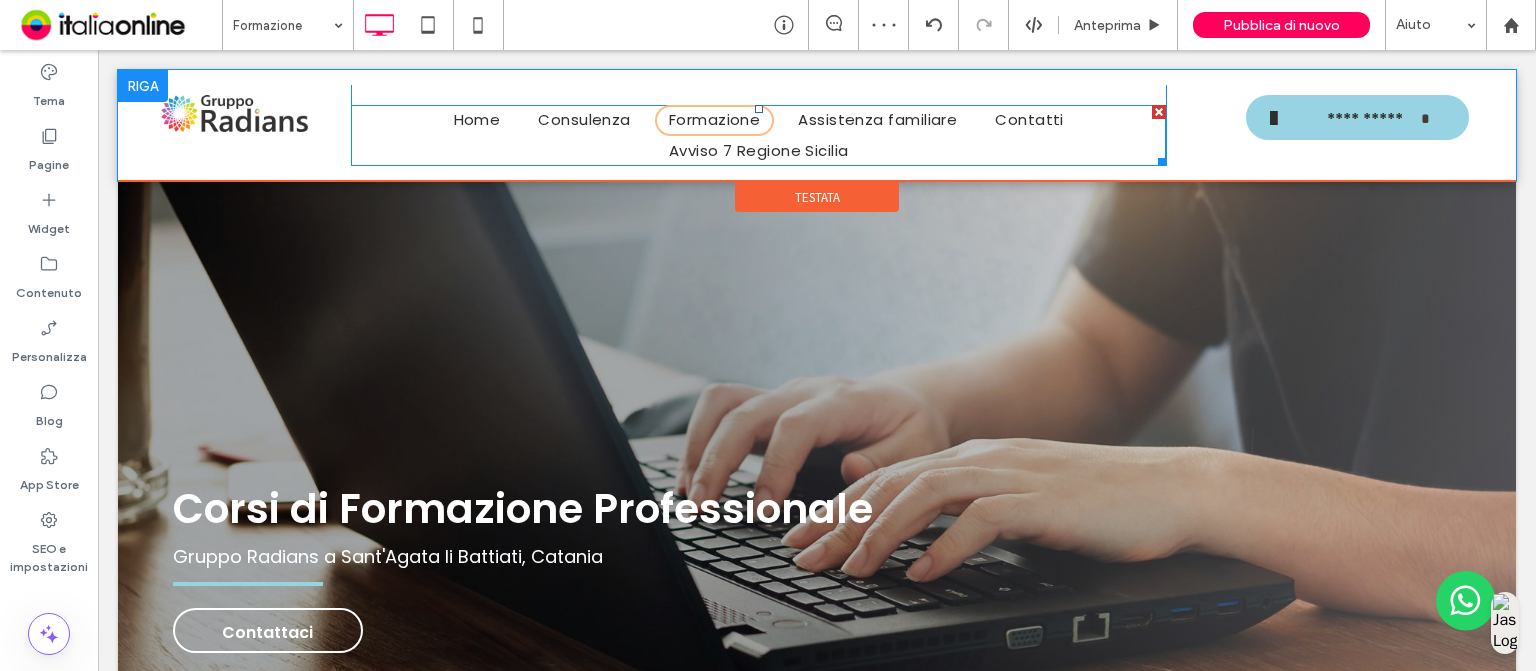 click on "Home
Consulenza
Formazione
Assistenza familiare
Contatti
Avviso 7 Regione Sicilia" at bounding box center (758, 135) 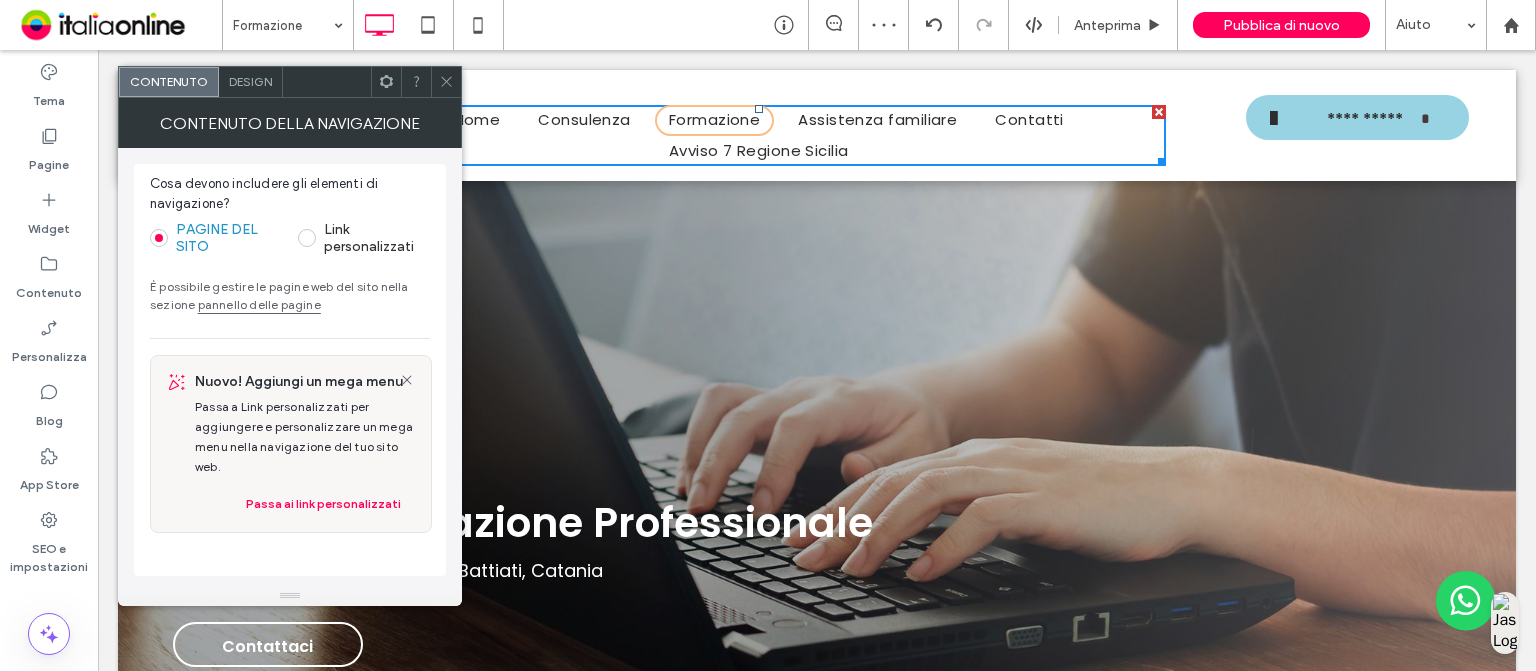click on "Design" at bounding box center (250, 81) 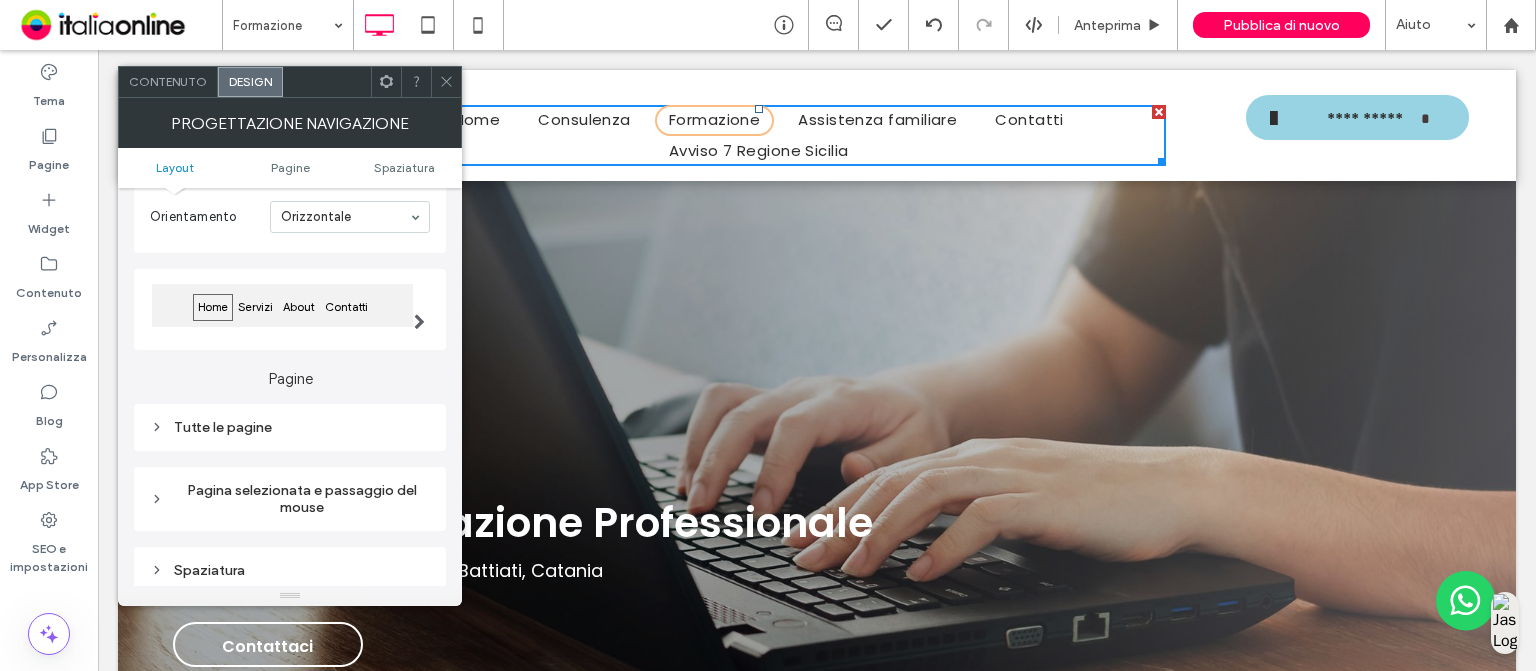 scroll, scrollTop: 118, scrollLeft: 0, axis: vertical 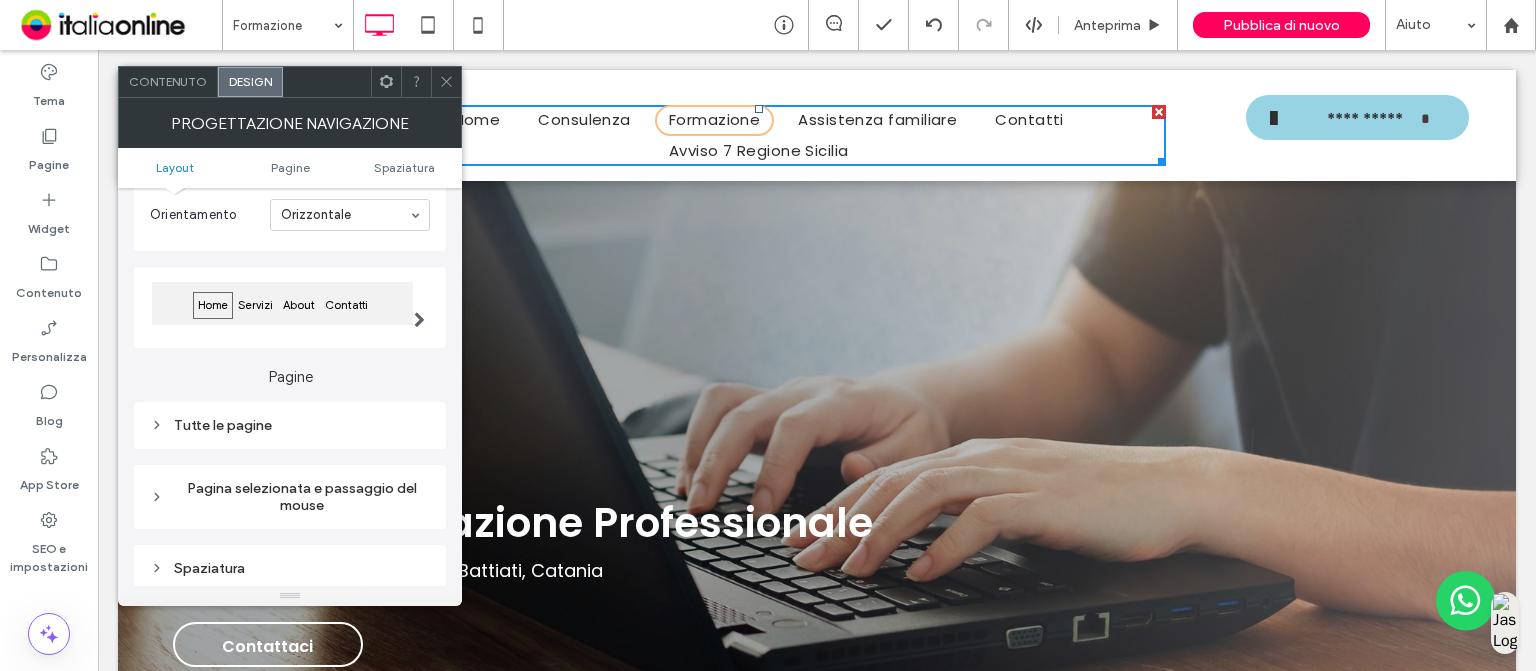 click on "Tutte le pagine" at bounding box center [290, 425] 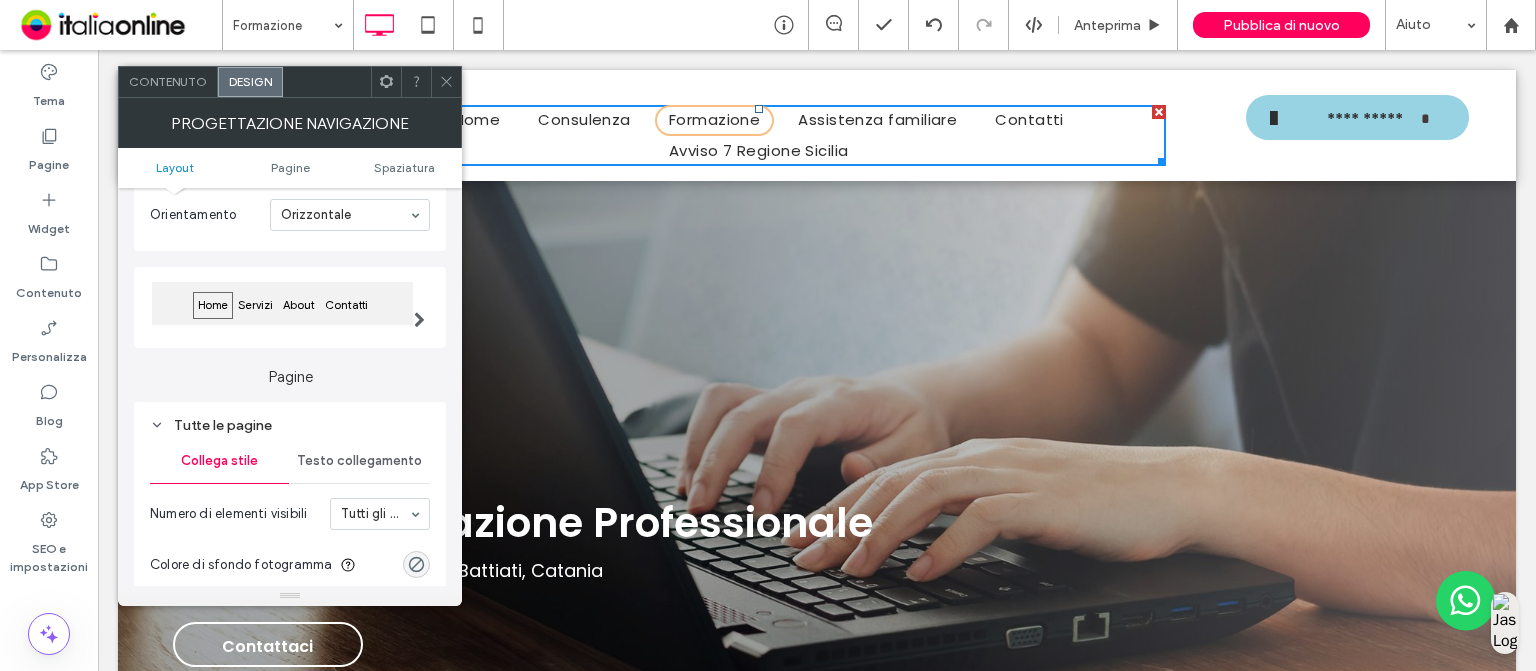click on "Testo collegamento" at bounding box center (359, 461) 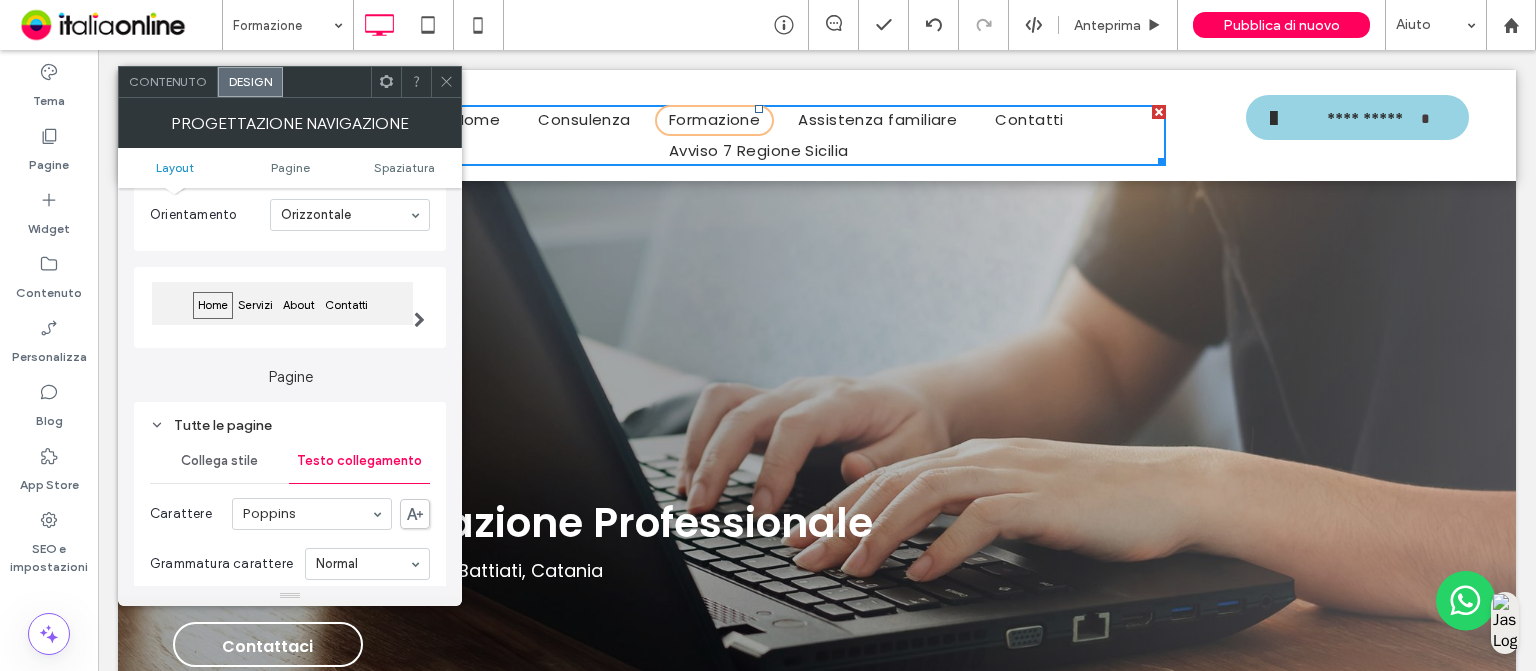 scroll, scrollTop: 219, scrollLeft: 0, axis: vertical 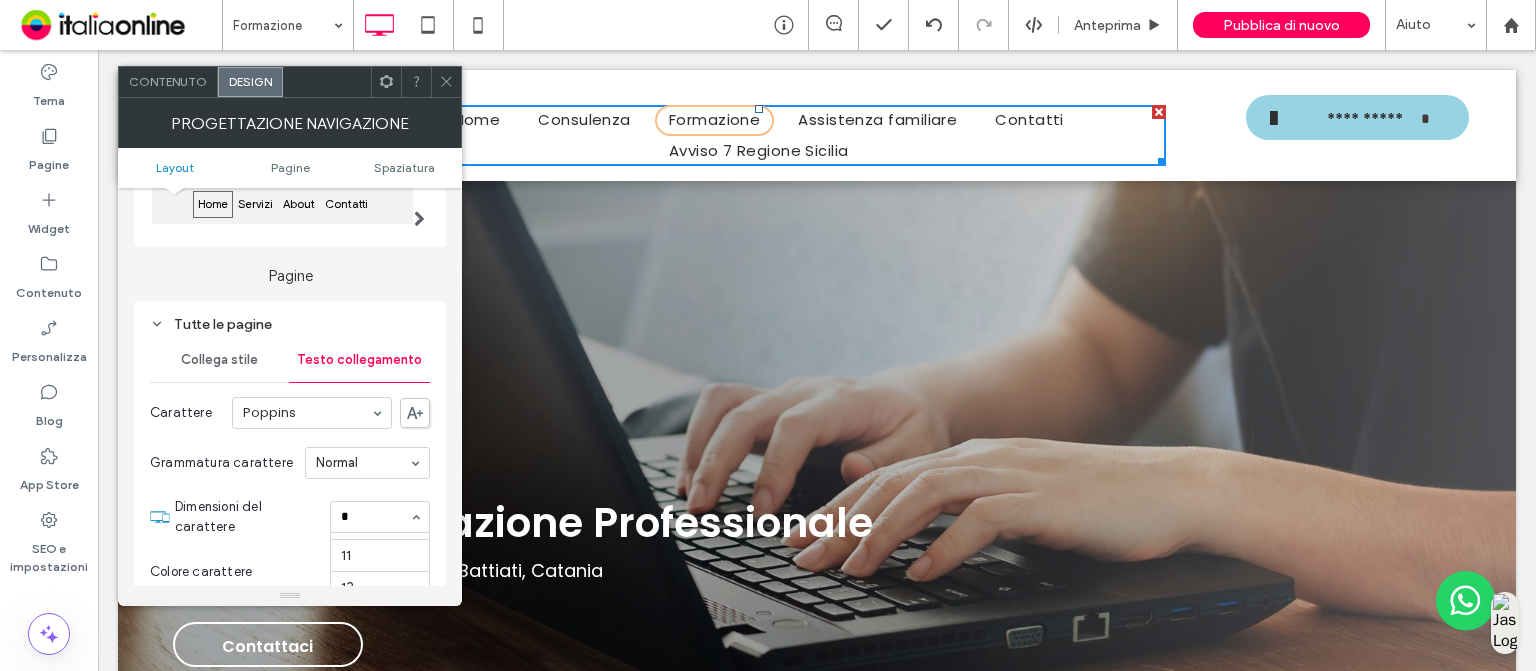 type on "**" 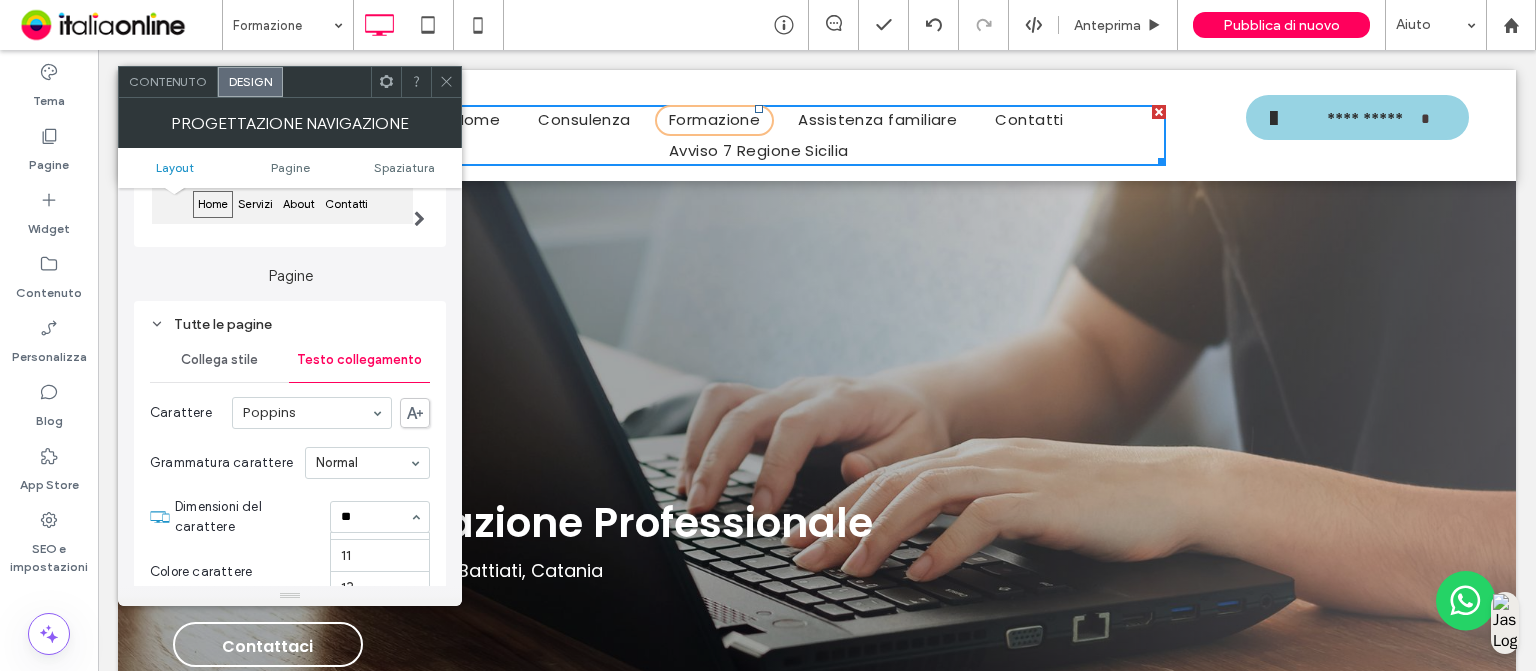 scroll, scrollTop: 0, scrollLeft: 0, axis: both 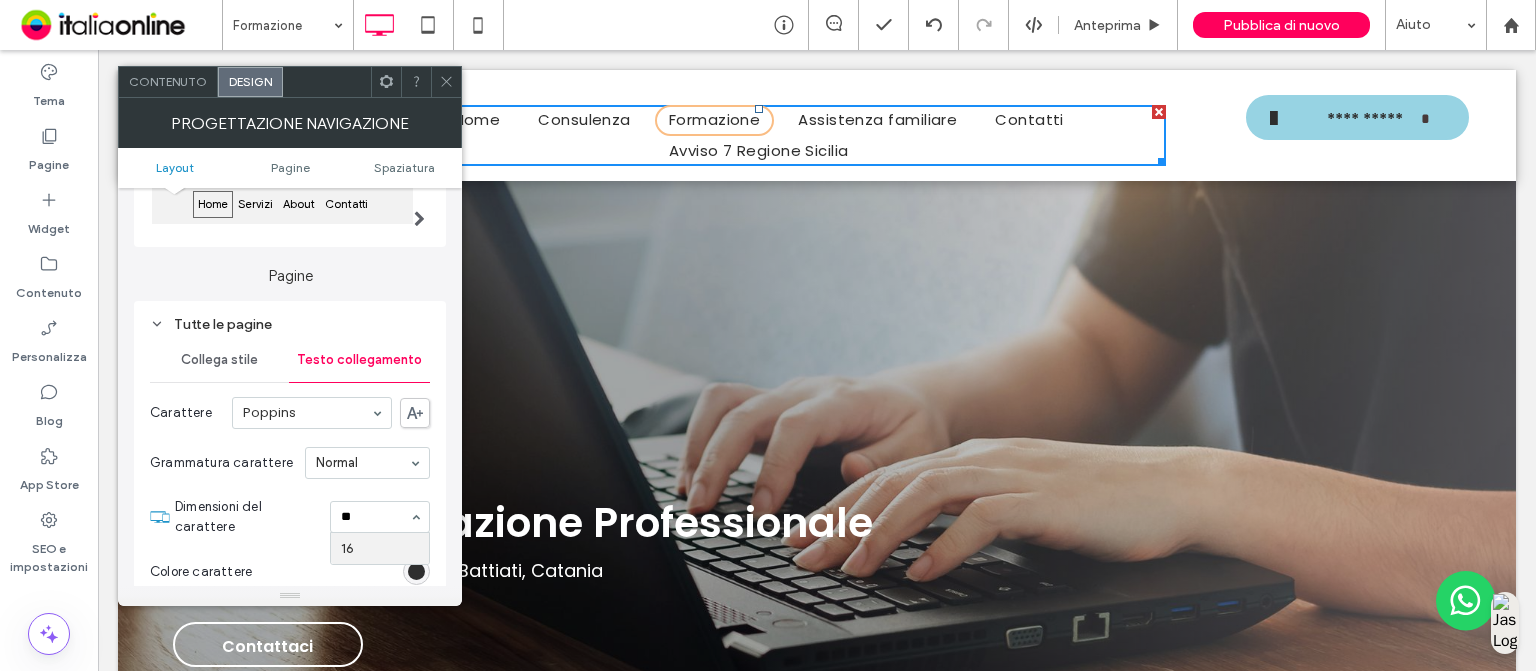 type 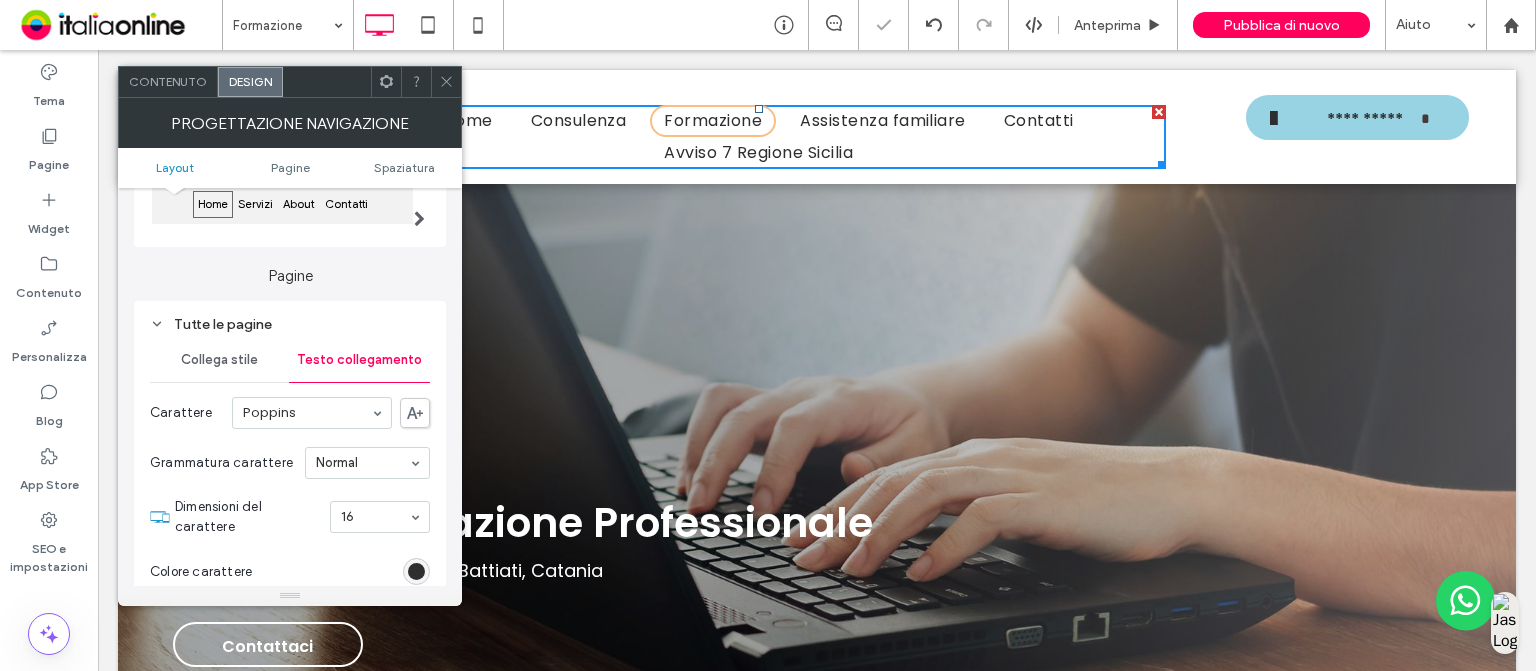 click 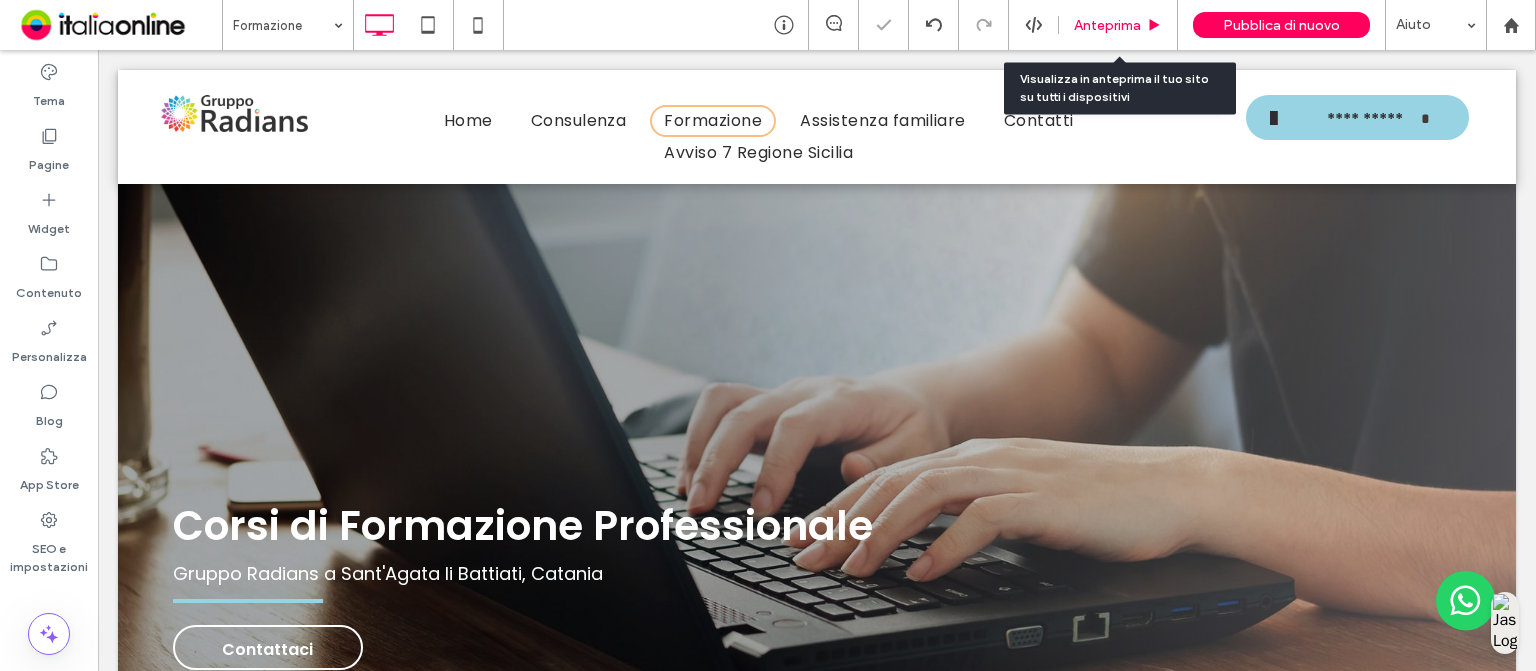click on "Anteprima" at bounding box center [1118, 25] 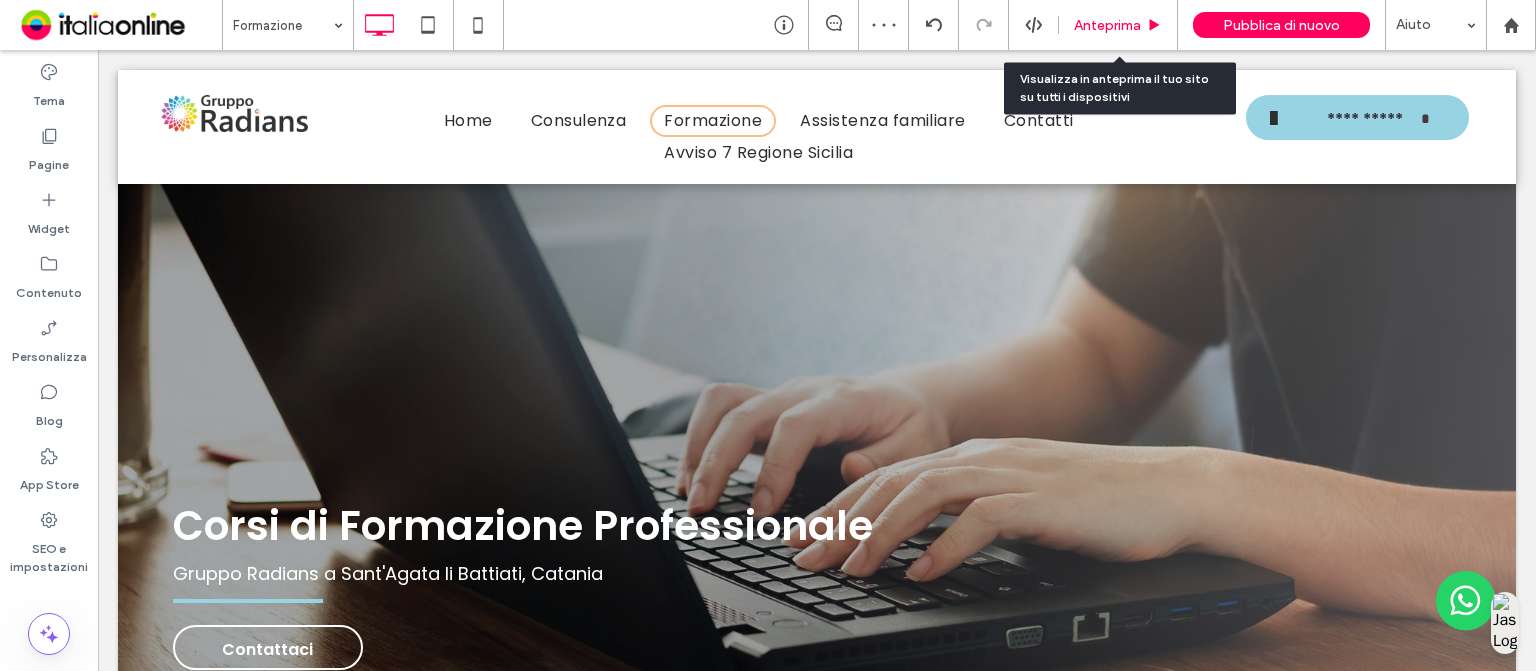 click on "Anteprima" at bounding box center (1118, 25) 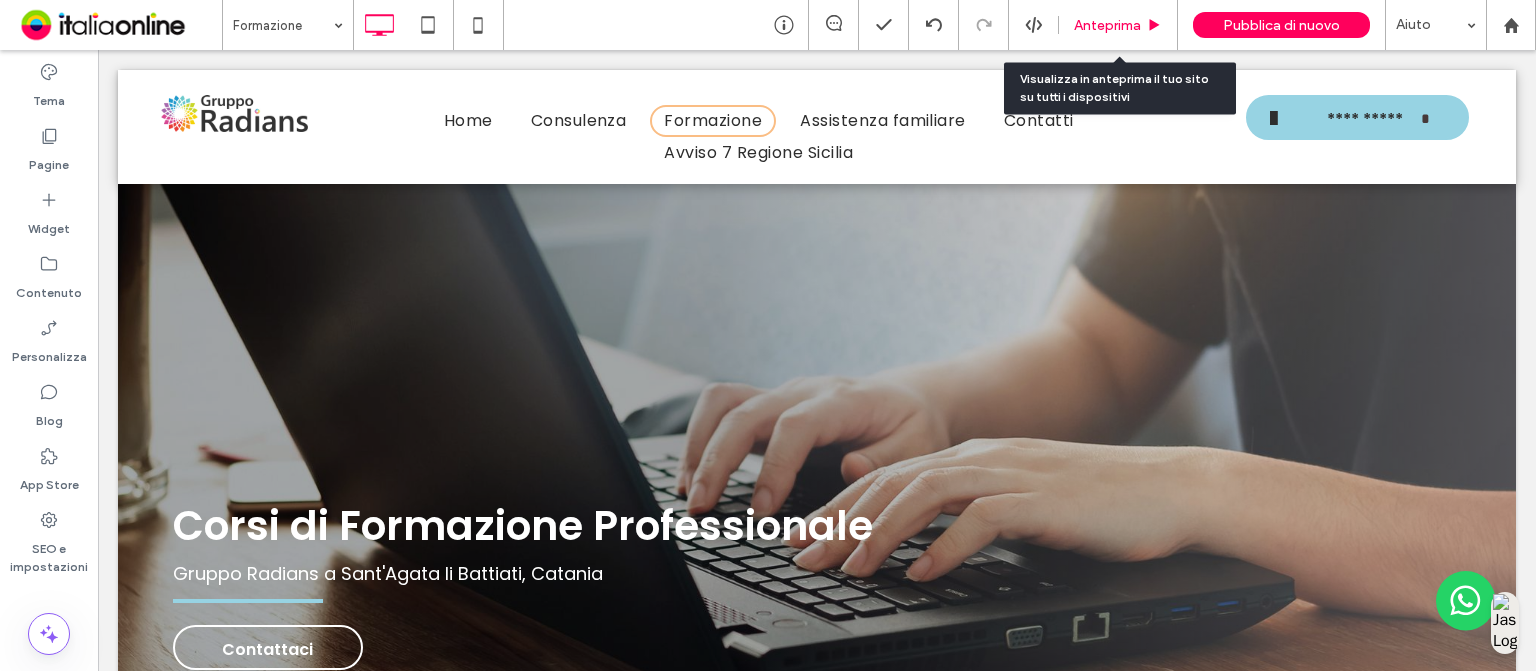 click on "Anteprima" at bounding box center (1107, 25) 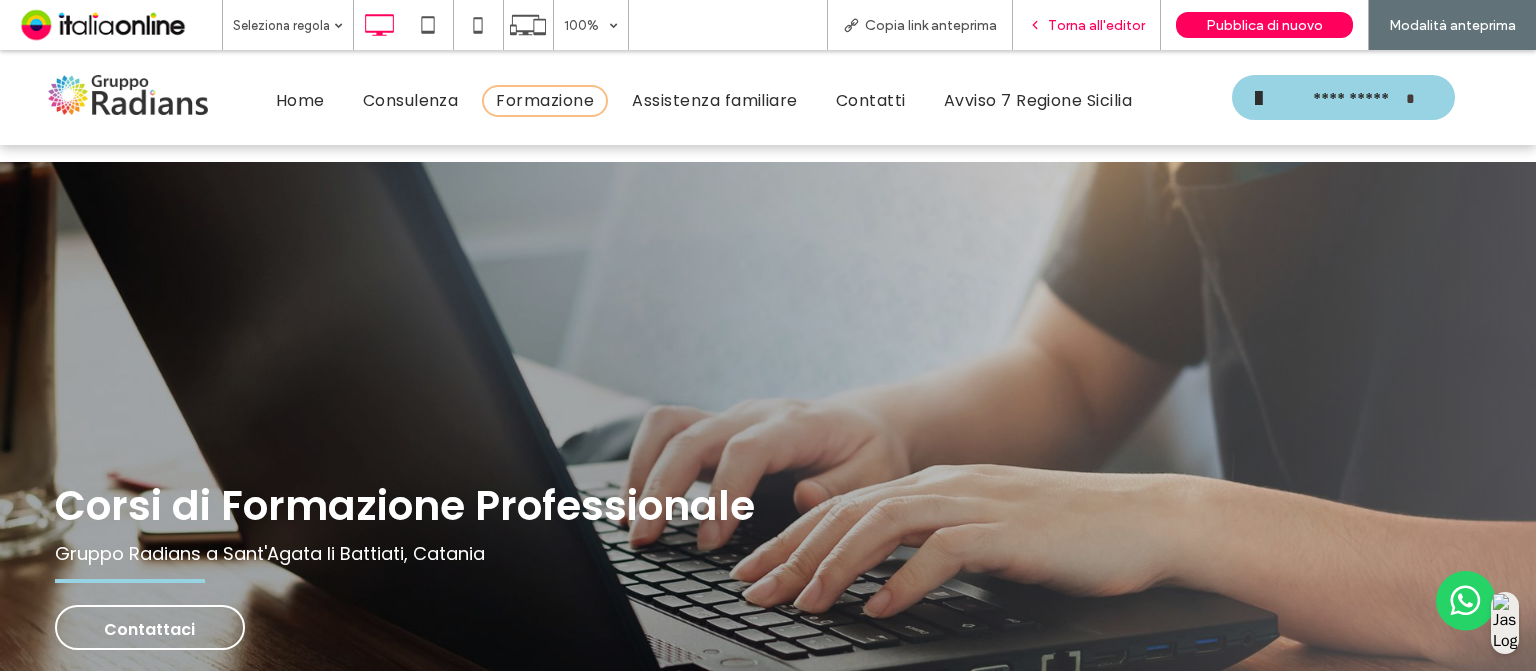 click on "Torna all'editor" at bounding box center [1096, 25] 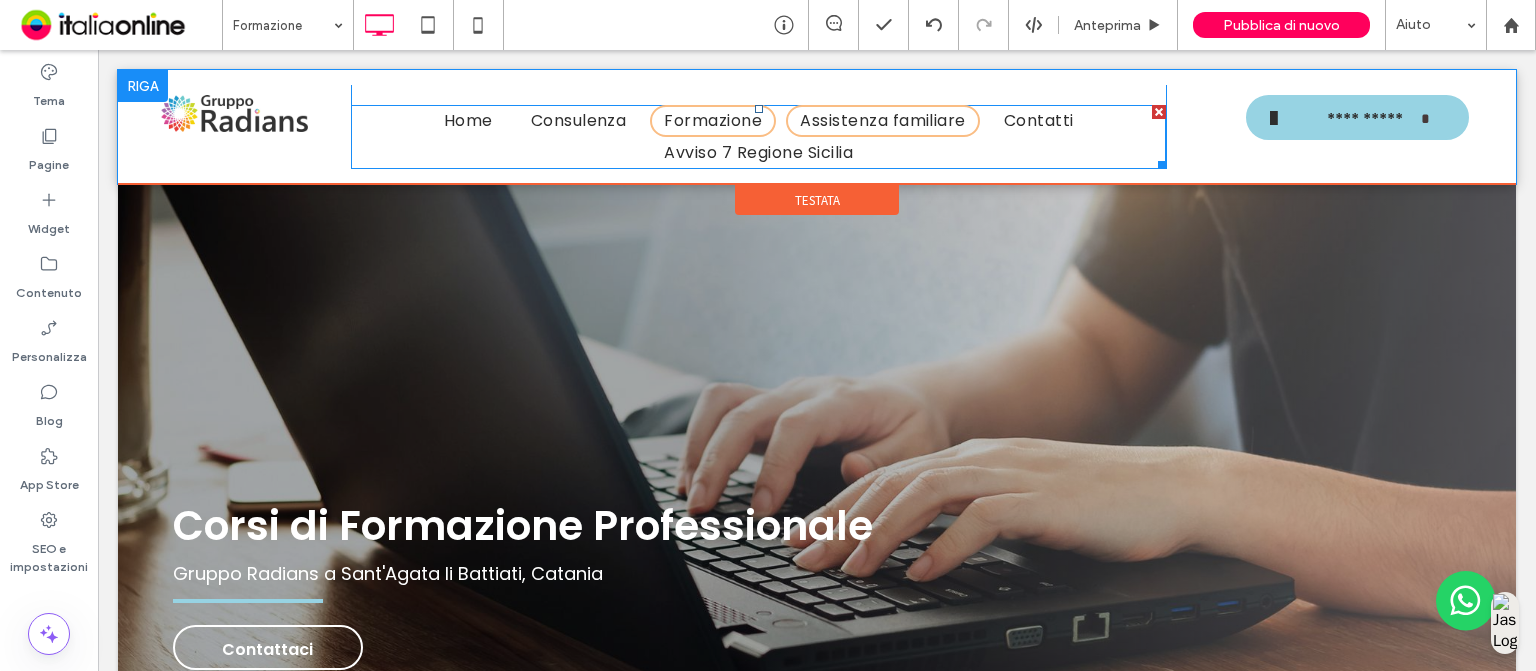click on "Assistenza familiare" at bounding box center (883, 121) 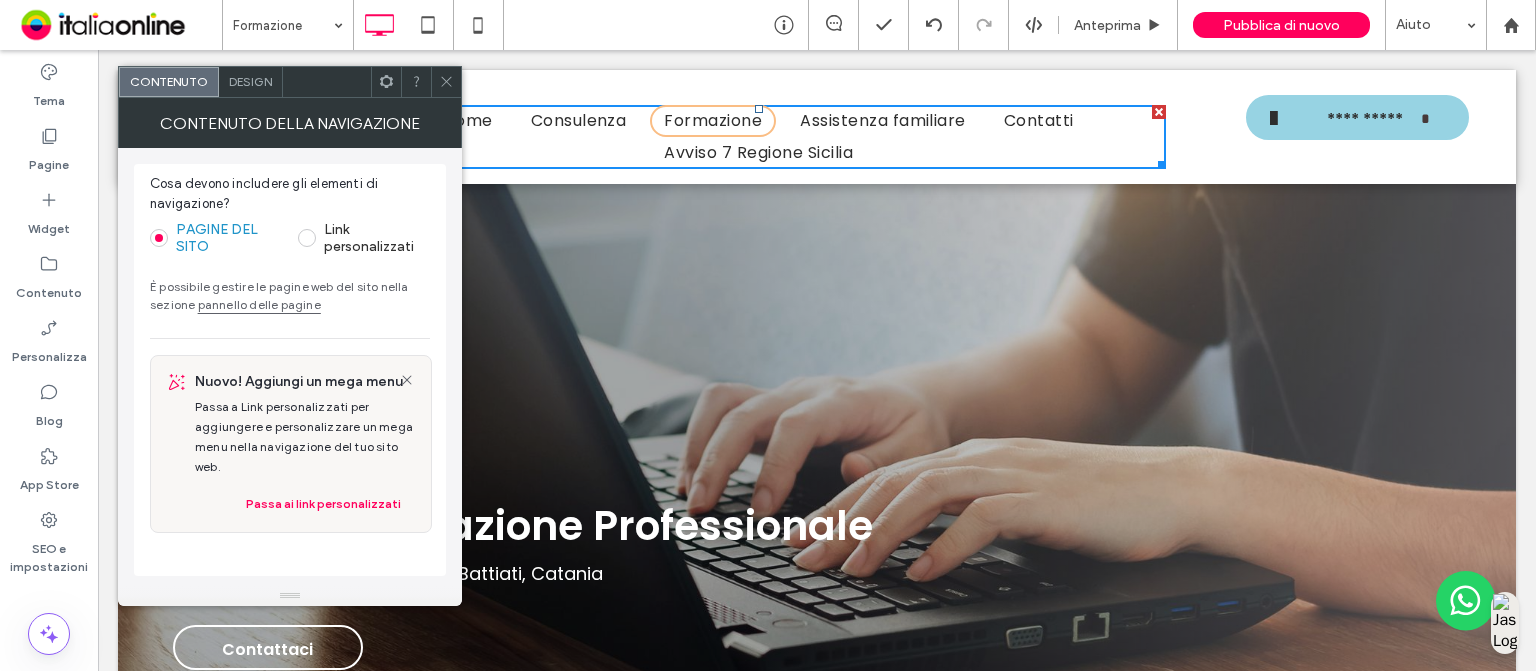 click on "Design" at bounding box center [250, 81] 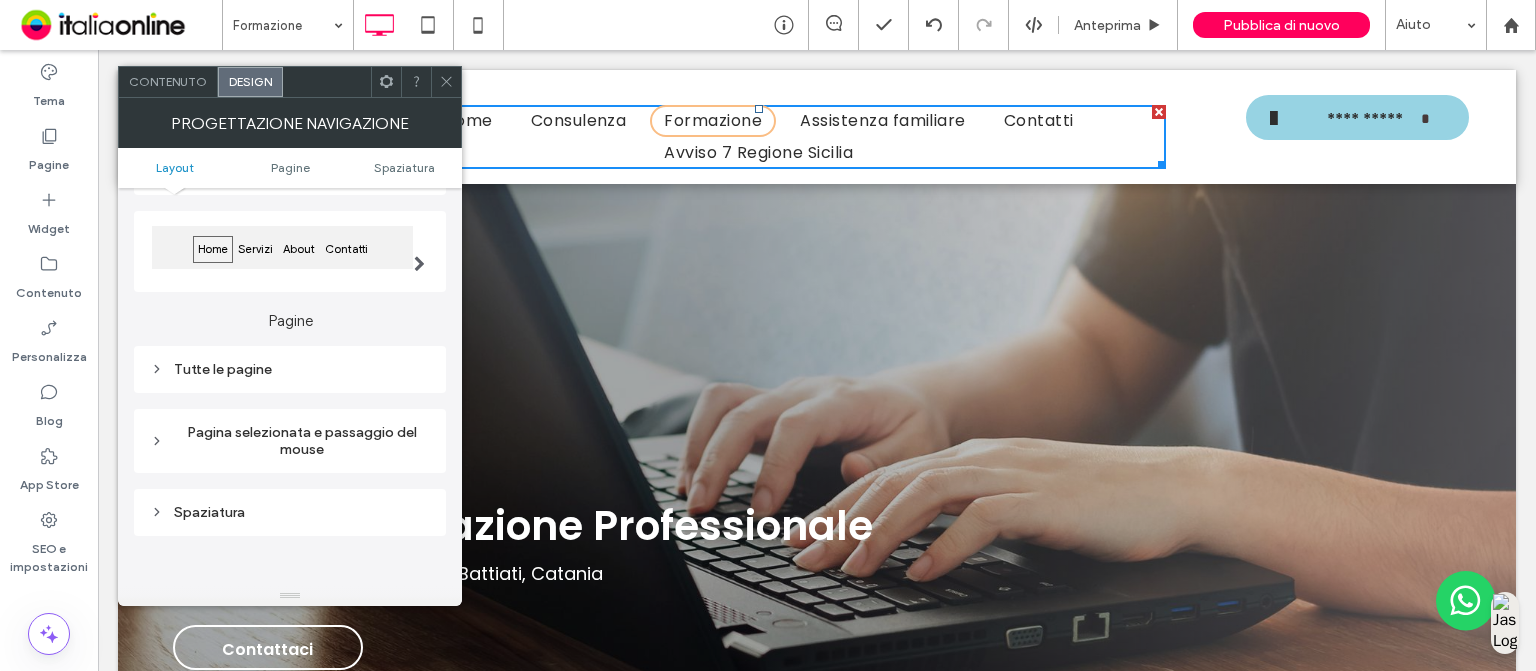 scroll, scrollTop: 175, scrollLeft: 0, axis: vertical 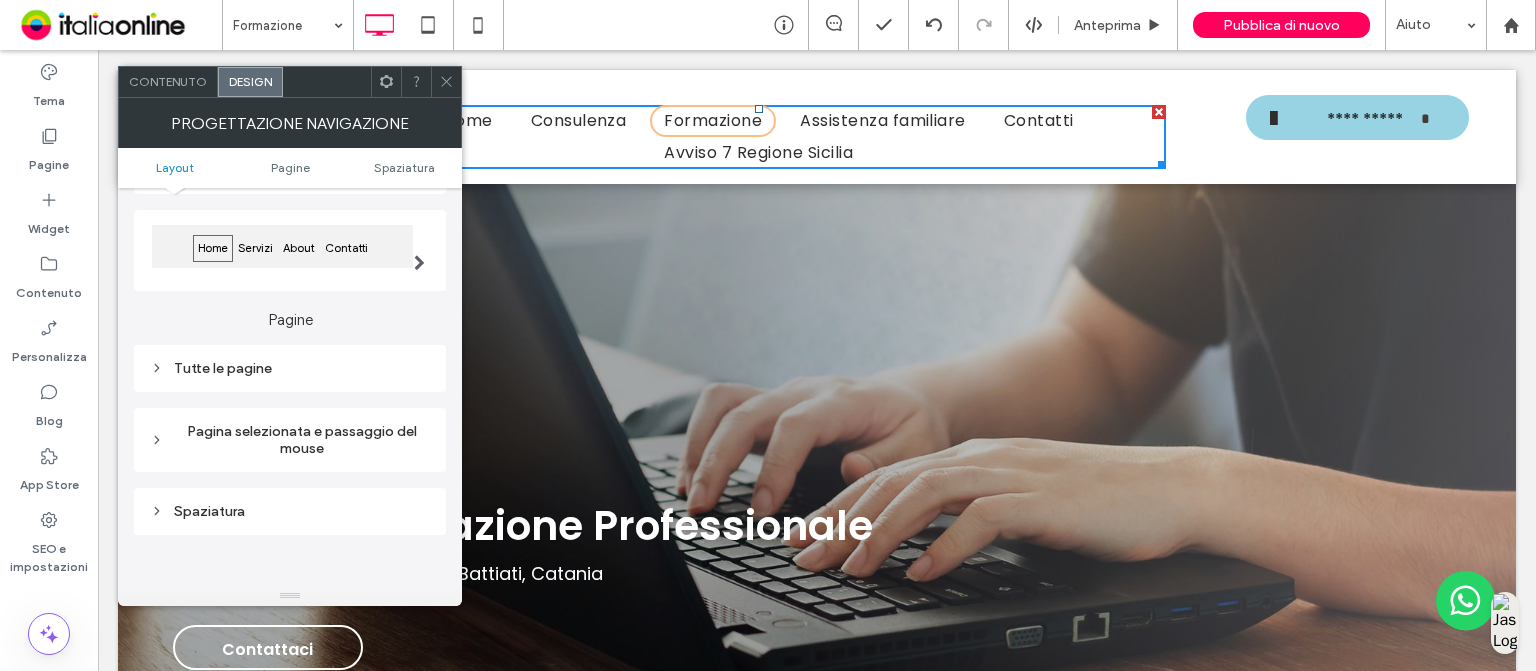 click on "Tutte le pagine" at bounding box center (290, 368) 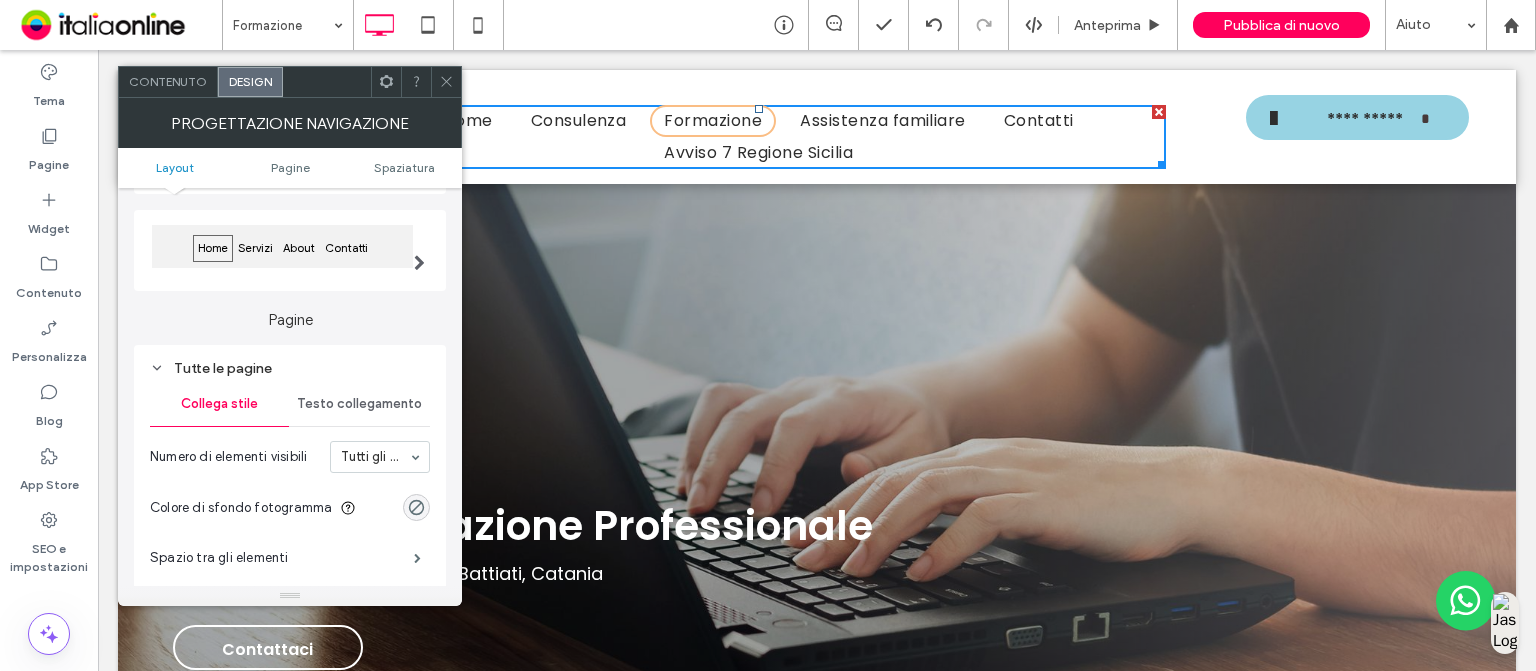 scroll, scrollTop: 255, scrollLeft: 0, axis: vertical 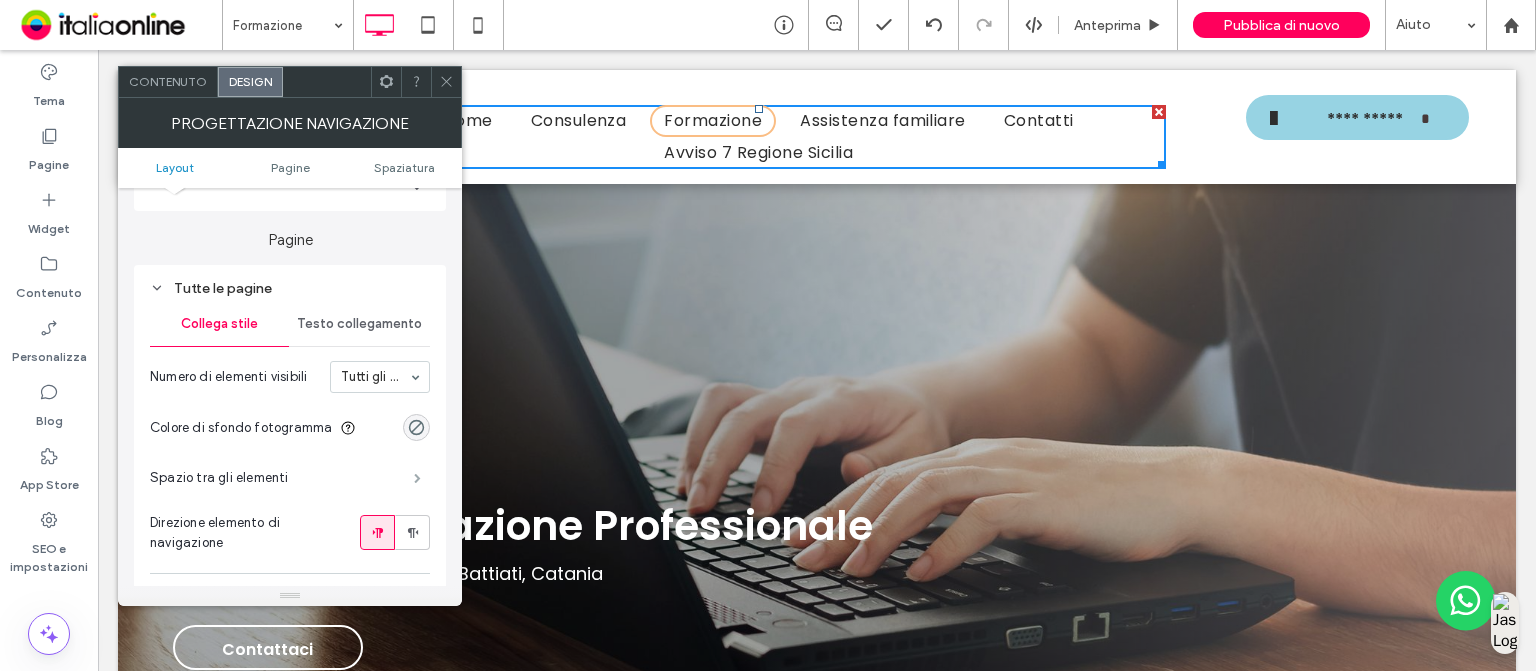 click at bounding box center (417, 478) 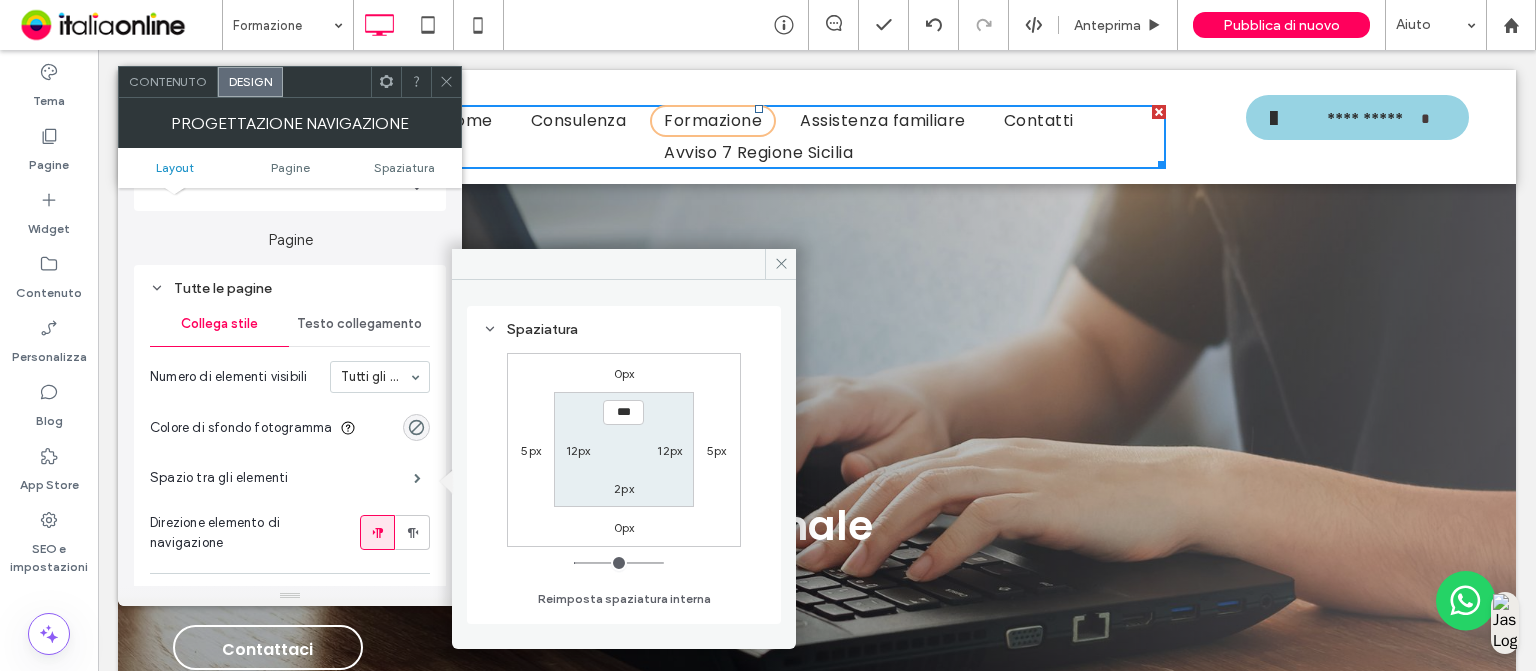 click on "5px" at bounding box center [531, 450] 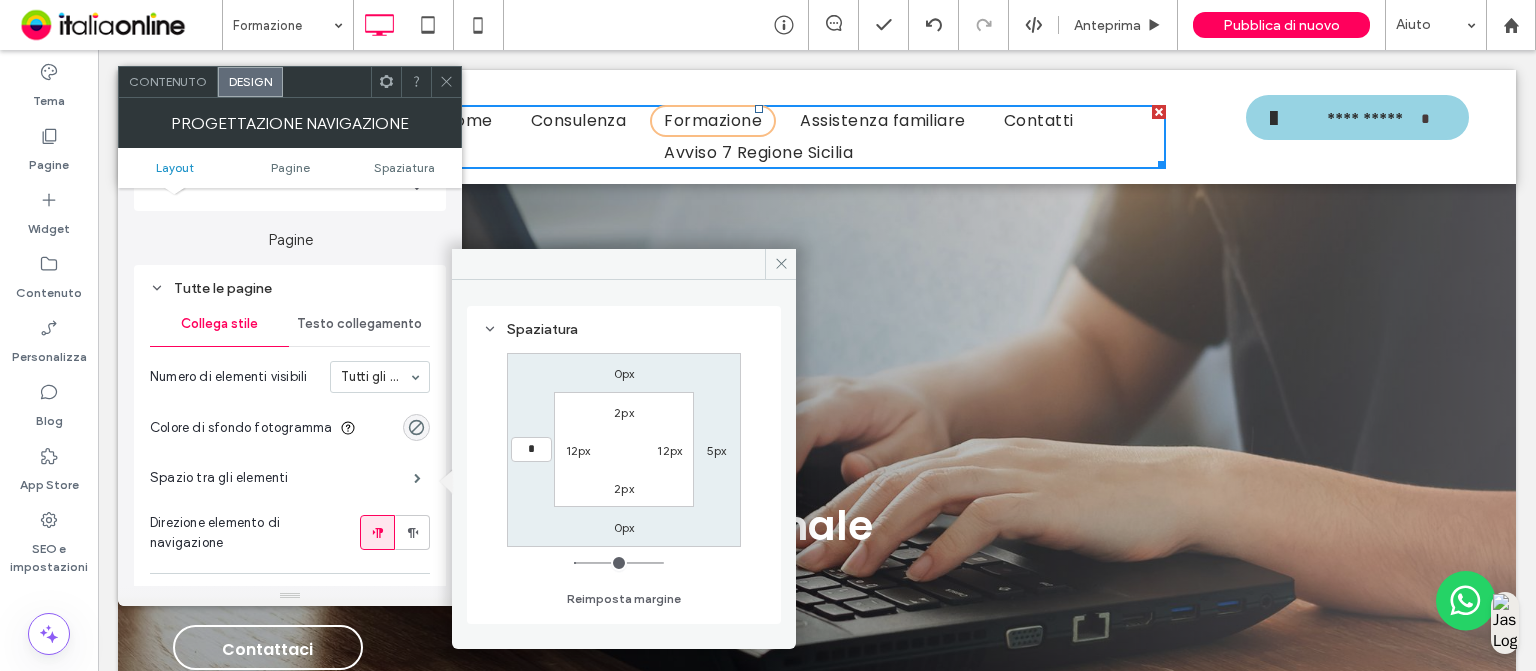 type on "*" 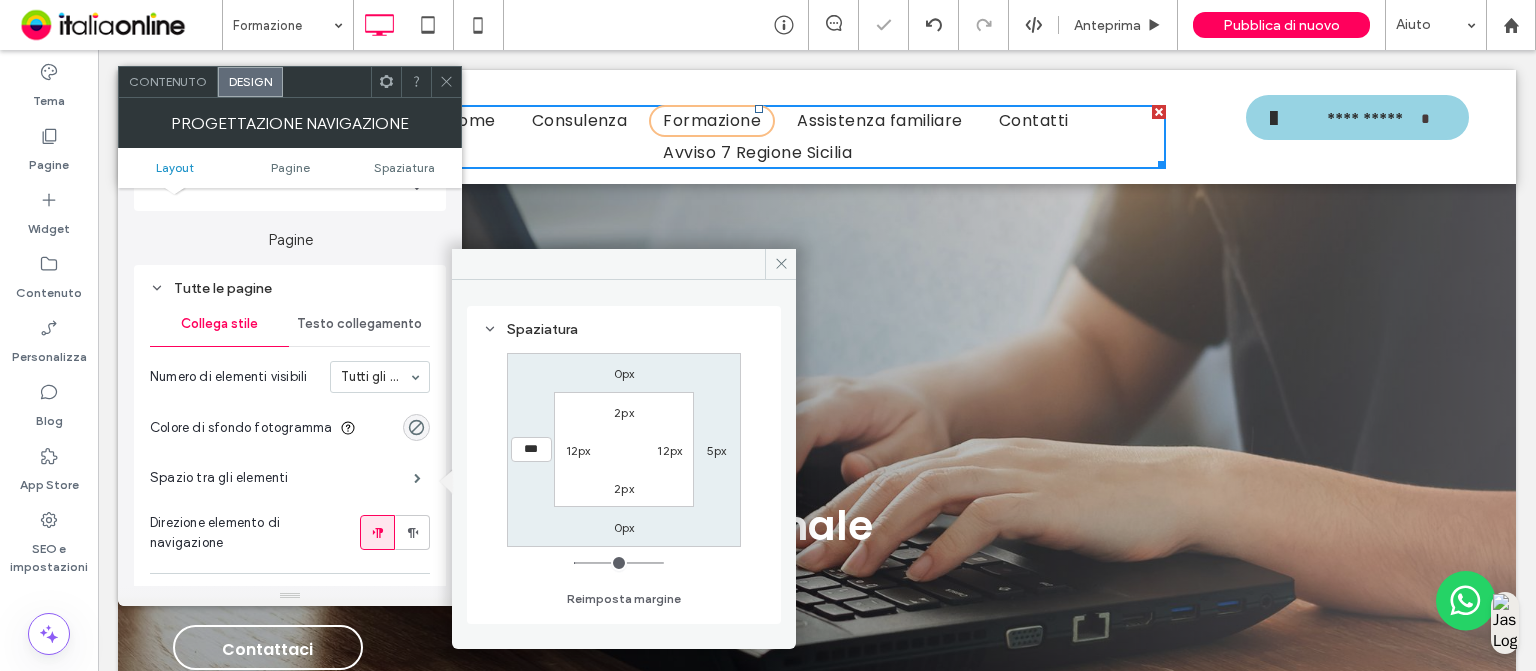 click on "5px" at bounding box center [717, 450] 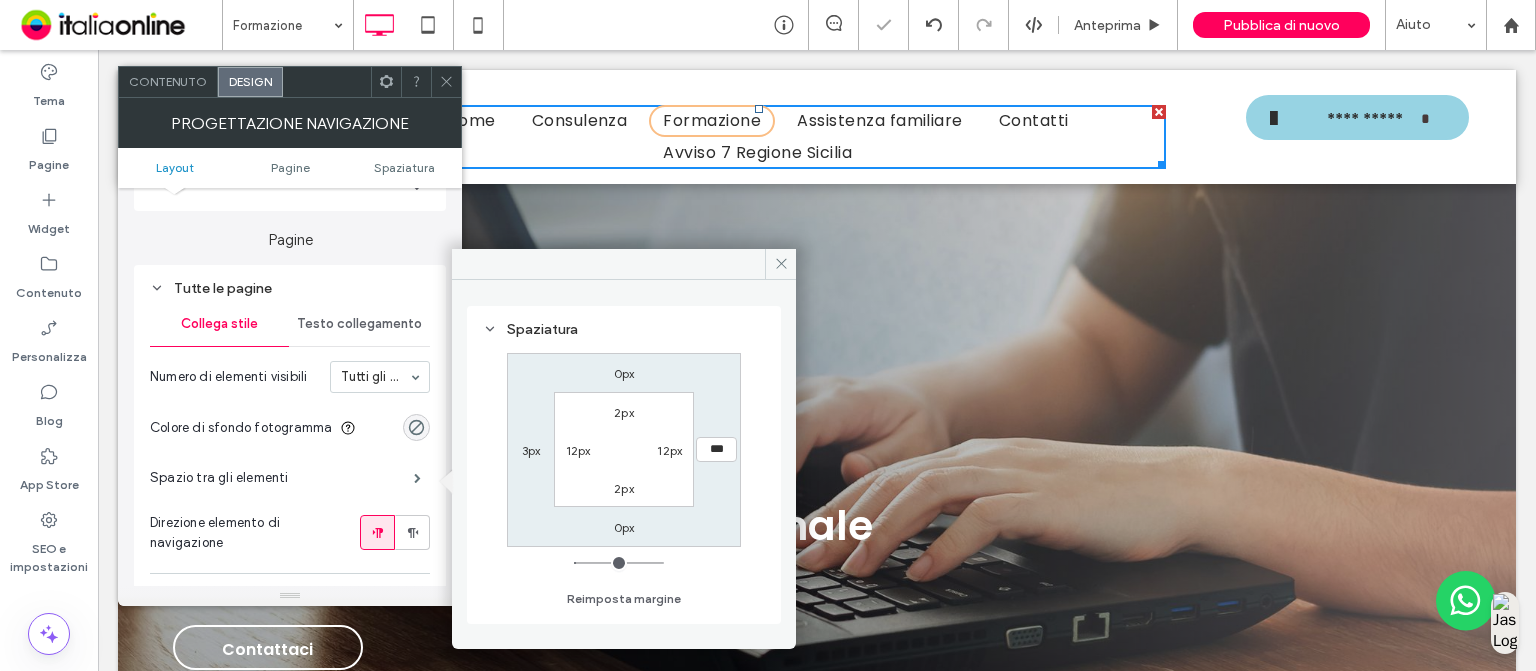 type on "*" 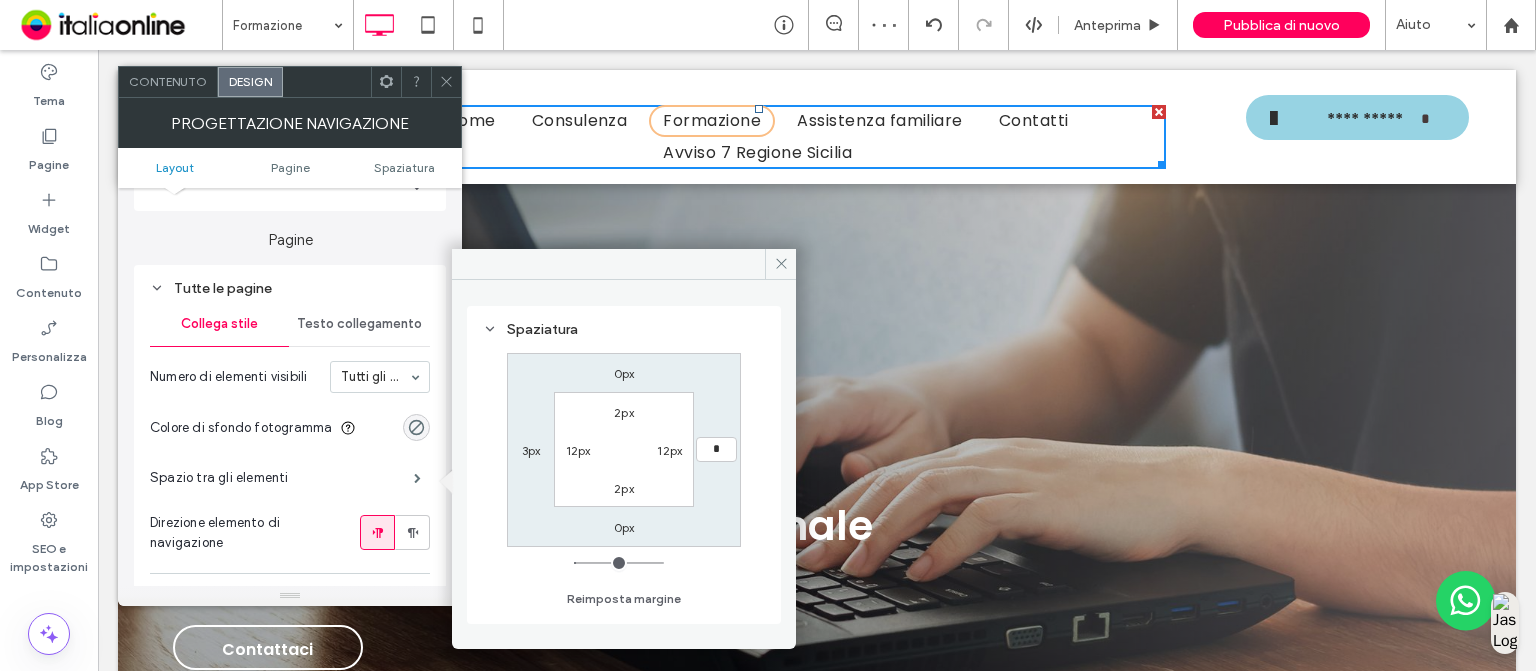 type on "*" 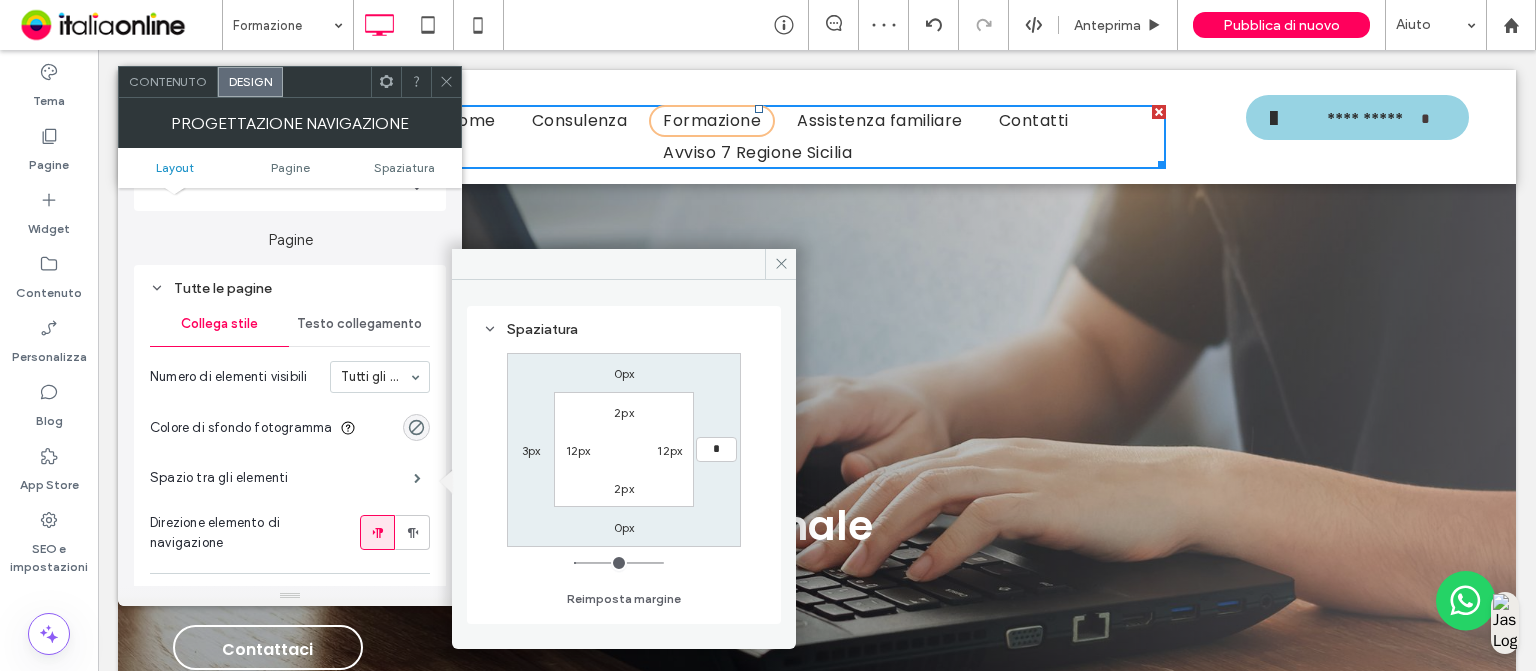 type on "*" 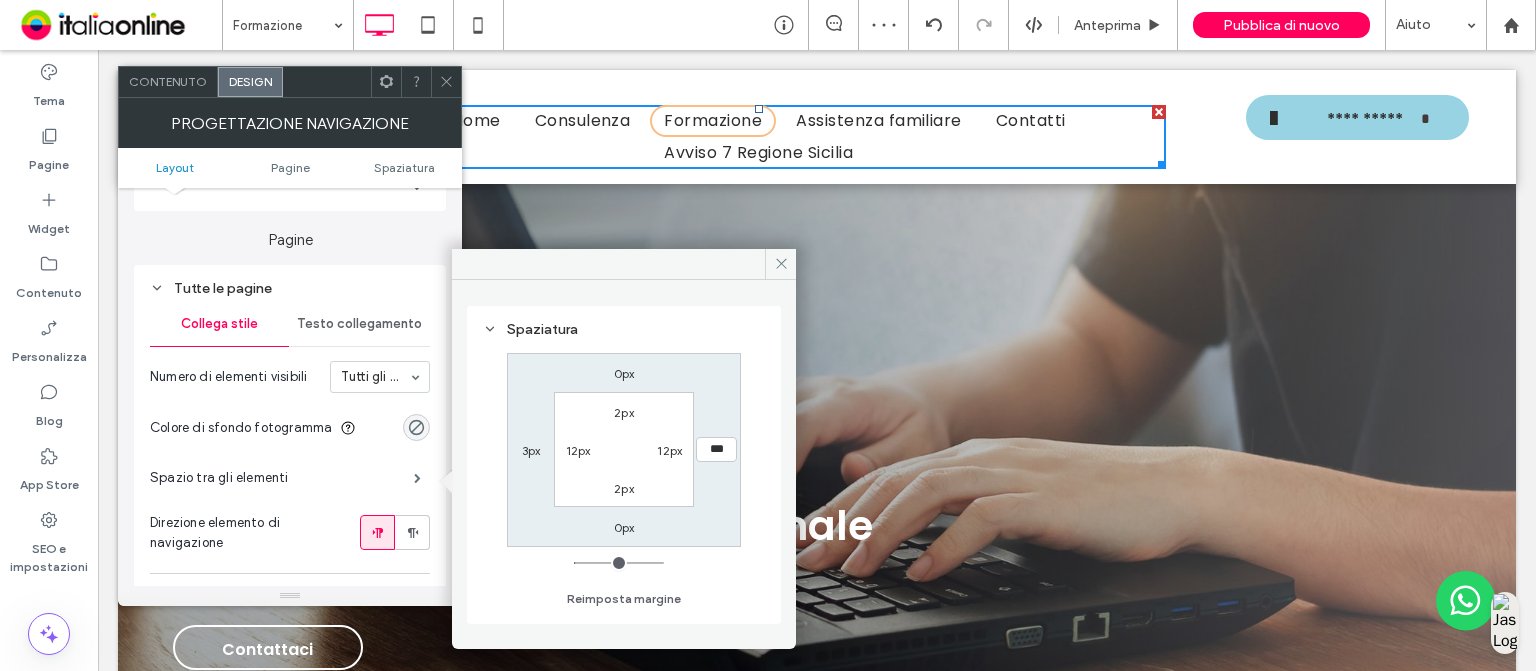 click 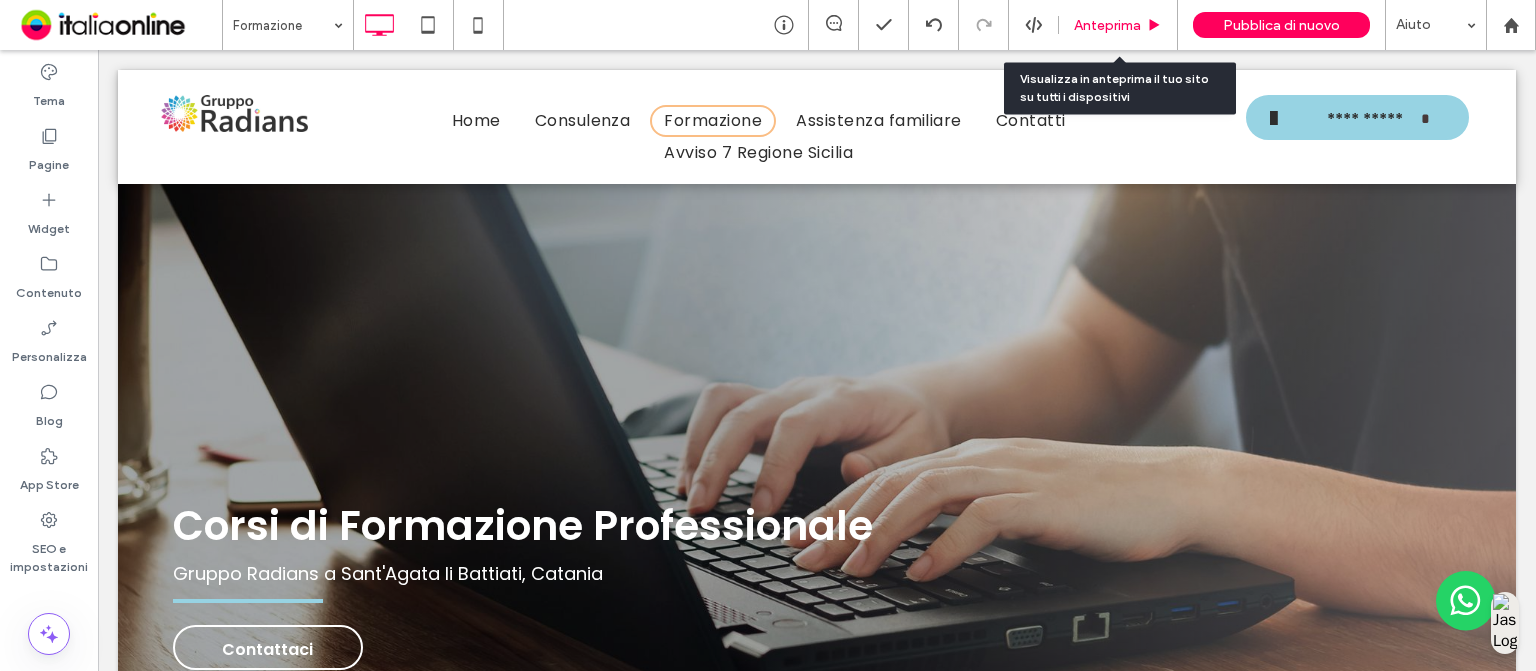 click on "Anteprima" at bounding box center [1118, 25] 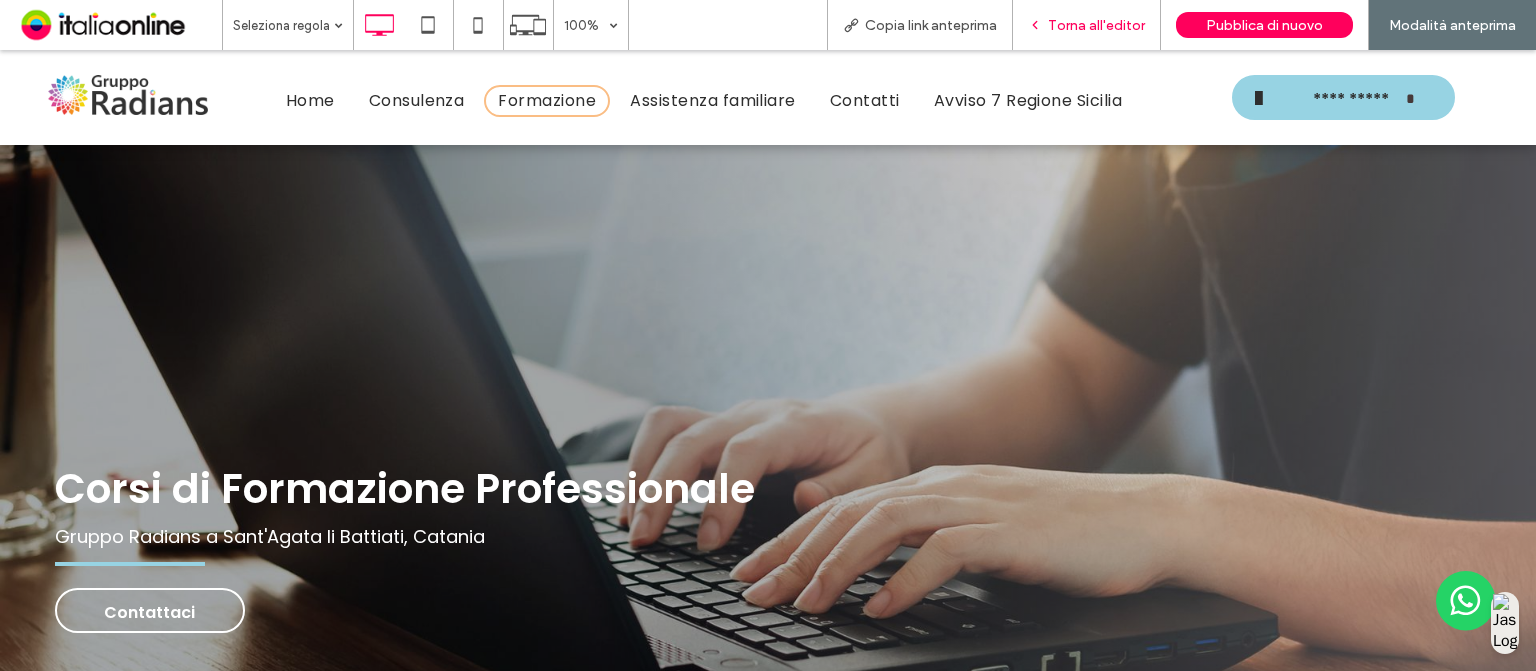 click on "Torna all'editor" at bounding box center [1096, 25] 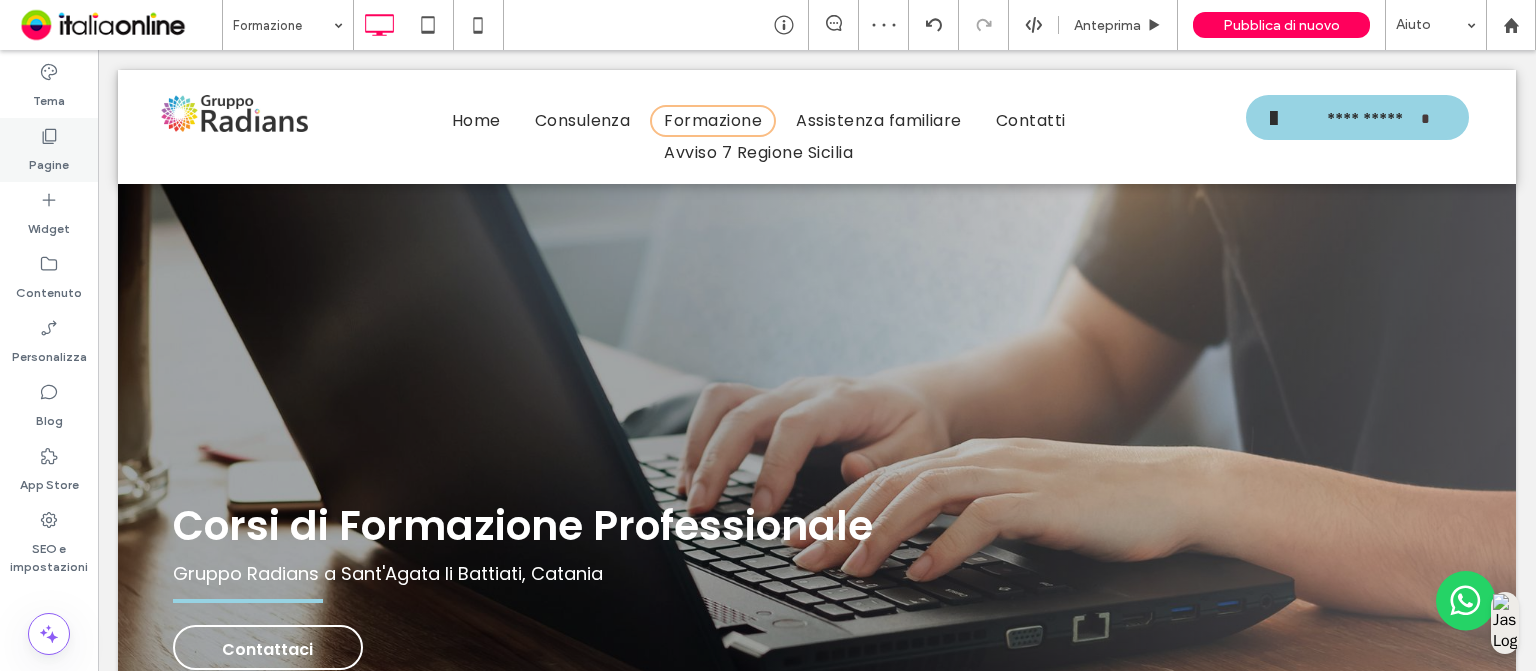 click 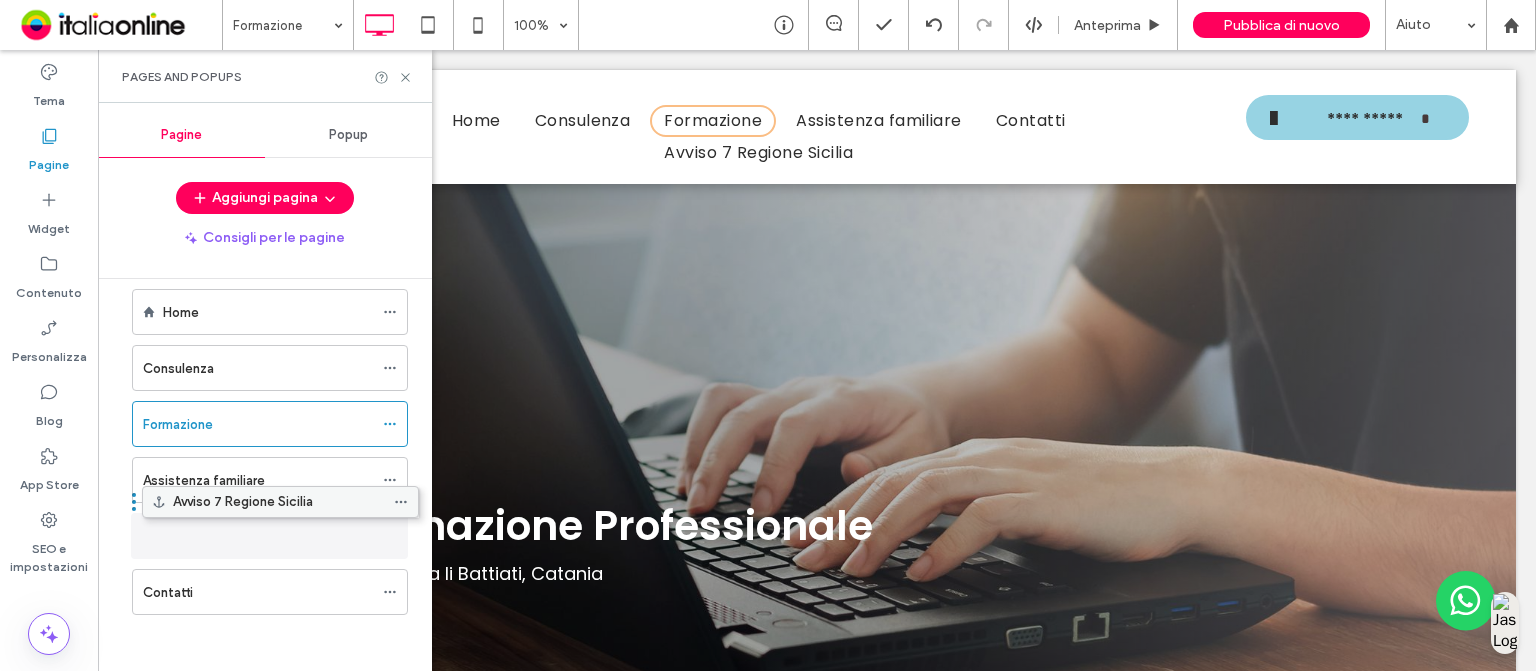 scroll, scrollTop: 0, scrollLeft: 0, axis: both 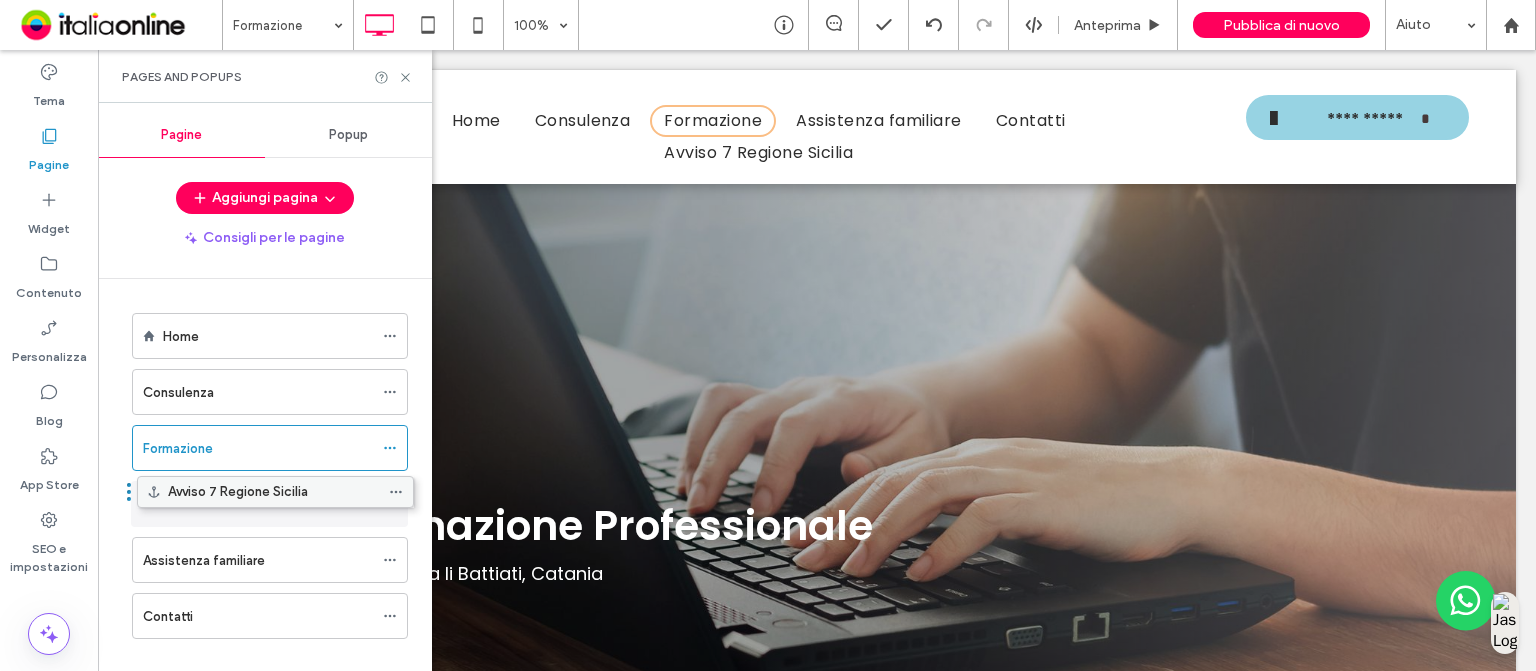 drag, startPoint x: 247, startPoint y: 592, endPoint x: 252, endPoint y: 502, distance: 90.13878 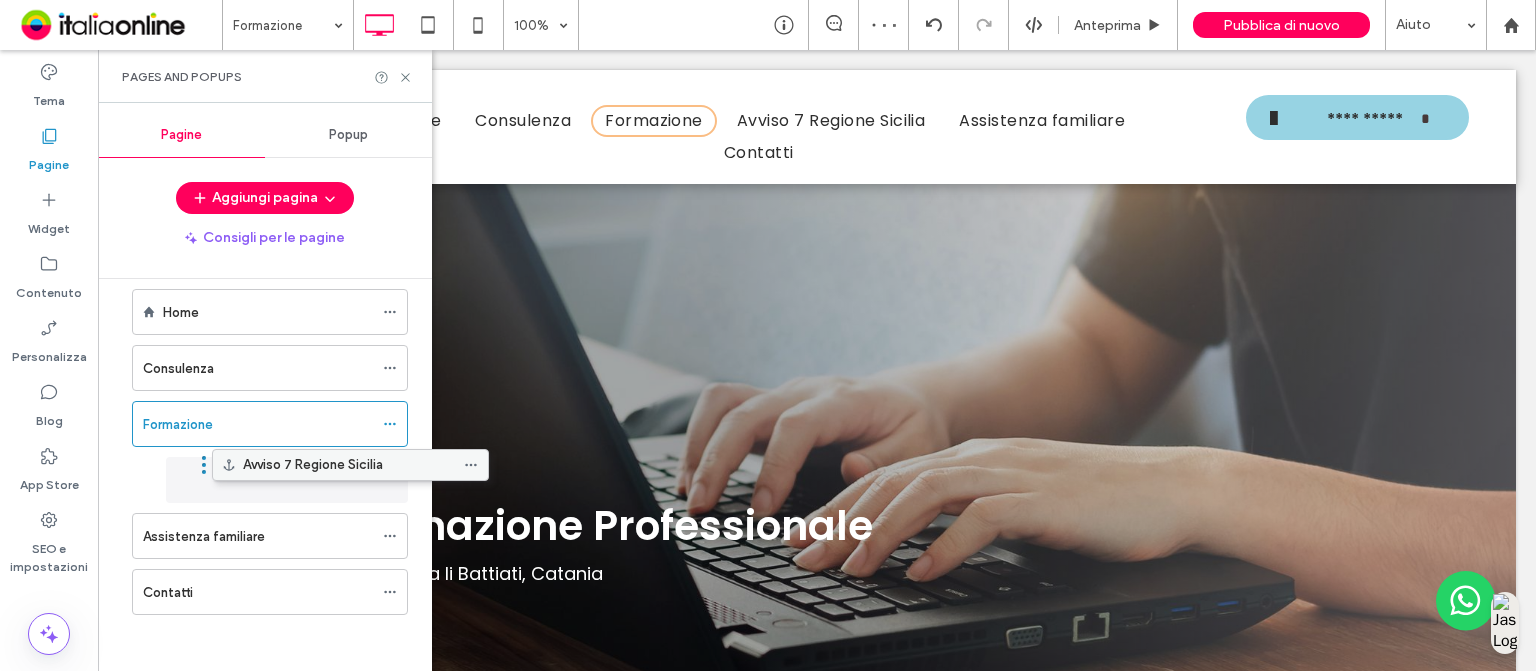 scroll, scrollTop: 0, scrollLeft: 0, axis: both 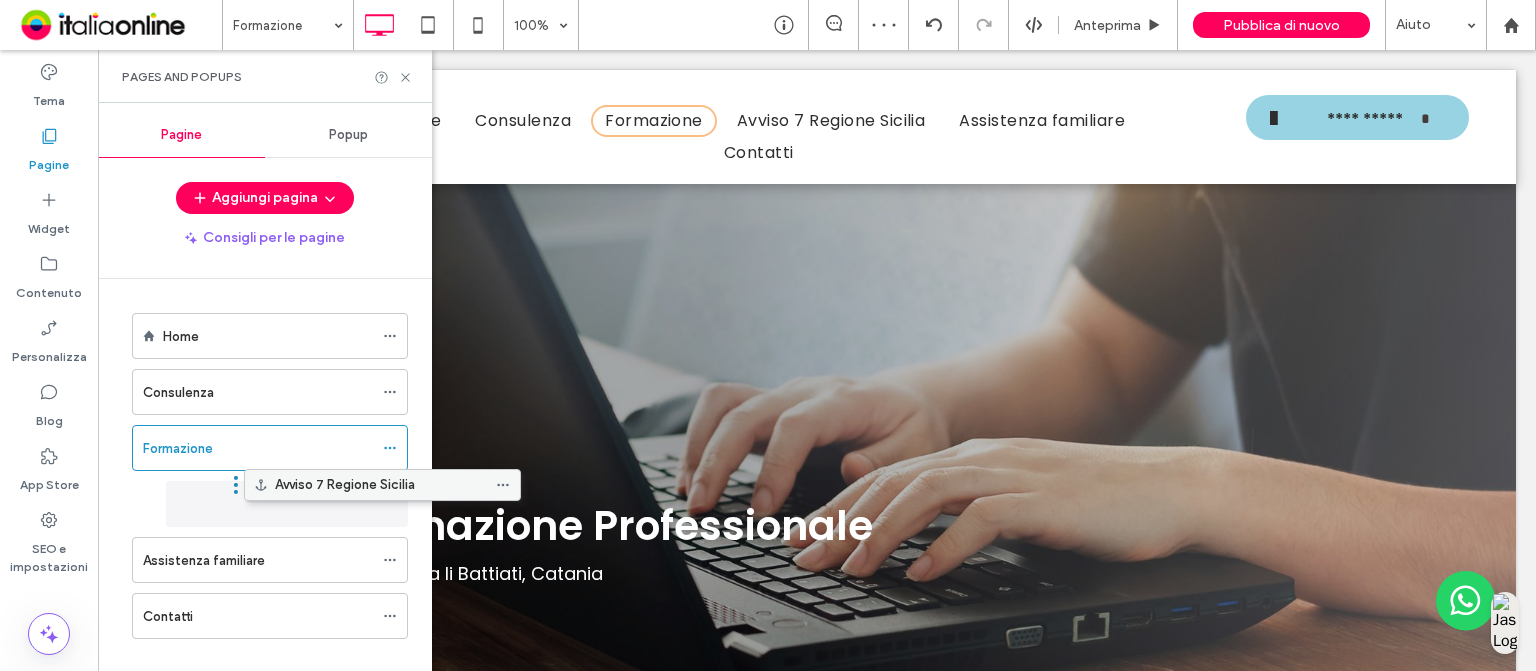 drag, startPoint x: 260, startPoint y: 477, endPoint x: 360, endPoint y: 500, distance: 102.610916 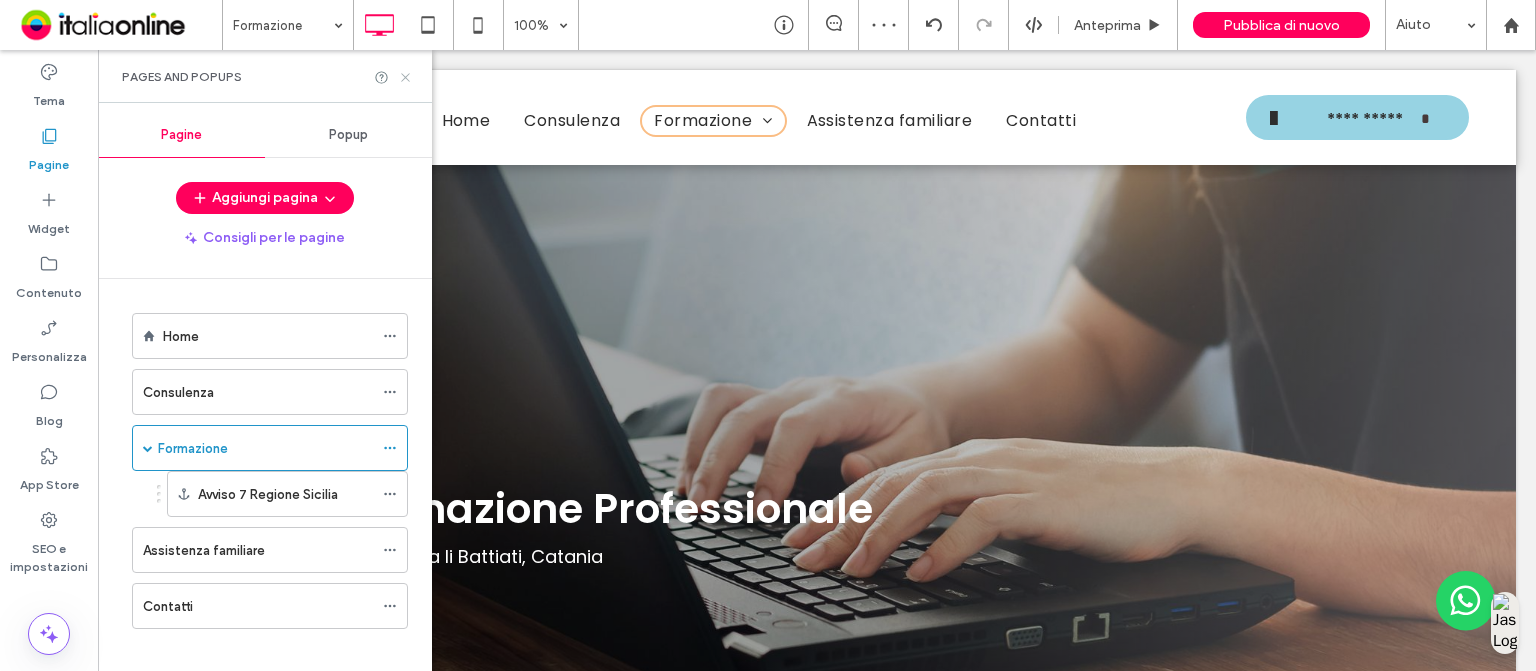 click 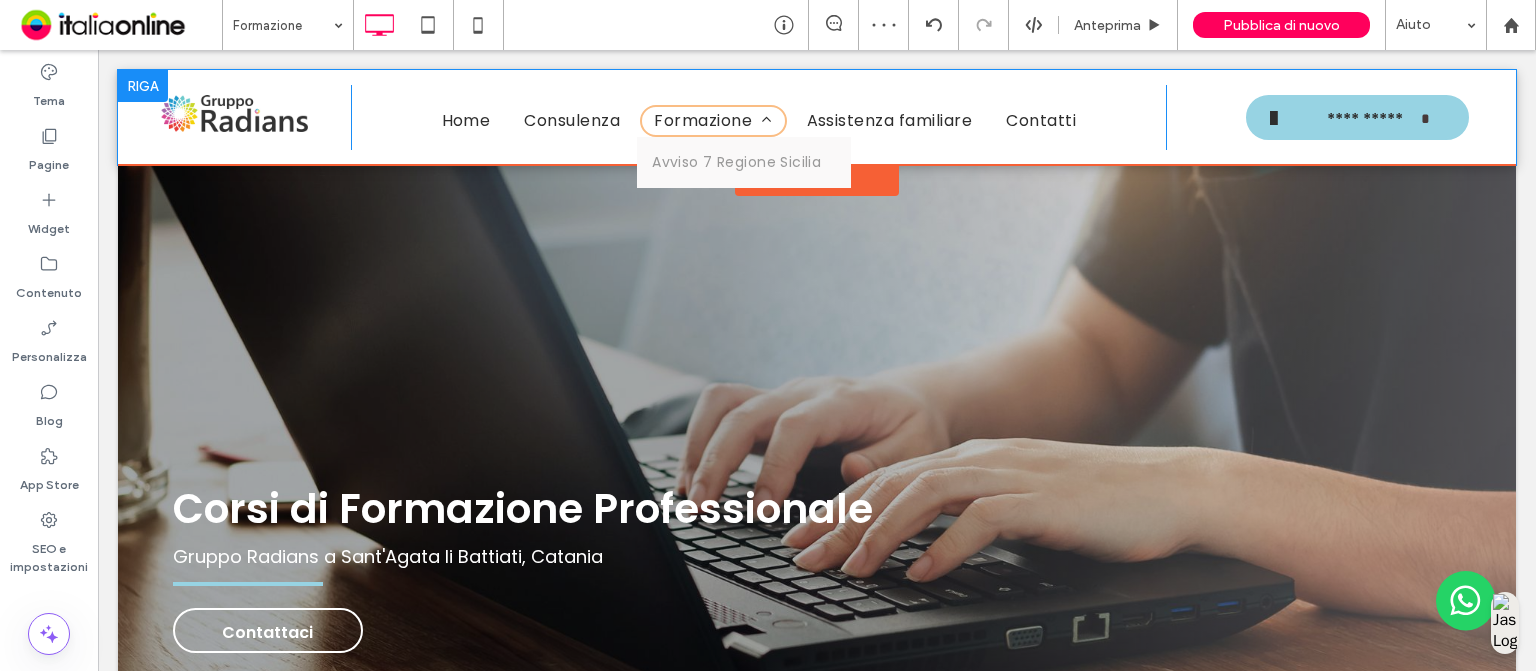 click on "Formazione" at bounding box center [713, 121] 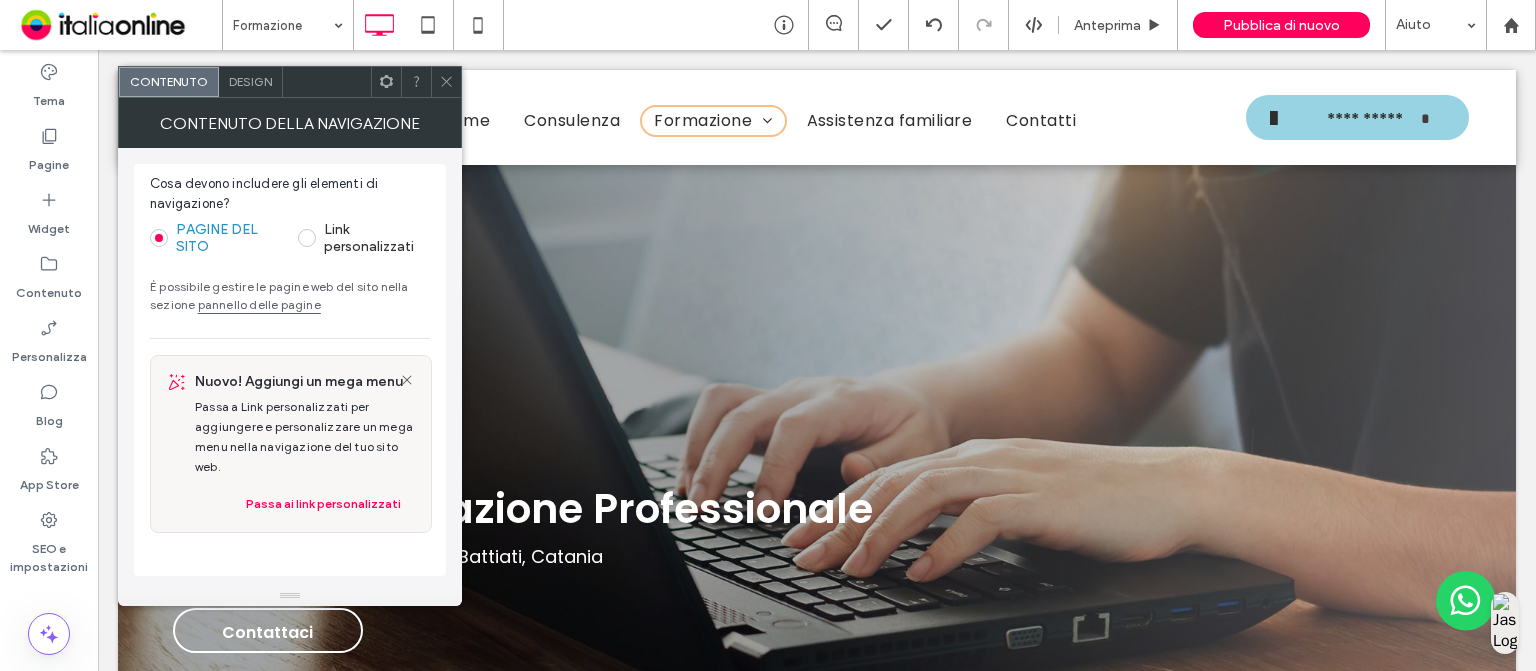 click on "Design" at bounding box center (250, 81) 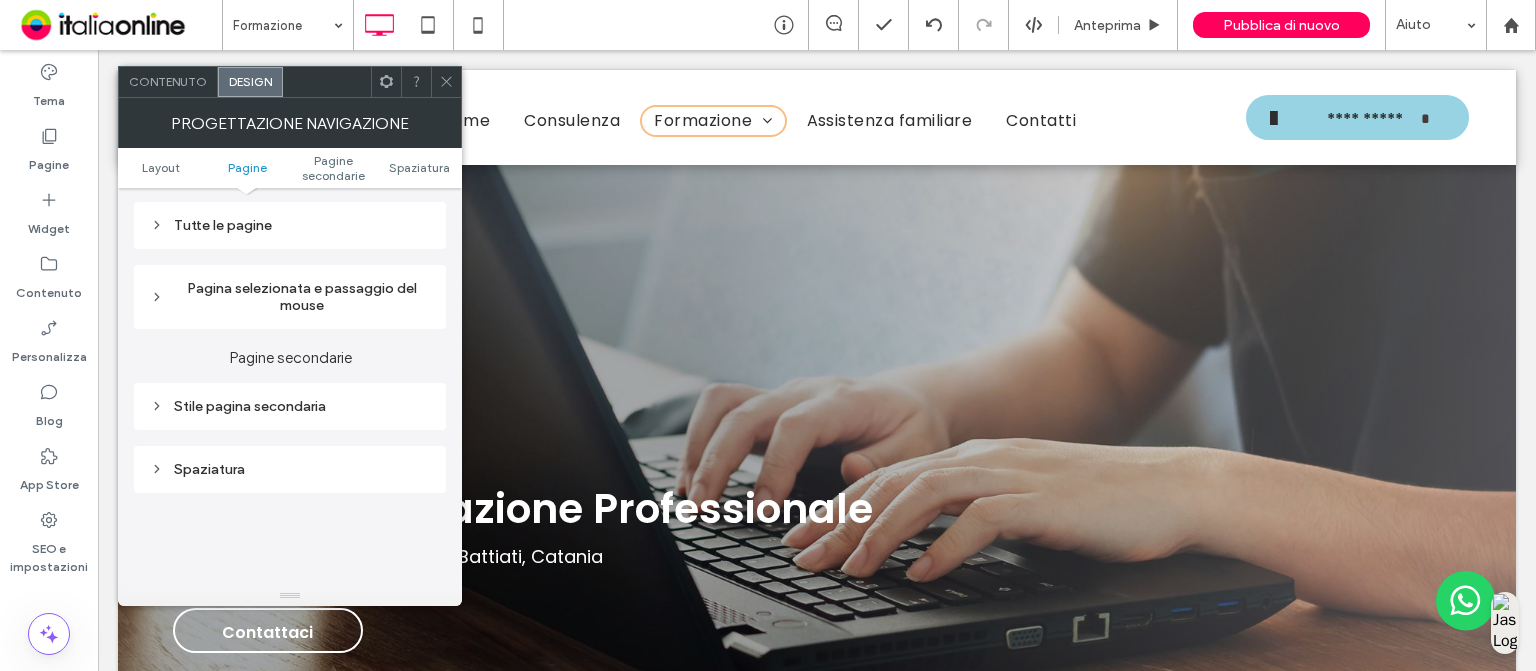 scroll, scrollTop: 519, scrollLeft: 0, axis: vertical 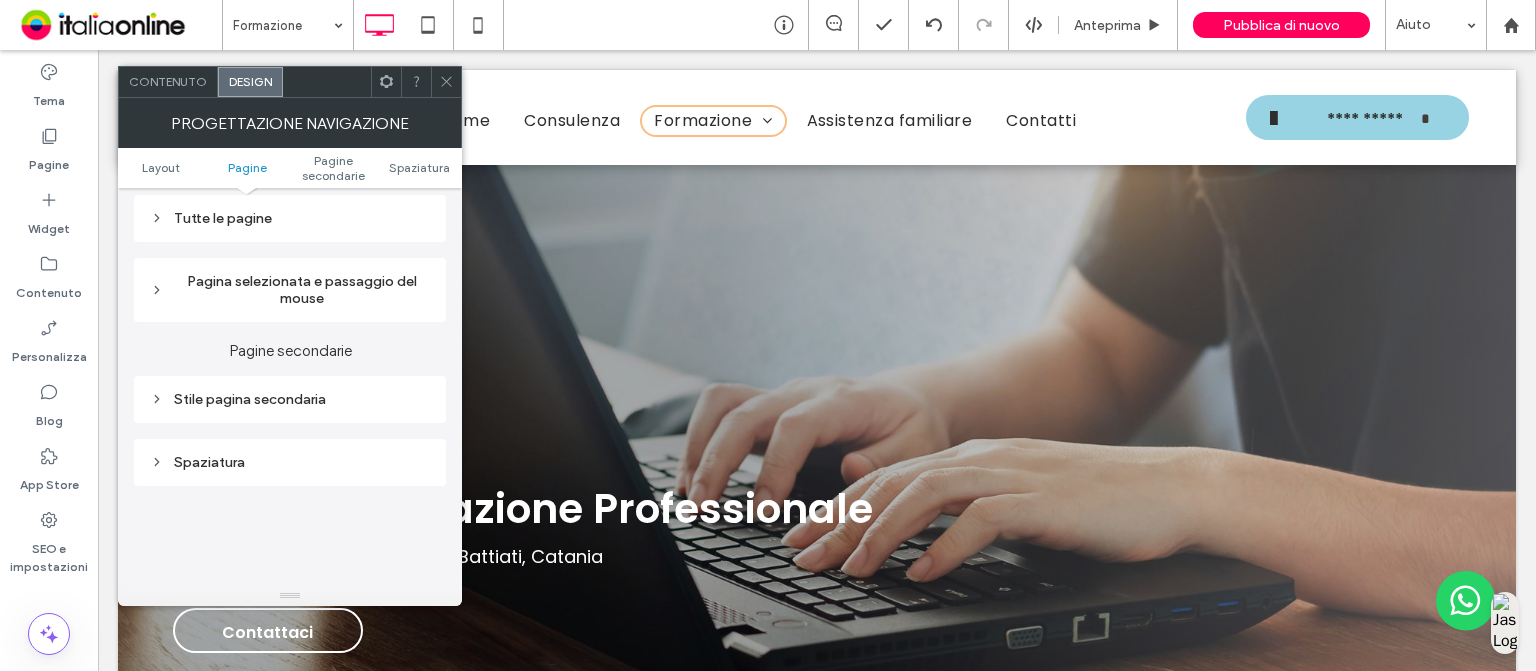 click on "Stile pagina secondaria" at bounding box center (290, 399) 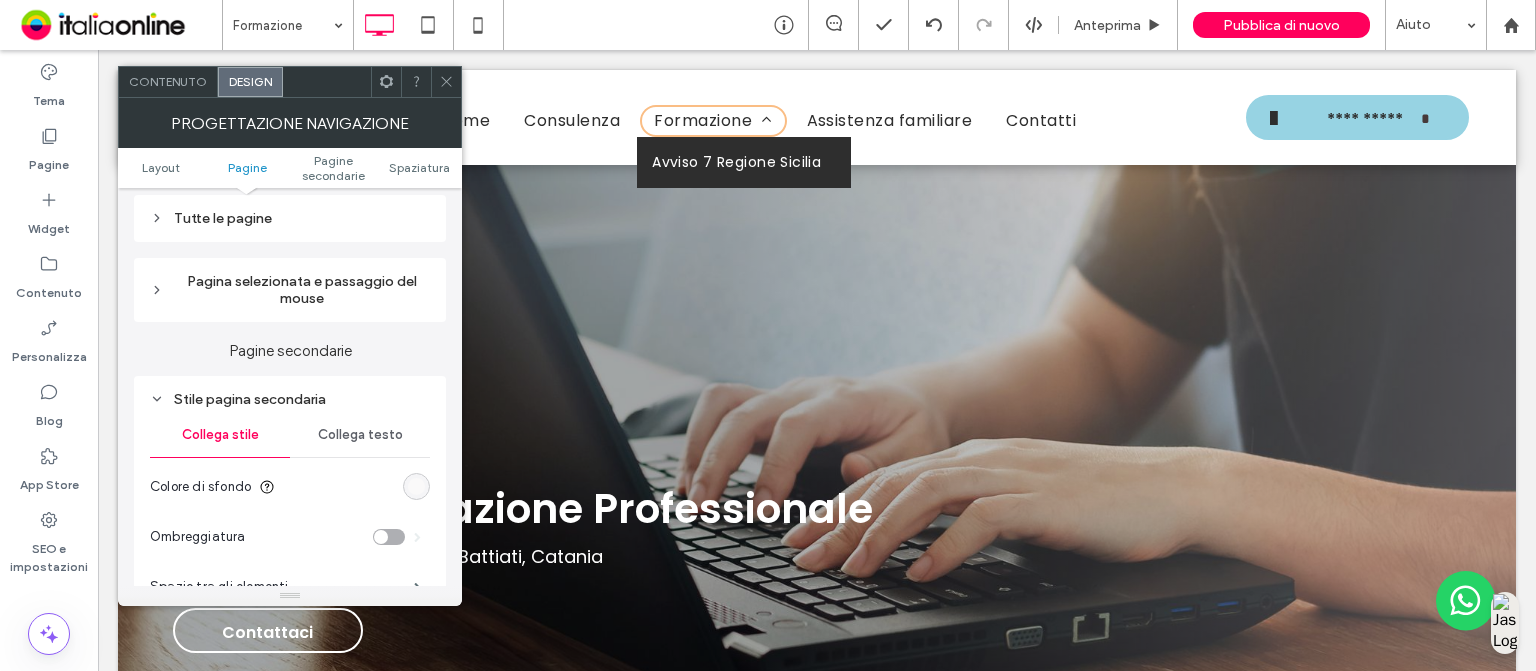 click on "Stile pagina secondaria Collega stile Collega testo Colore di sfondo Ombreggiatura Spazio tra gli elementi Stile divisore *** Sottopagina selezionata e passaggio del mouse Colore di sfondo" at bounding box center (290, 594) 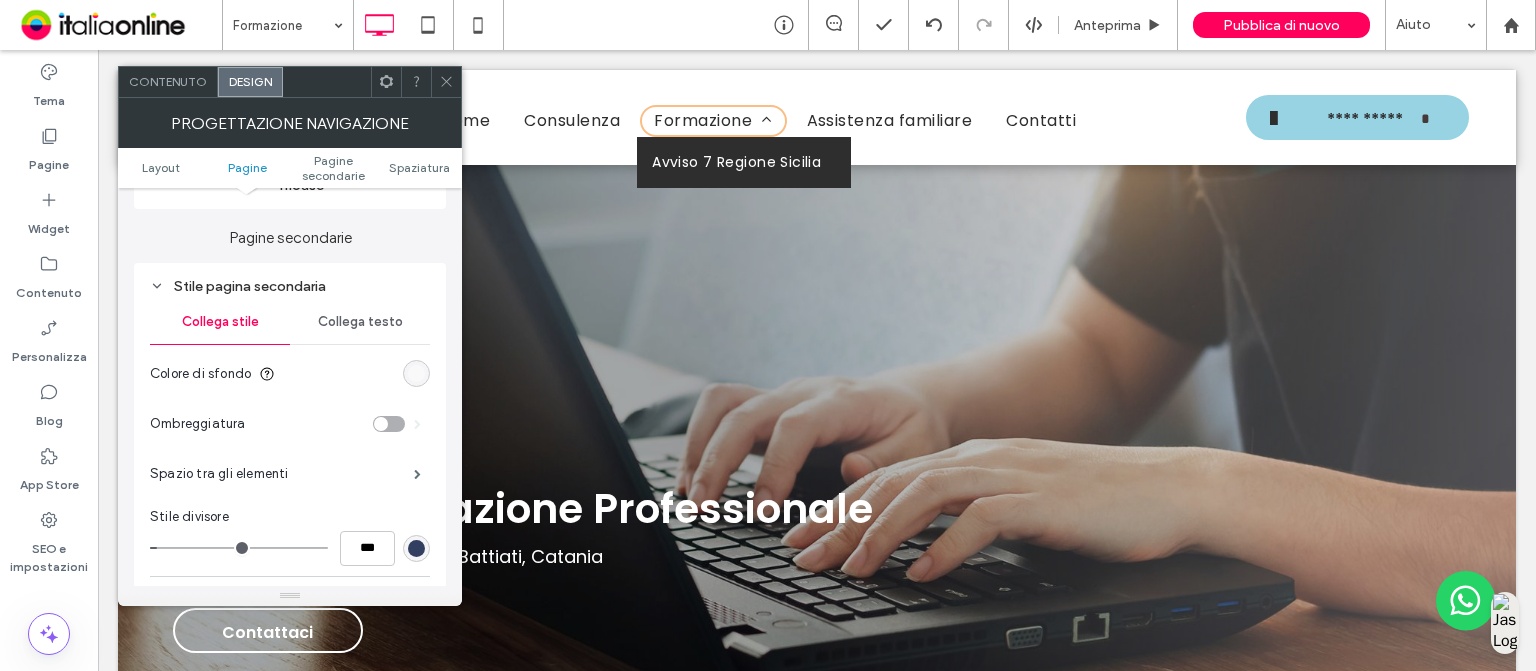 scroll, scrollTop: 632, scrollLeft: 0, axis: vertical 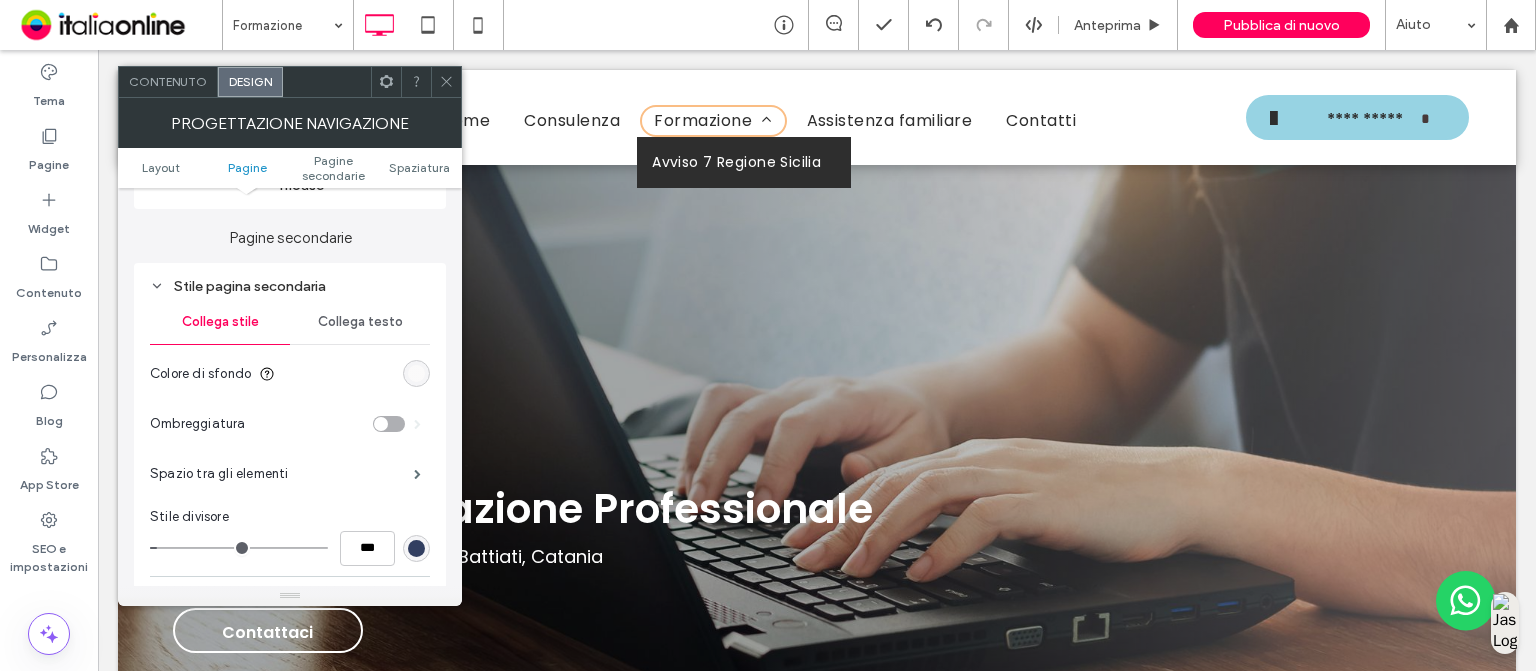 click at bounding box center [416, 373] 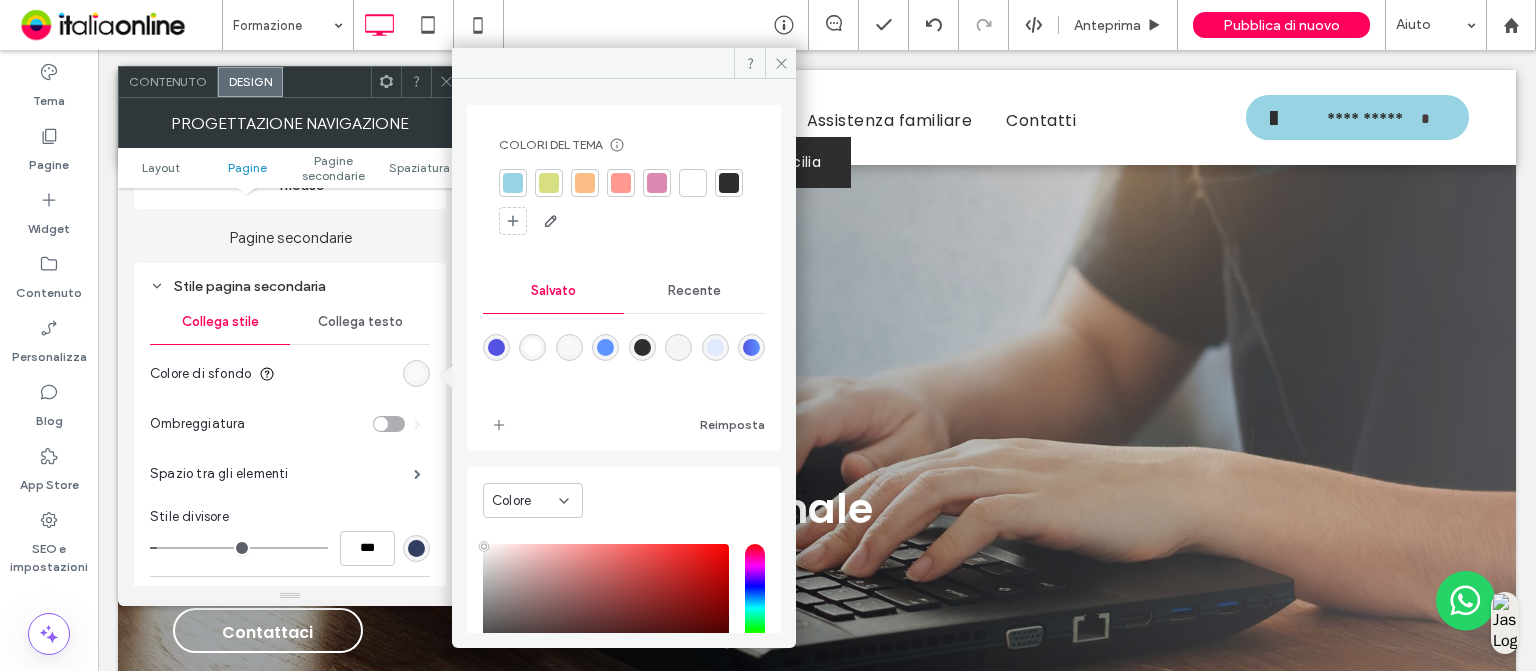 click at bounding box center [513, 183] 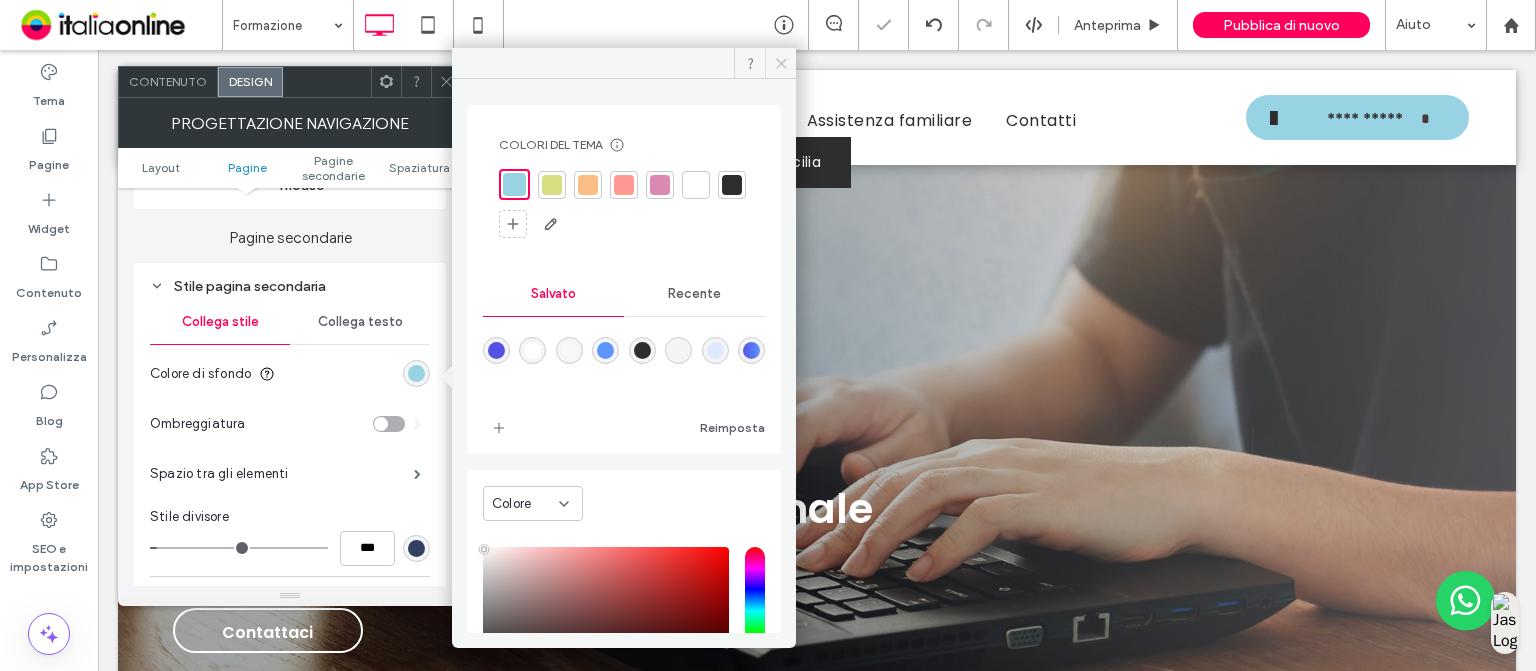 click 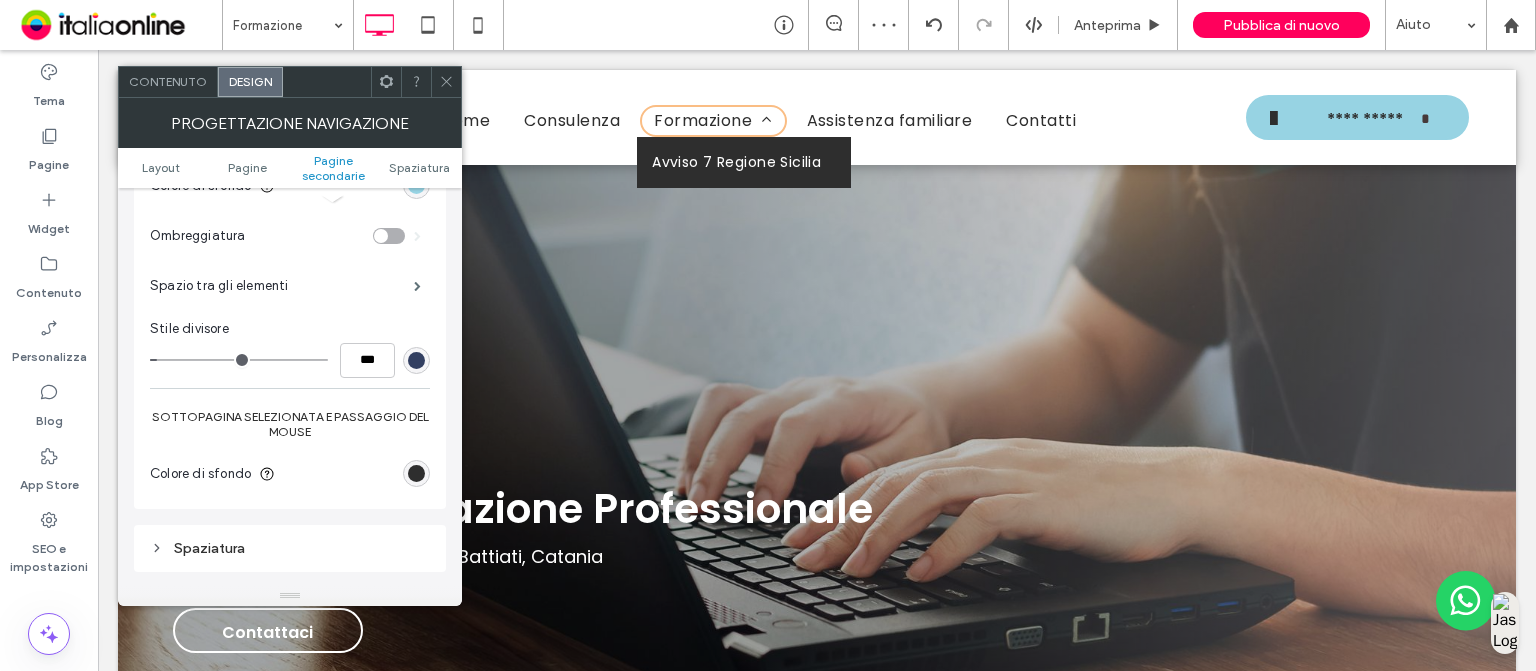 scroll, scrollTop: 822, scrollLeft: 0, axis: vertical 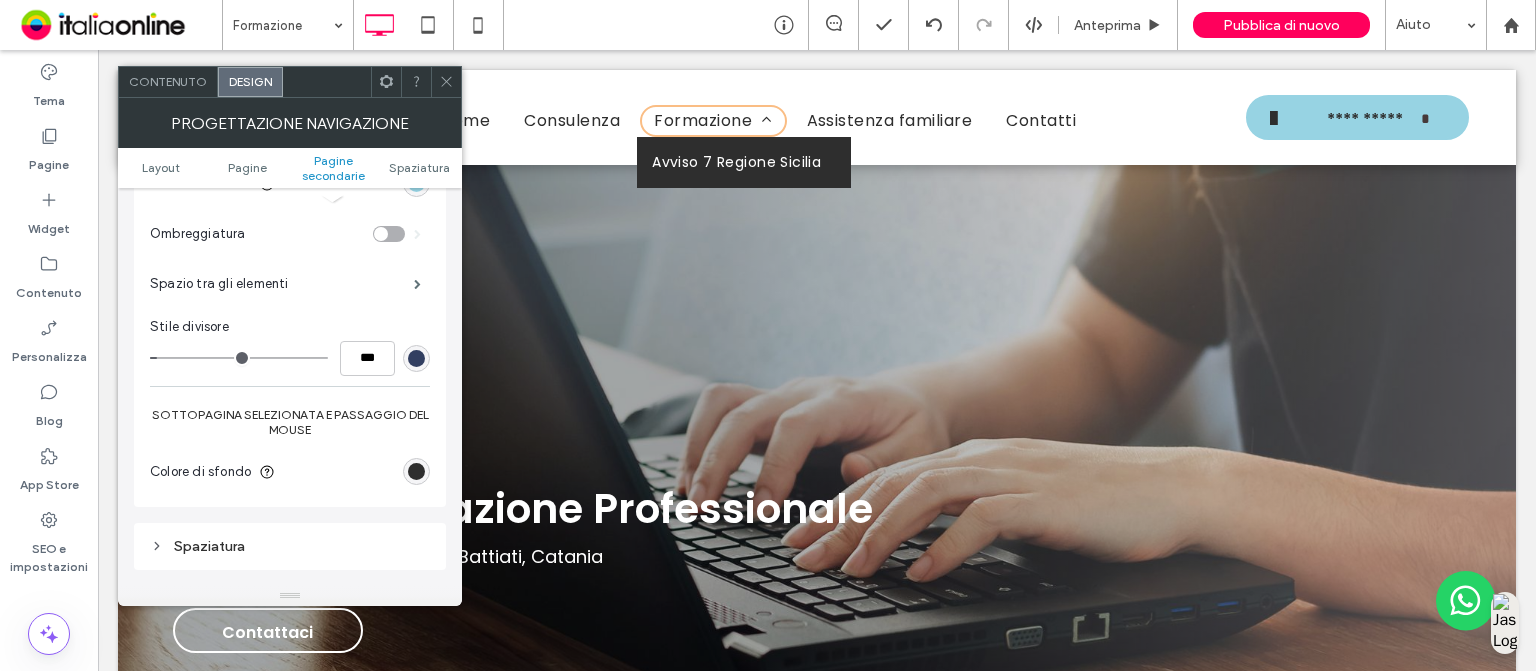 click at bounding box center (416, 471) 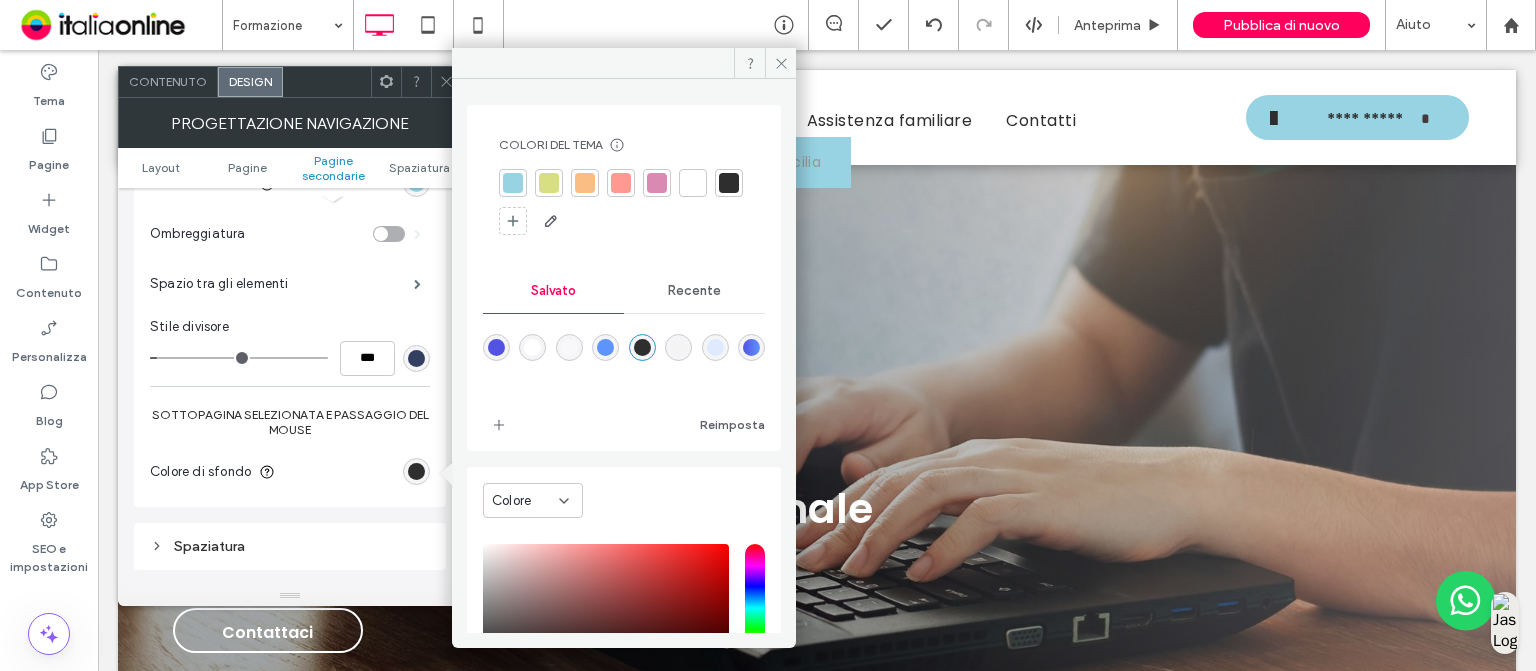 click at bounding box center (513, 183) 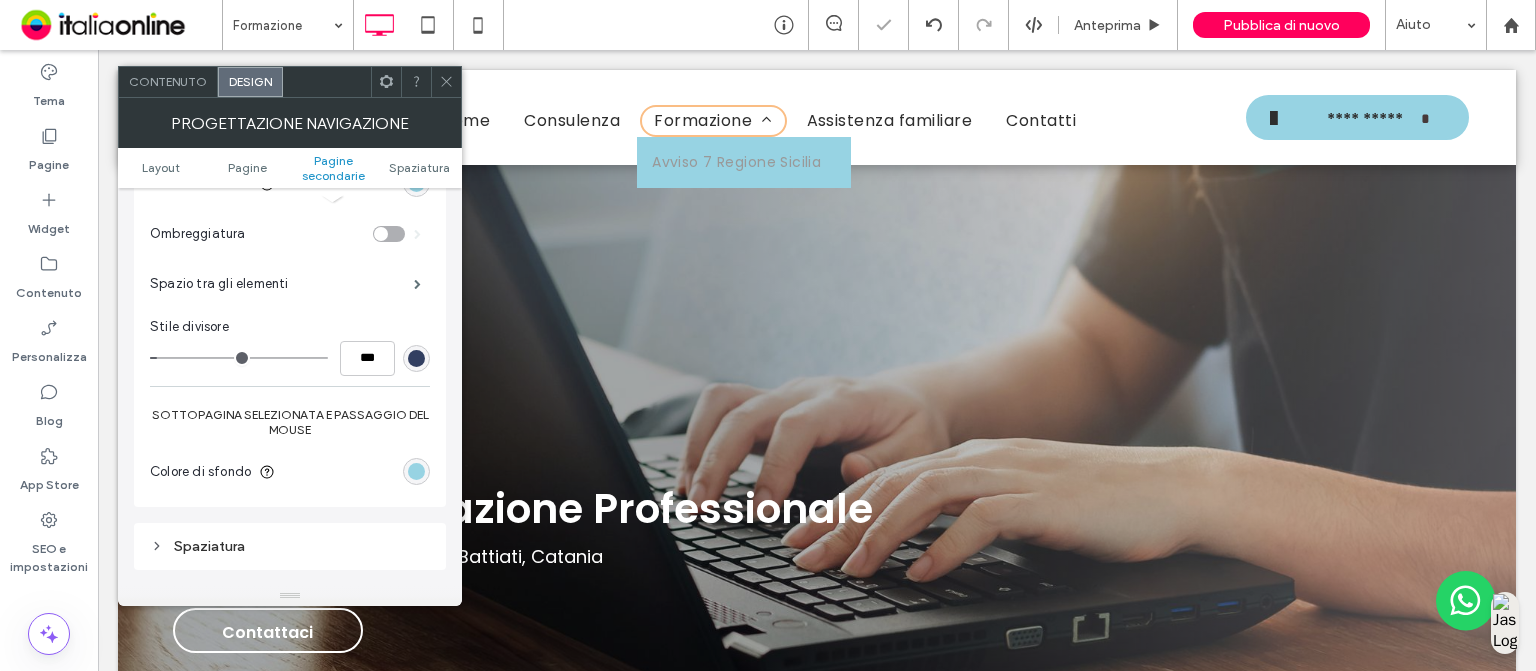 scroll, scrollTop: 798, scrollLeft: 0, axis: vertical 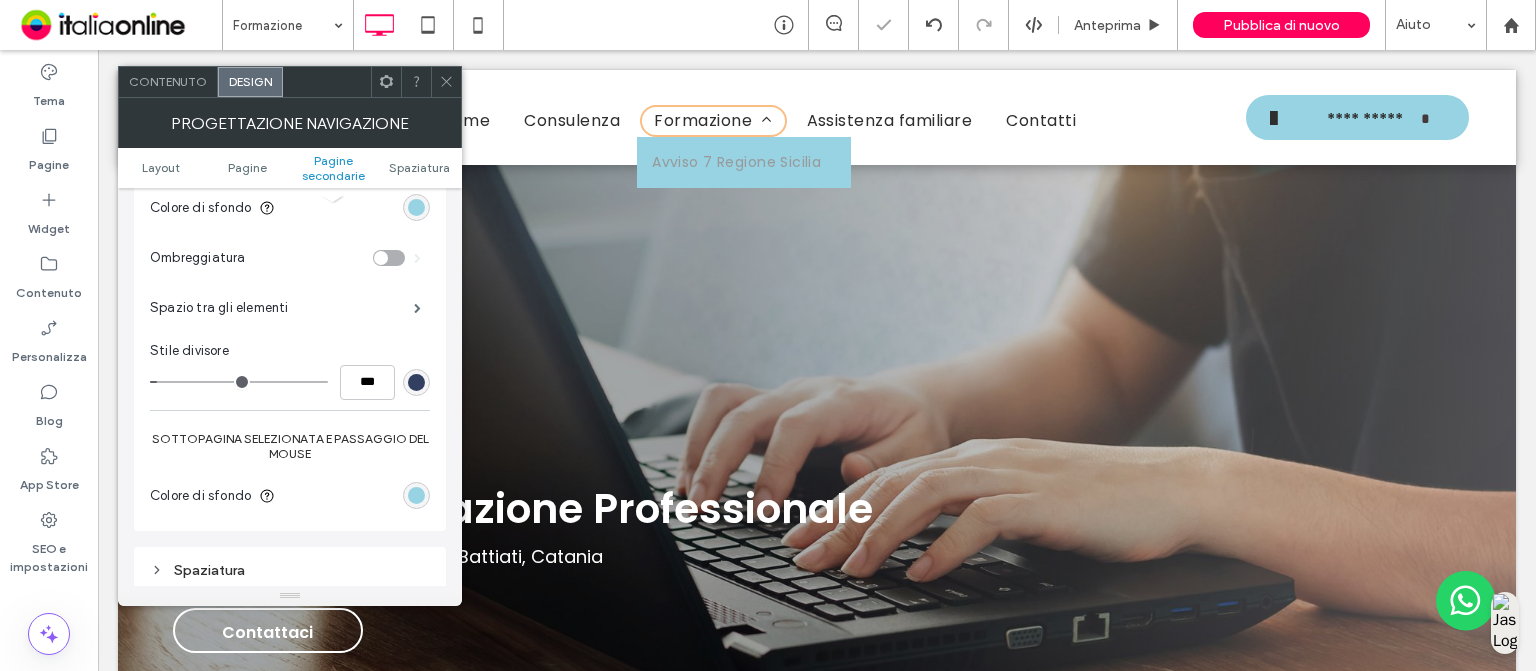 click at bounding box center (416, 495) 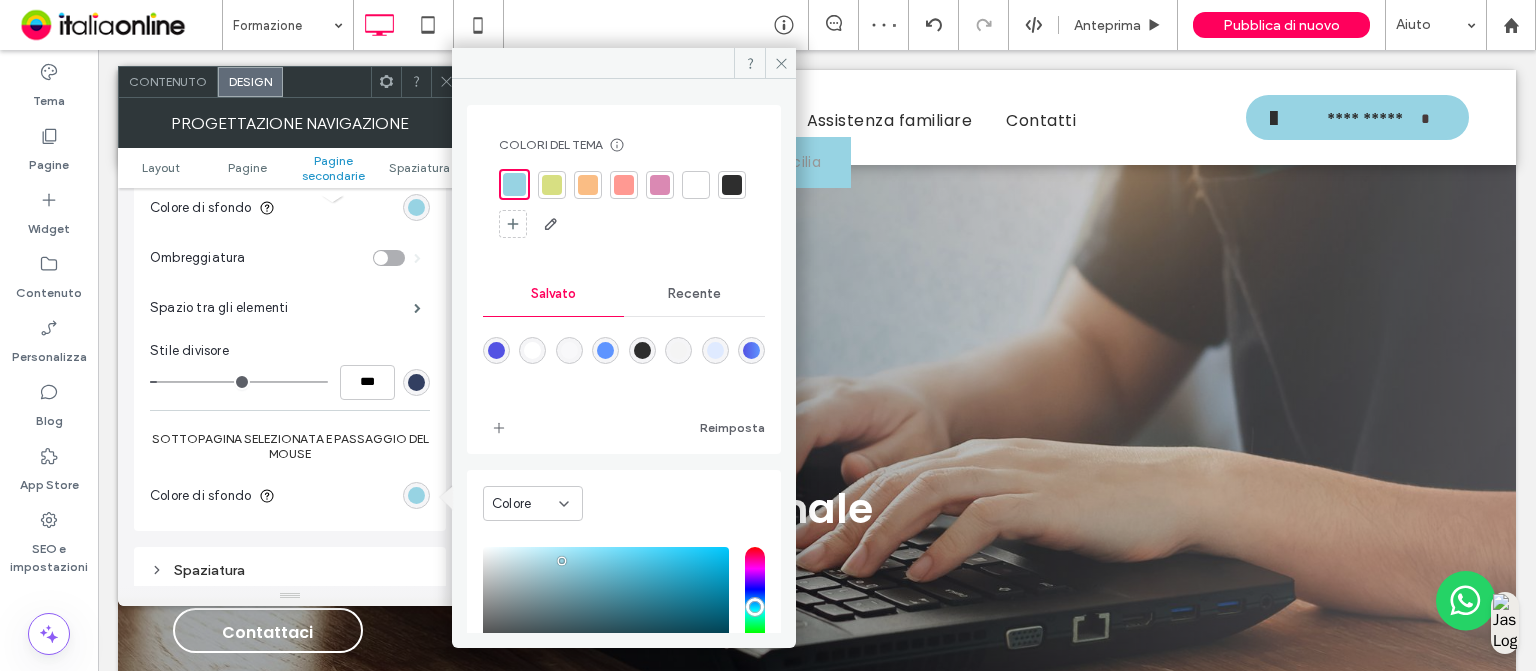 click at bounding box center (624, 204) 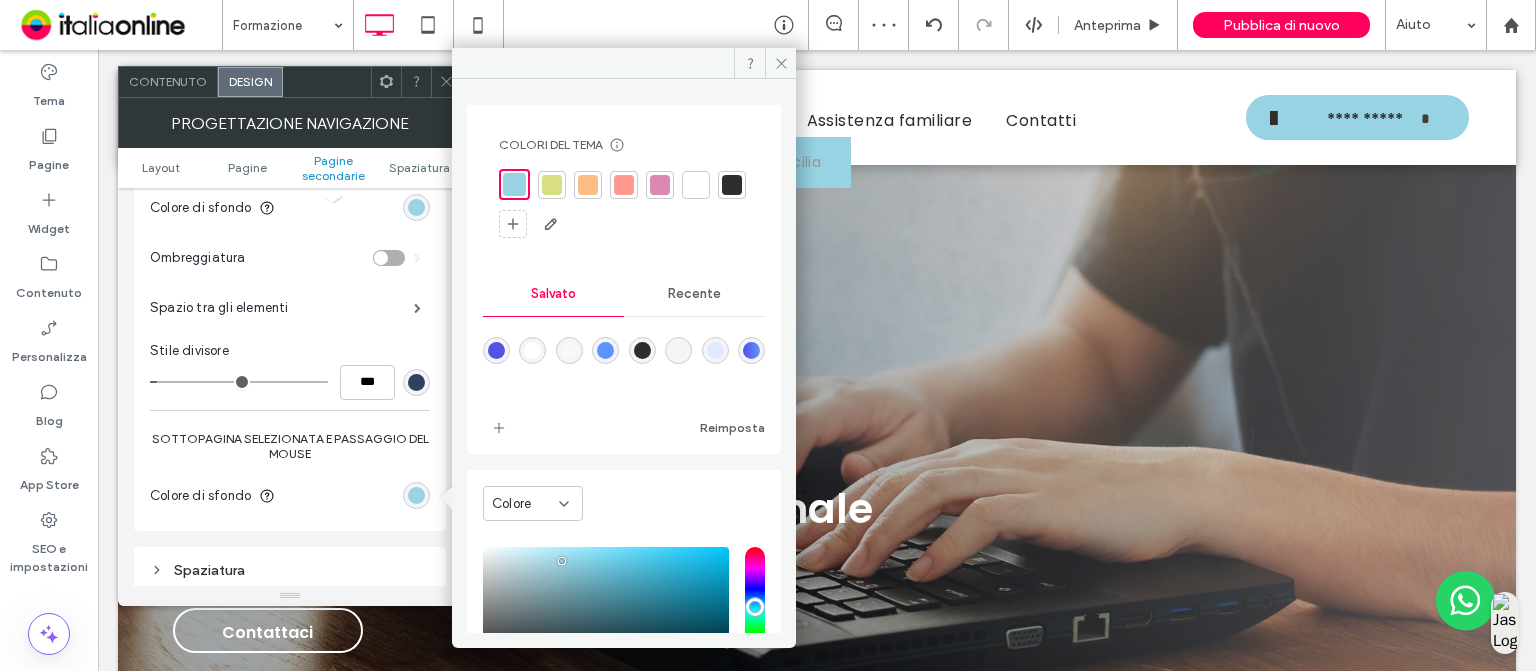 click at bounding box center (588, 185) 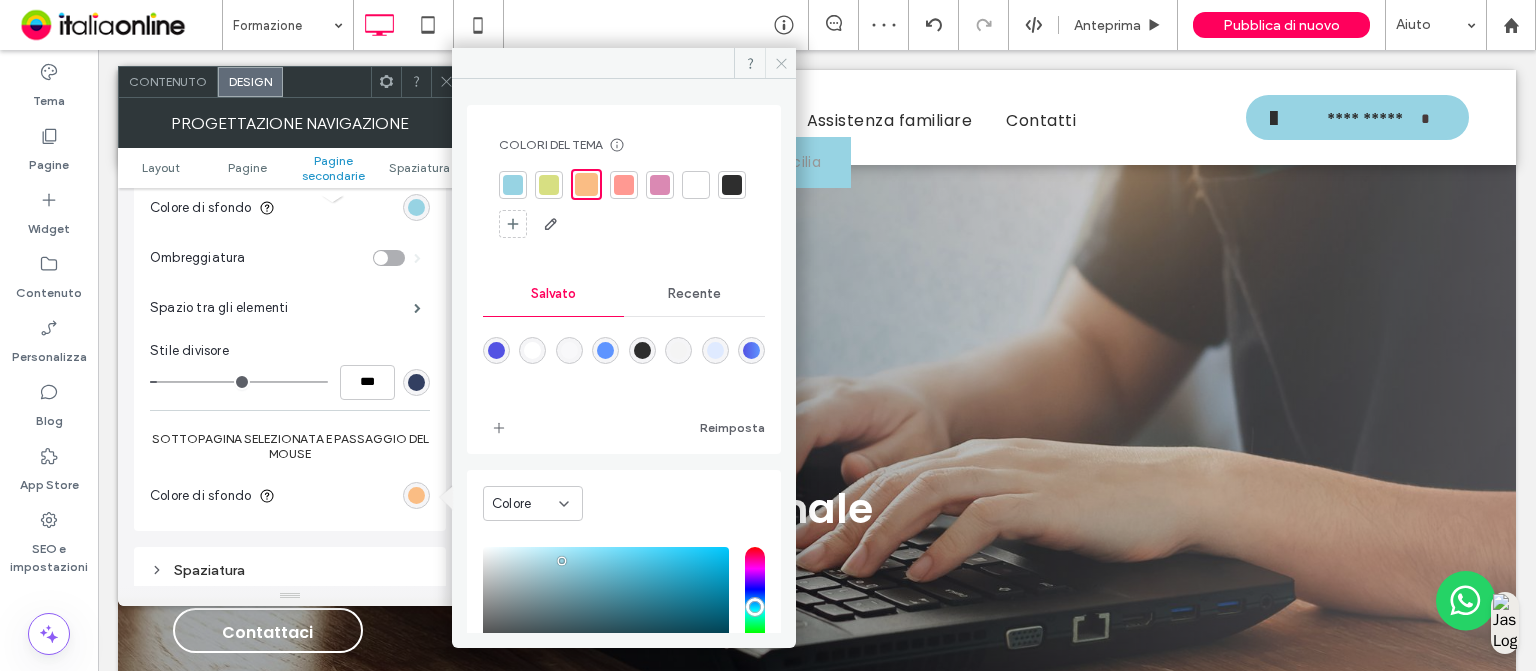 click 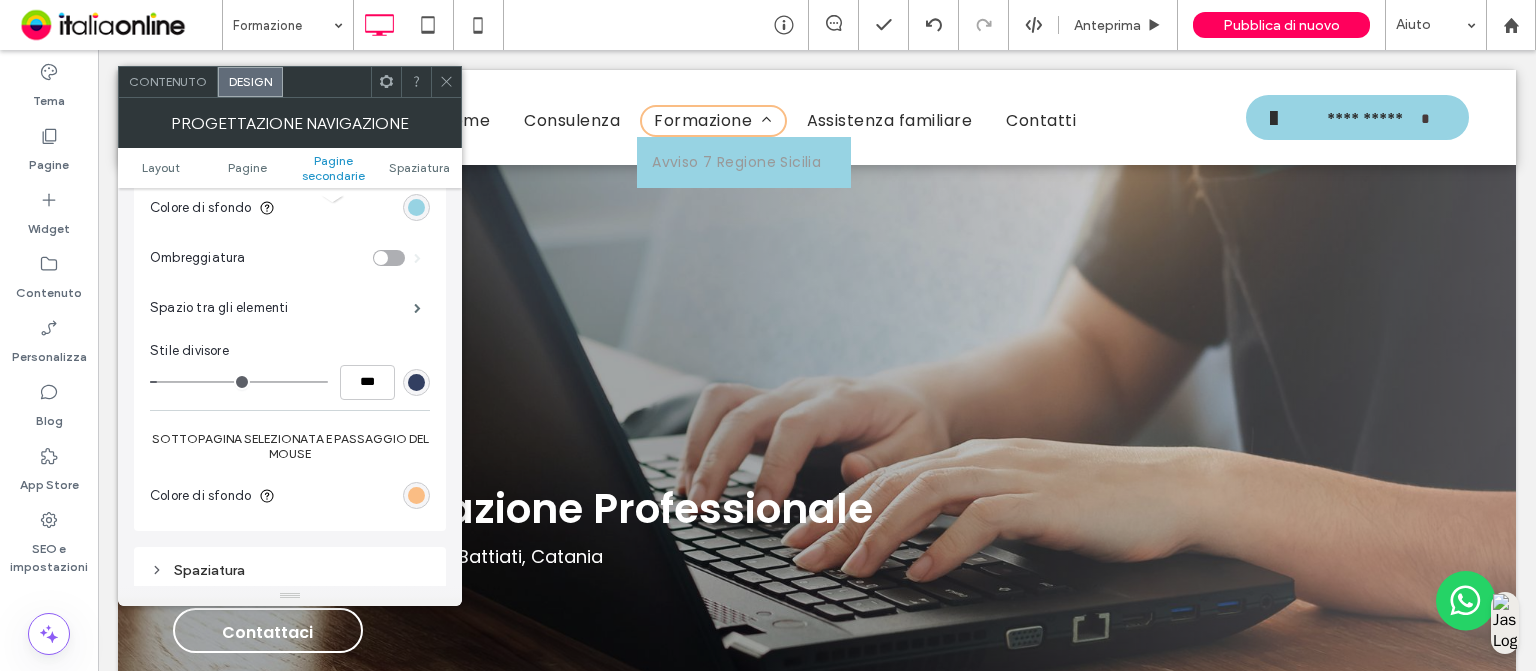 scroll, scrollTop: 728, scrollLeft: 0, axis: vertical 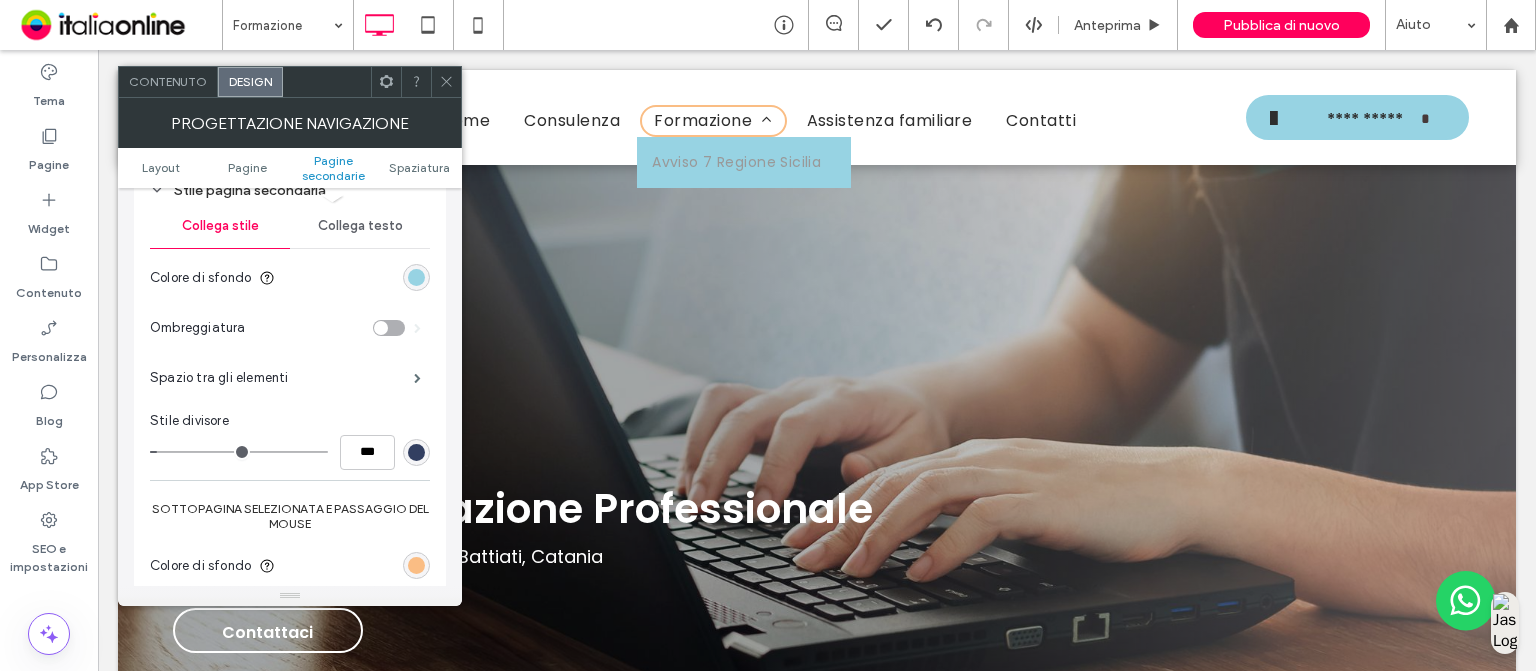 click on "Collega testo" at bounding box center [360, 226] 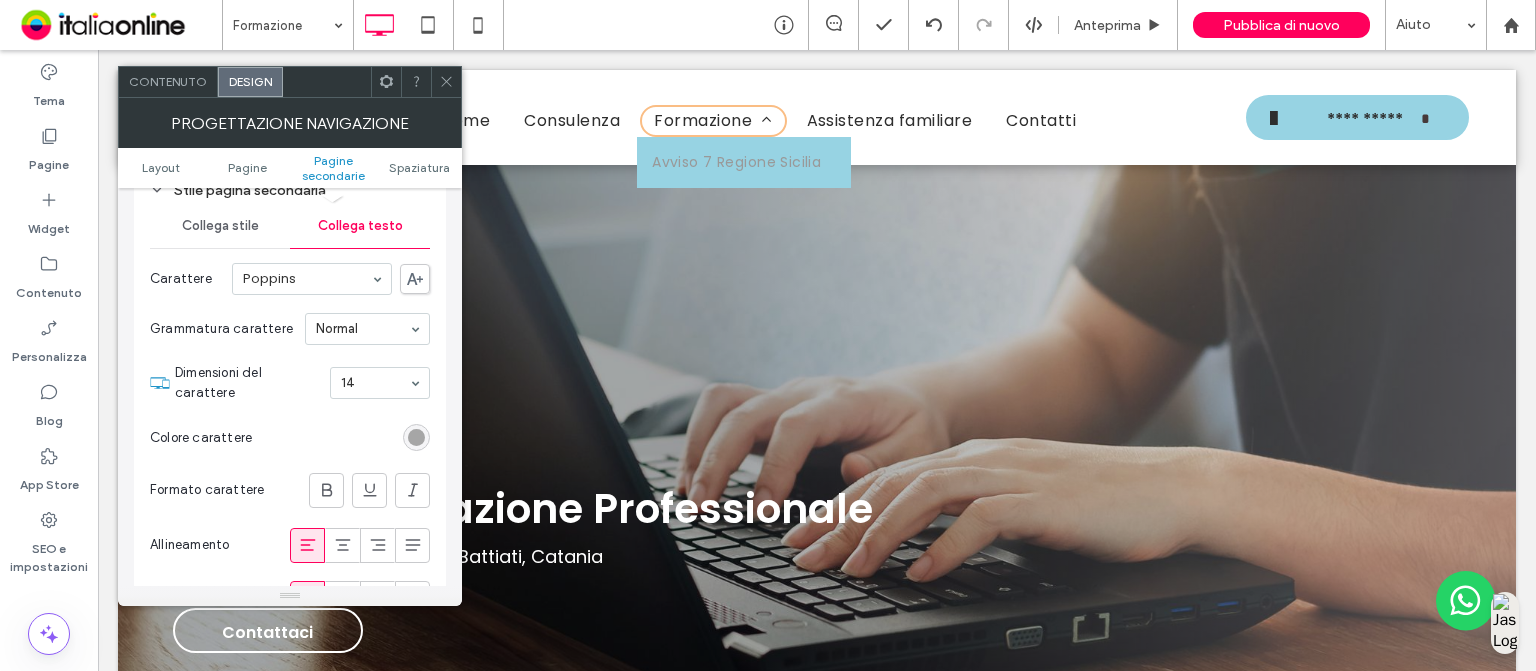 click at bounding box center (416, 437) 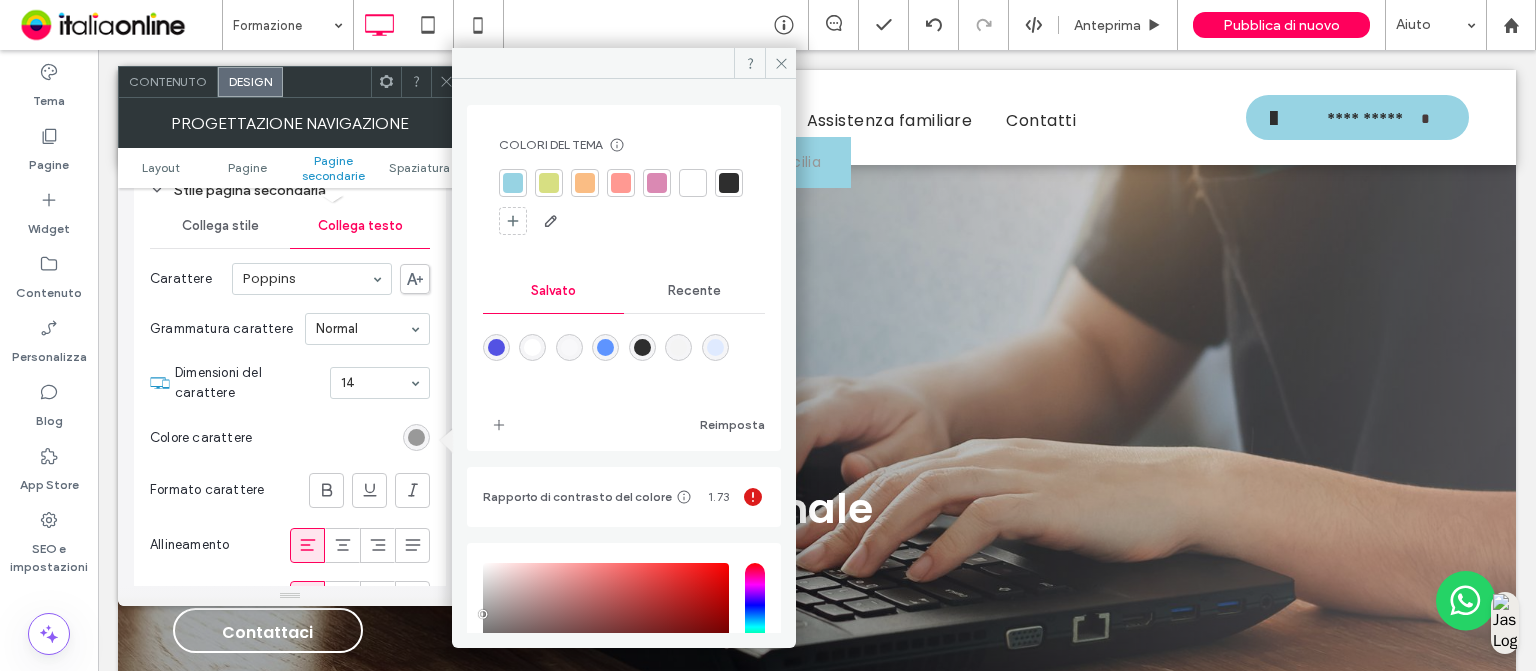 click at bounding box center (729, 183) 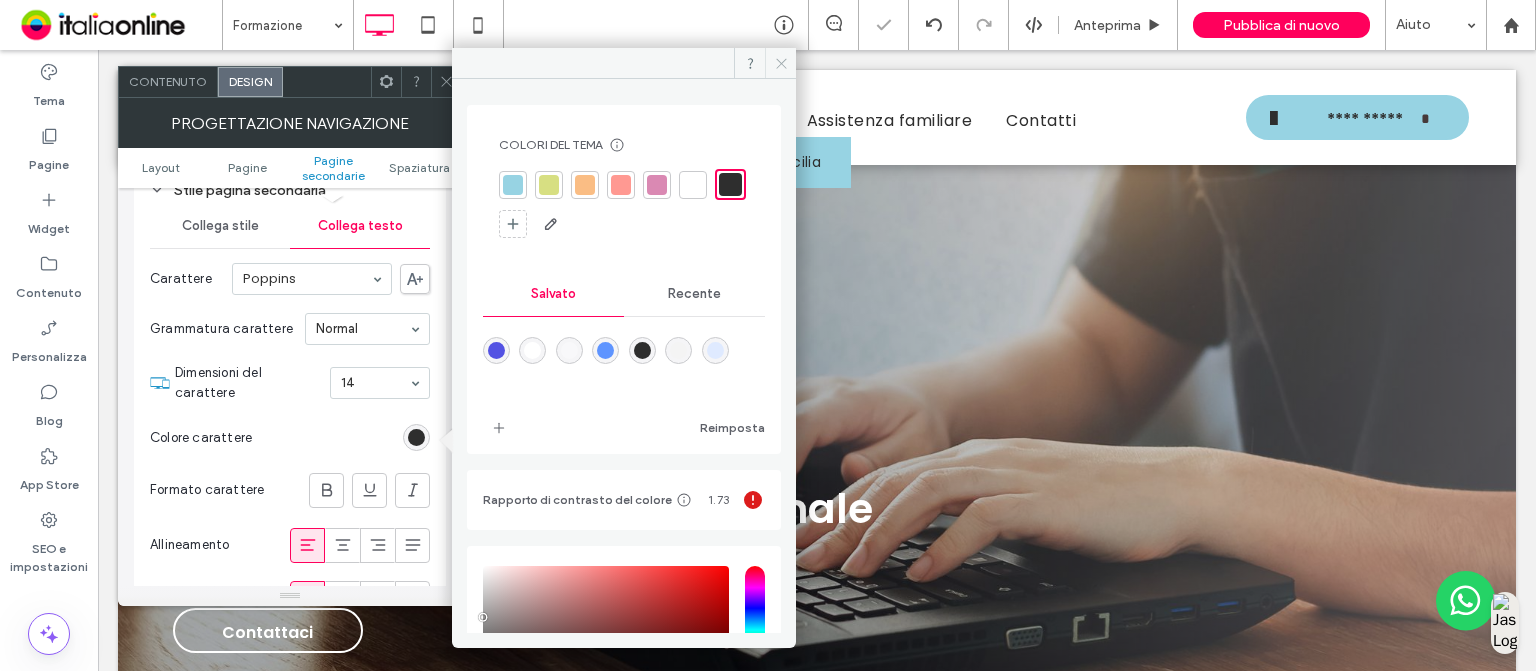 click 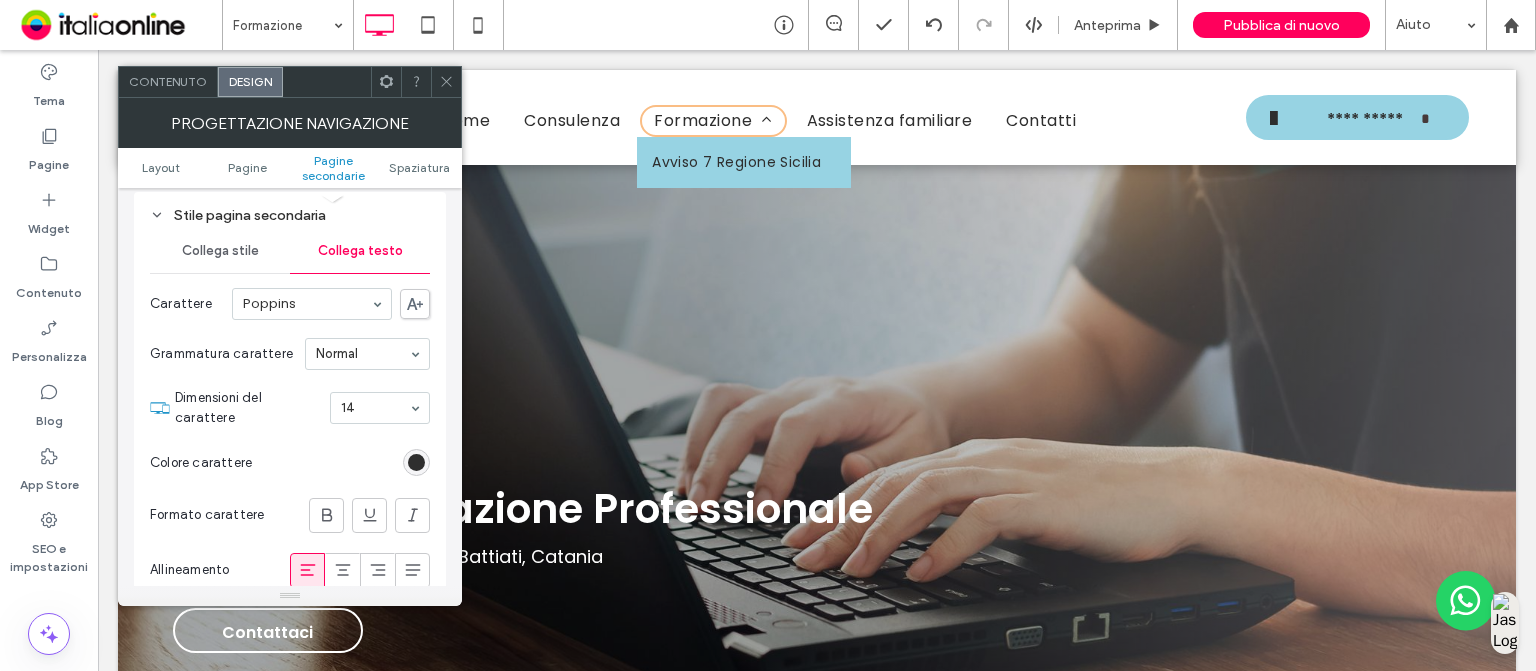 scroll, scrollTop: 631, scrollLeft: 0, axis: vertical 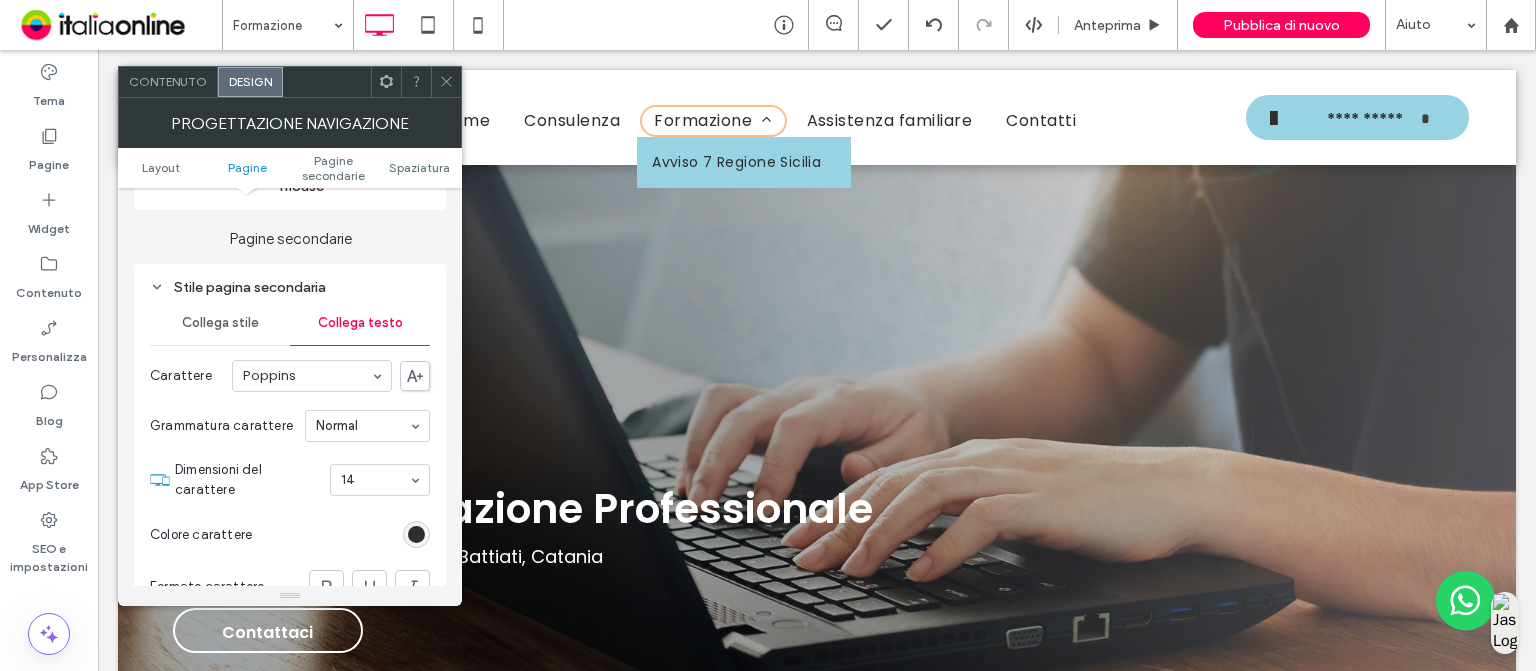 click on "Collega stile" at bounding box center (220, 323) 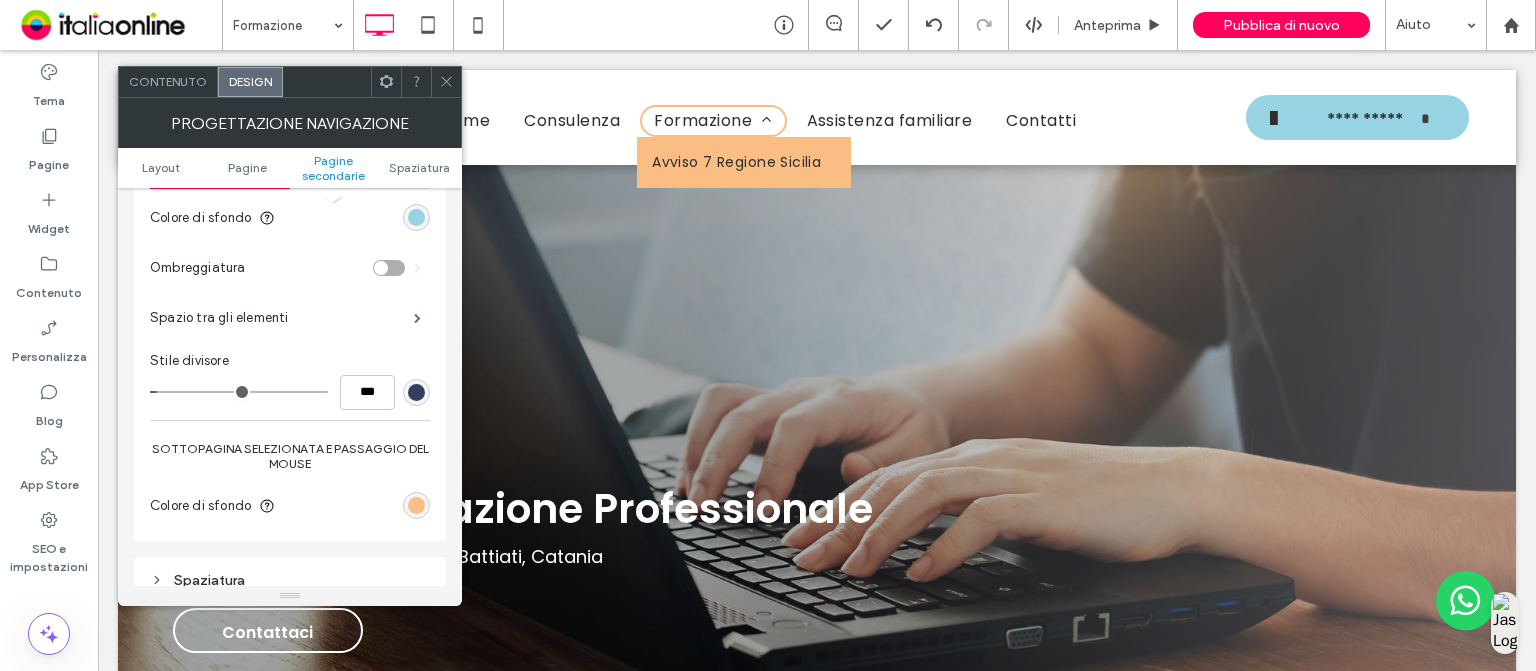 scroll, scrollTop: 788, scrollLeft: 0, axis: vertical 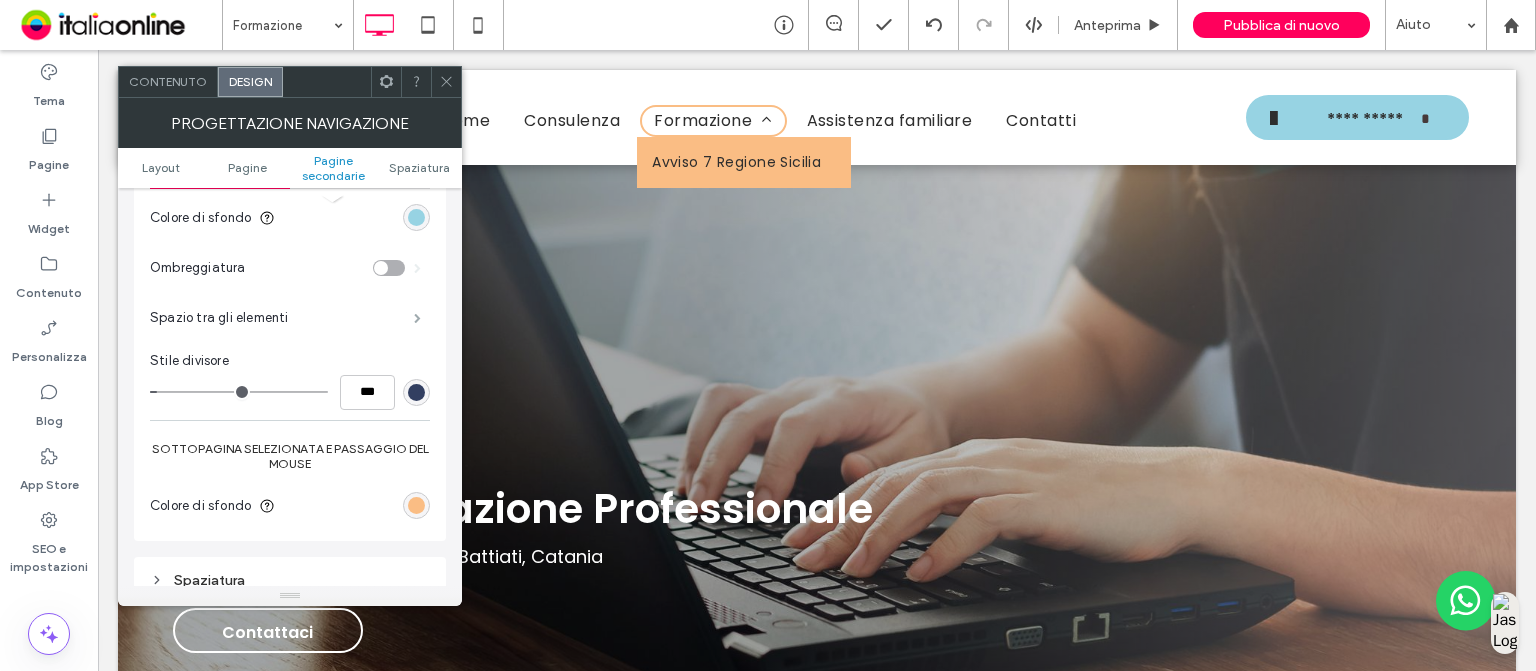 click at bounding box center [417, 318] 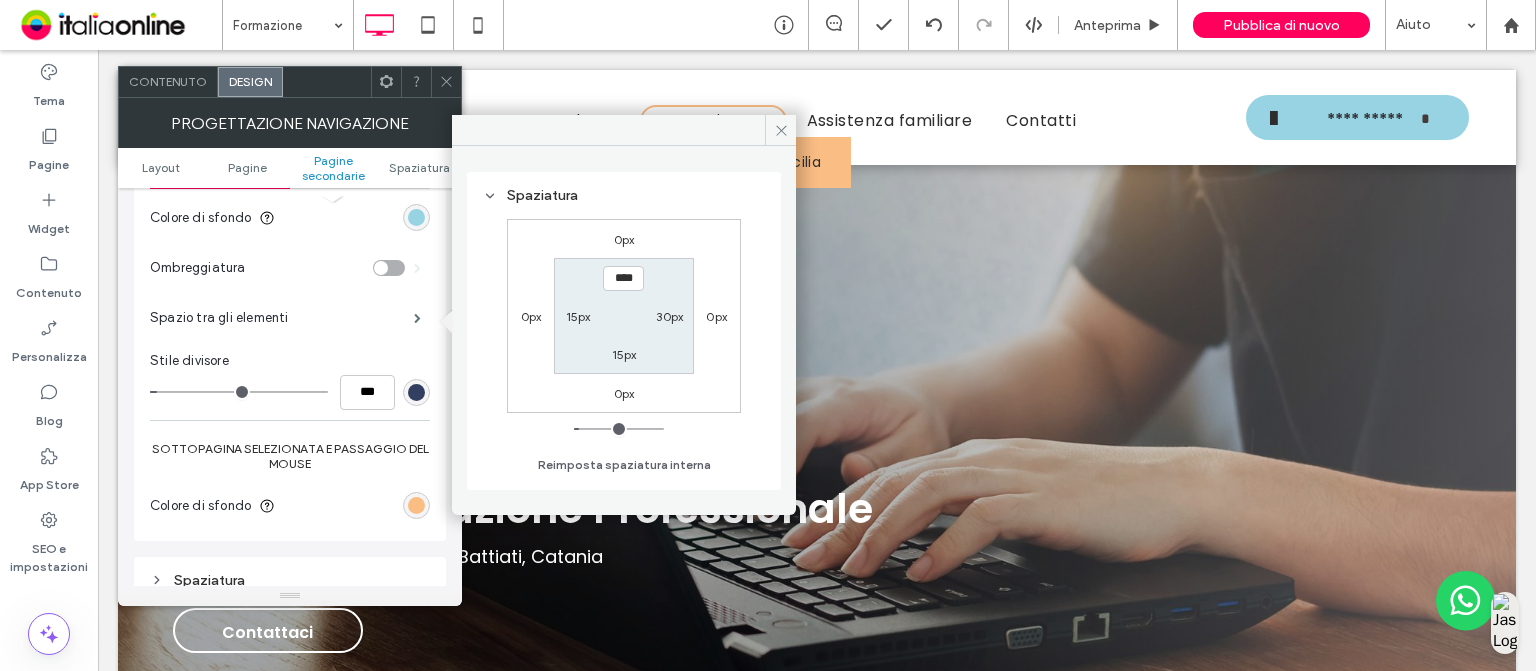 click on "0px" at bounding box center [624, 239] 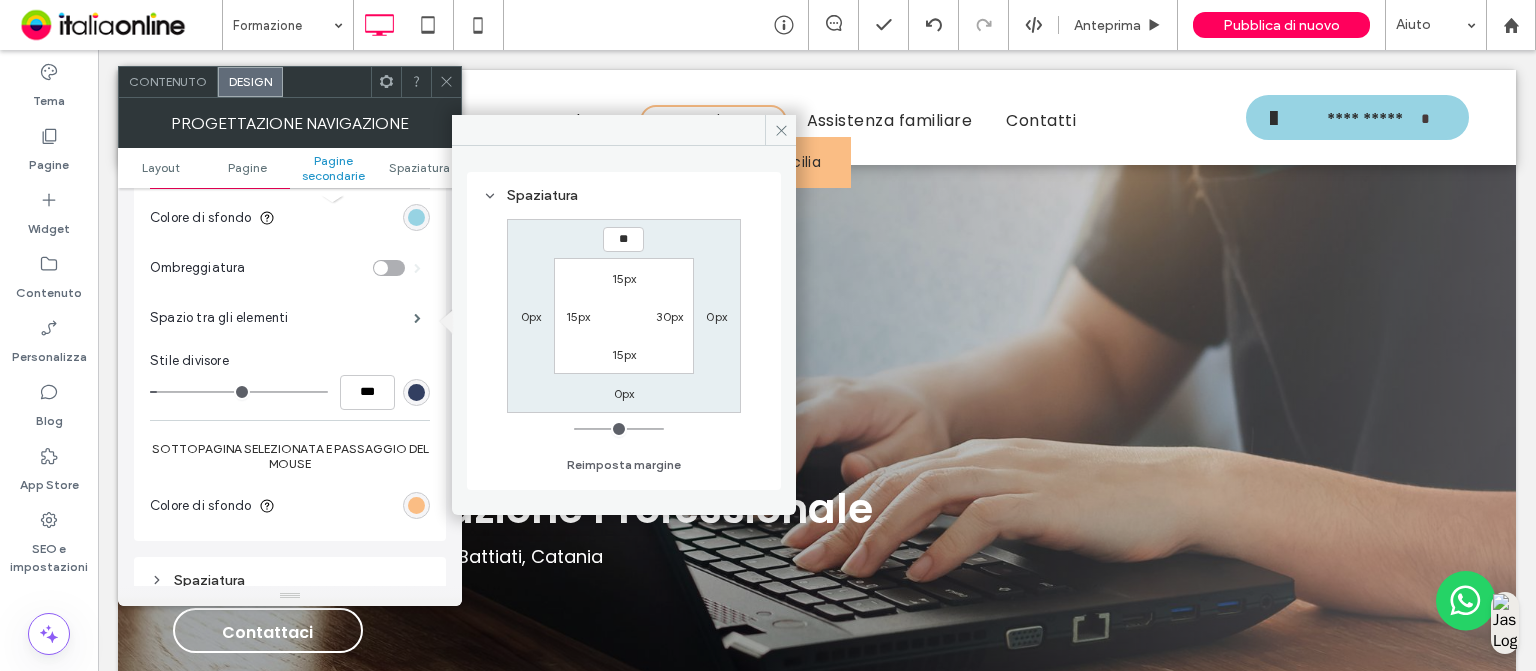 type on "**" 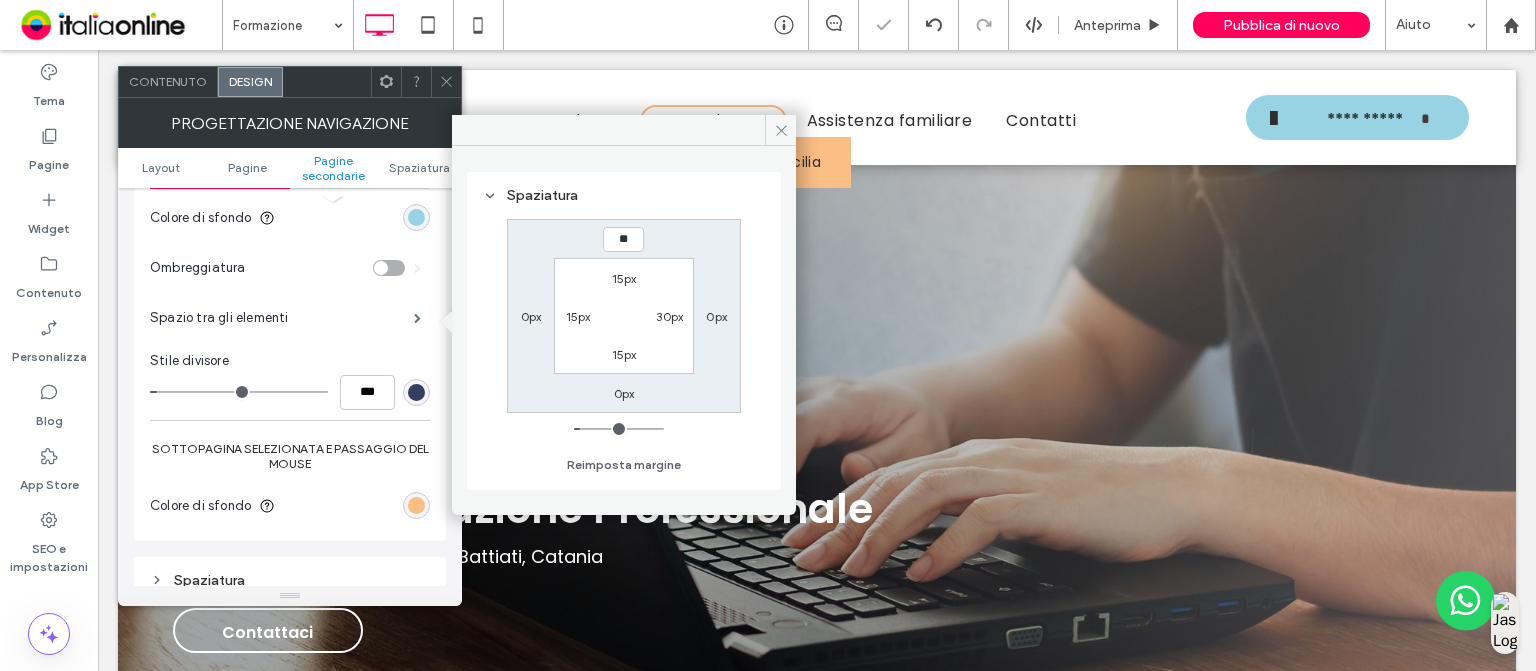type on "**" 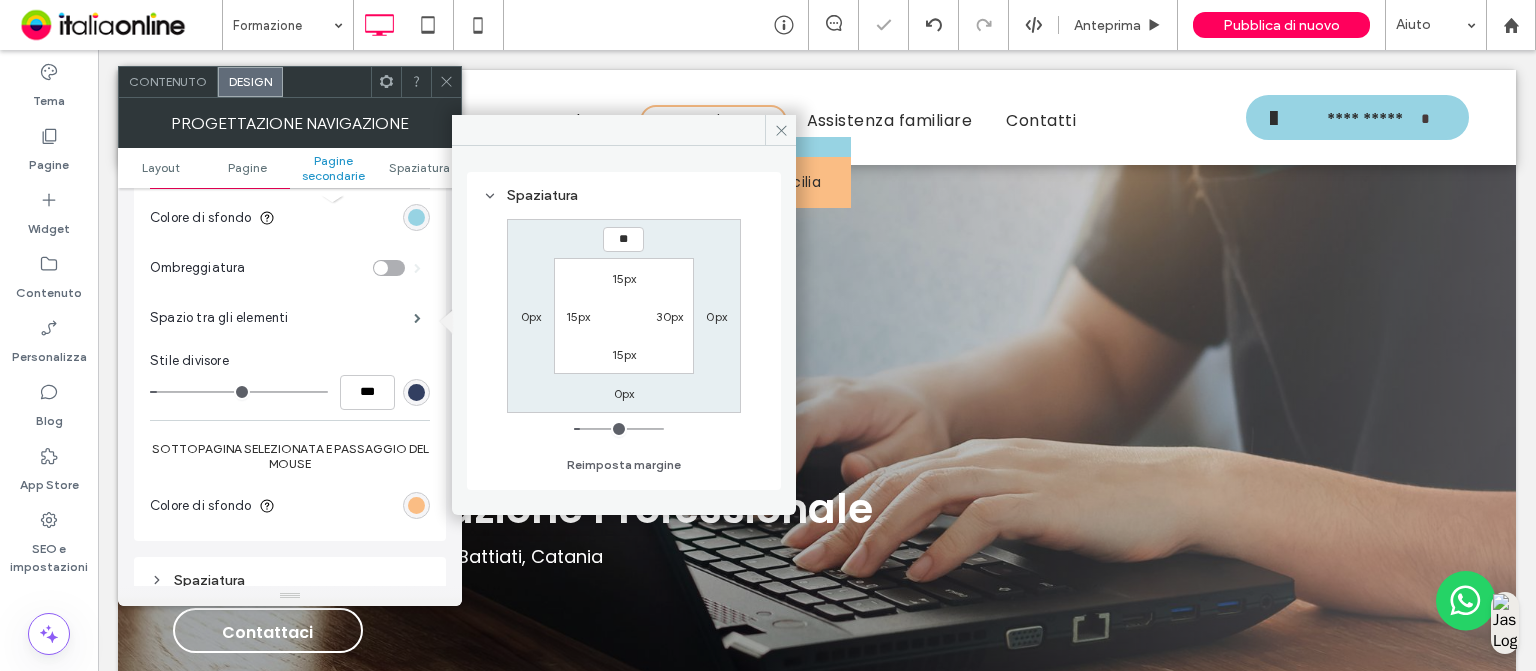 type on "*" 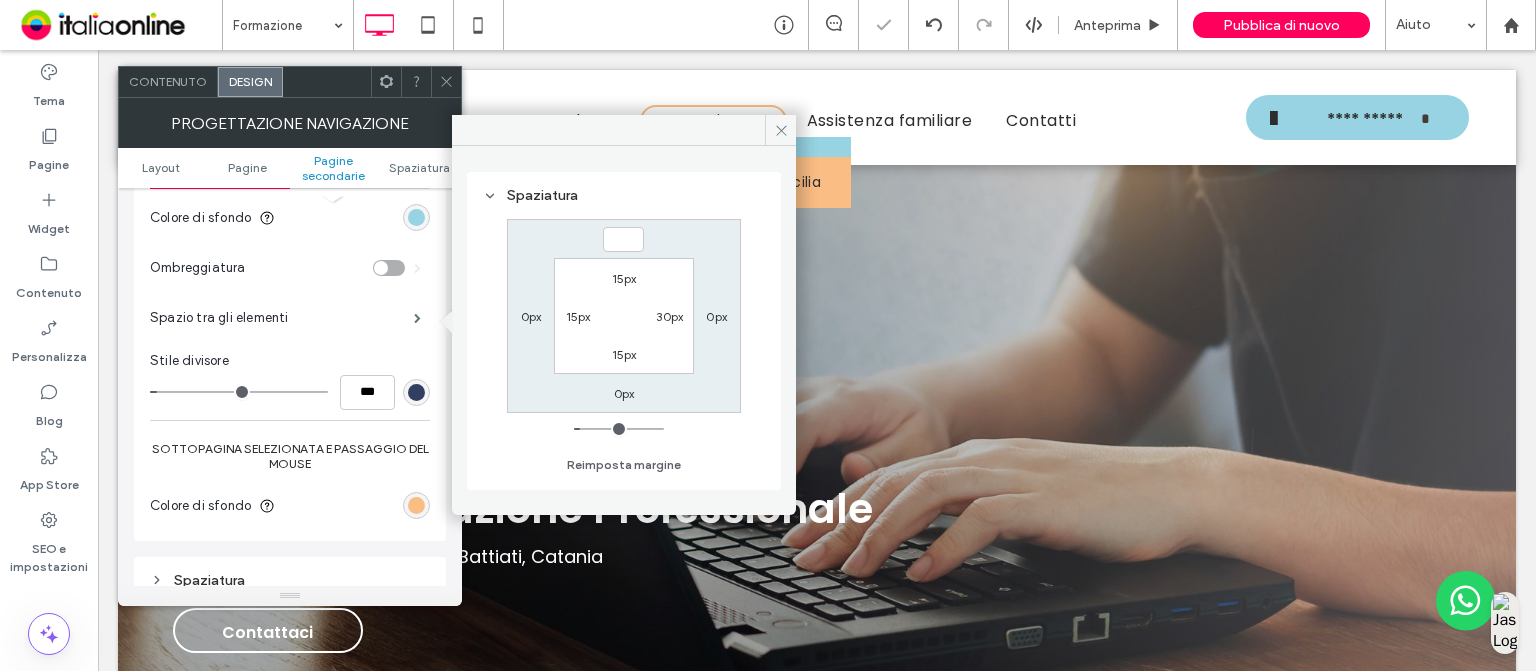 type 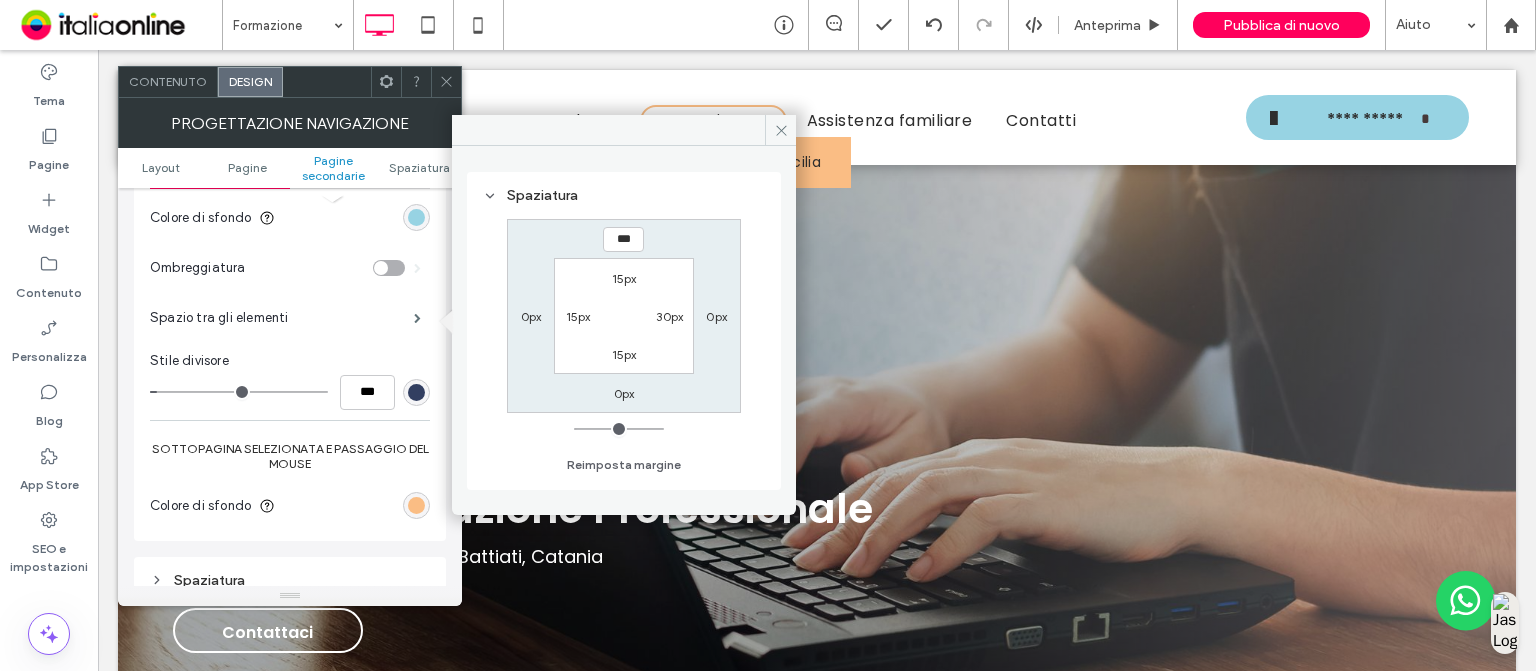 click on "**********" at bounding box center [817, 3441] 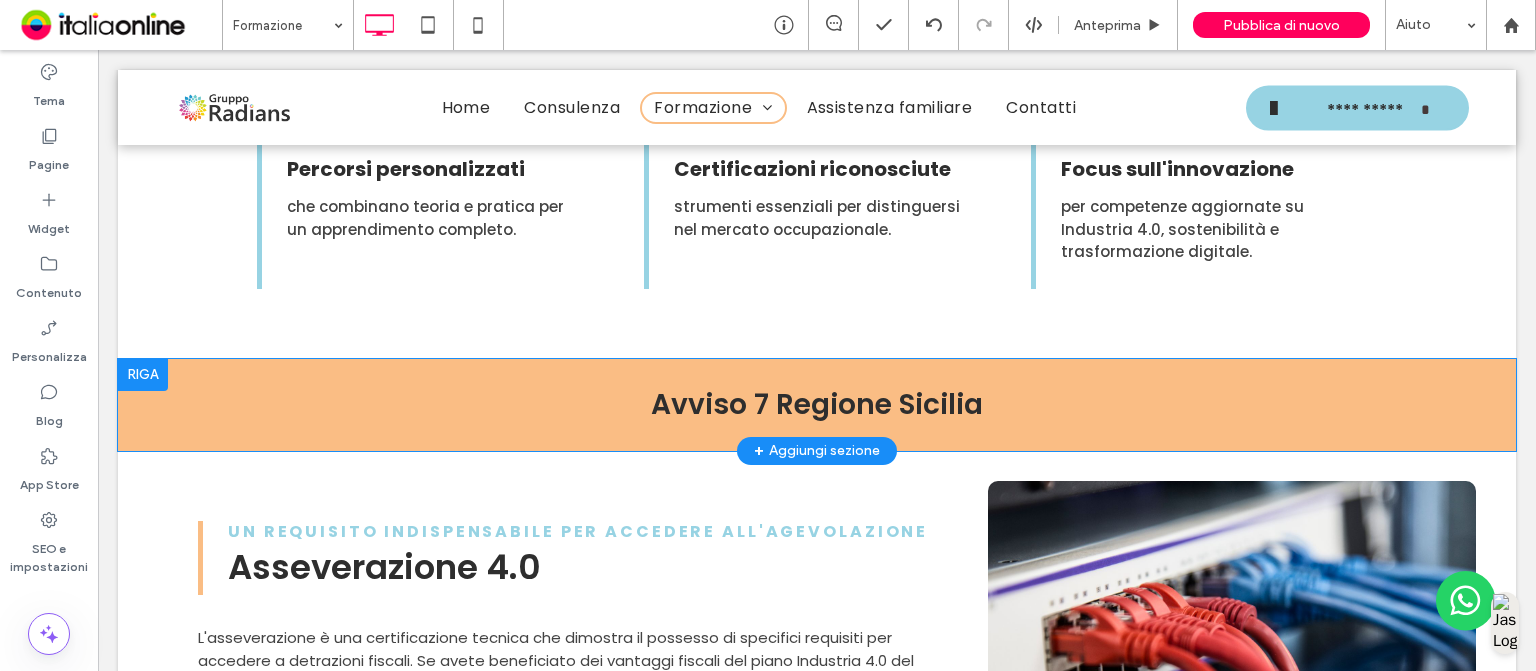 scroll, scrollTop: 1500, scrollLeft: 0, axis: vertical 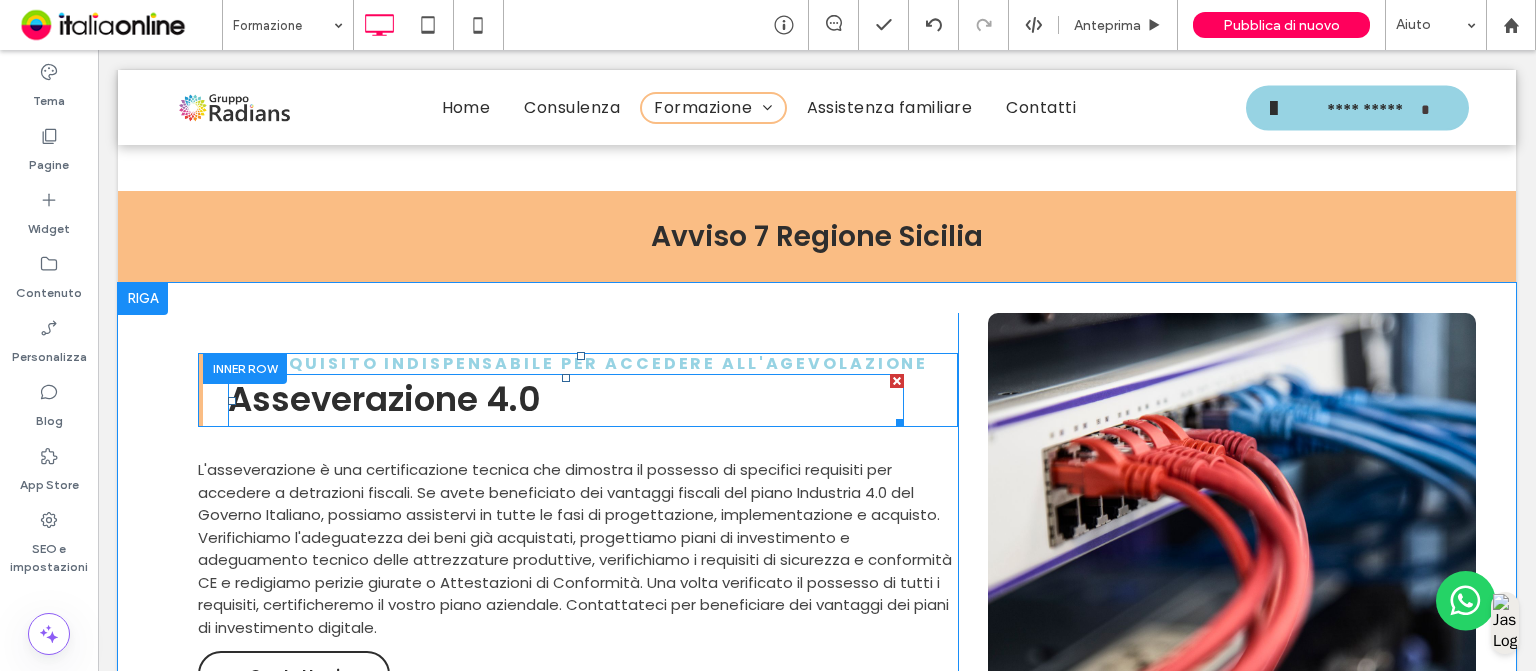 click on "Asseverazione 4.0" at bounding box center (384, 399) 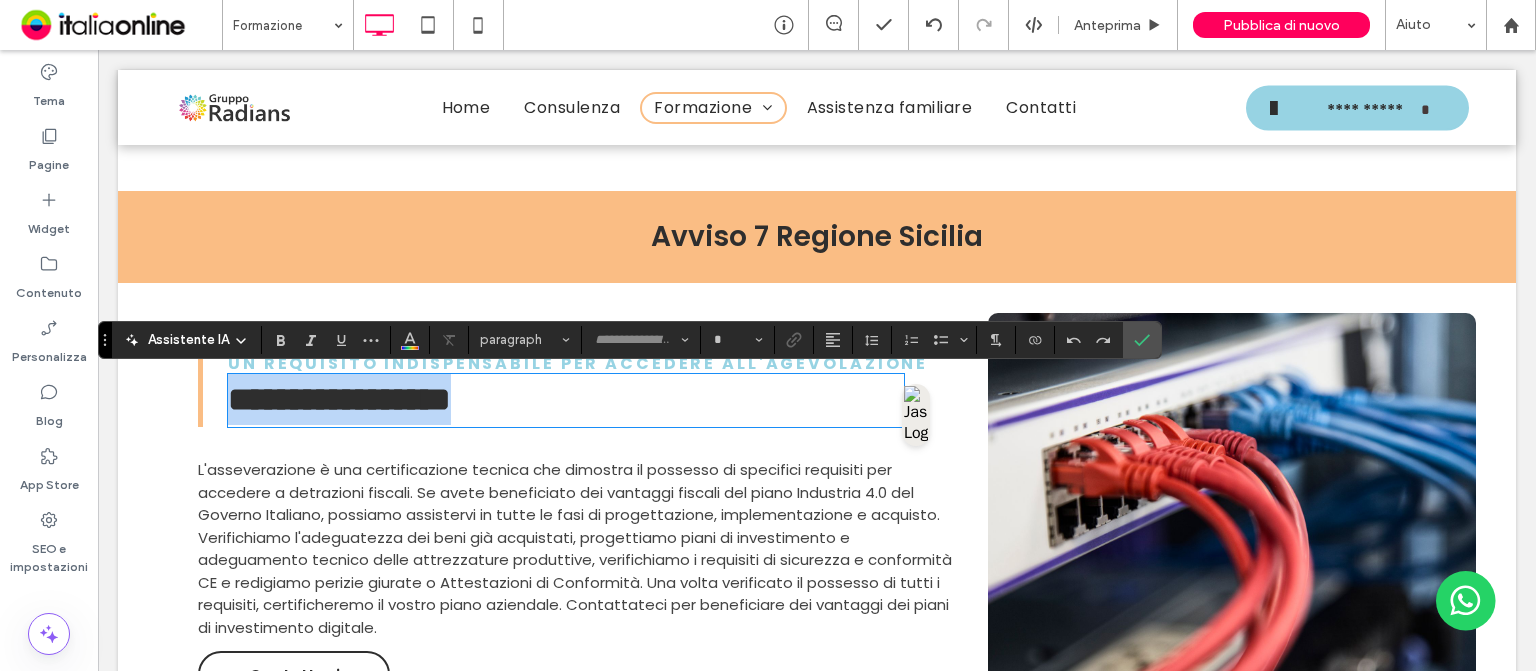 type on "*******" 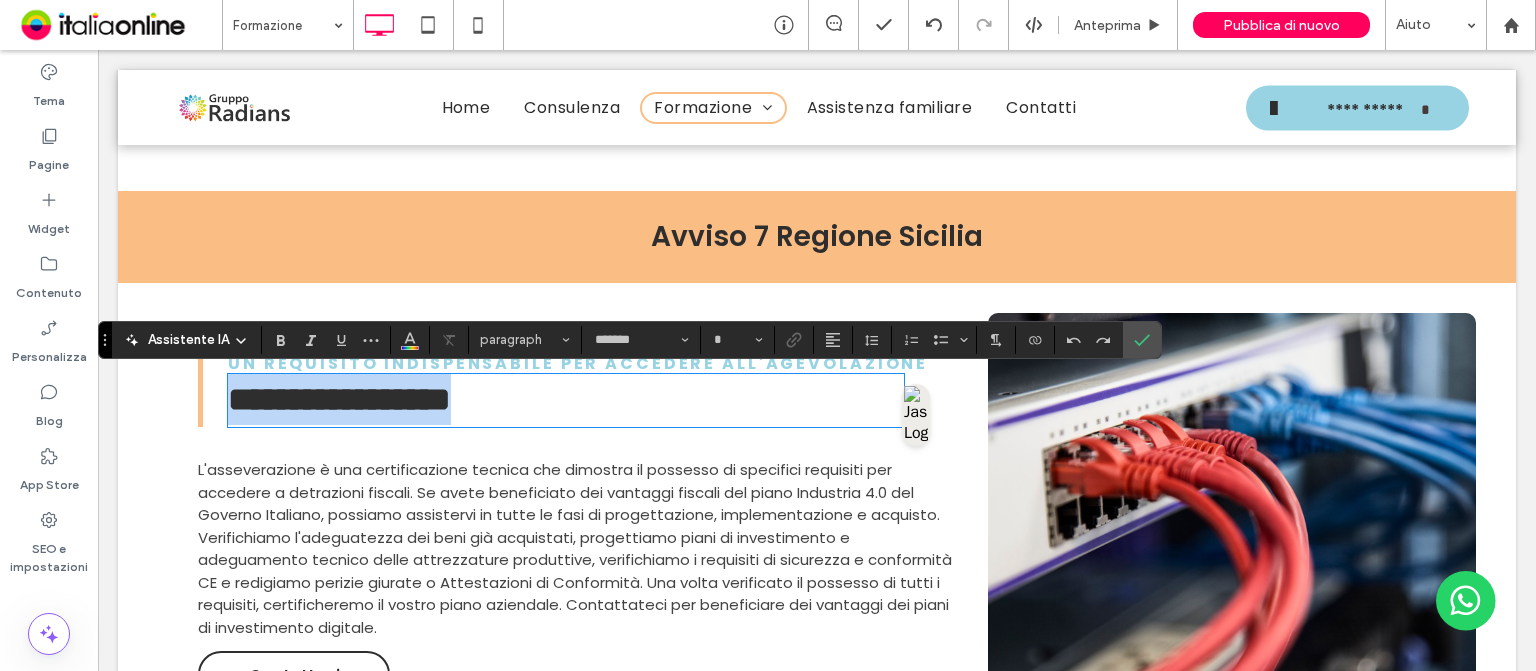 type on "**" 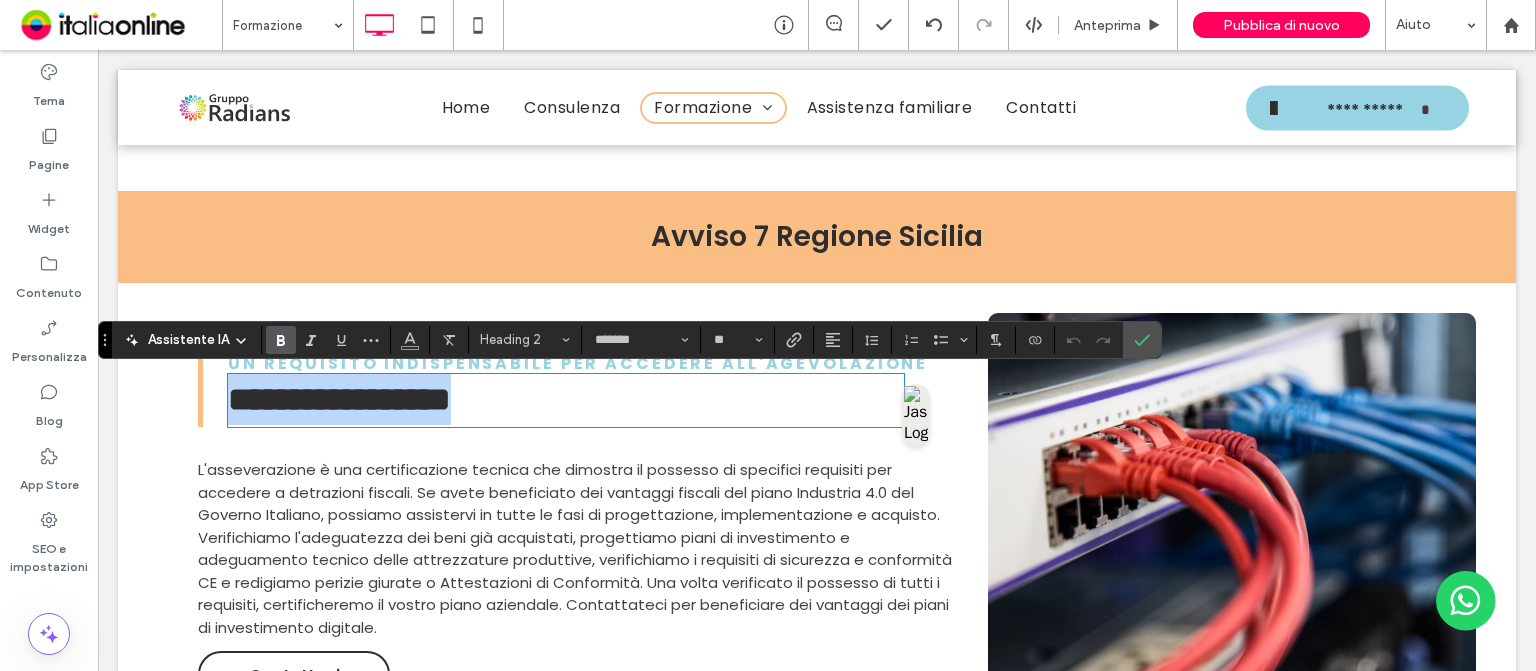 type 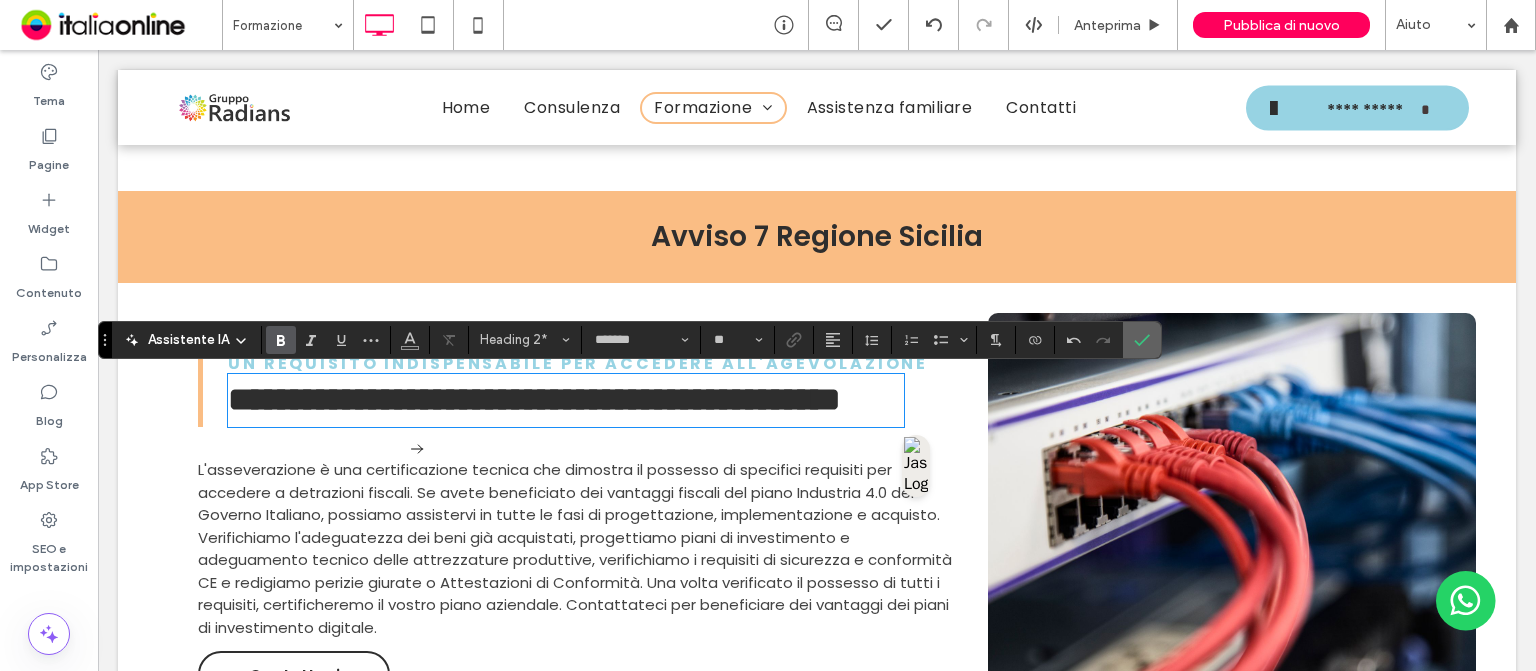 click at bounding box center (1142, 340) 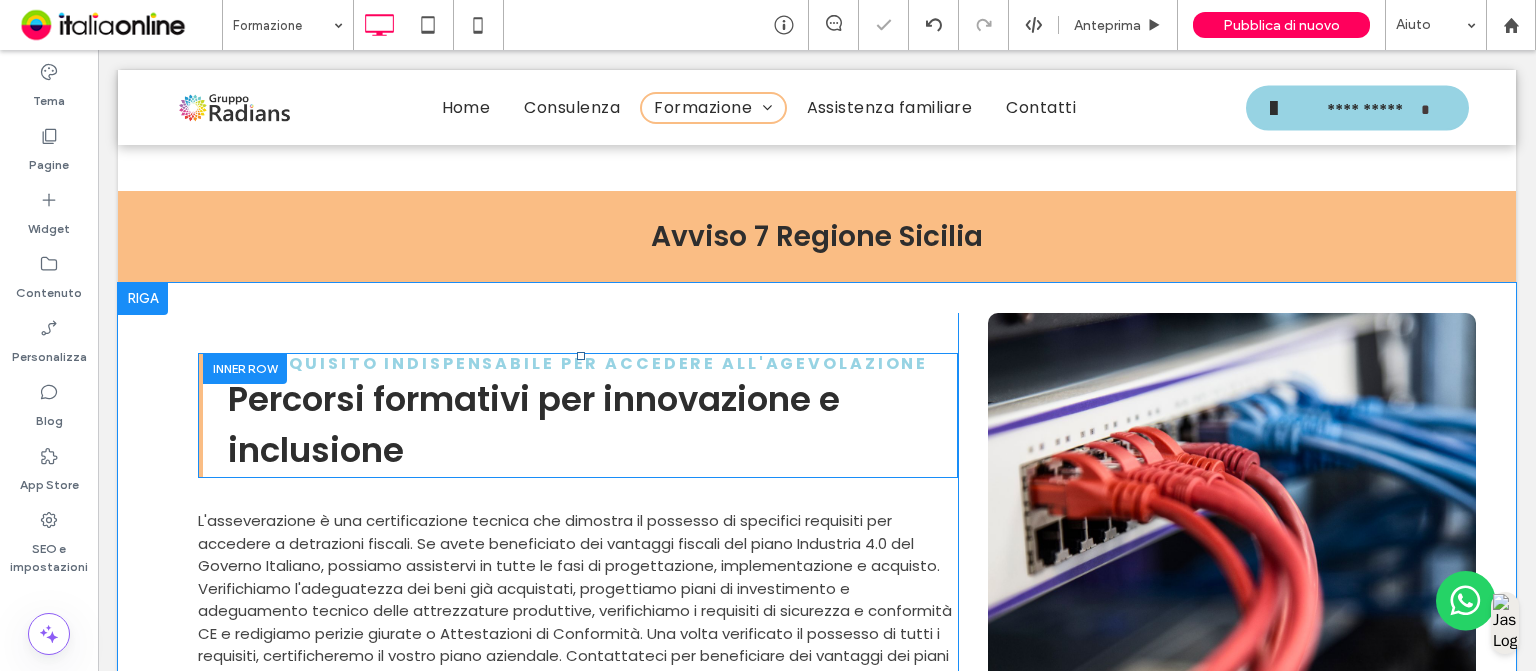 scroll, scrollTop: 1772, scrollLeft: 0, axis: vertical 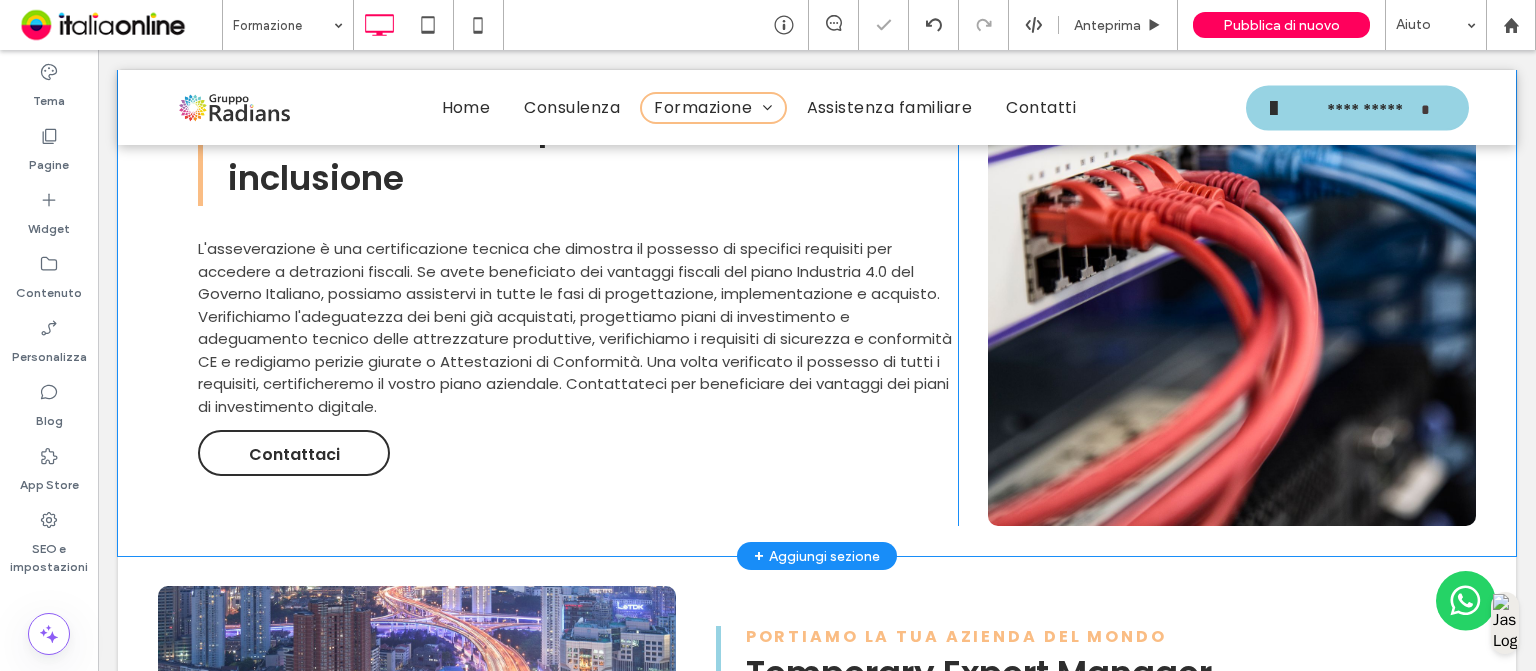 click on "Click To Paste" at bounding box center (1232, 284) 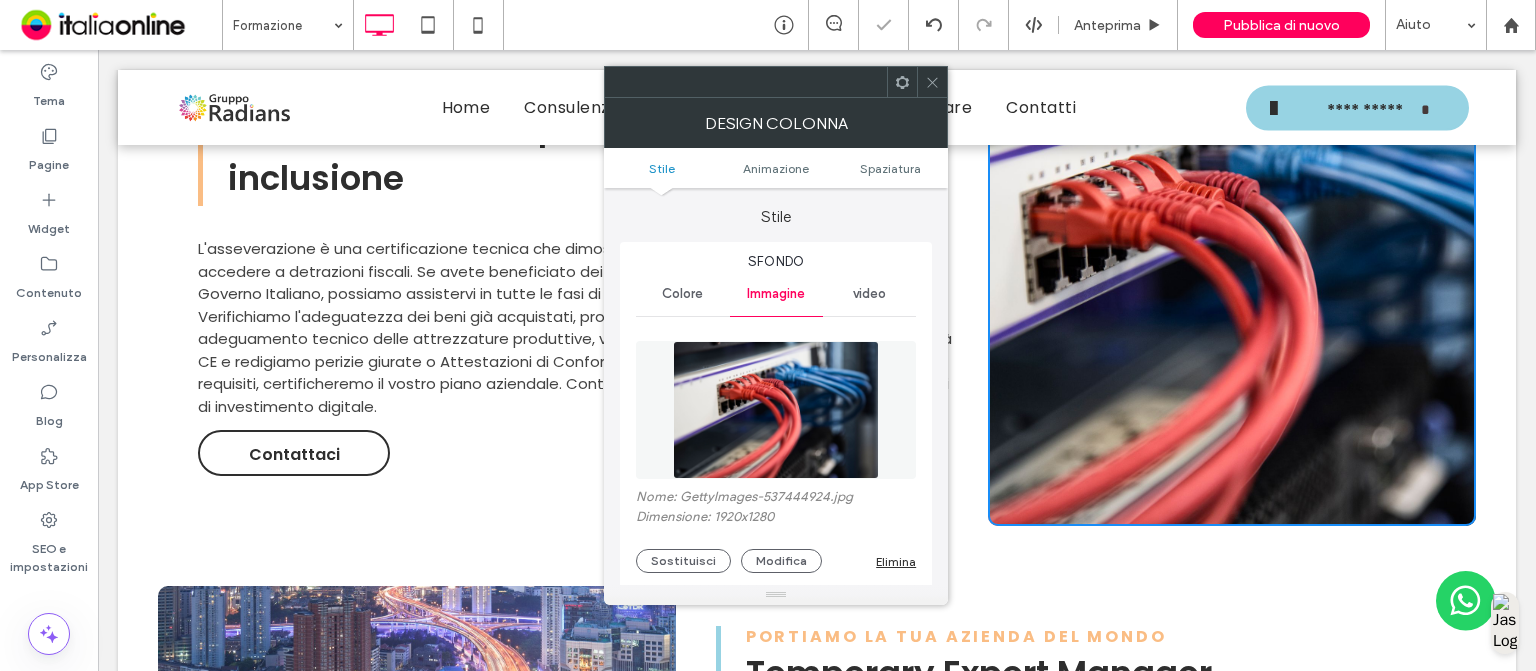type on "**" 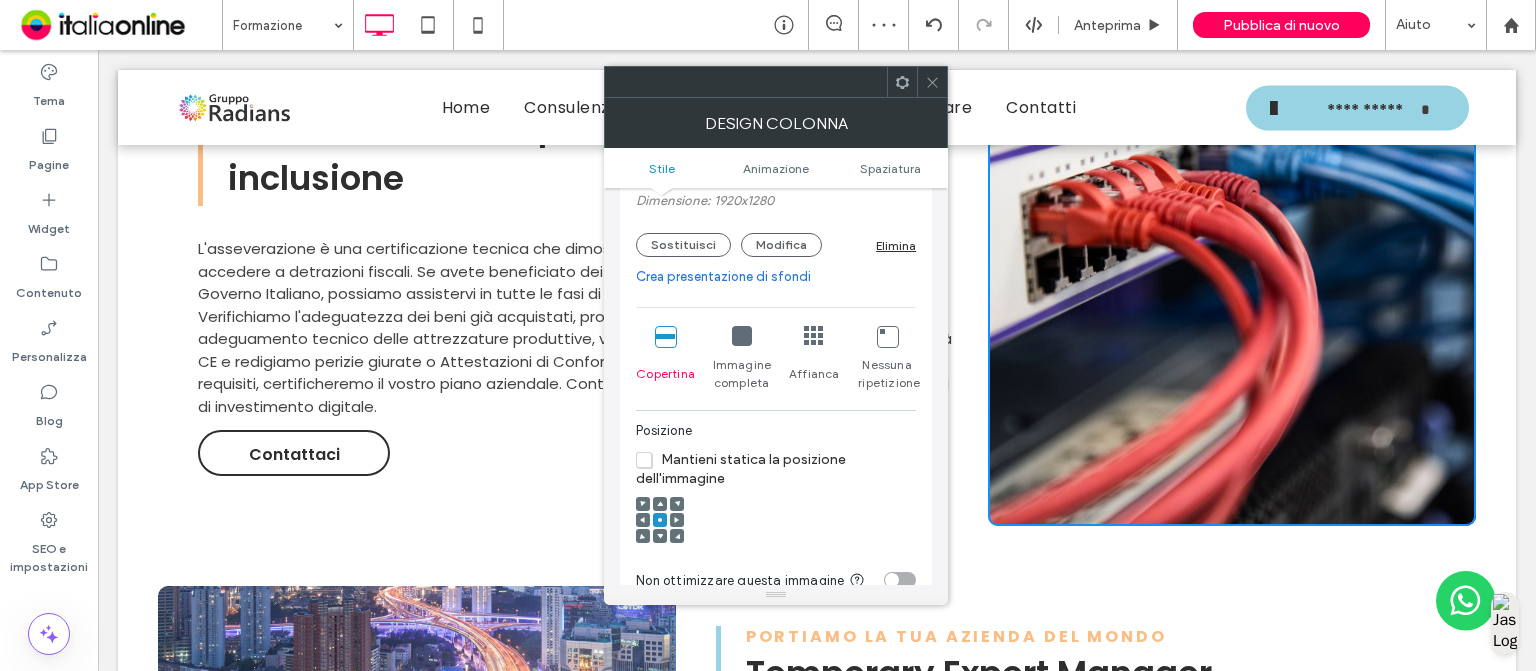 click on "Elimina" at bounding box center (896, 245) 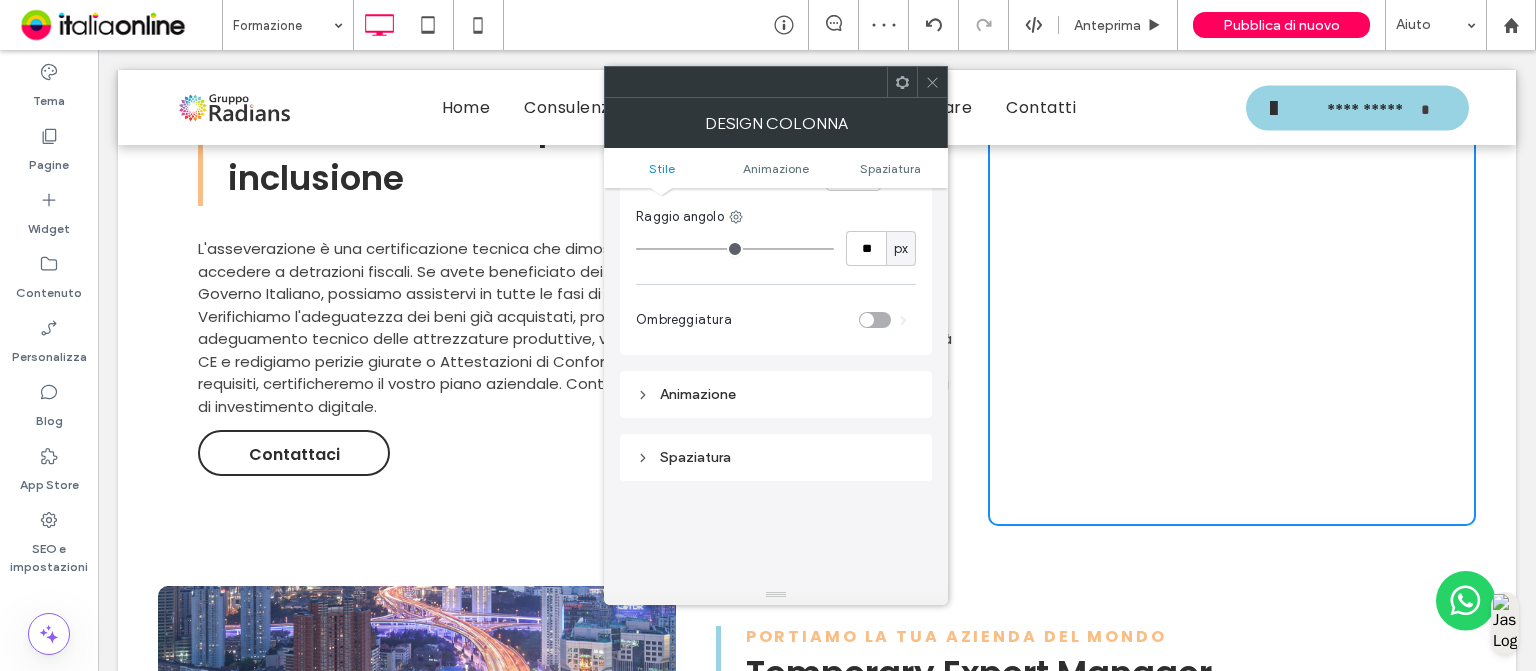 scroll, scrollTop: 199, scrollLeft: 0, axis: vertical 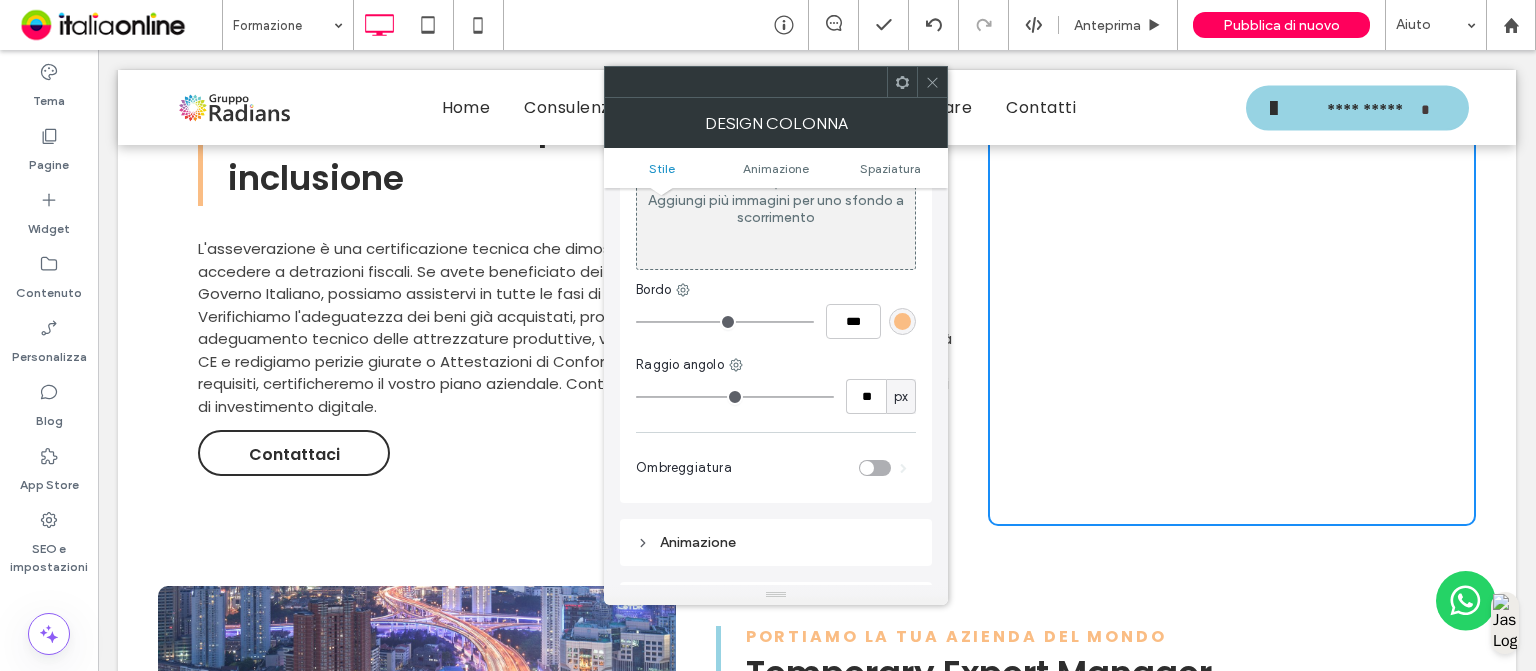 type on "*" 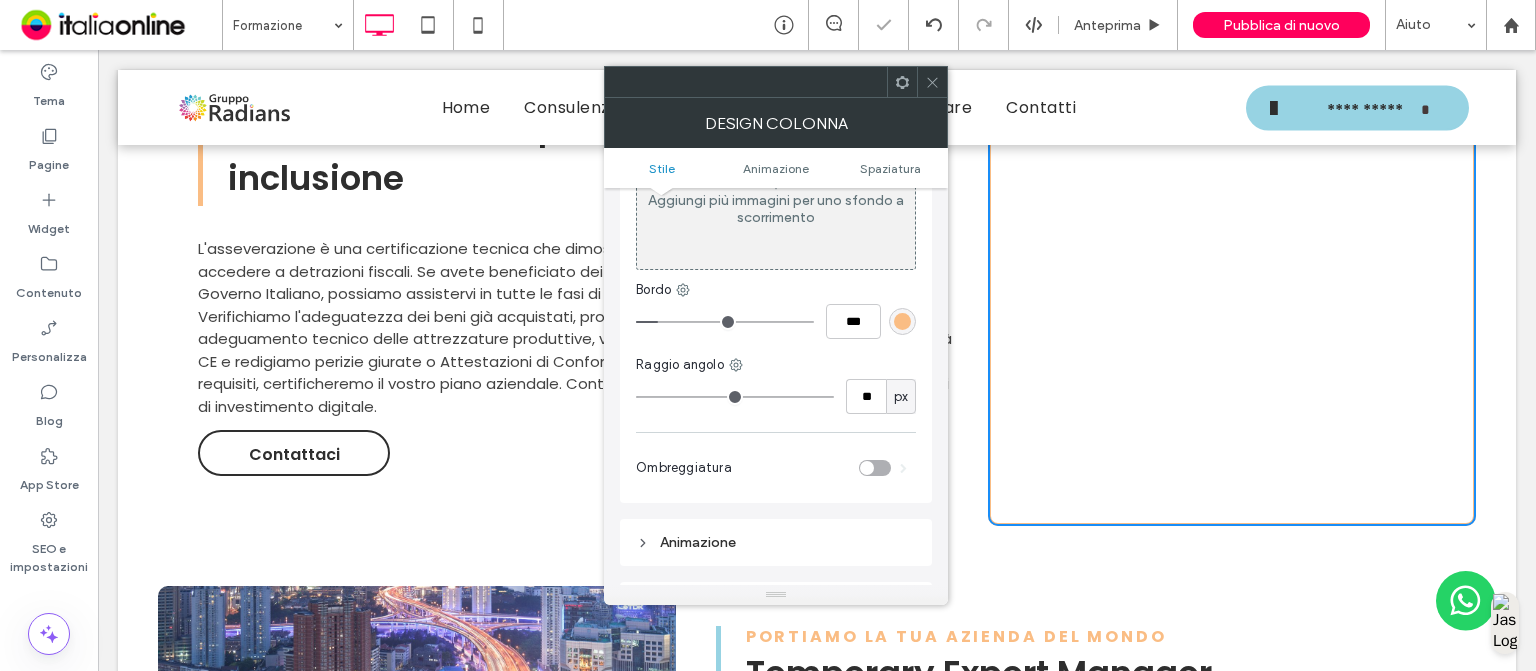 click at bounding box center [932, 82] 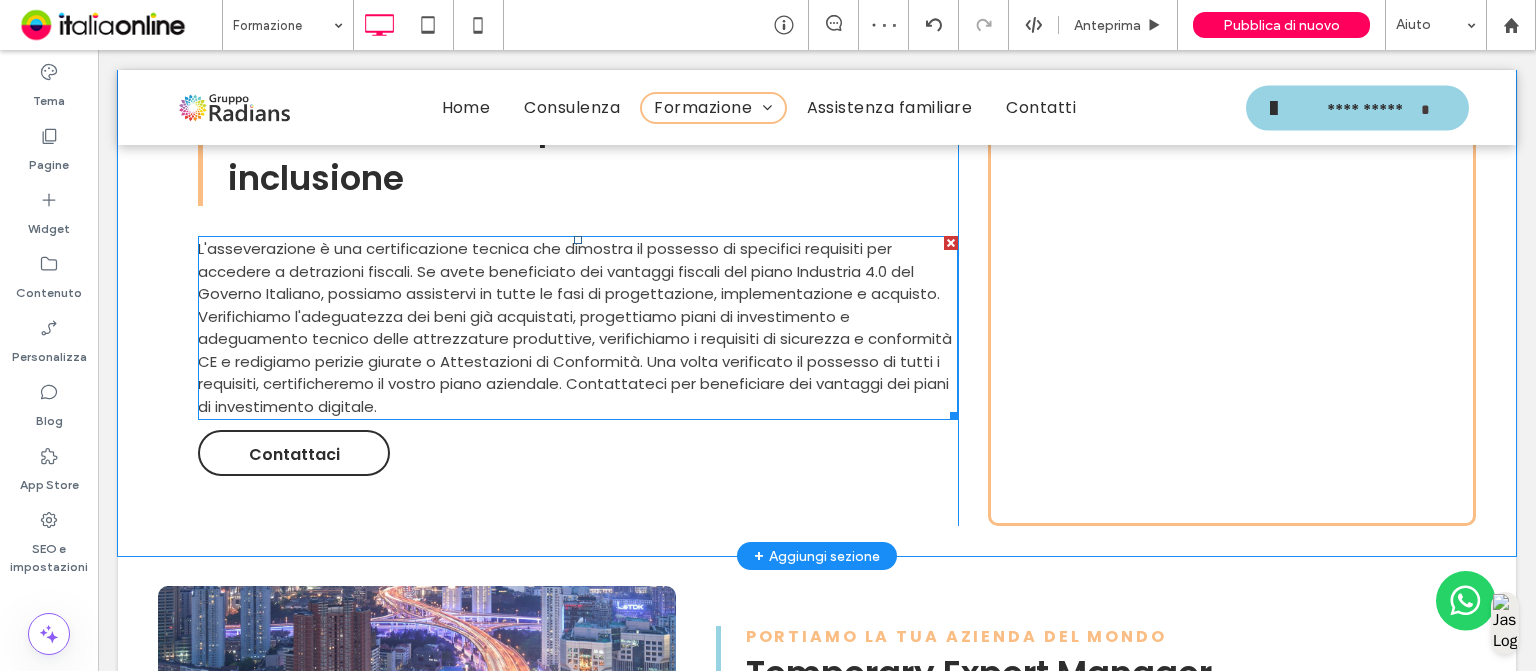 scroll, scrollTop: 1604, scrollLeft: 0, axis: vertical 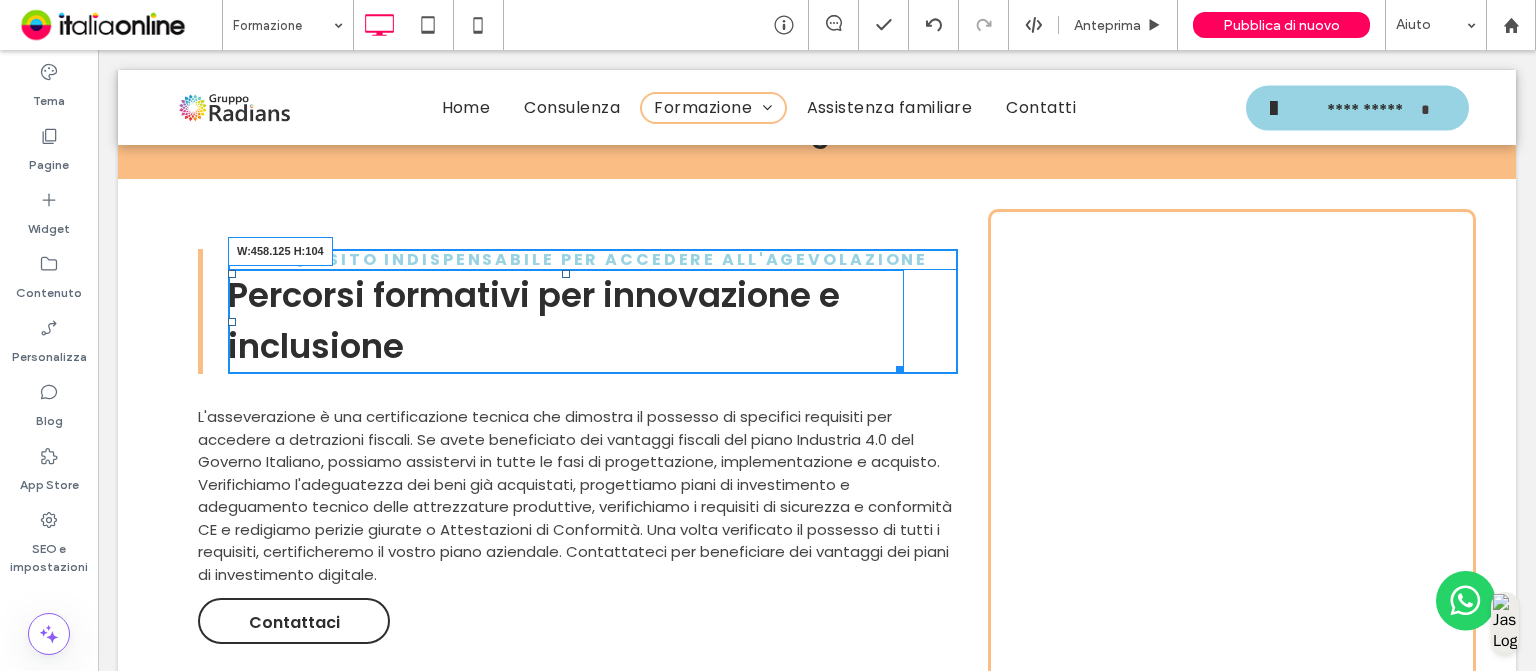 drag, startPoint x: 898, startPoint y: 360, endPoint x: 680, endPoint y: 324, distance: 220.95248 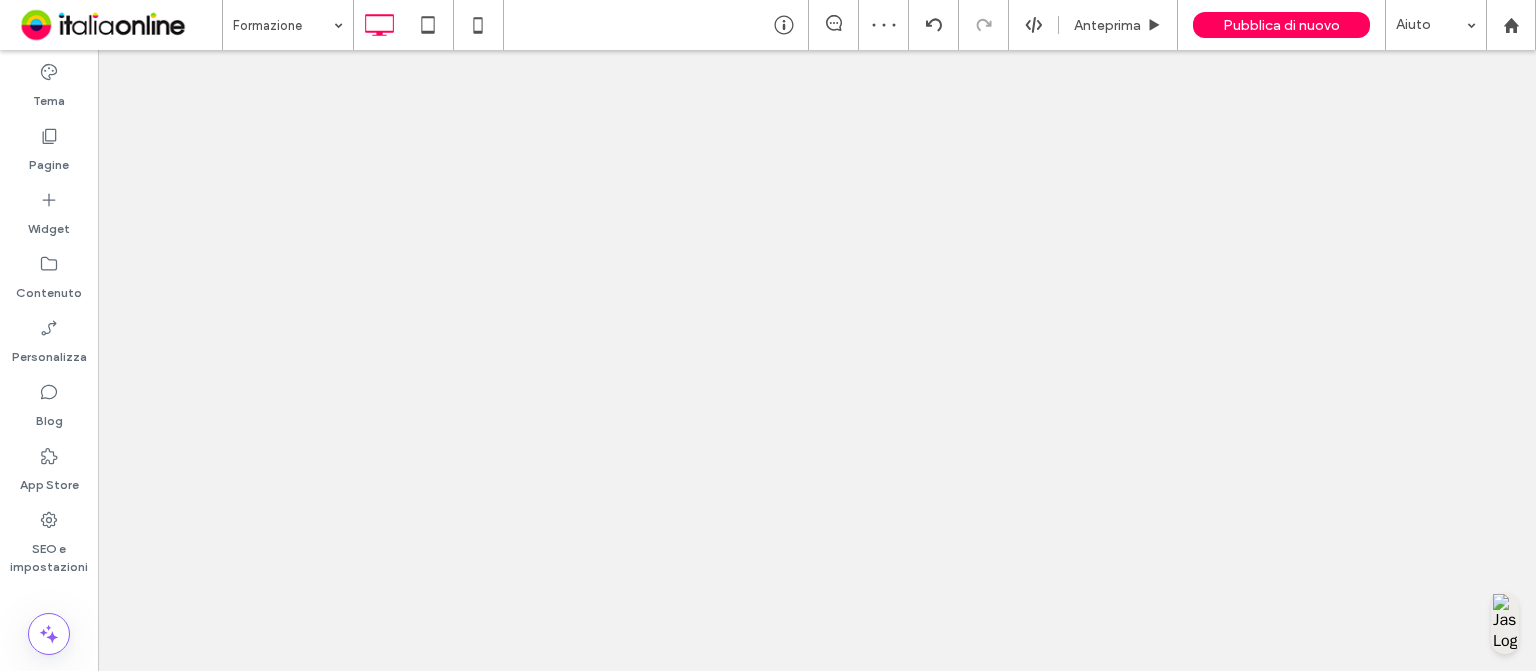 scroll, scrollTop: 0, scrollLeft: 0, axis: both 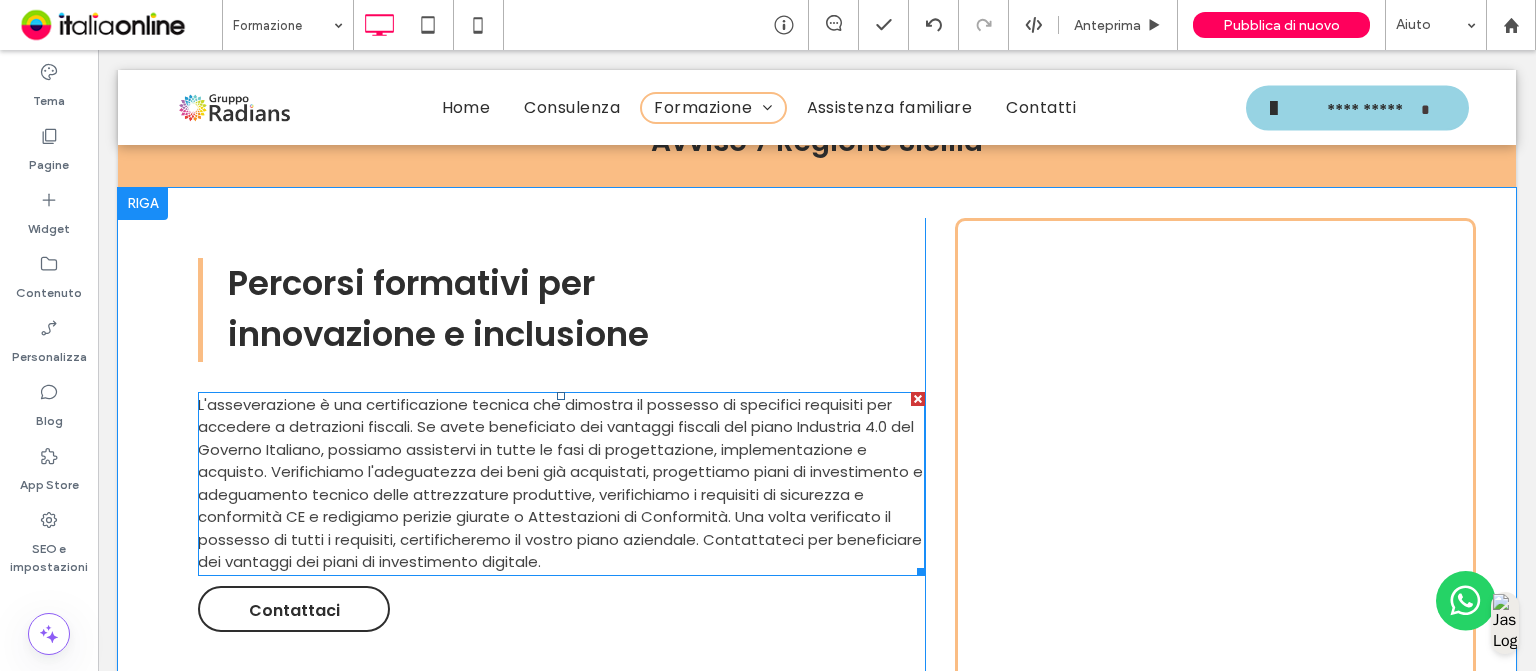 click on "L'asseverazione è una certificazione tecnica che dimostra il possesso di specifici requisiti per accedere a detrazioni fiscali. Se avete beneficiato dei vantaggi fiscali del piano Industria 4.0 del Governo Italiano, possiamo assistervi in tutte le fasi di progettazione, implementazione e acquisto. Verifichiamo l'adeguatezza dei beni già acquistati, progettiamo piani di investimento e adeguamento tecnico delle attrezzature produttive, verifichiamo i requisiti di sicurezza e conformità CE e redigiamo perizie giurate o Attestazioni di Conformità. Una volta verificato il possesso di tutti i requisiti, certificheremo il vostro piano aziendale. Contattateci per beneficiare dei vantaggi dei piani di investimento digitale." at bounding box center [560, 483] 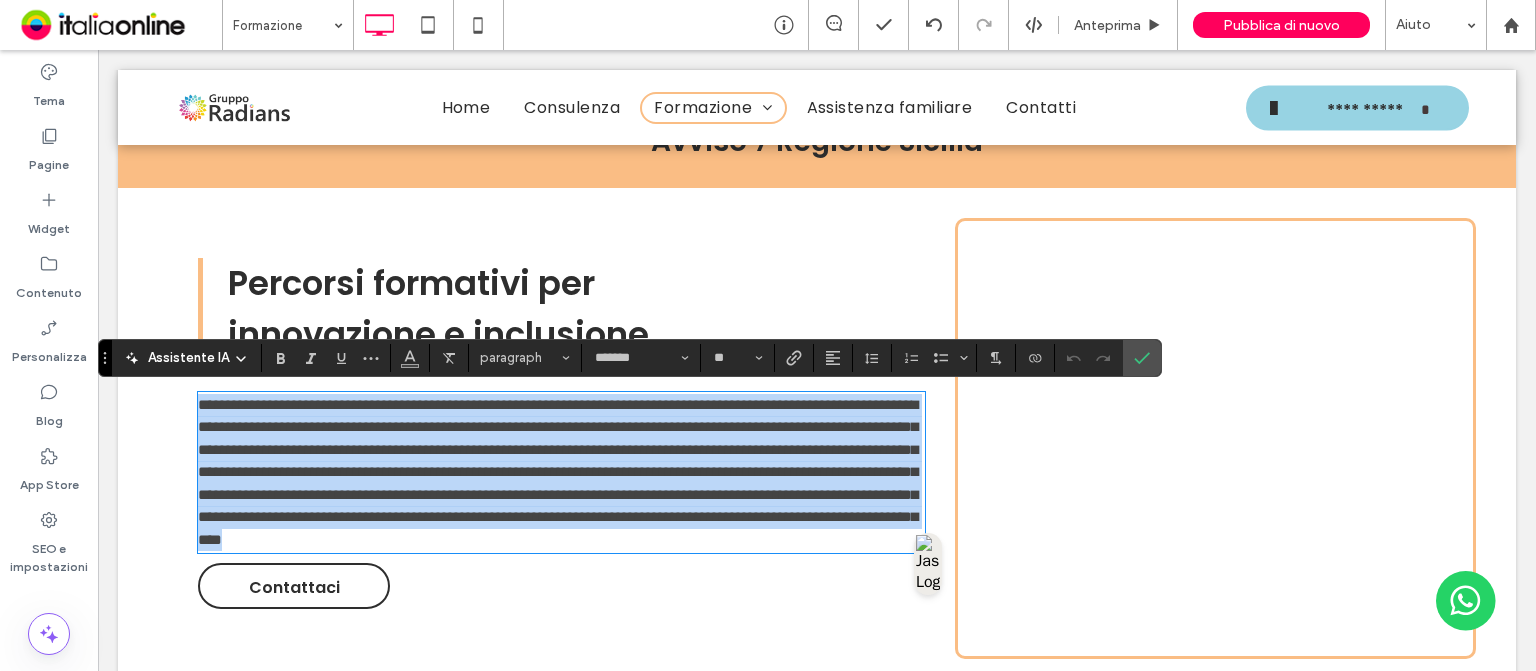 type on "*******" 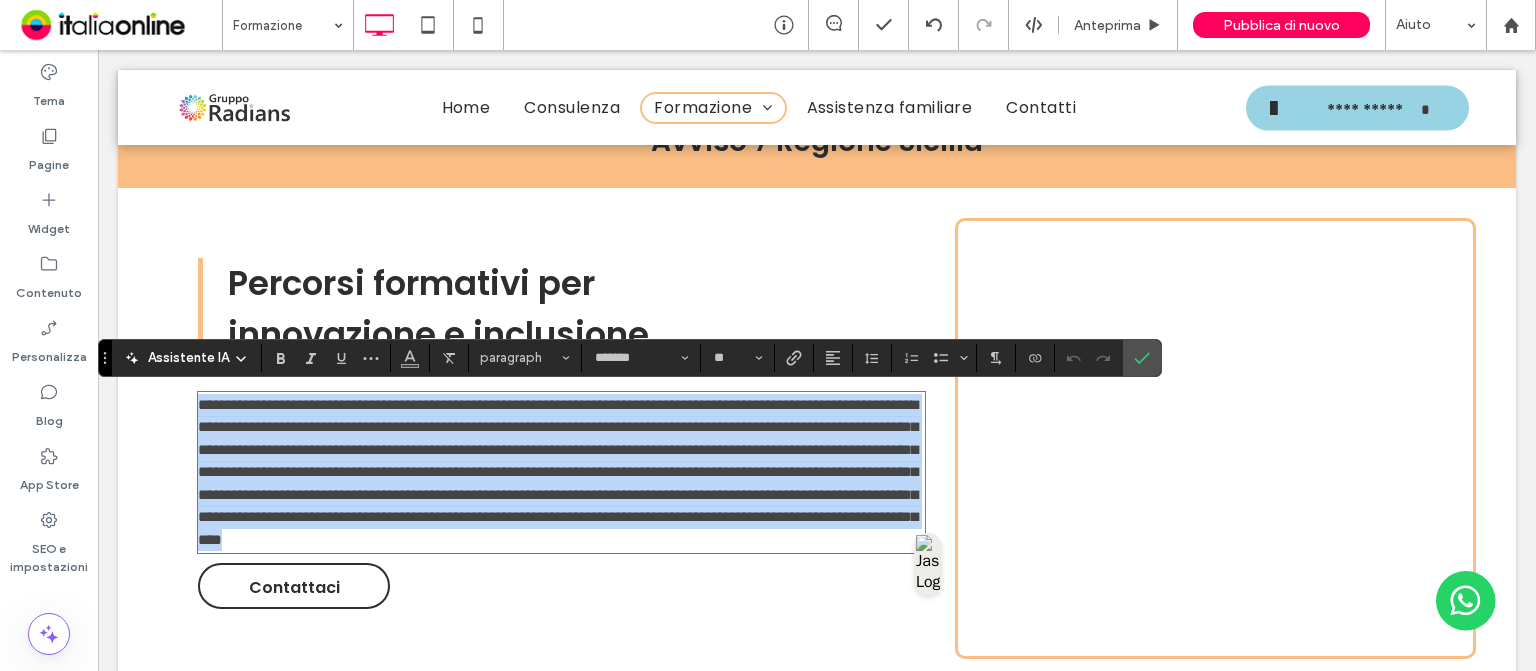 paste 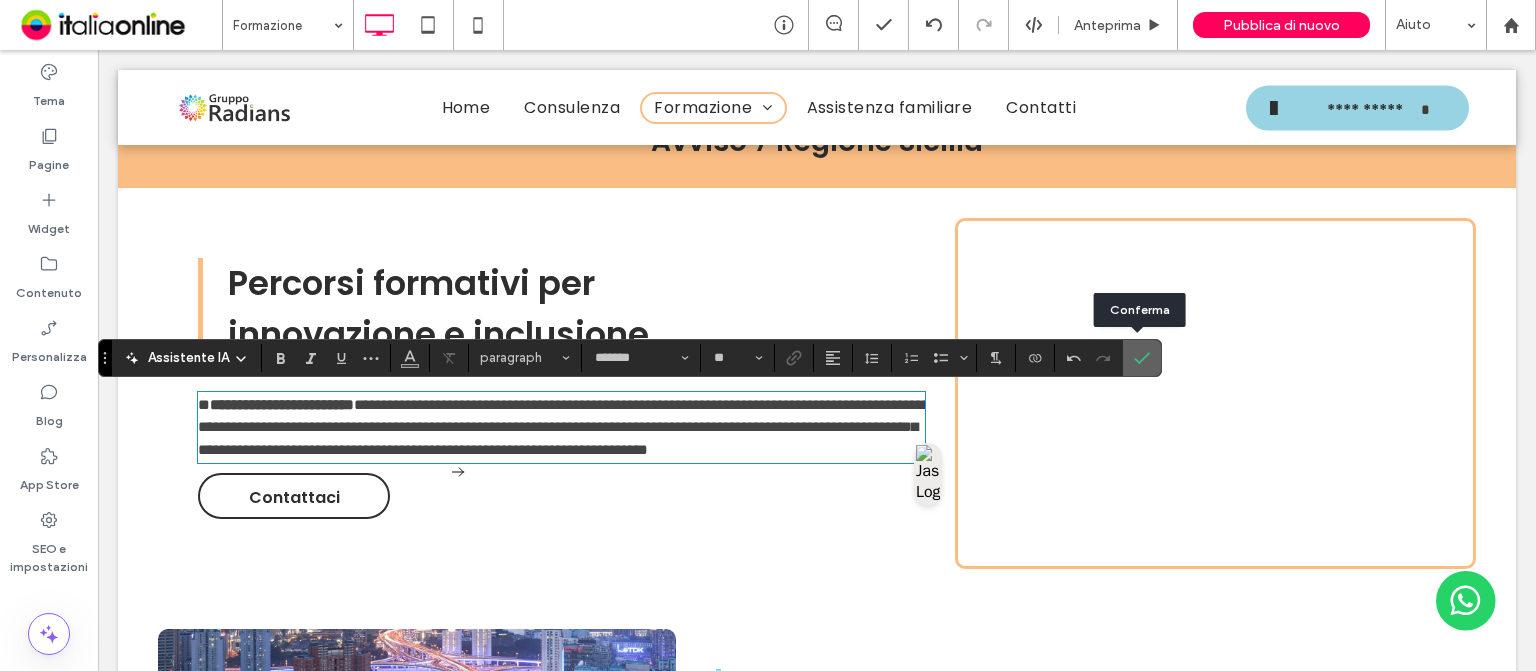 click 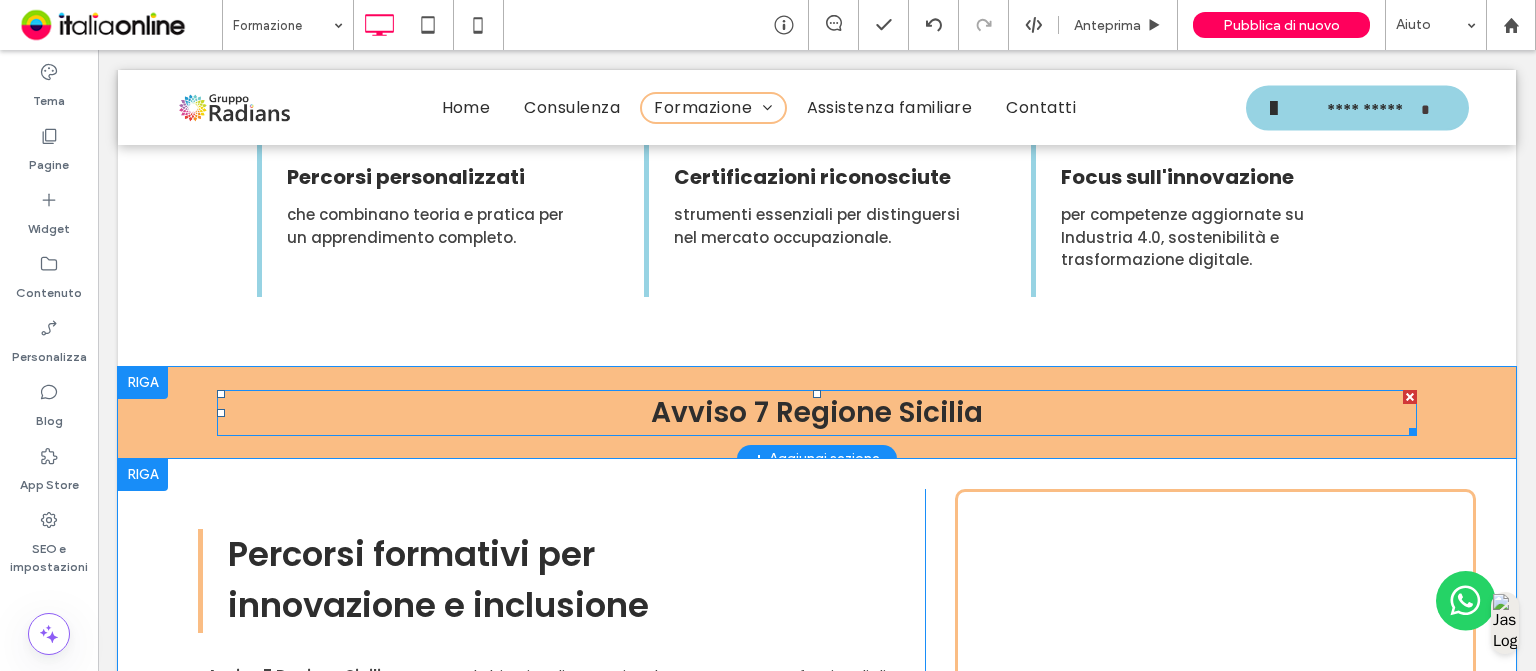 click on "Avviso 7 Regione Sicilia" at bounding box center [817, 413] 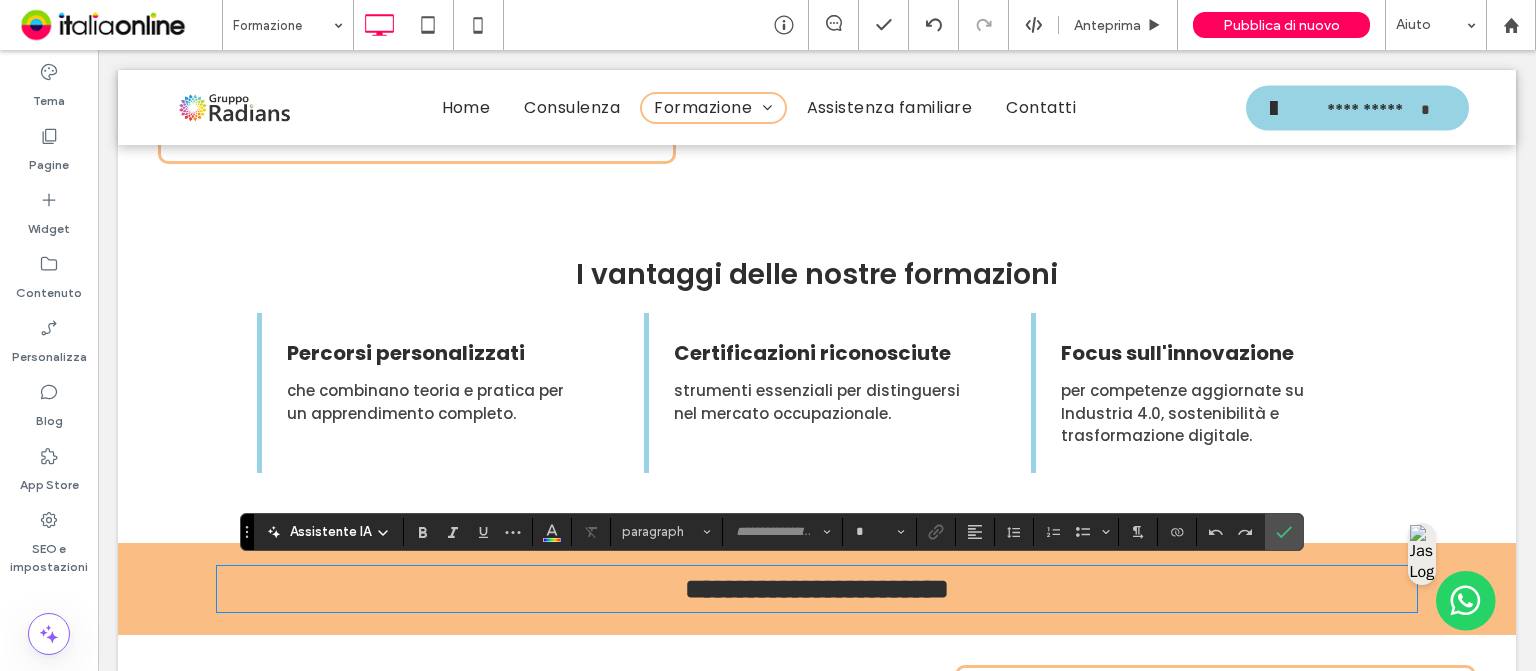 type on "*******" 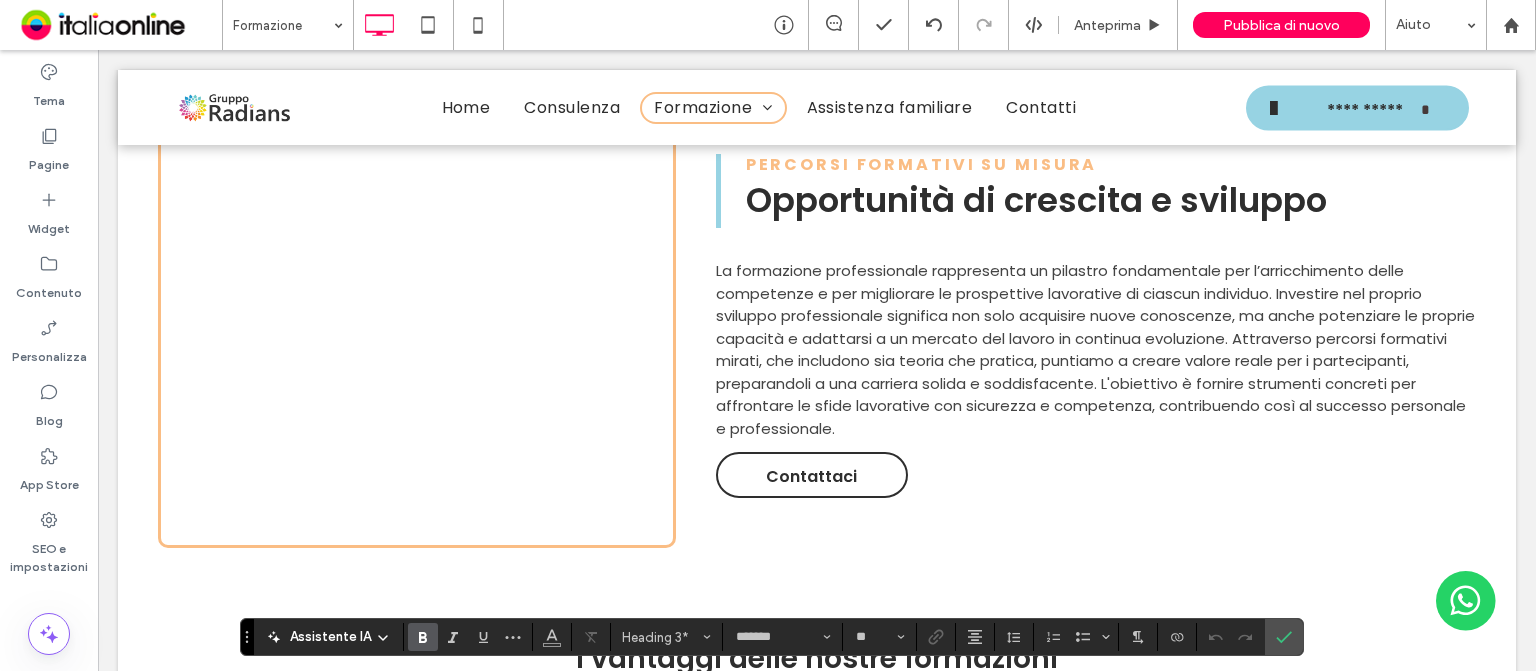 scroll, scrollTop: 662, scrollLeft: 0, axis: vertical 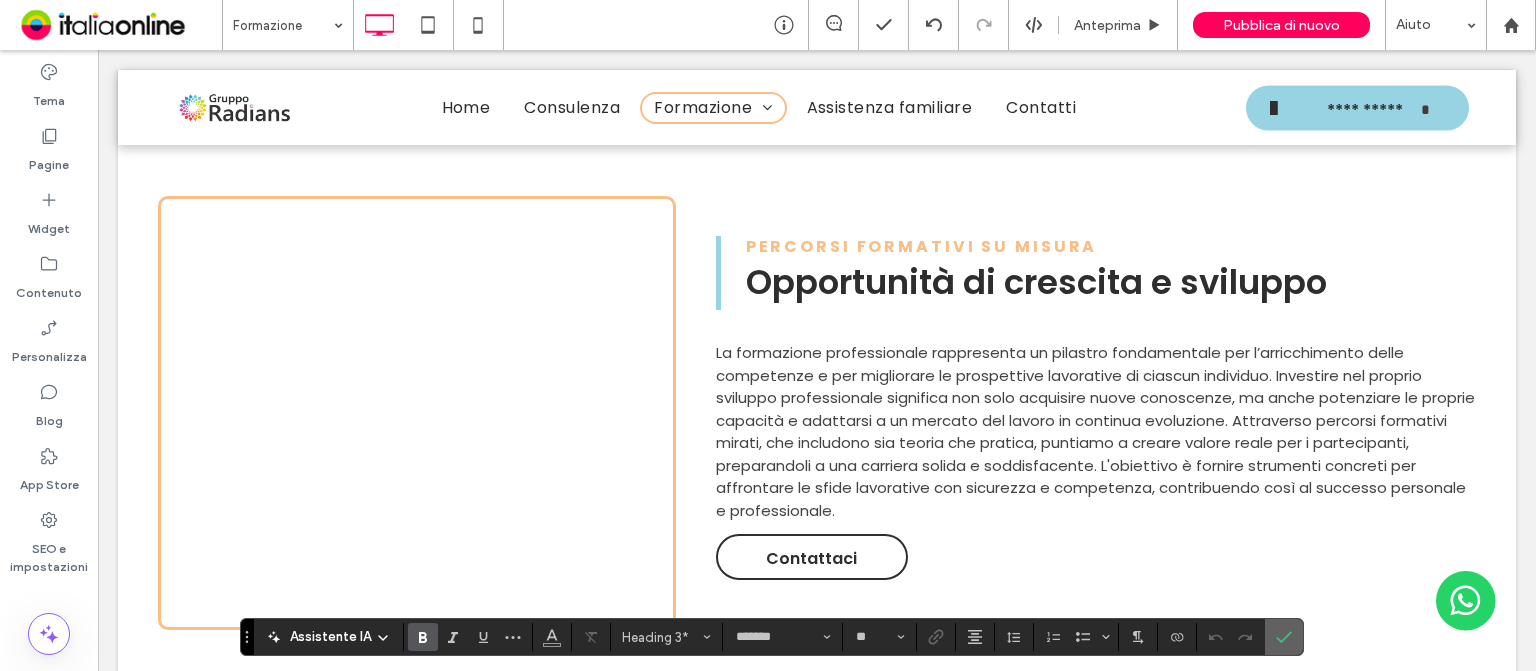 click 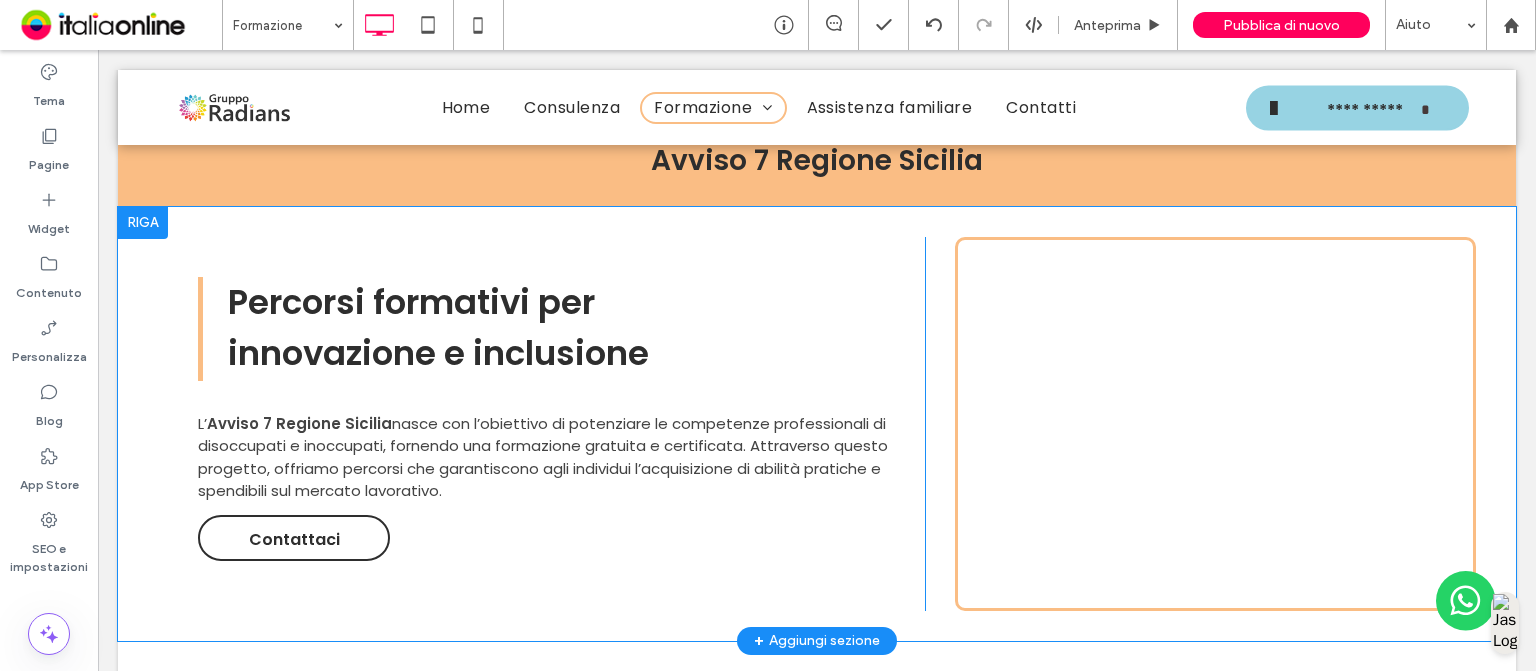 scroll, scrollTop: 1555, scrollLeft: 0, axis: vertical 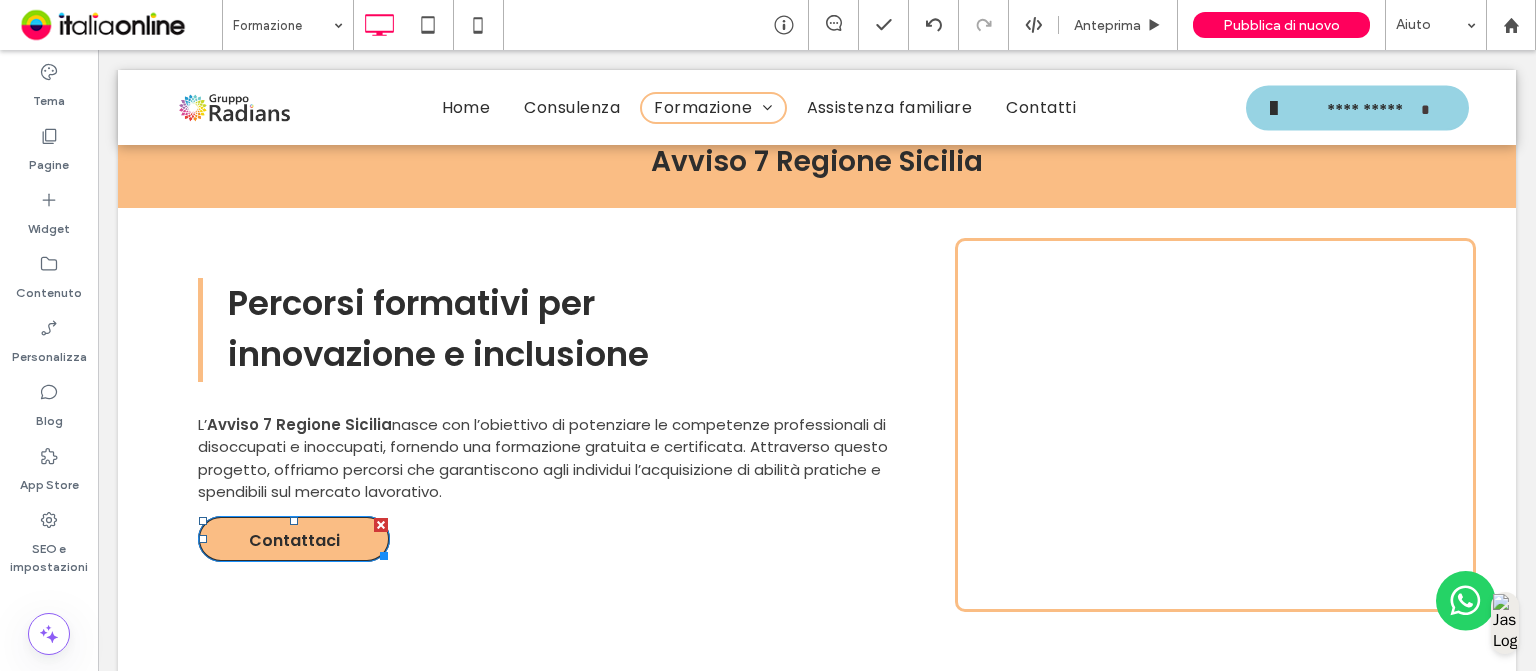 click on "Contattaci" at bounding box center [294, 539] 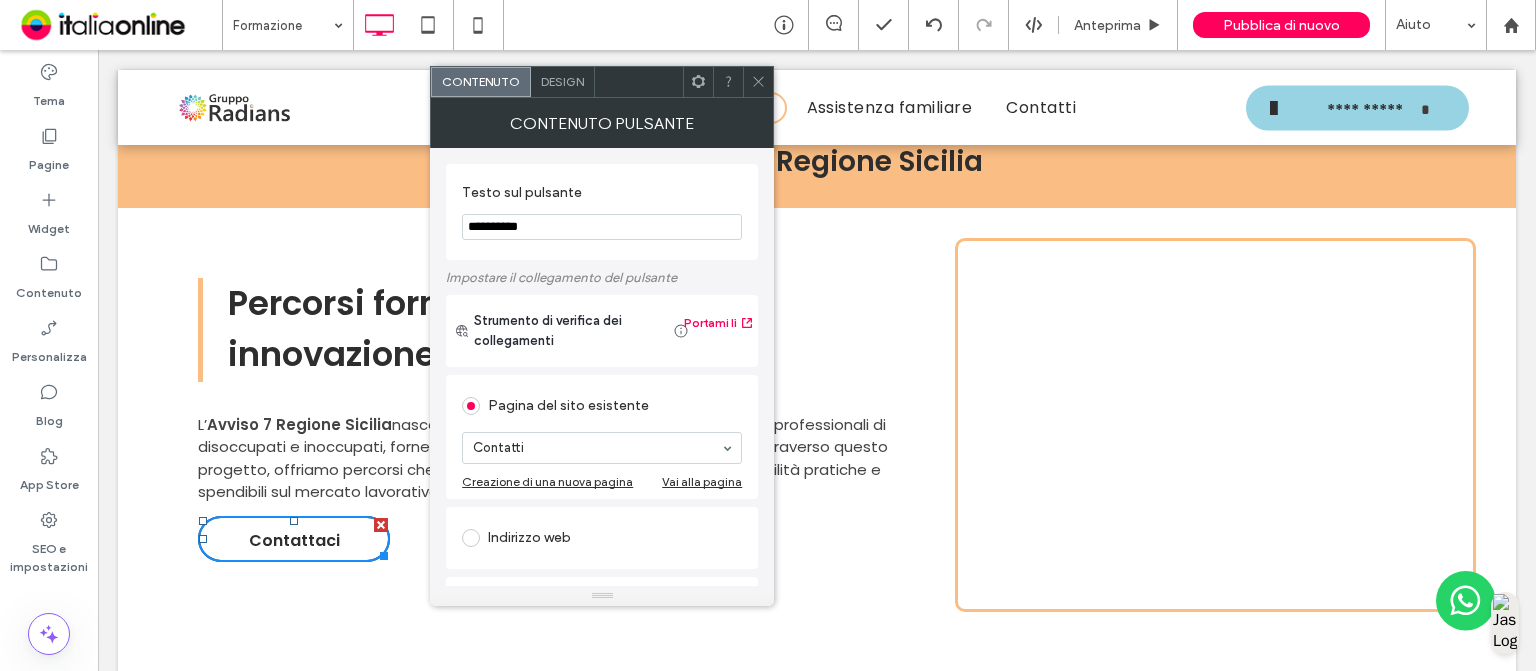 click on "**********" at bounding box center [602, 227] 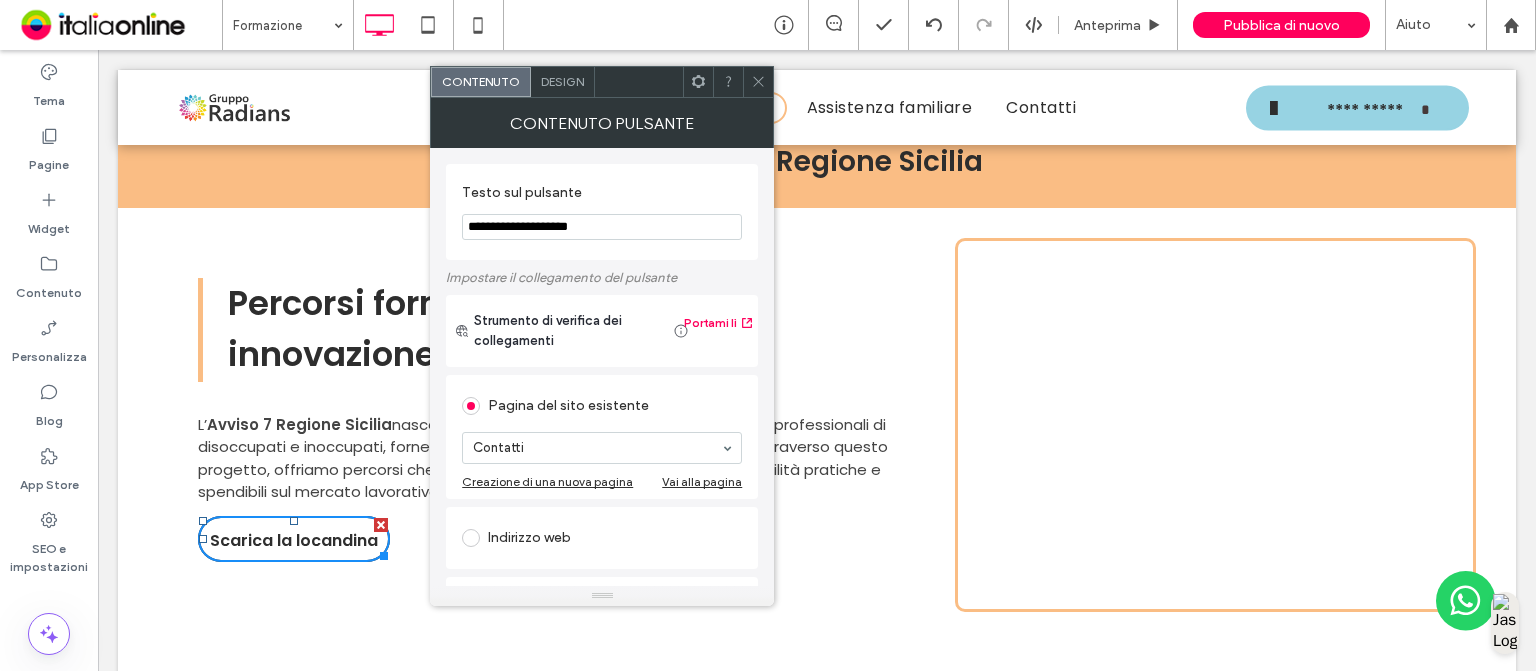 type on "**********" 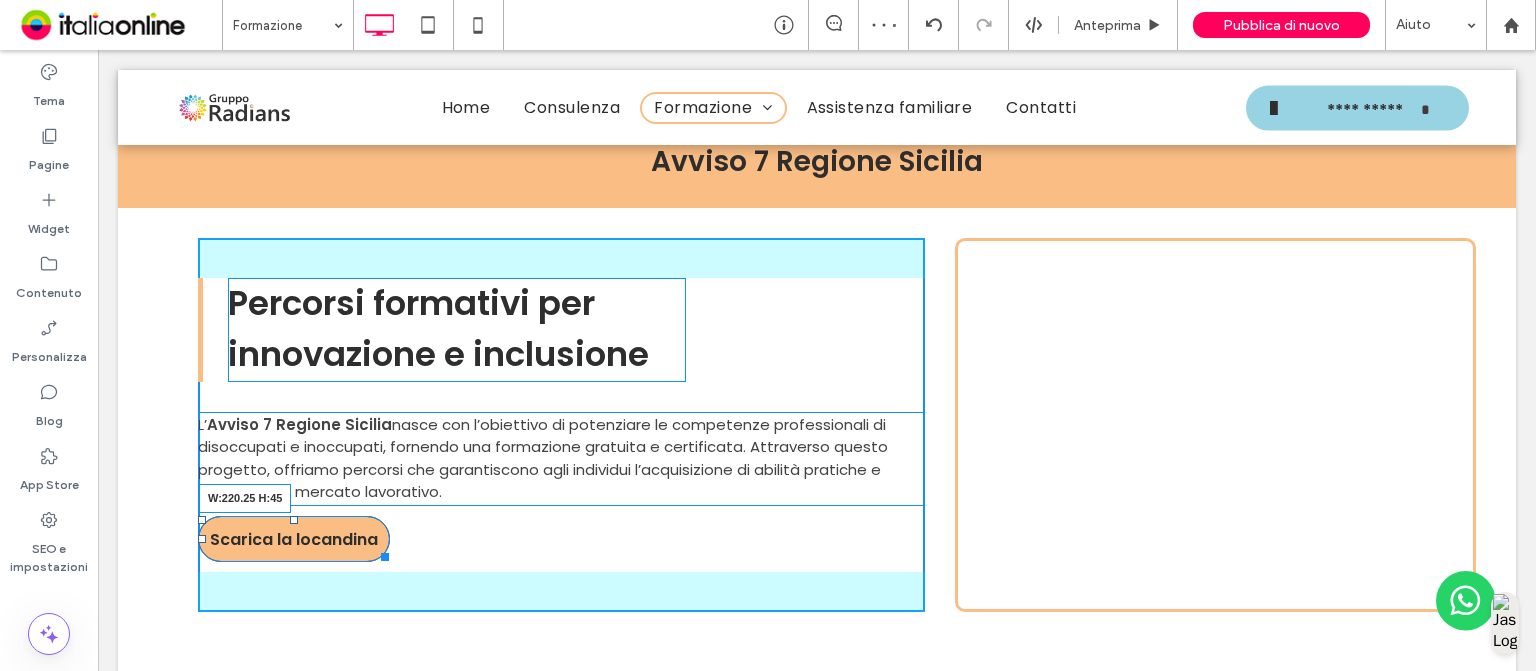 drag, startPoint x: 376, startPoint y: 554, endPoint x: 404, endPoint y: 553, distance: 28.01785 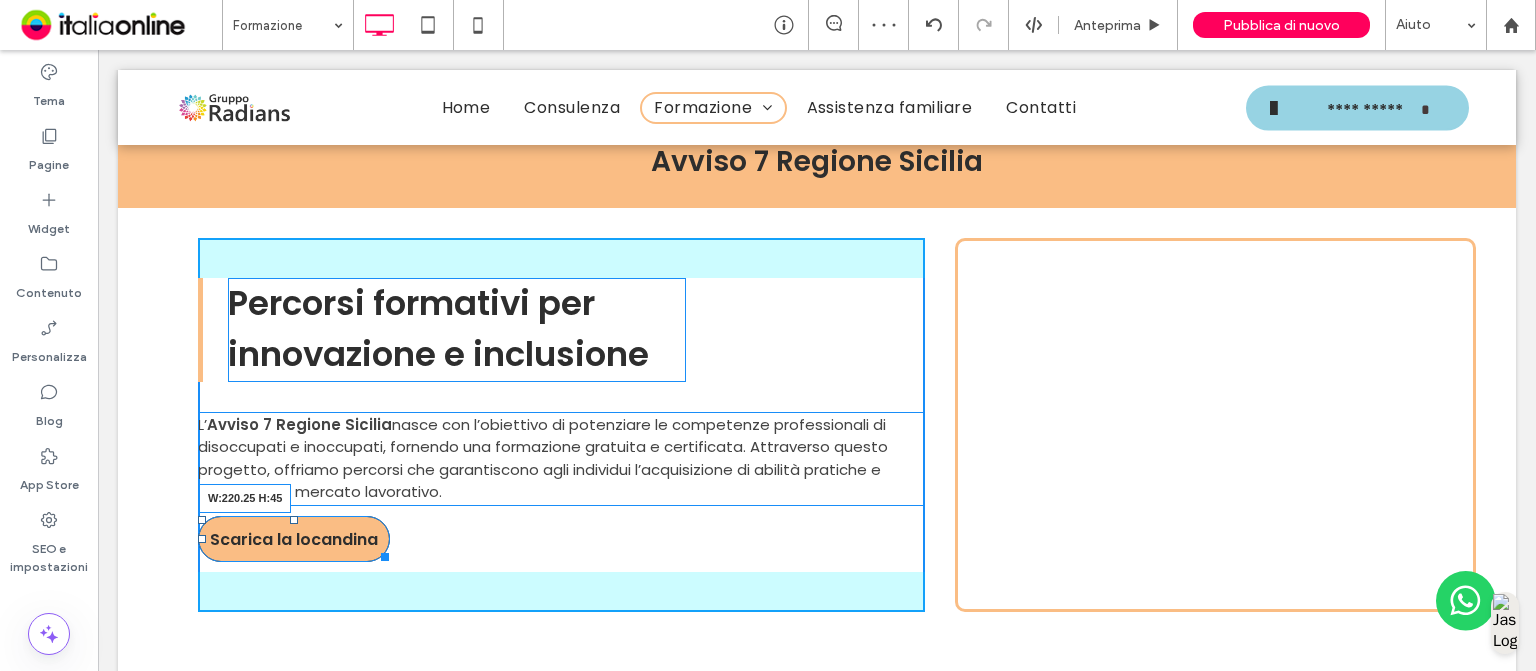 click at bounding box center (381, 553) 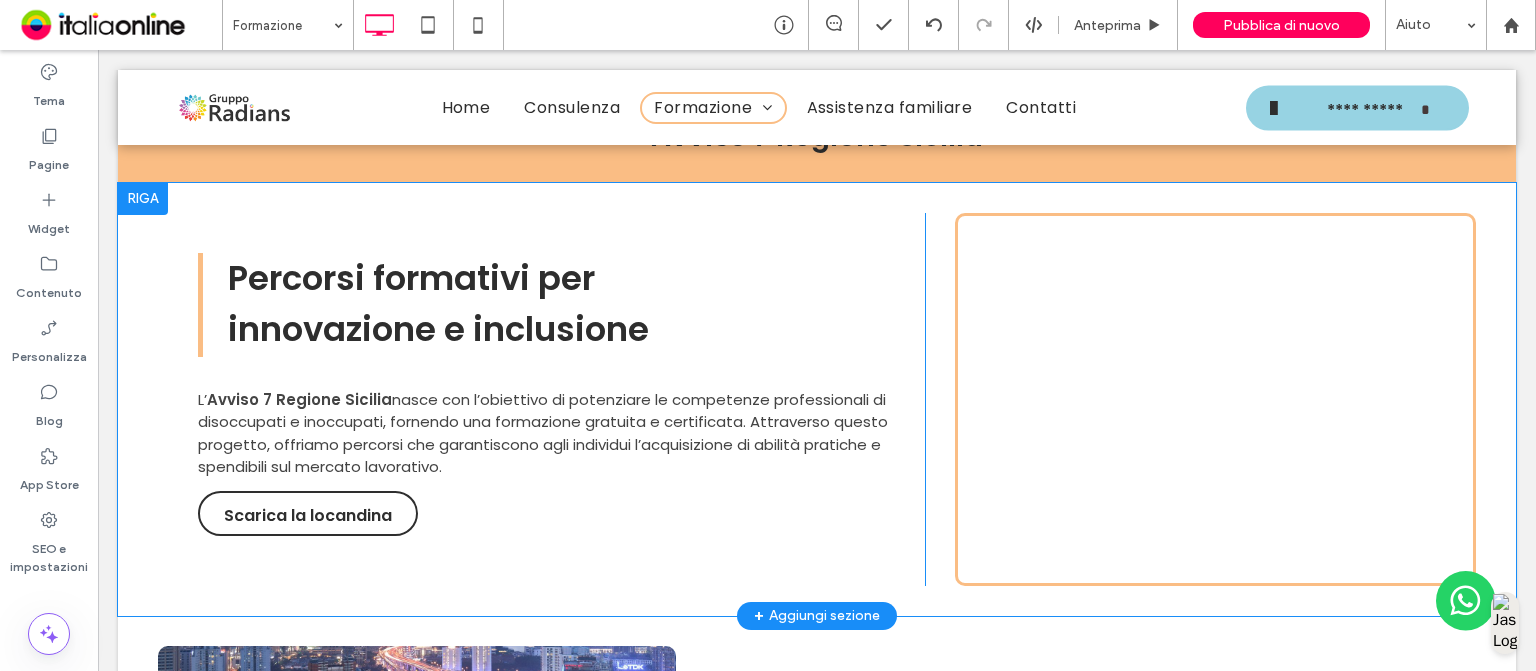 scroll, scrollTop: 1582, scrollLeft: 0, axis: vertical 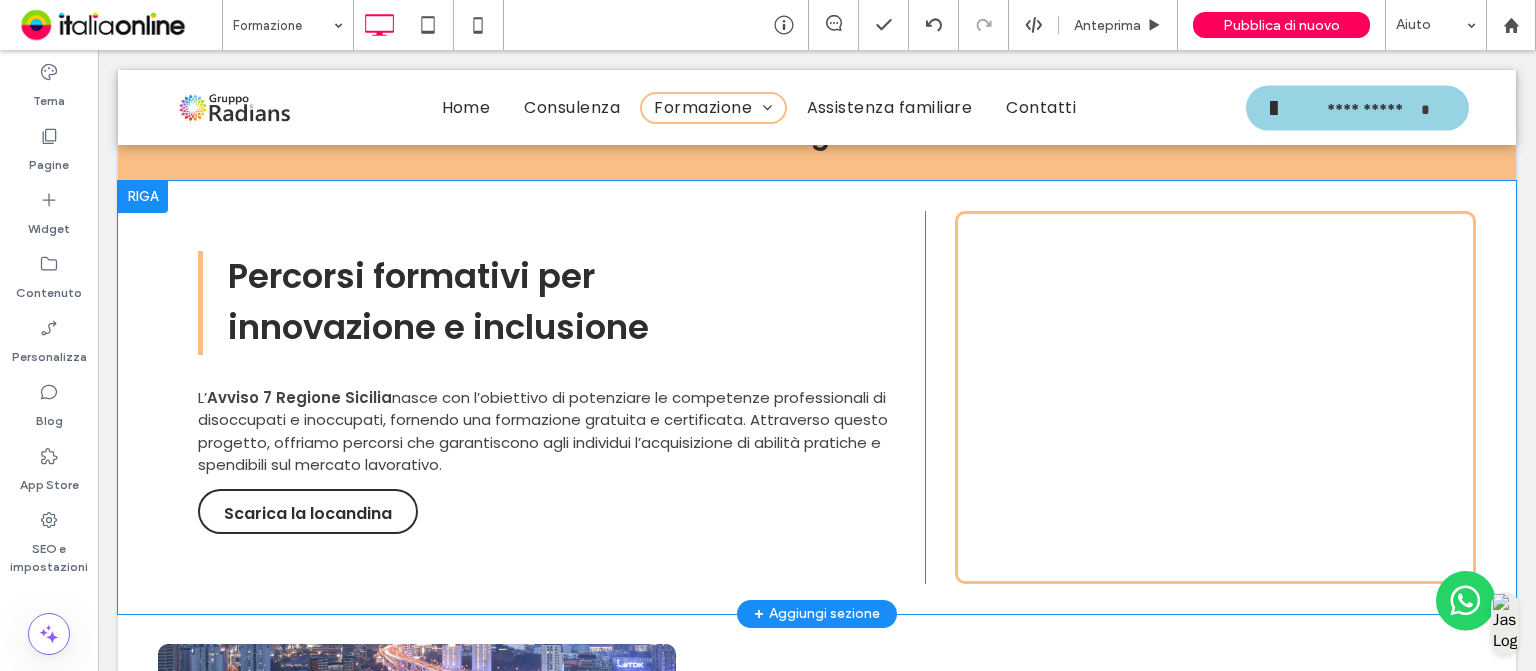 click on "Click To Paste" at bounding box center (1215, 397) 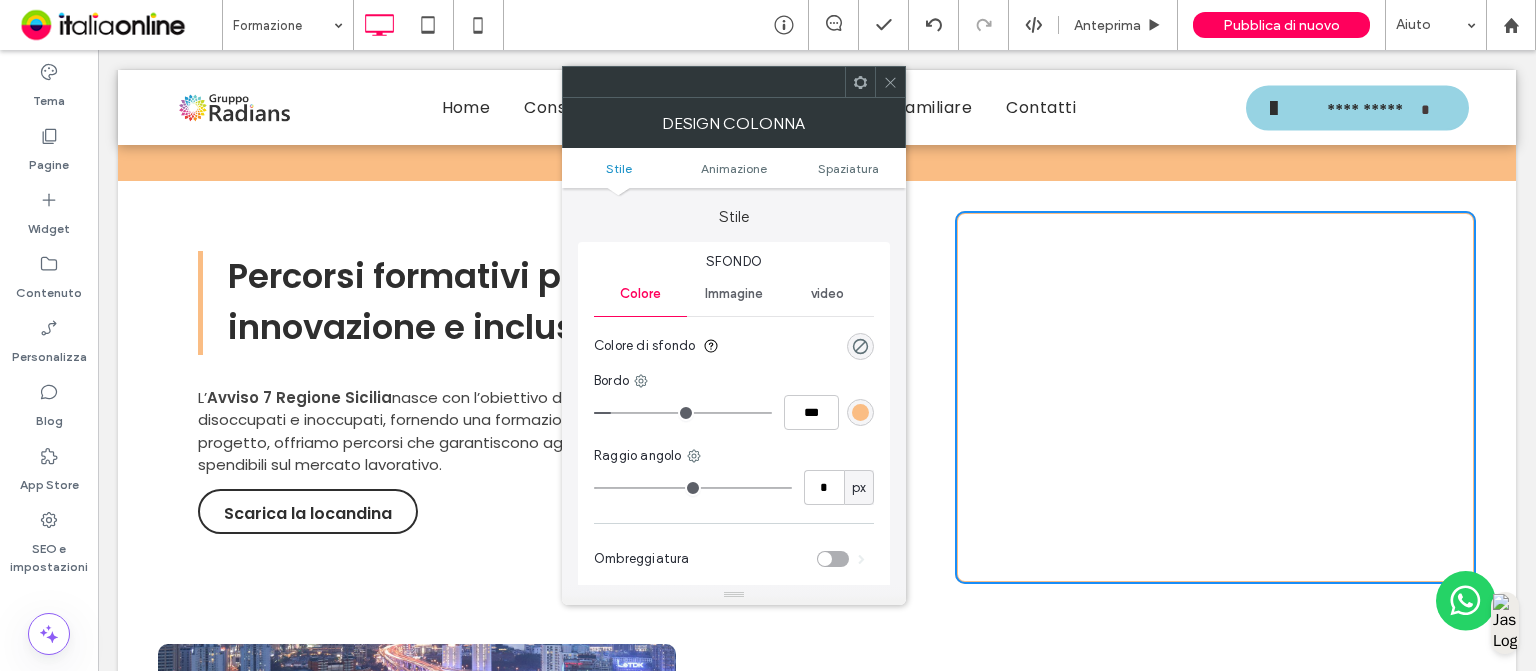 type on "**" 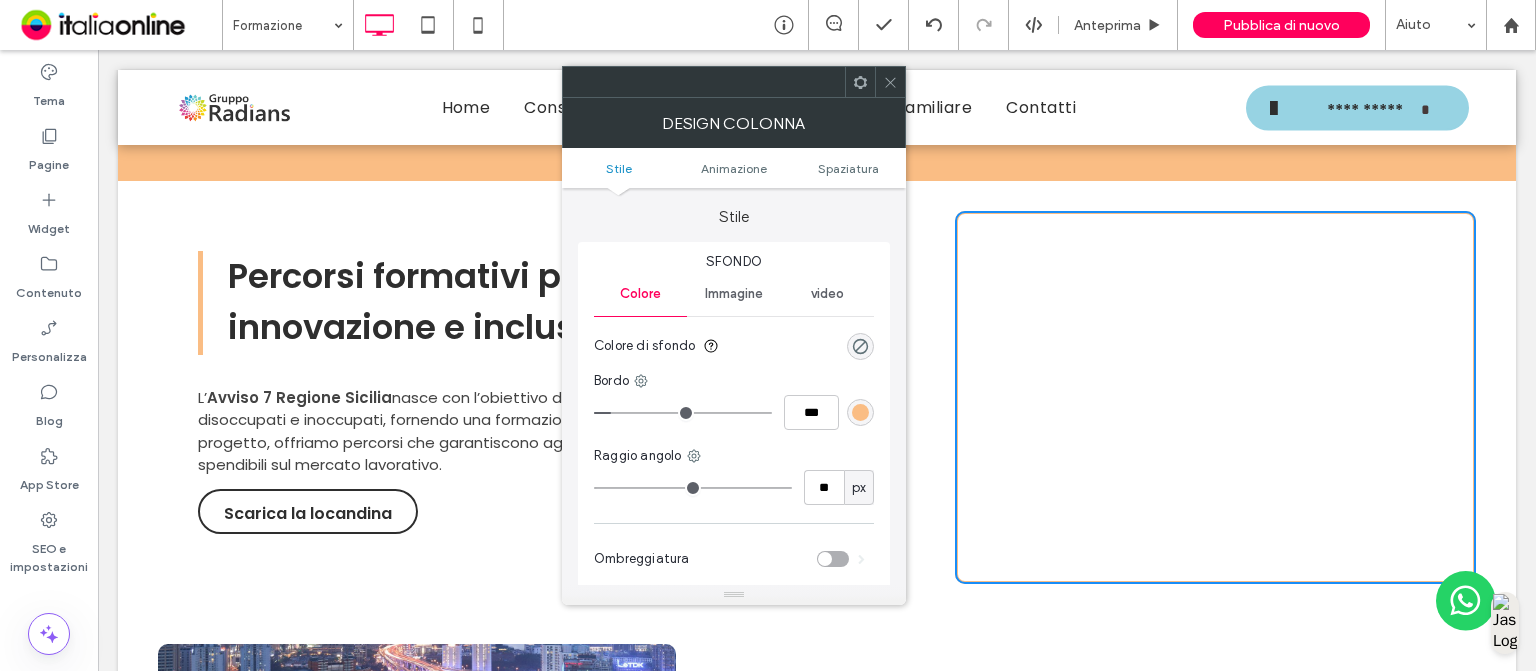 click 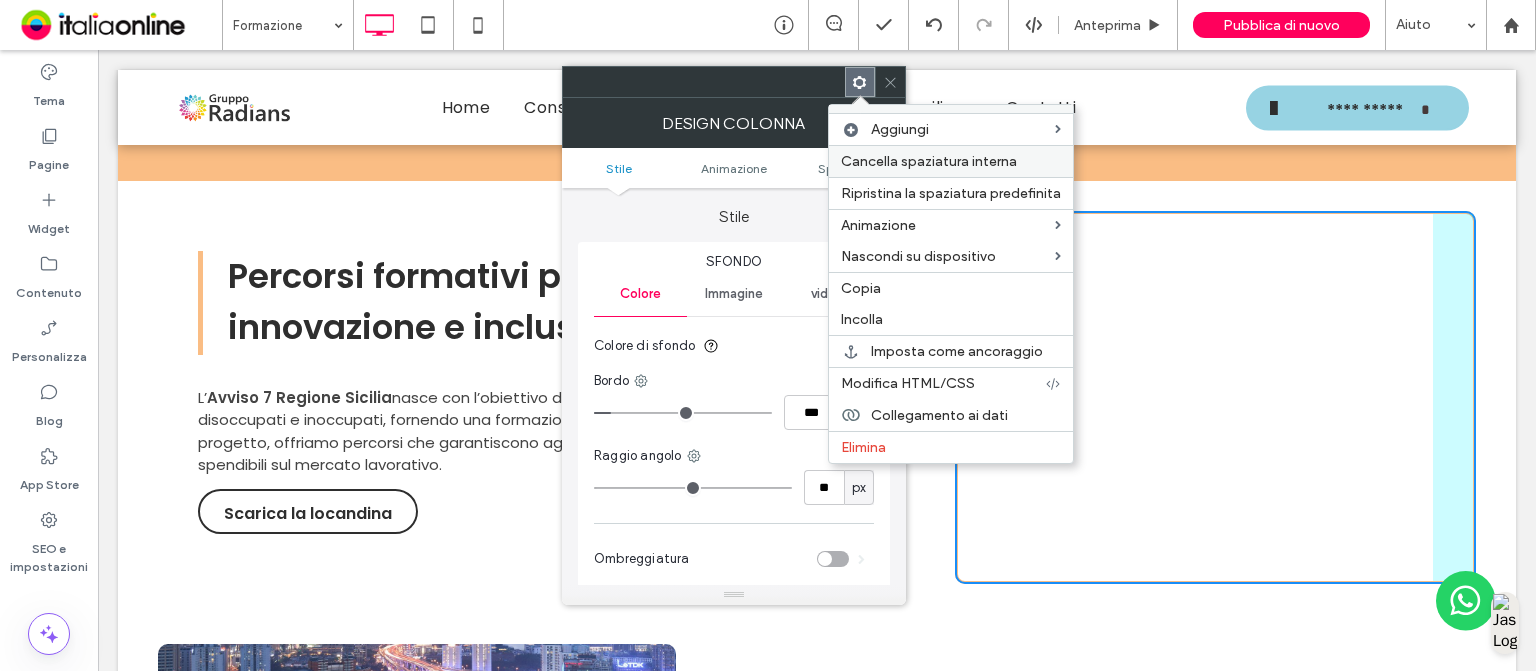 click on "Cancella spaziatura interna" at bounding box center [929, 161] 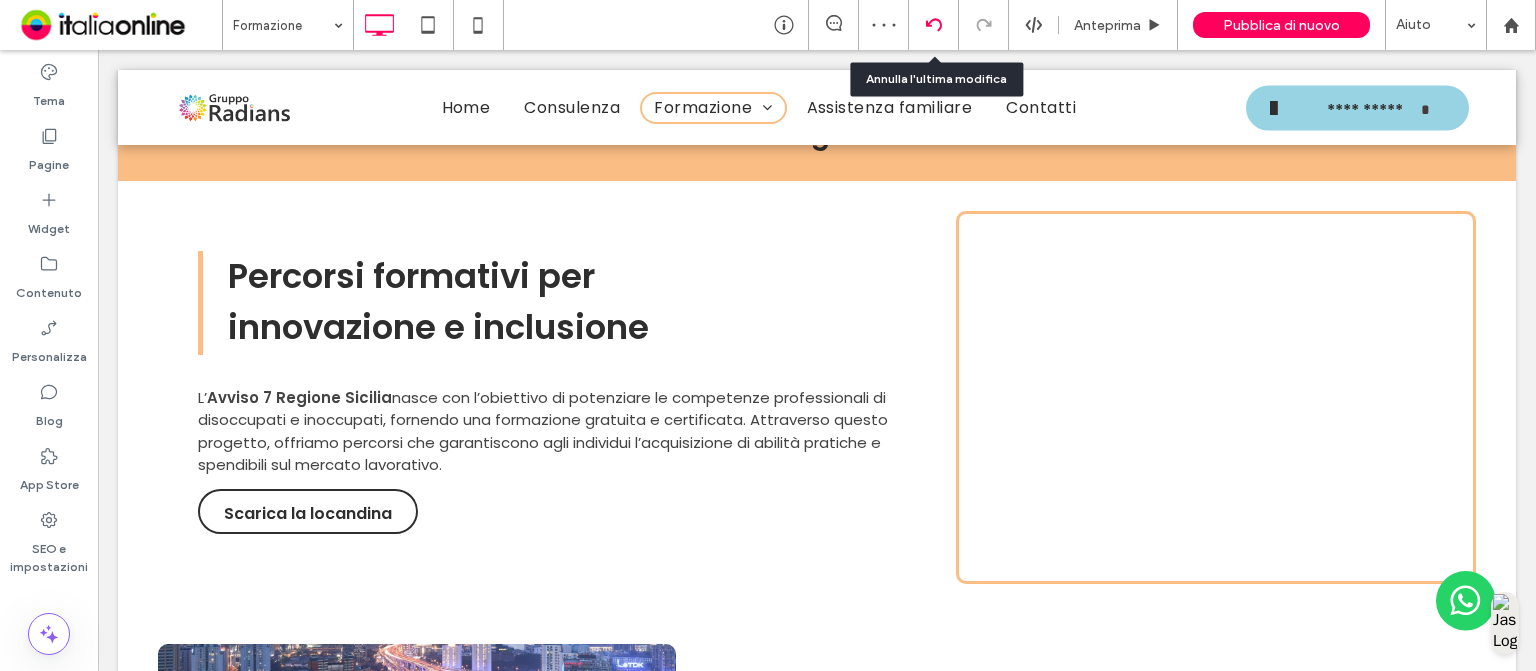 click 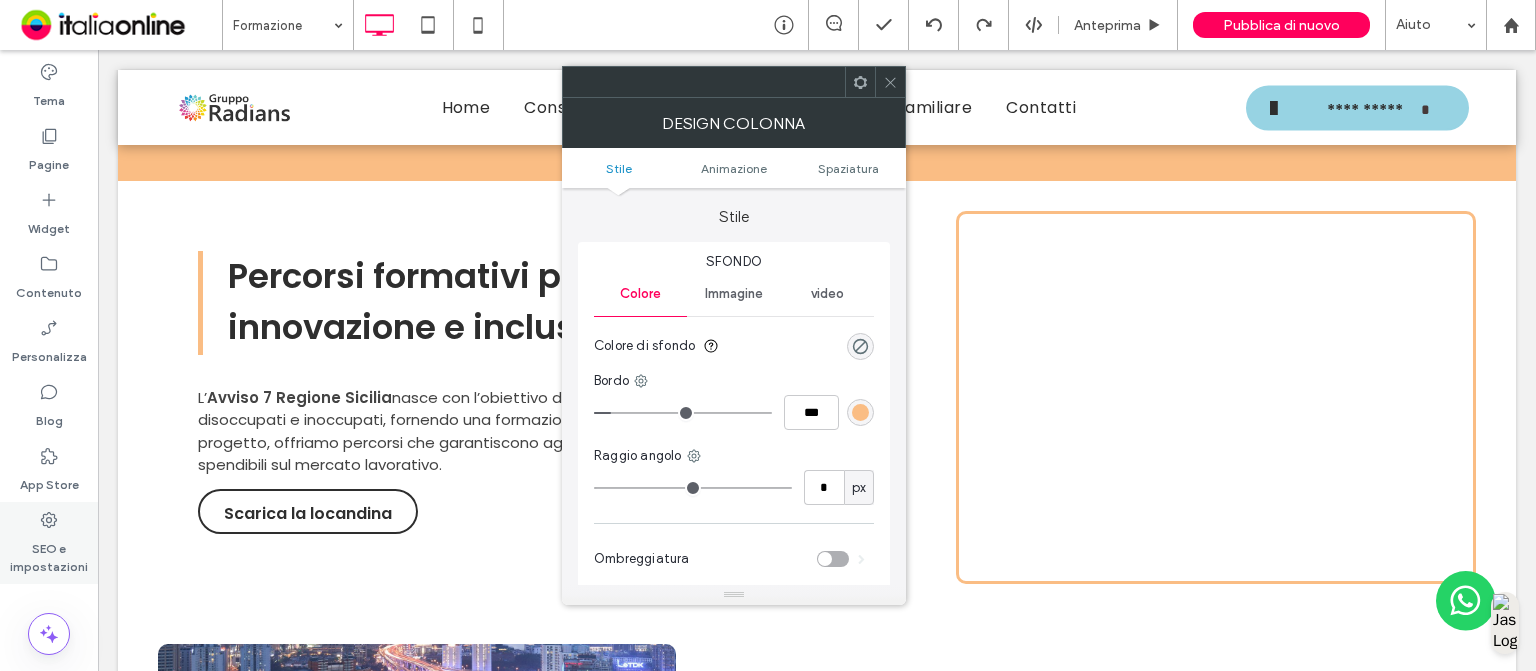 type on "**" 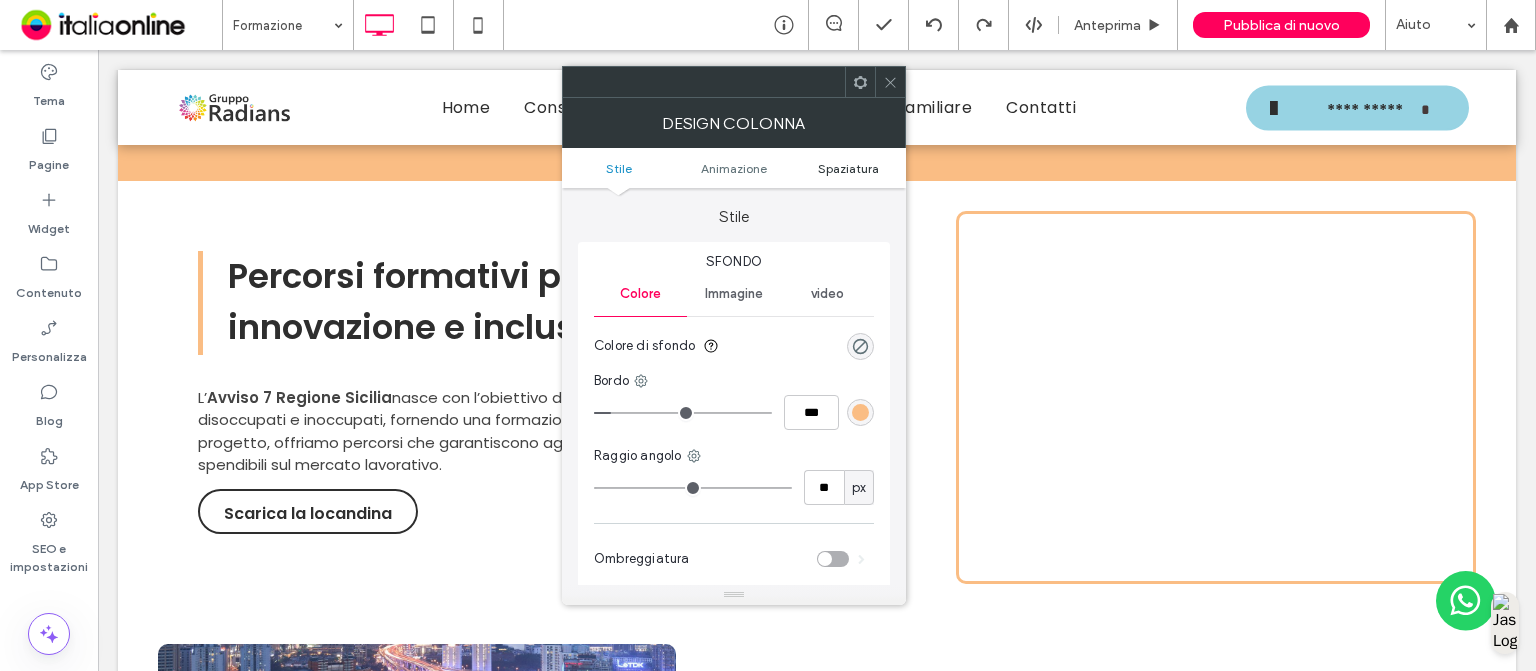click on "Spaziatura" at bounding box center (848, 168) 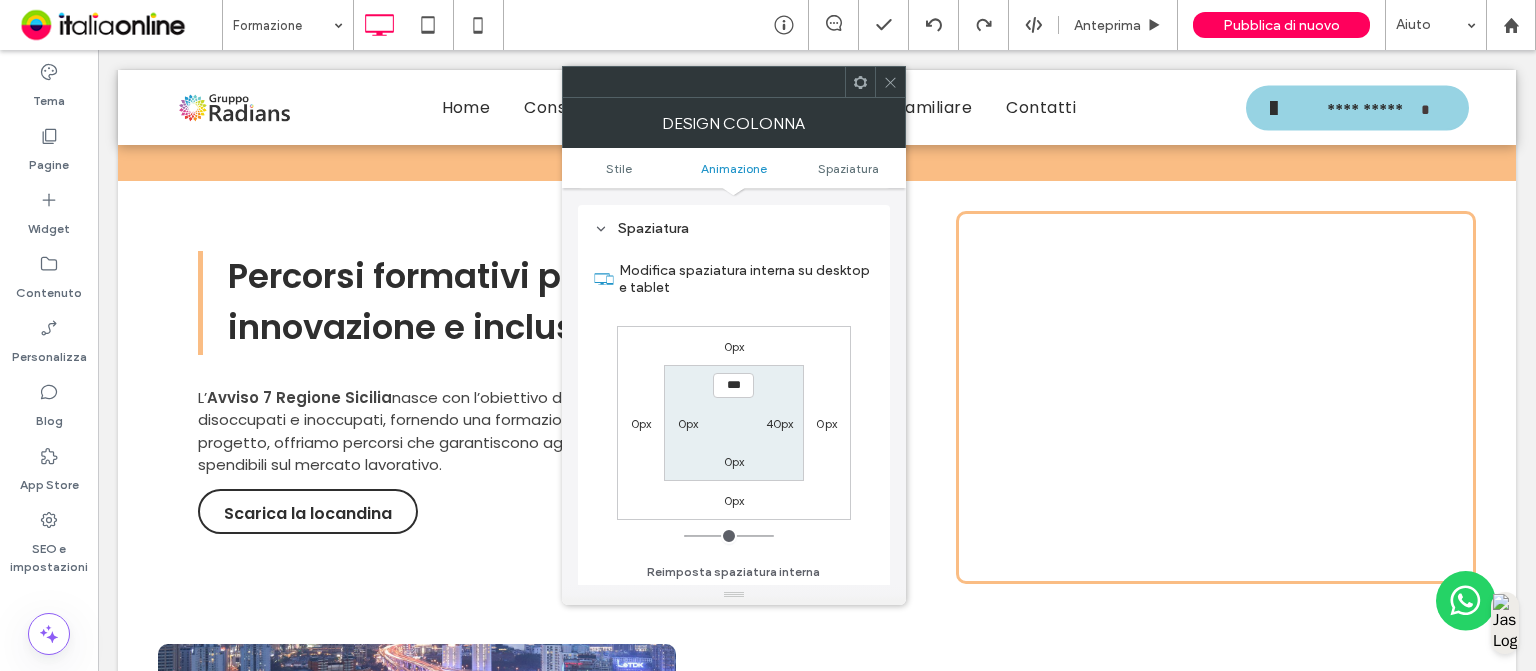 scroll, scrollTop: 468, scrollLeft: 0, axis: vertical 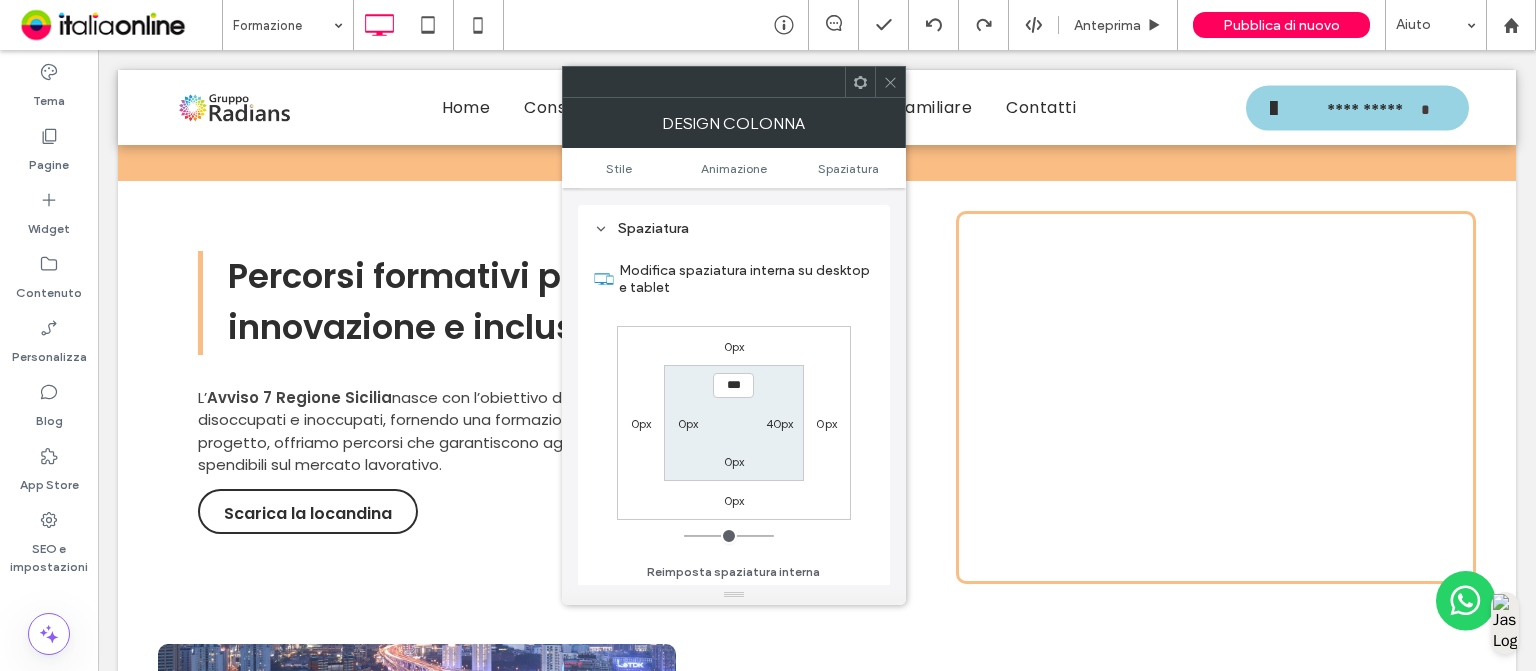 click on "40px" at bounding box center (780, 423) 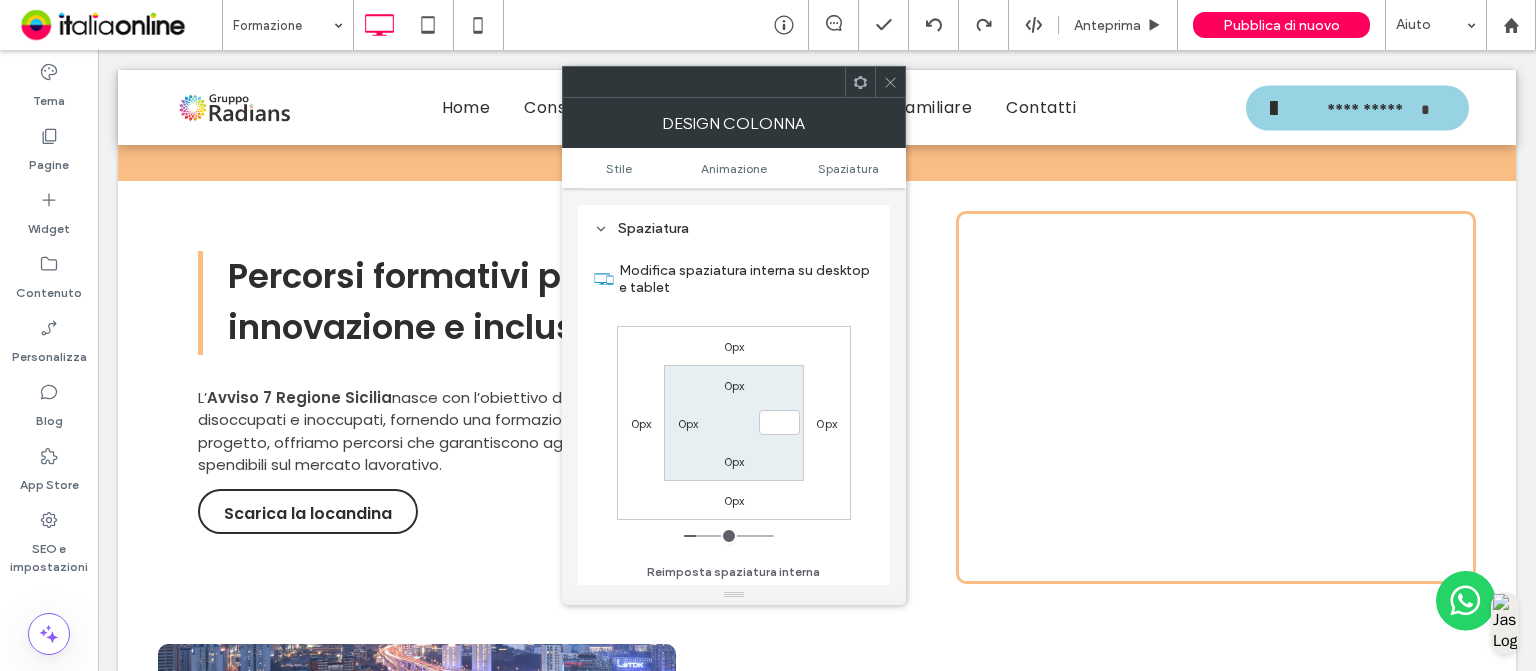 type 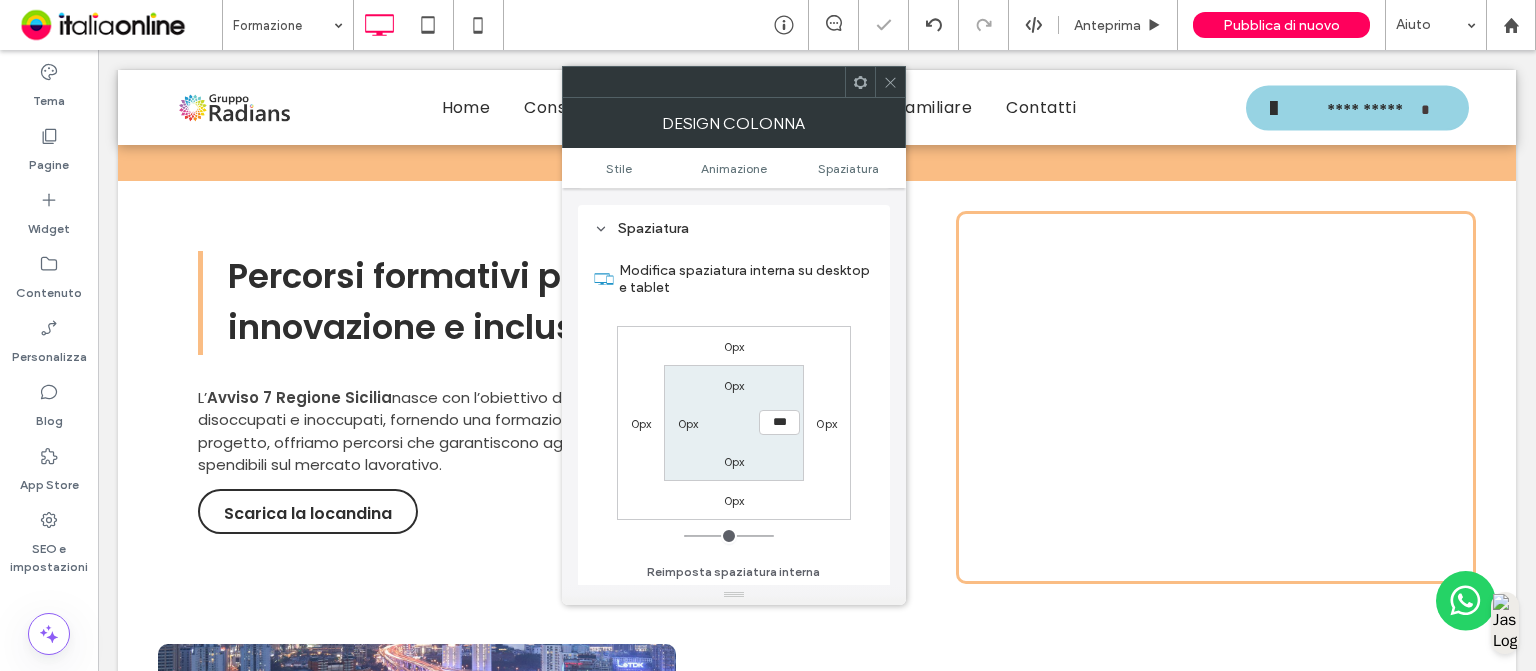 click 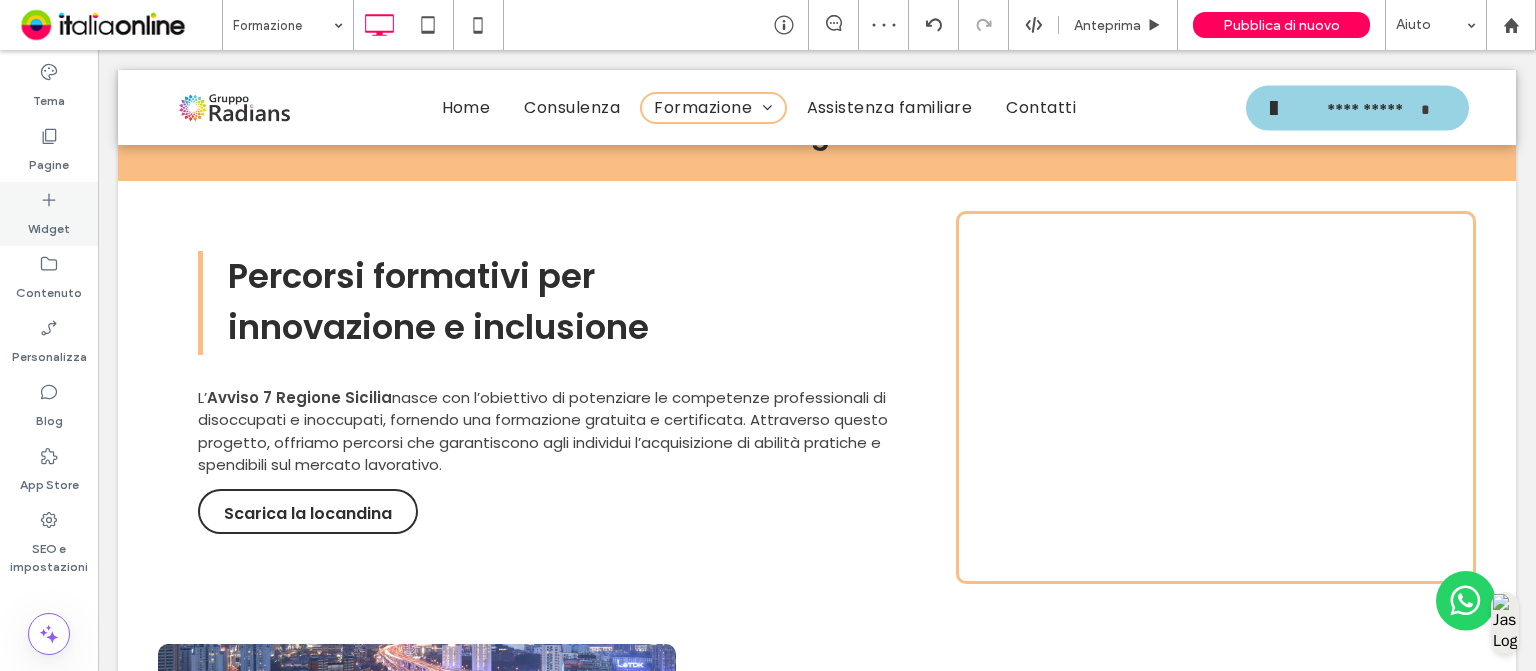 click on "Widget" at bounding box center (49, 224) 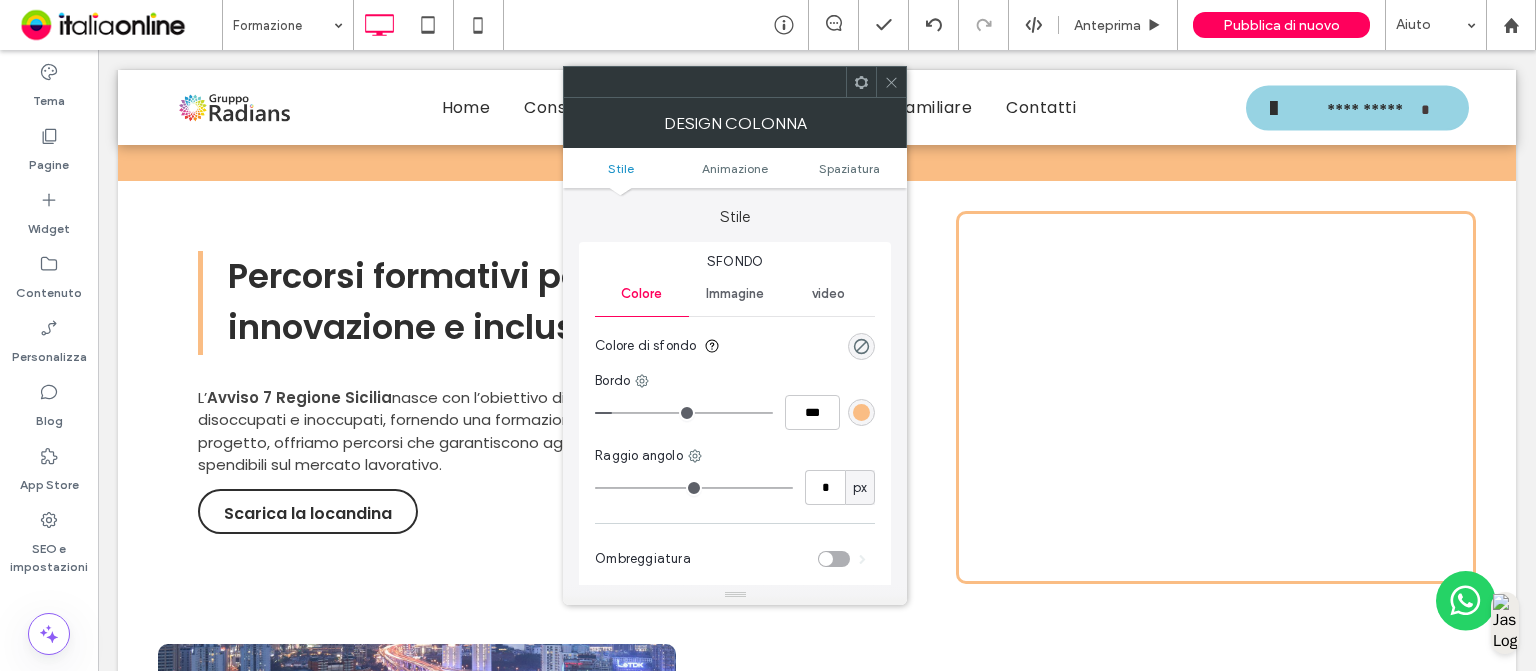 type on "**" 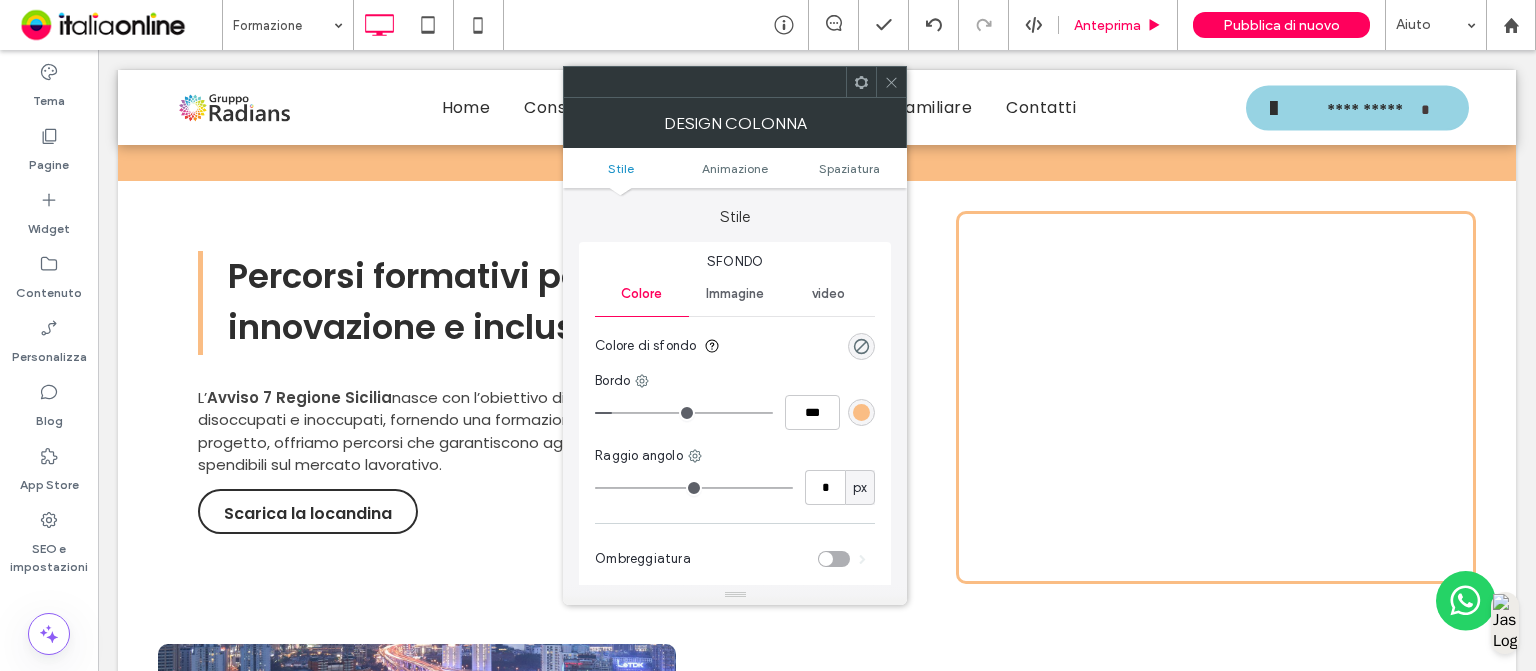 type on "**" 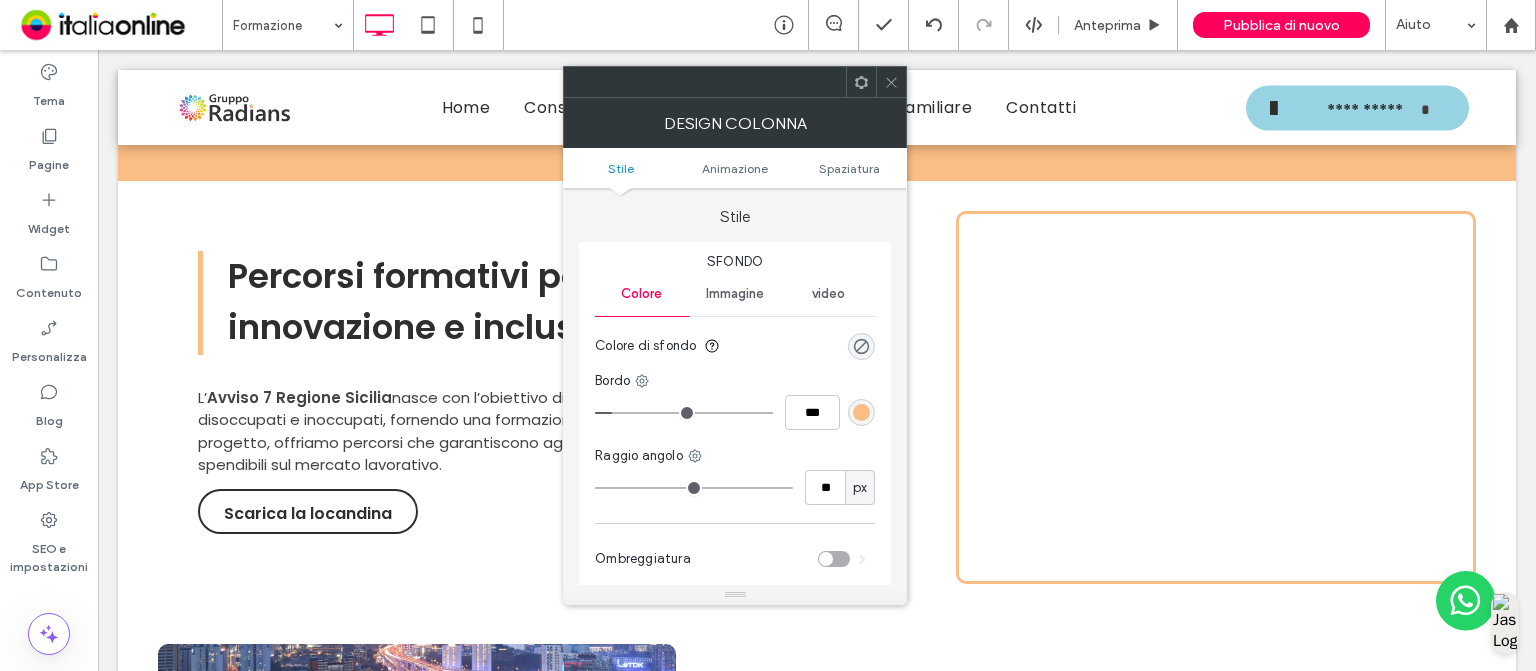 click on "Immagine" at bounding box center (735, 294) 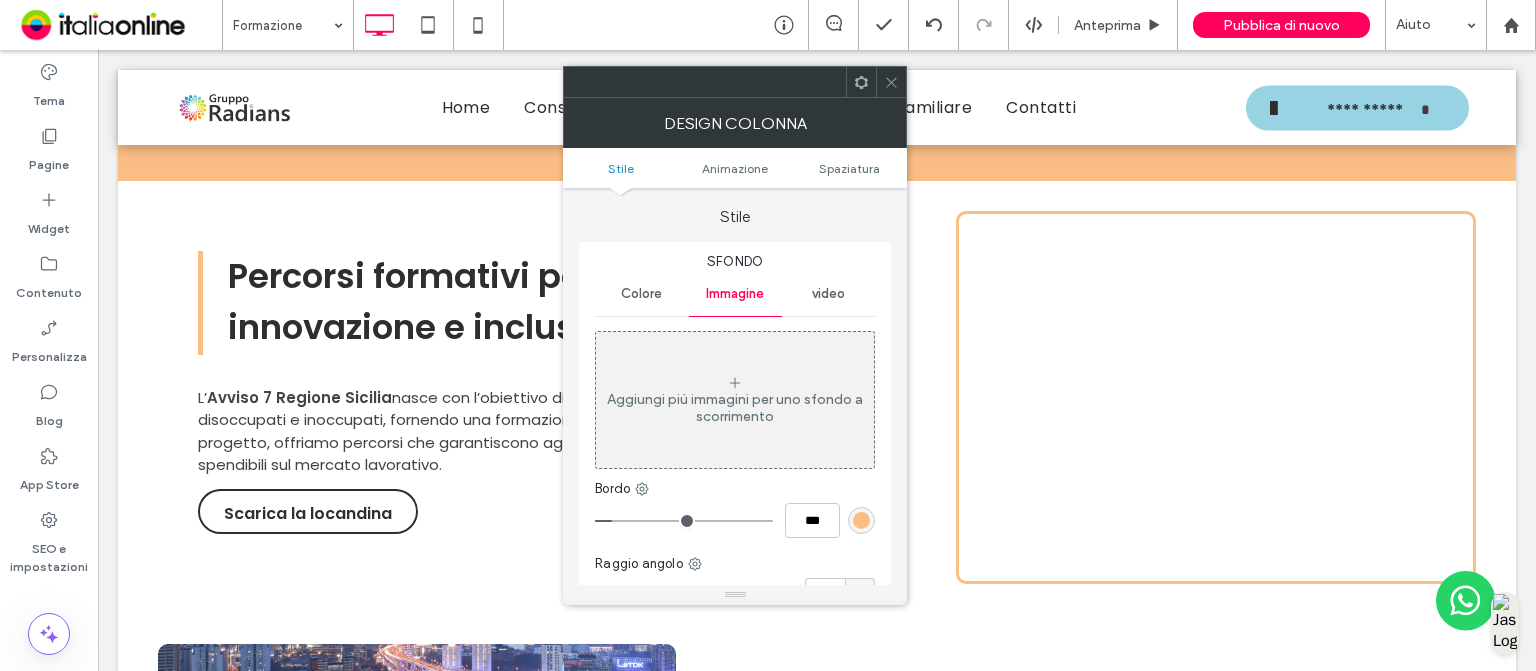 click on "Aggiungi più immagini per uno sfondo a scorrimento" at bounding box center (735, 408) 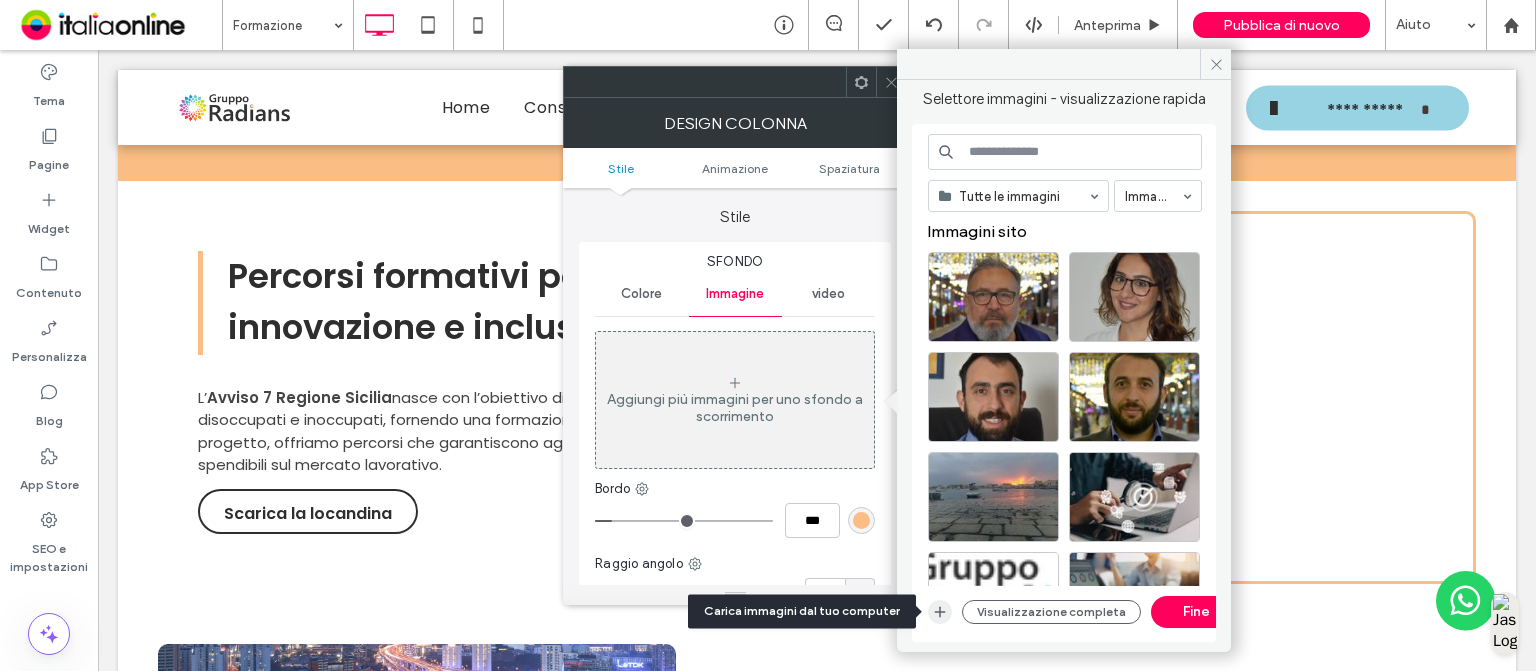 click 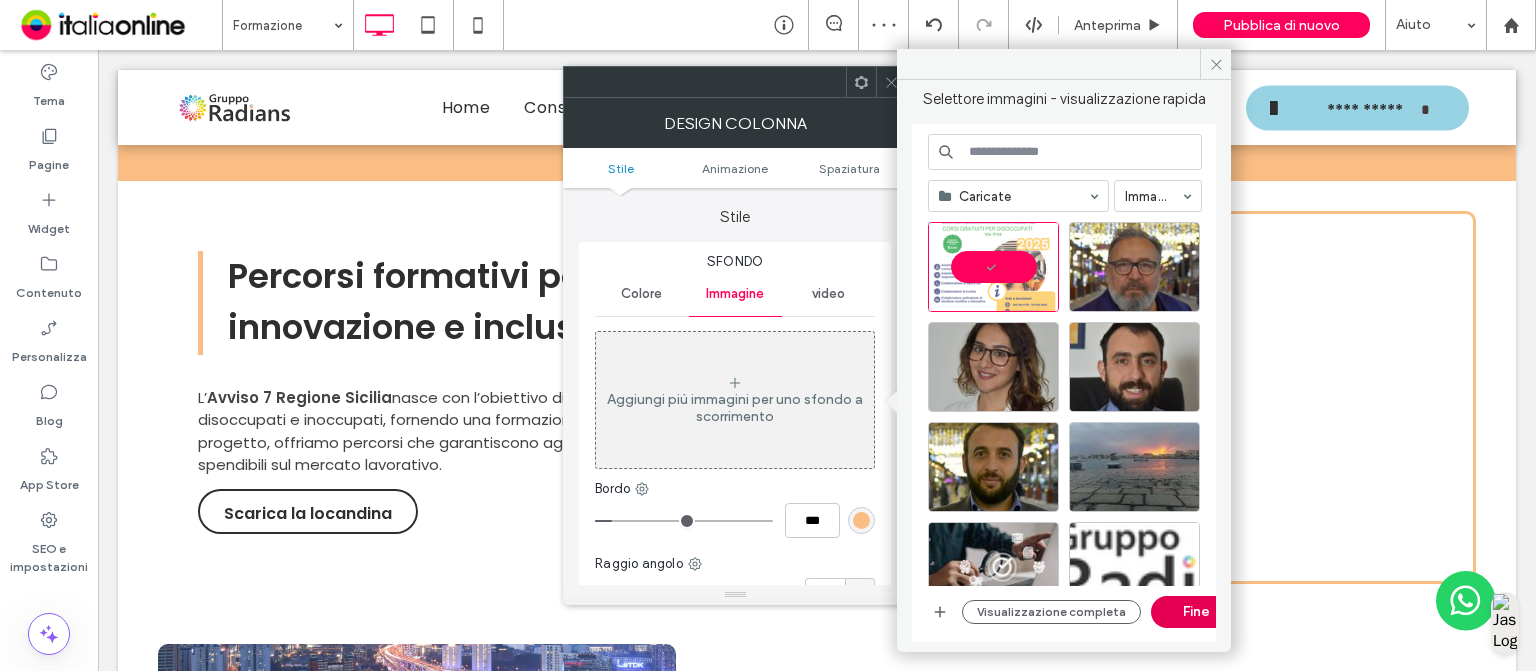 click on "Fine" at bounding box center [1196, 612] 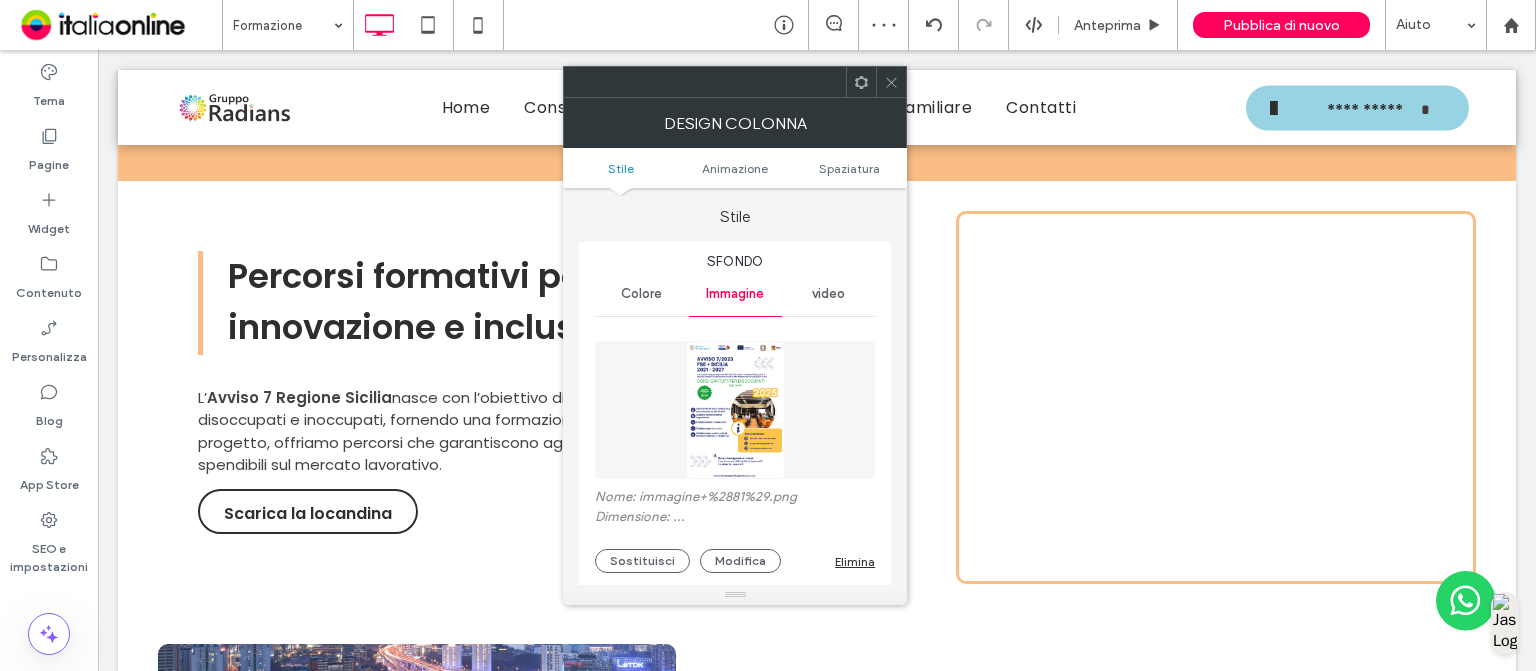 type on "*" 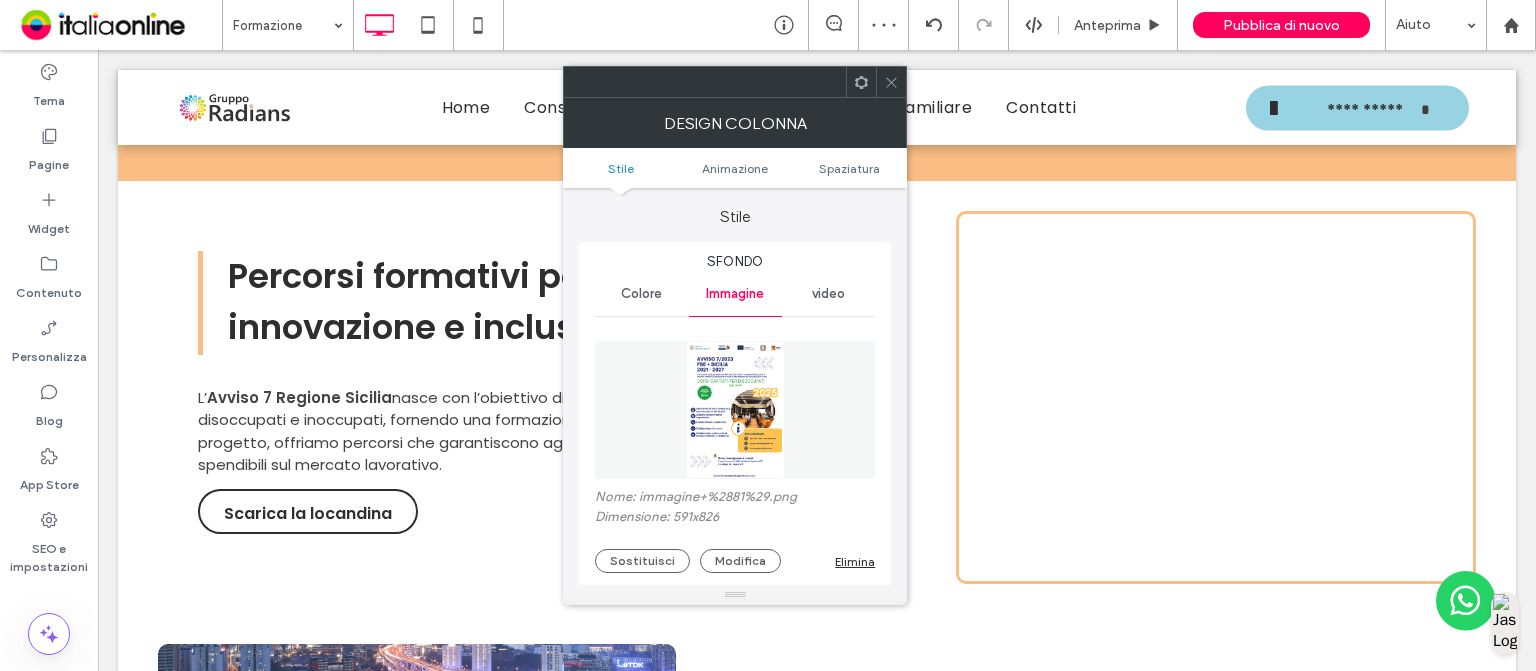 click on "Colore" at bounding box center (641, 294) 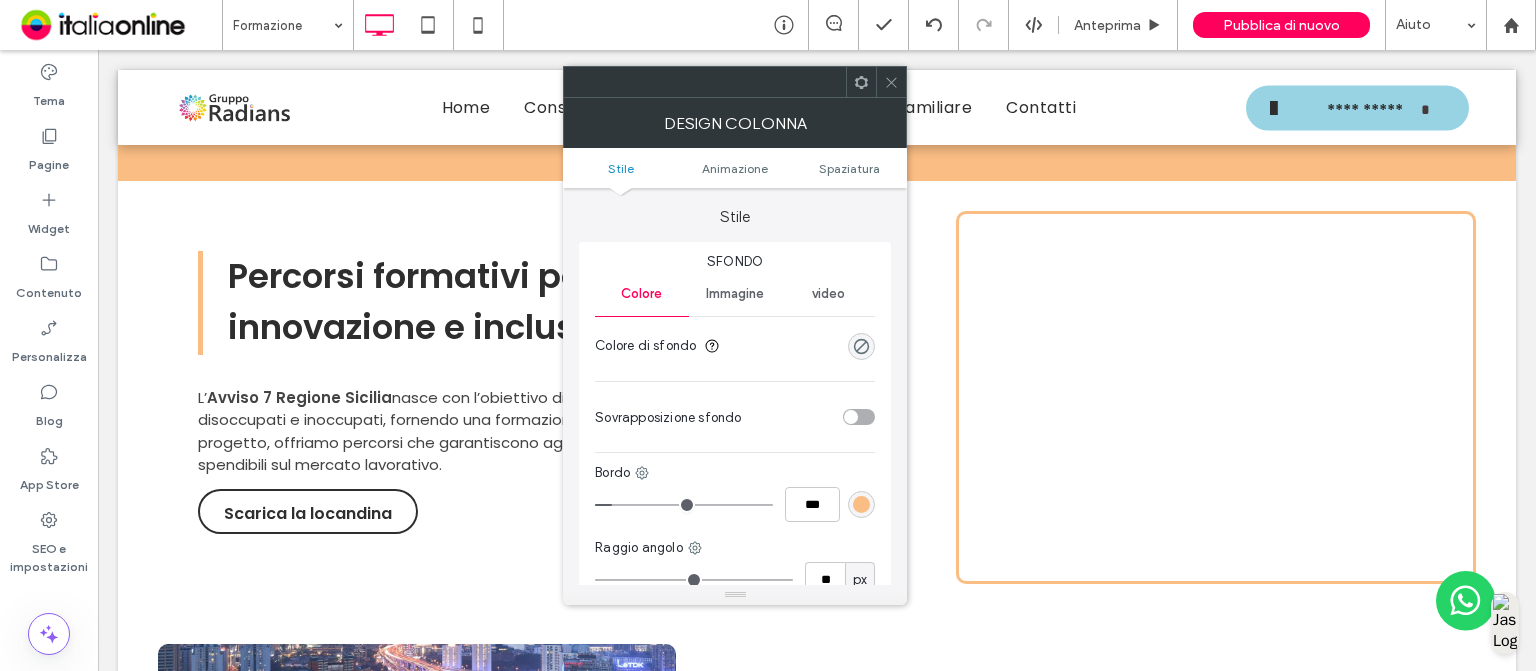 click on "Immagine" at bounding box center [735, 294] 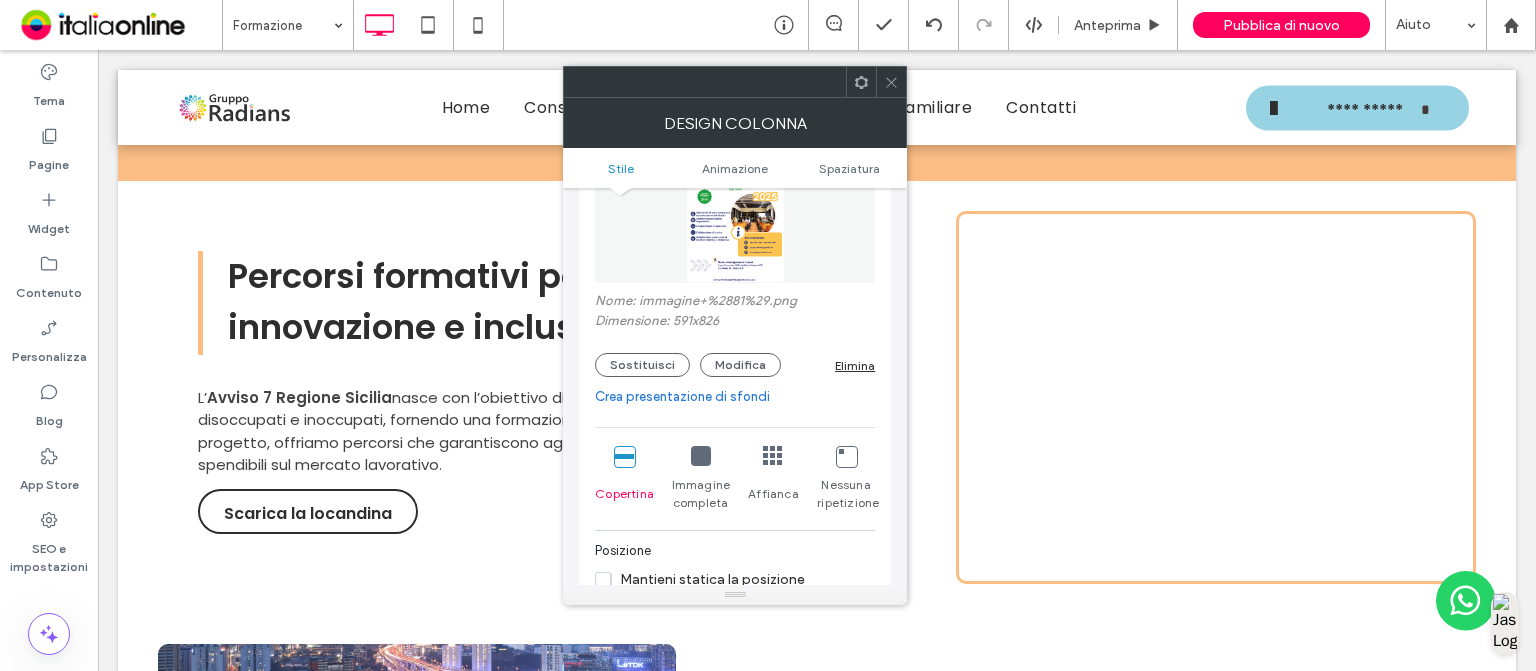 scroll, scrollTop: 196, scrollLeft: 0, axis: vertical 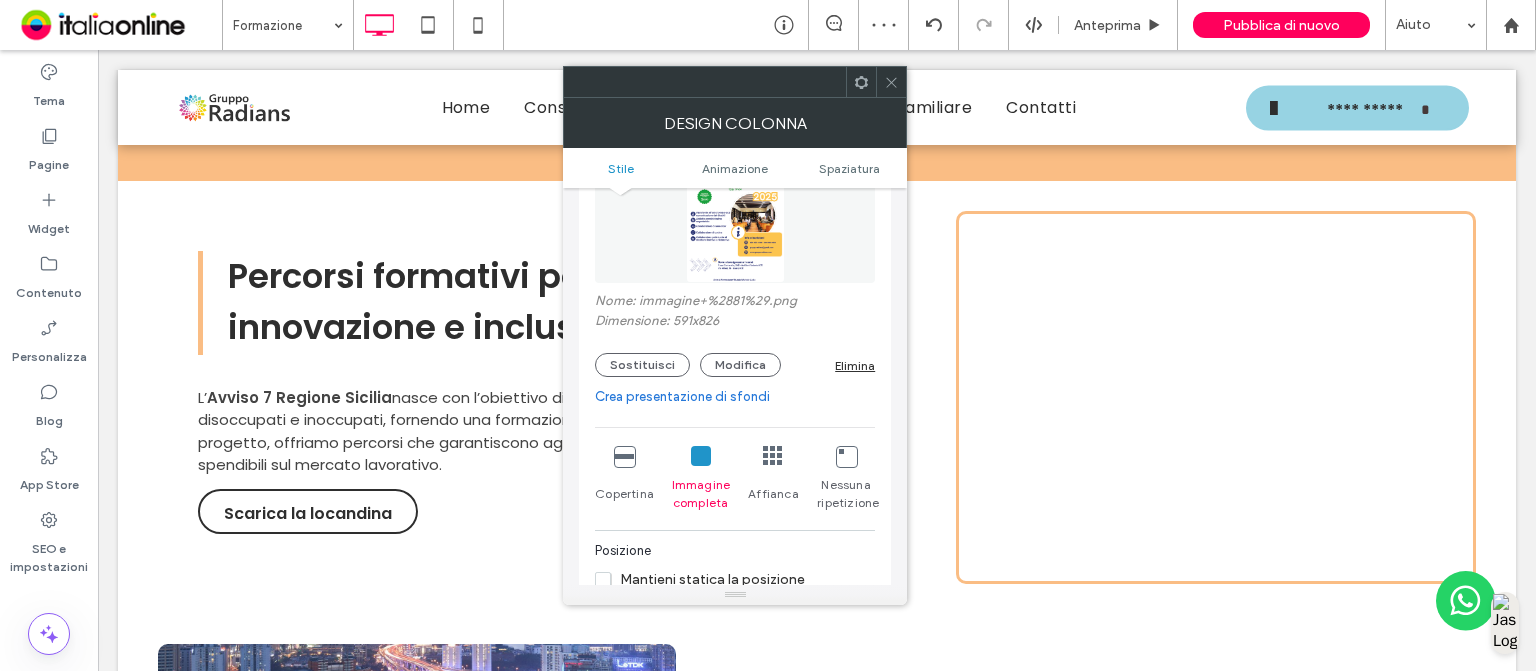 click at bounding box center (891, 82) 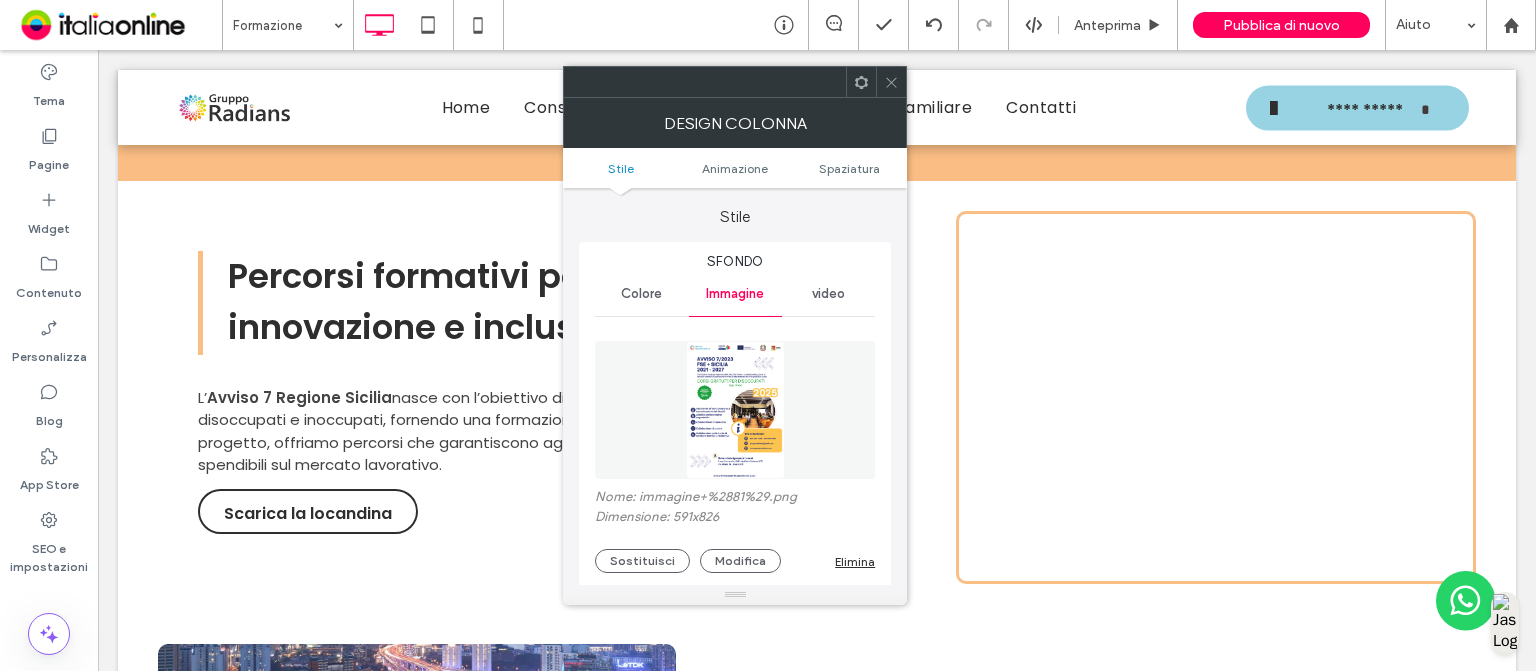 type on "**" 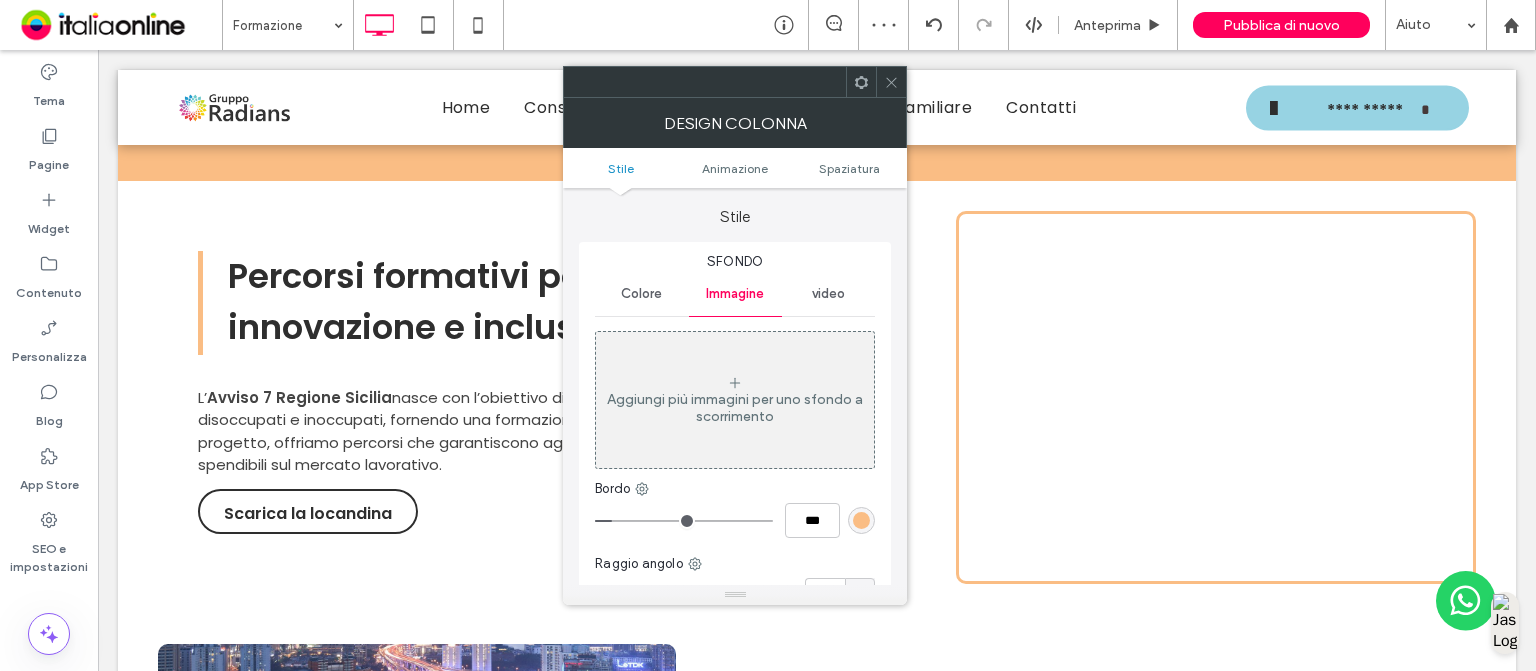 click on "Aggiungi più immagini per uno sfondo a scorrimento" at bounding box center [735, 400] 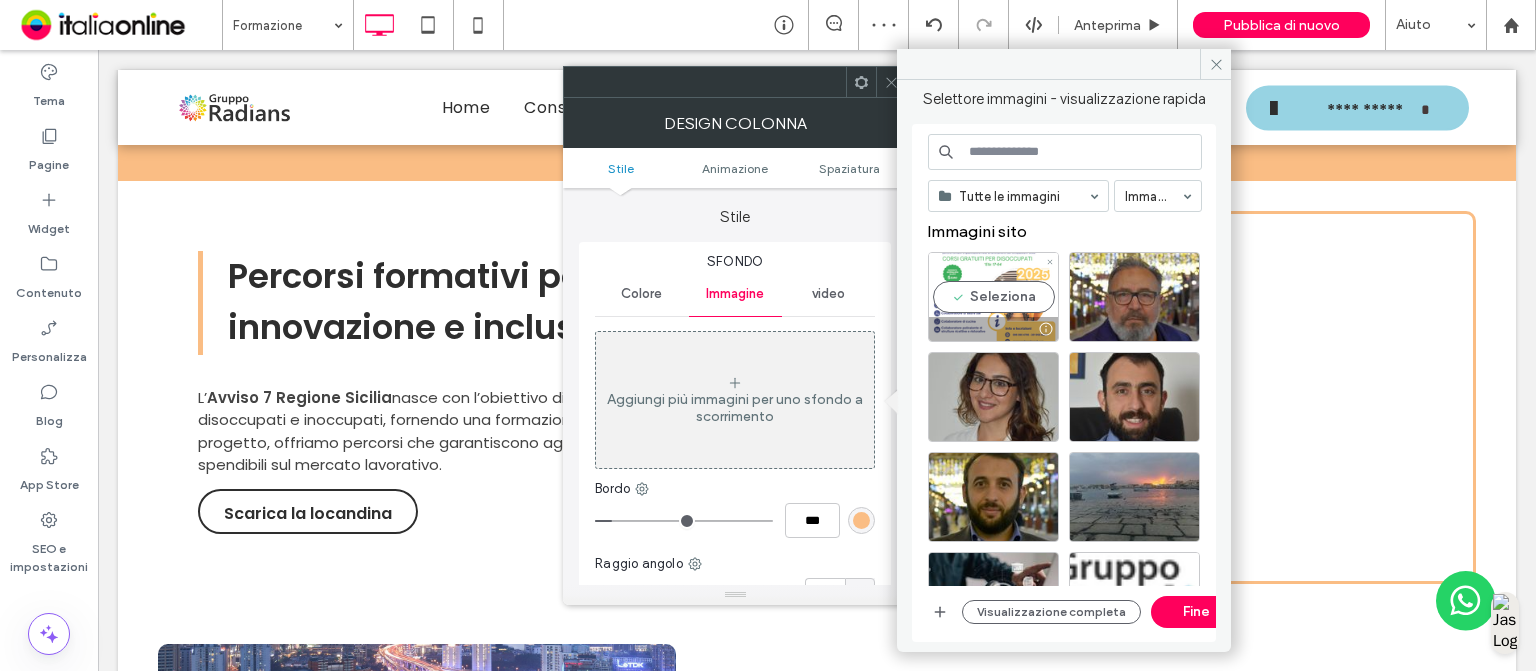 click on "Seleziona" at bounding box center (993, 297) 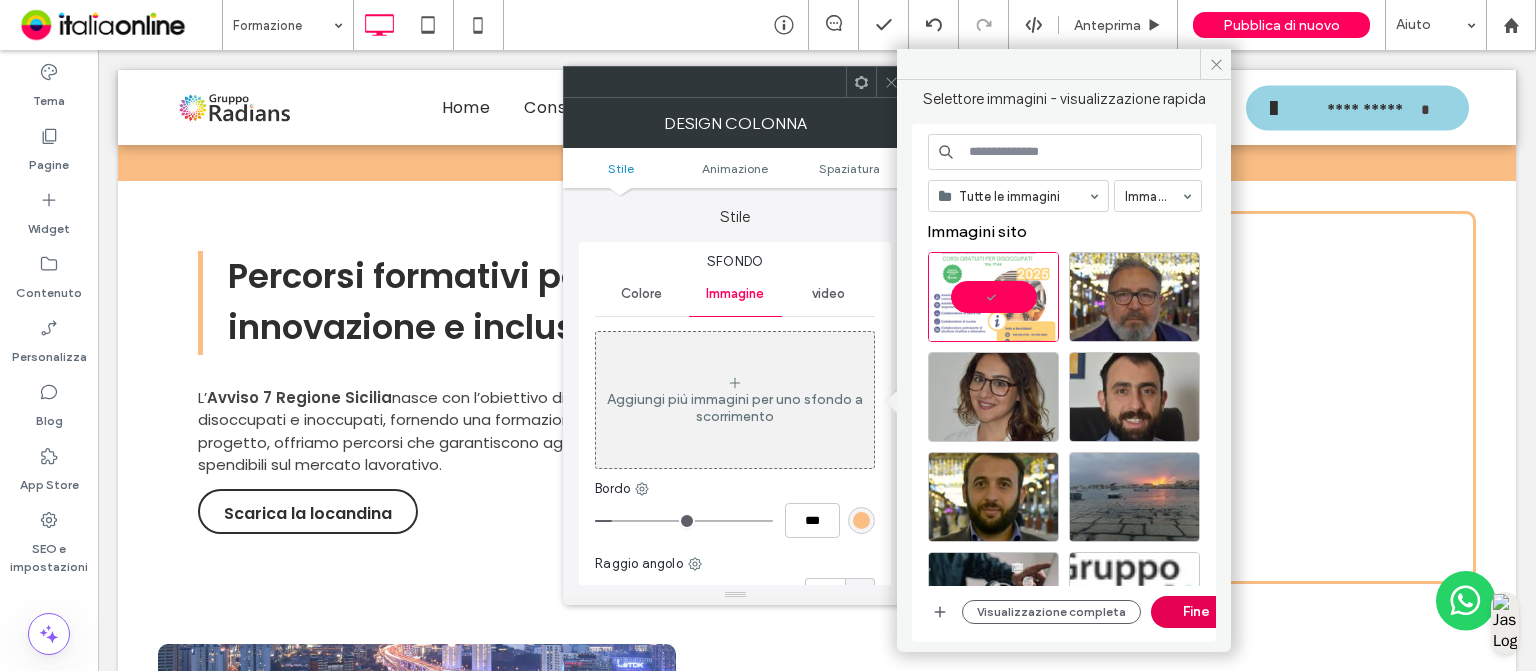 click on "Fine" at bounding box center [1196, 612] 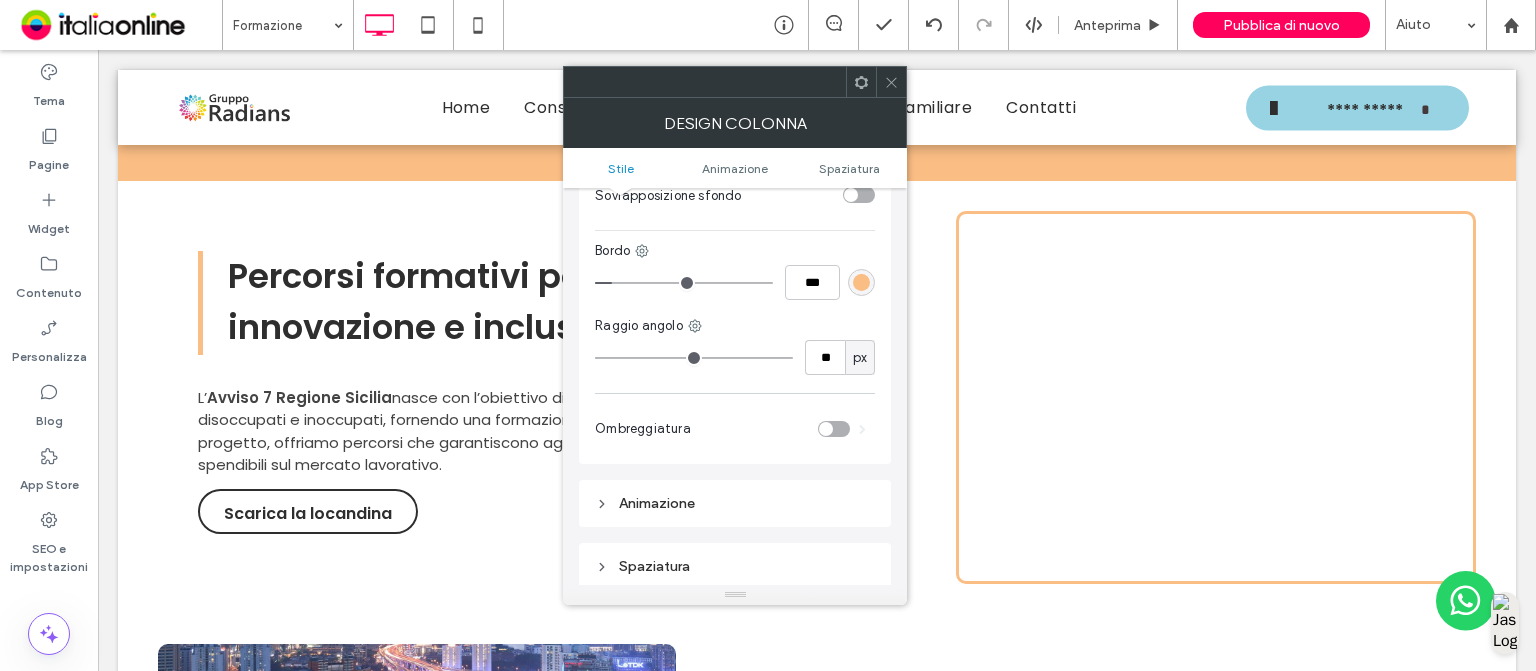 scroll, scrollTop: 724, scrollLeft: 0, axis: vertical 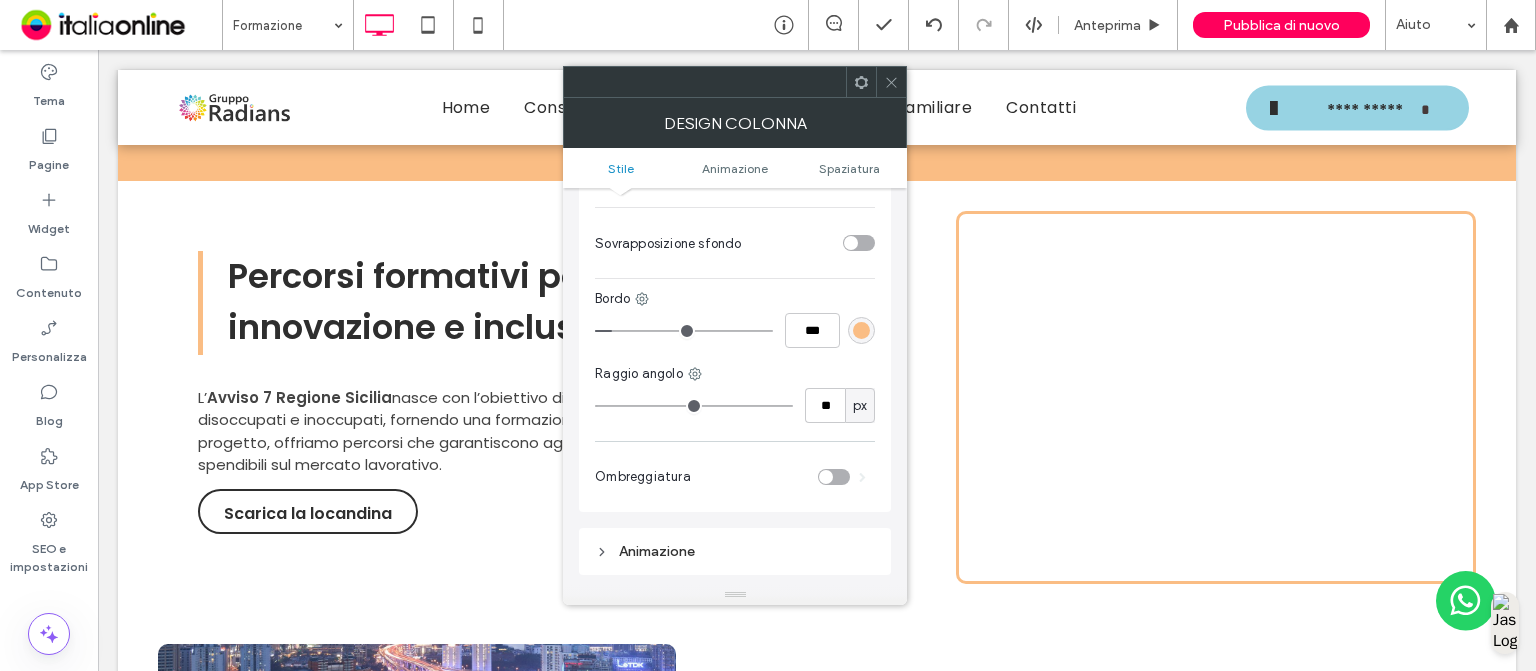 type on "*" 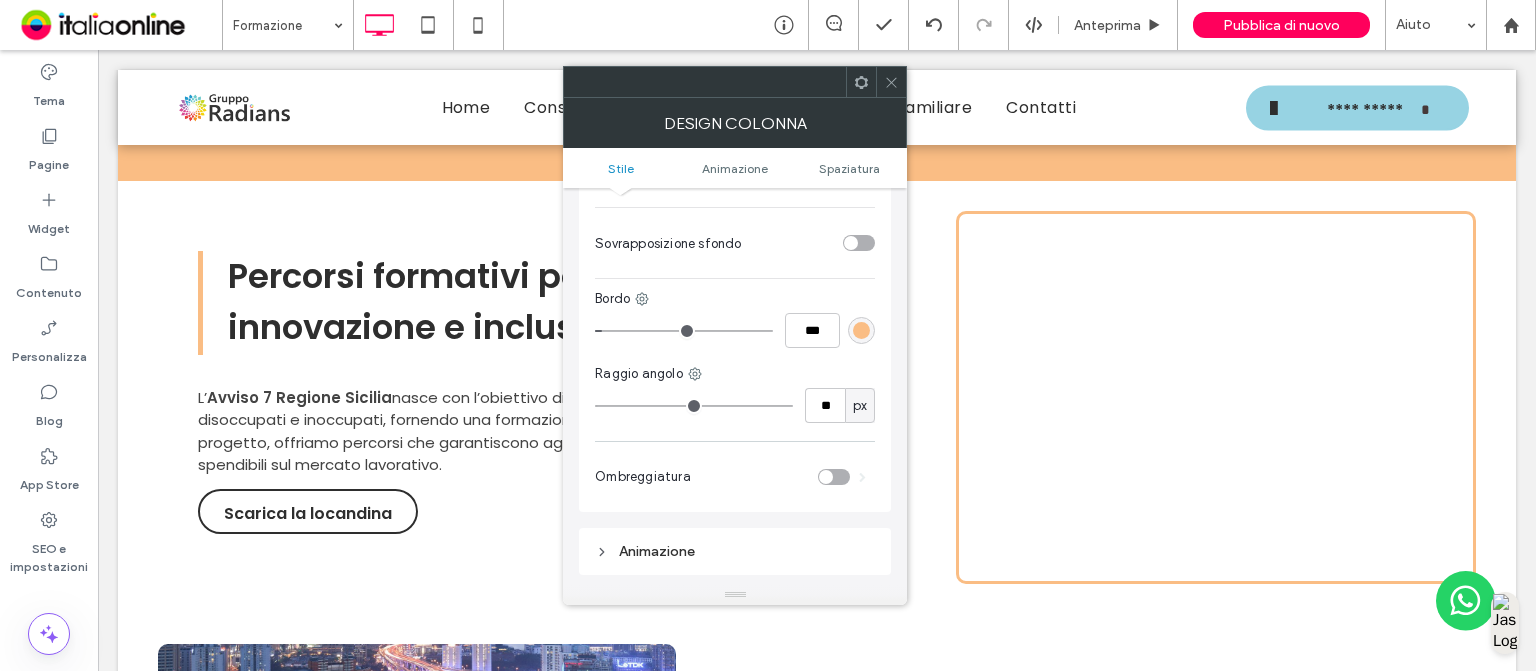 type on "*" 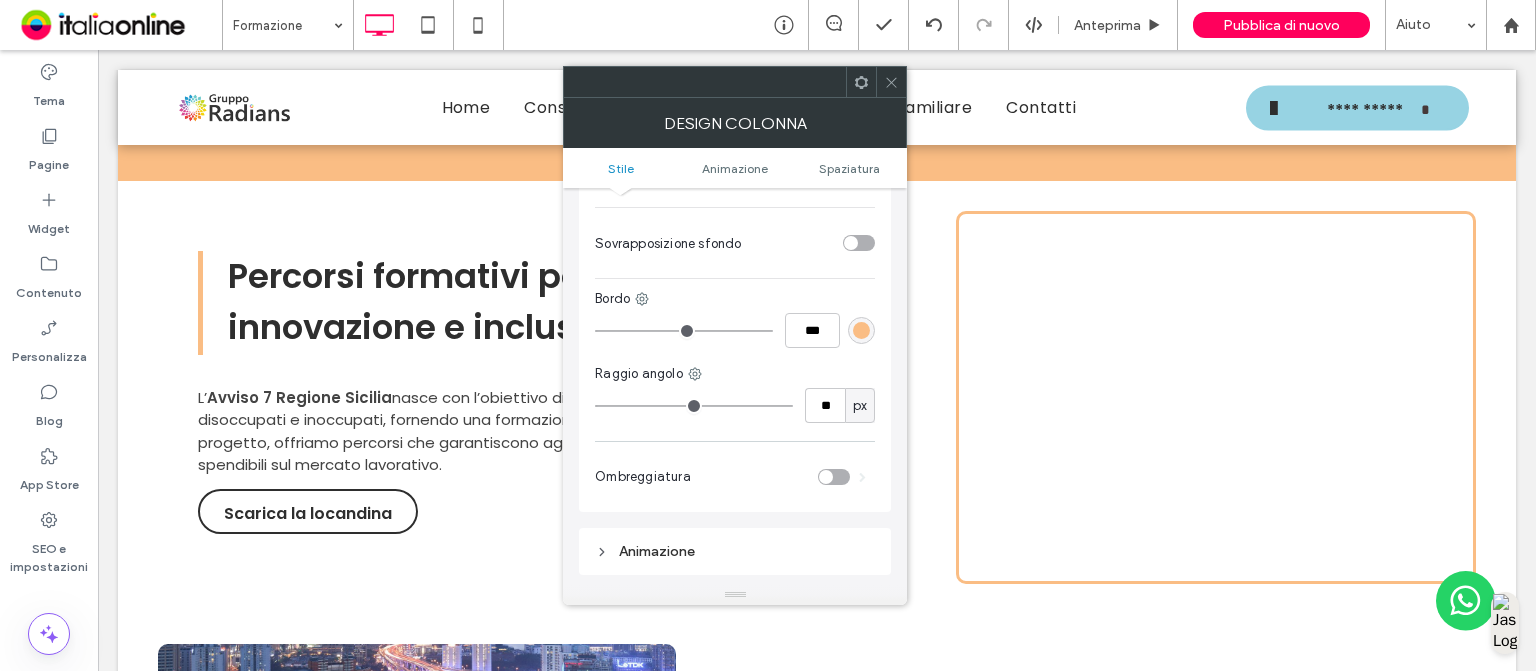 drag, startPoint x: 608, startPoint y: 330, endPoint x: 584, endPoint y: 332, distance: 24.083189 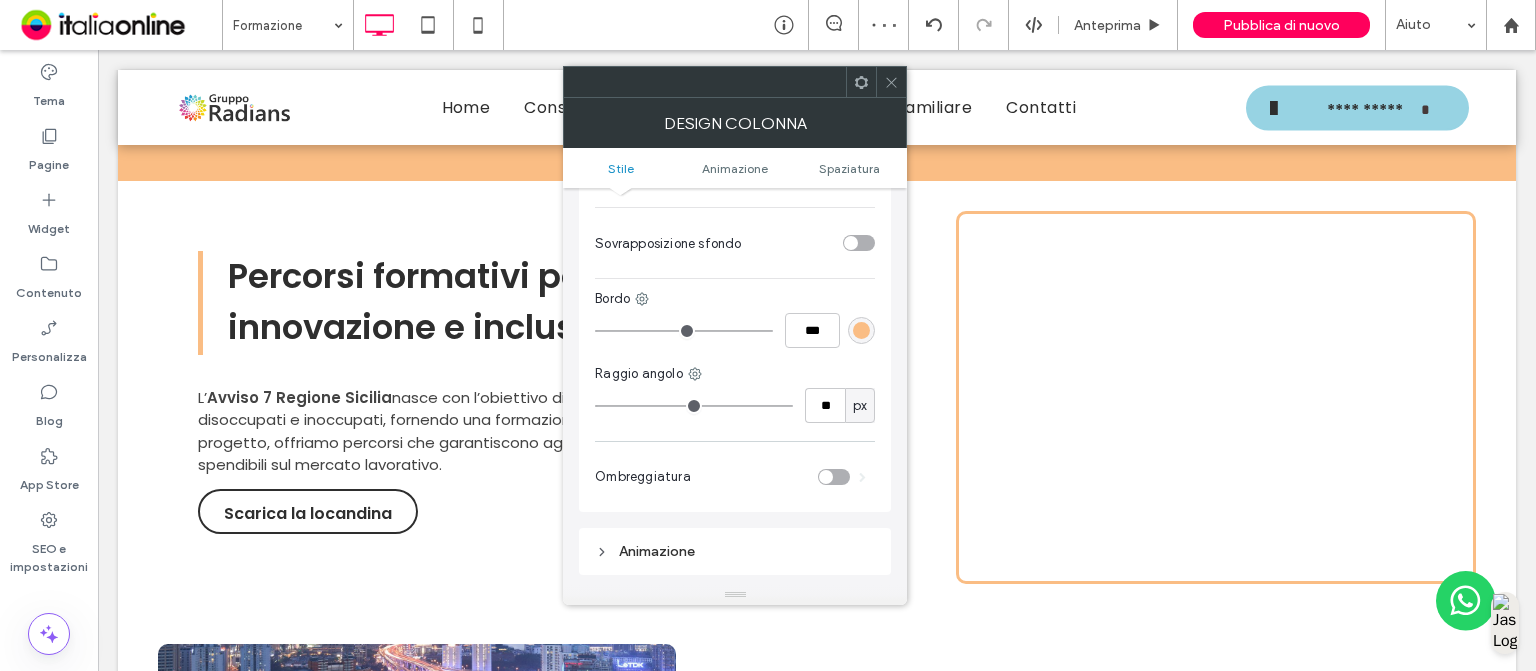 type on "*" 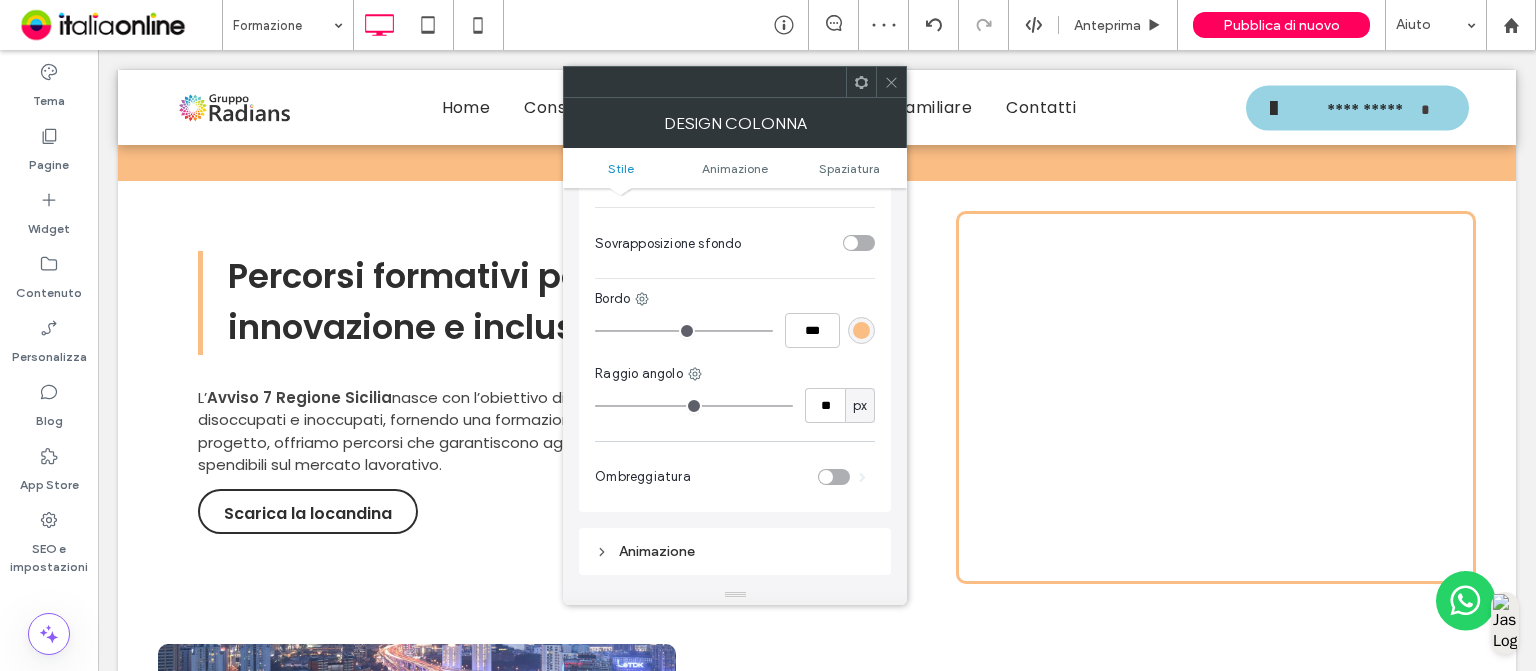 type on "*" 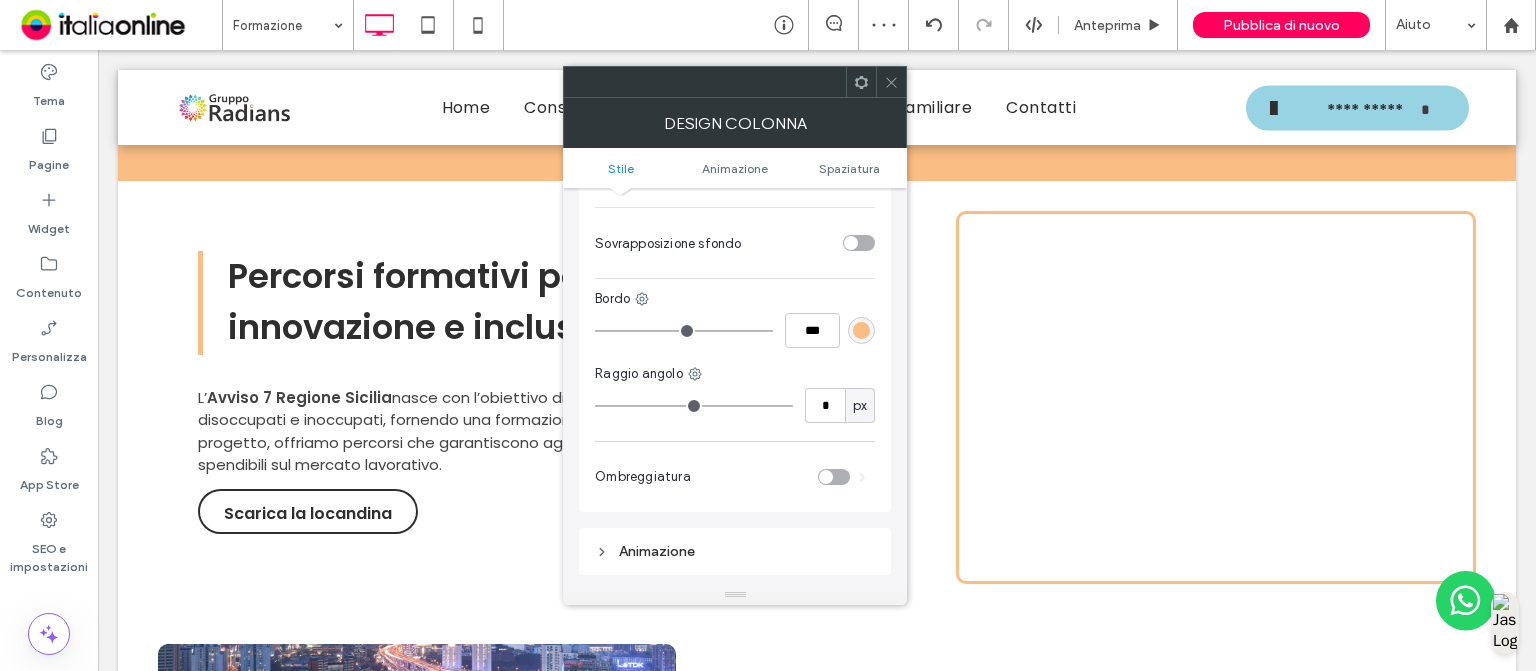 type on "*" 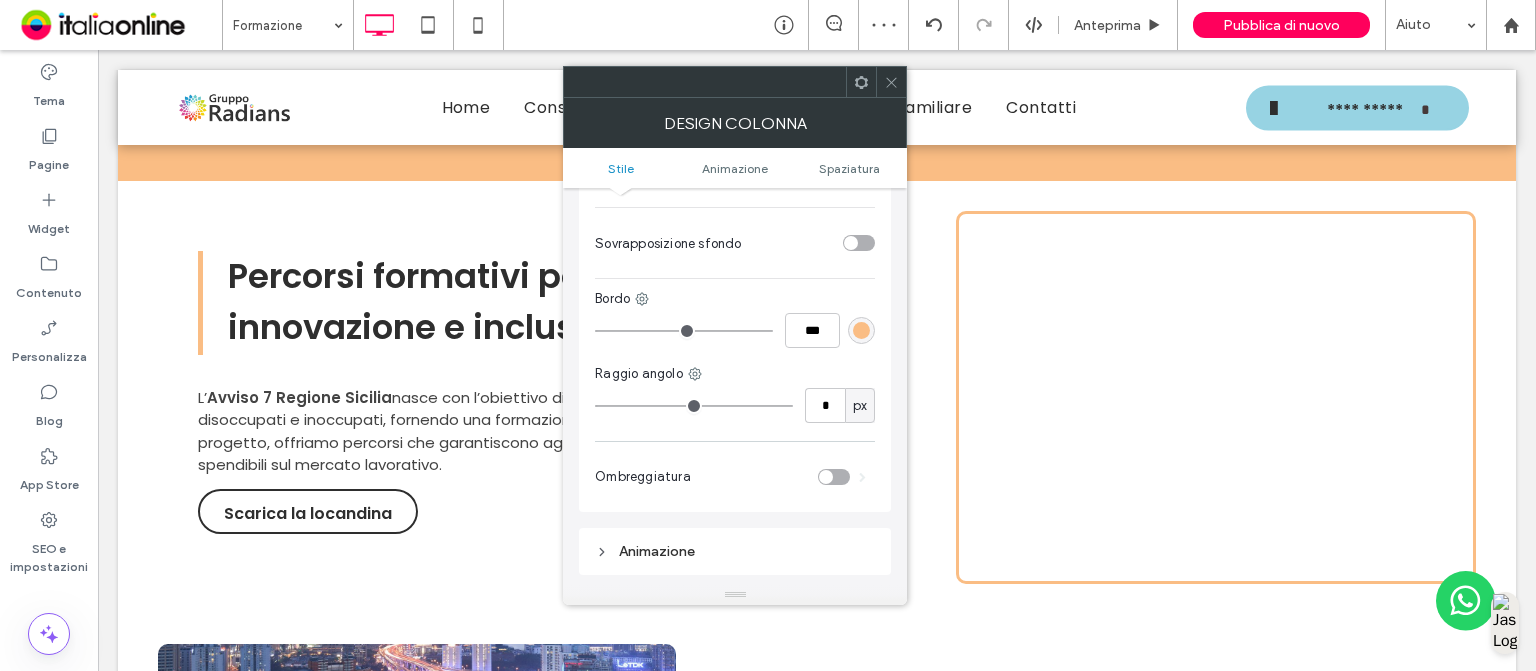drag, startPoint x: 614, startPoint y: 411, endPoint x: 579, endPoint y: 412, distance: 35.014282 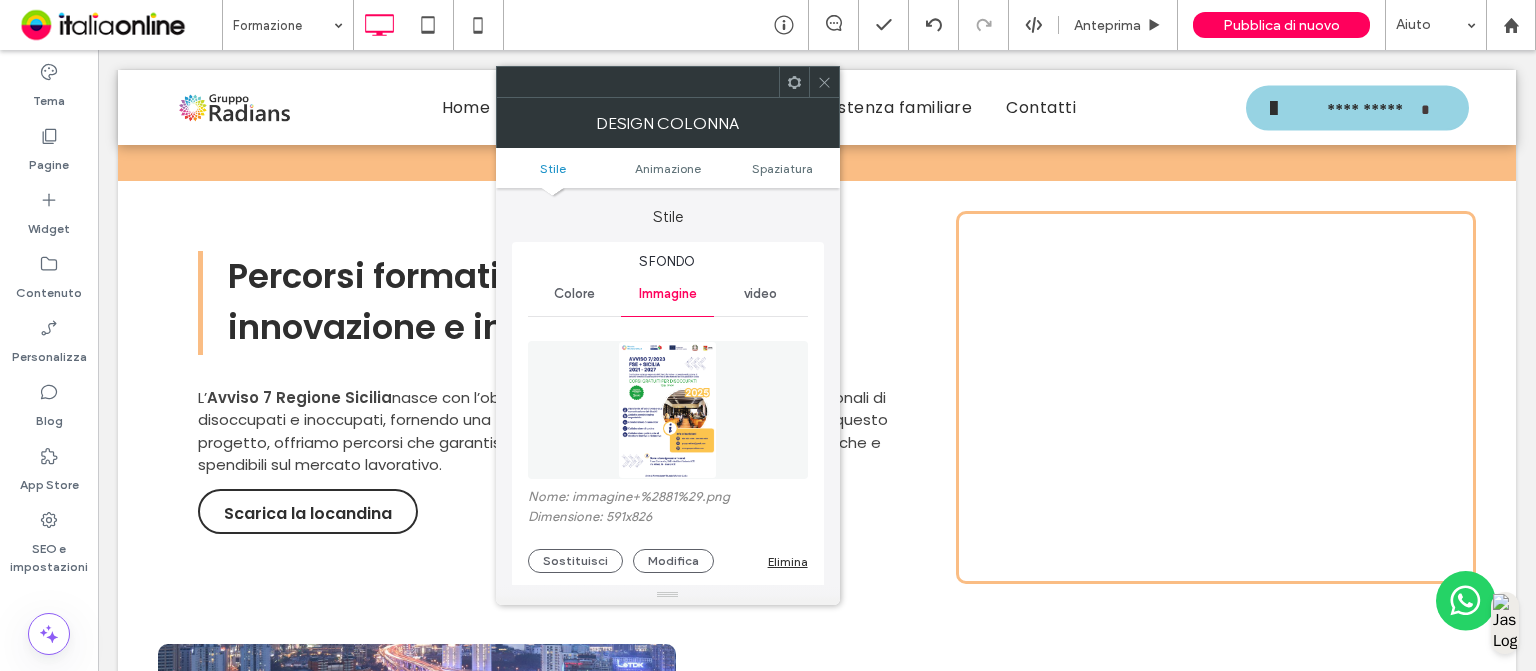 click 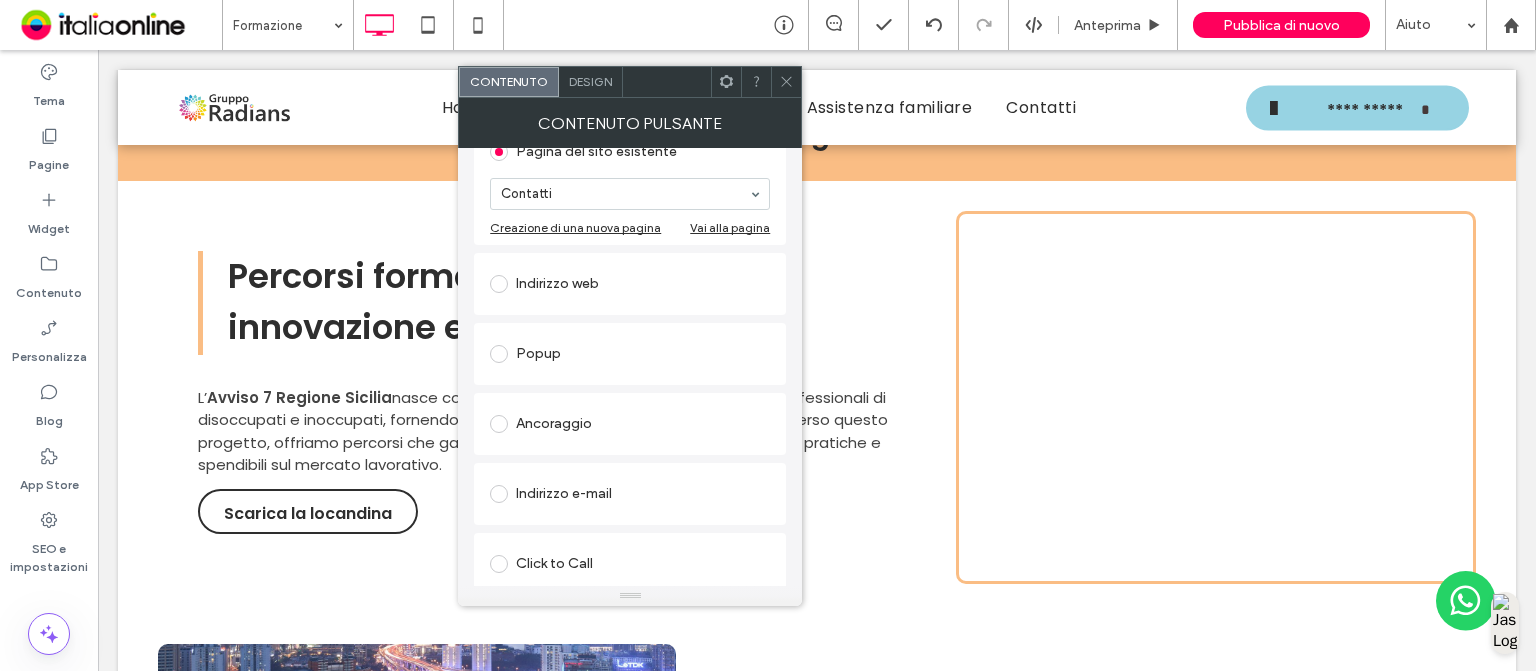 scroll, scrollTop: 333, scrollLeft: 0, axis: vertical 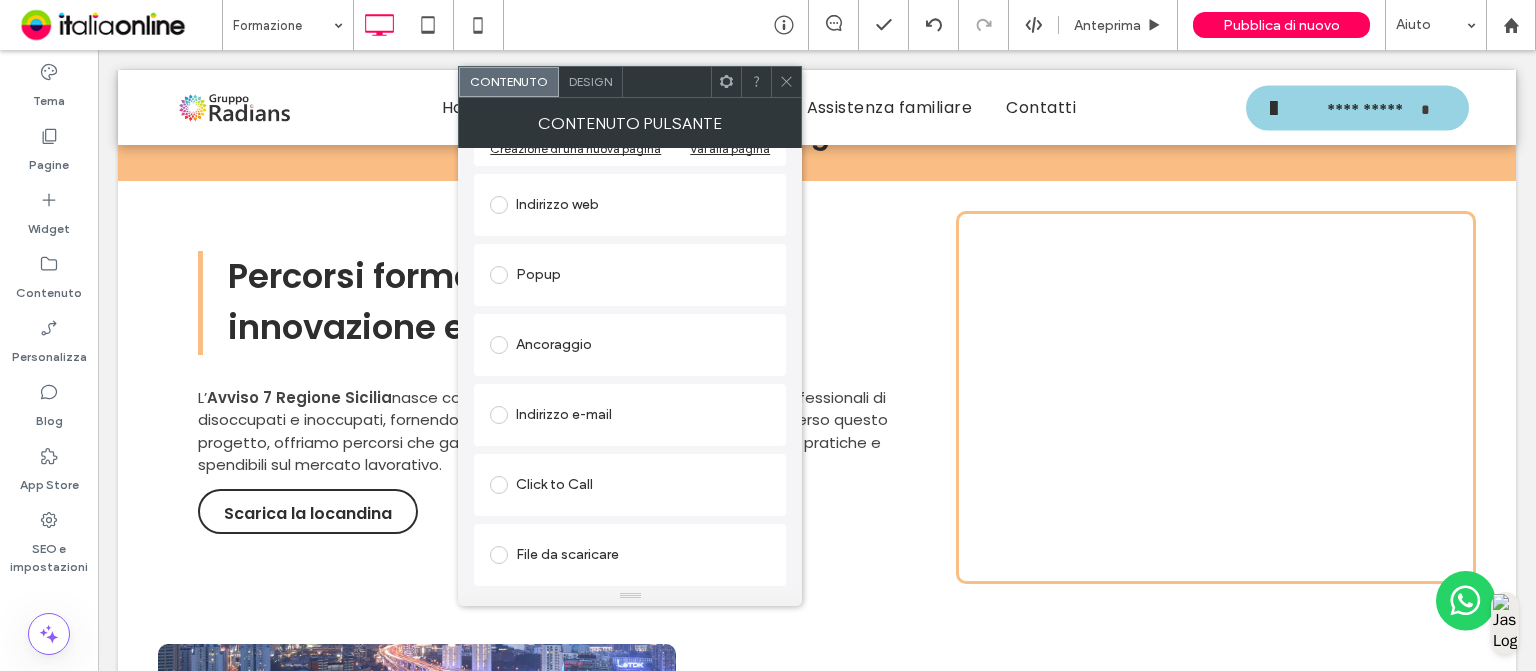 click on "File da scaricare" at bounding box center [630, 555] 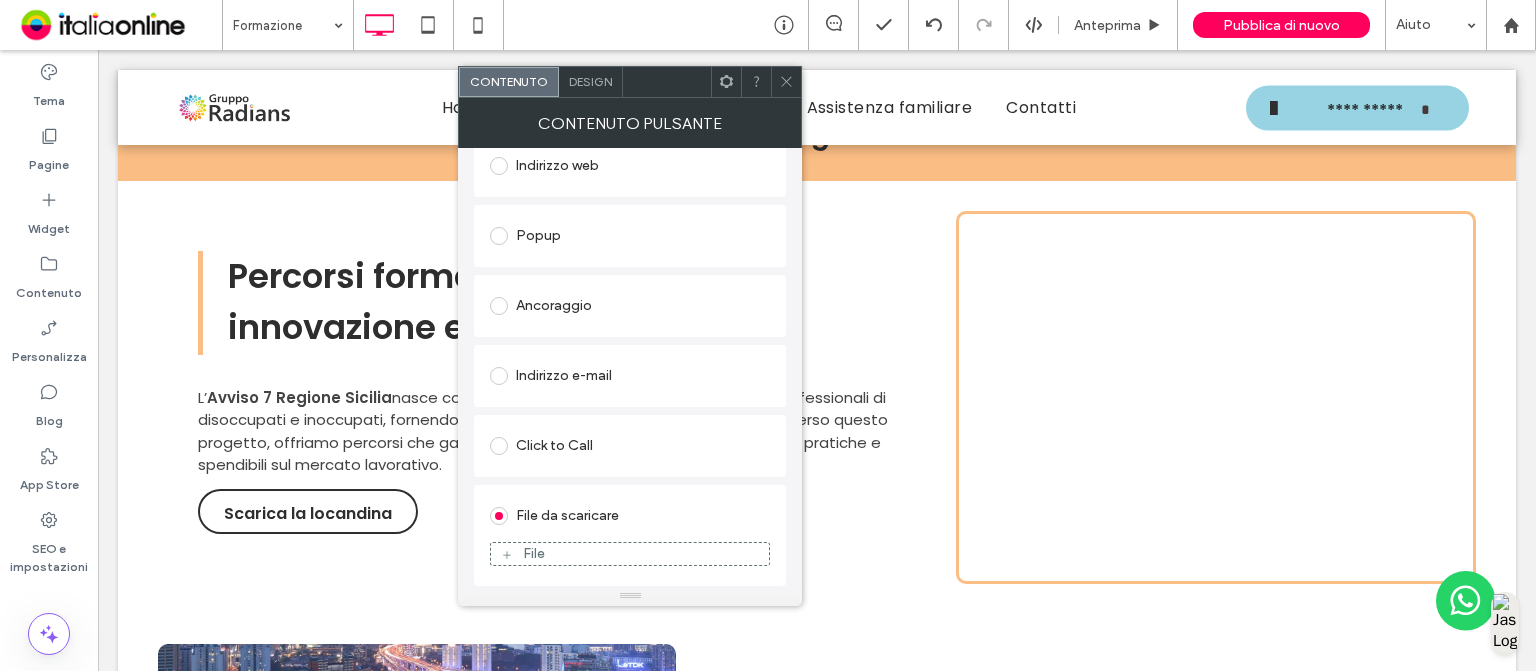 scroll, scrollTop: 312, scrollLeft: 0, axis: vertical 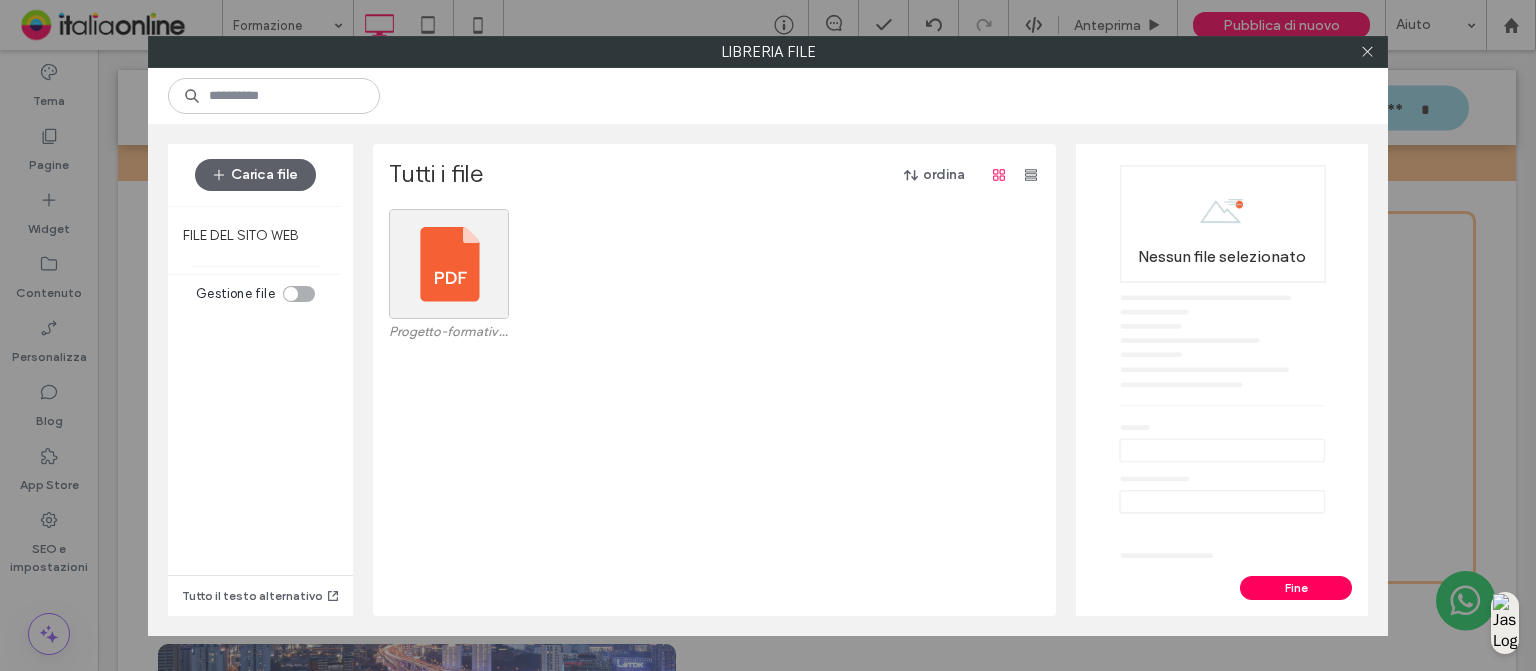 click on "Nessun file selezionato" at bounding box center (1222, 360) 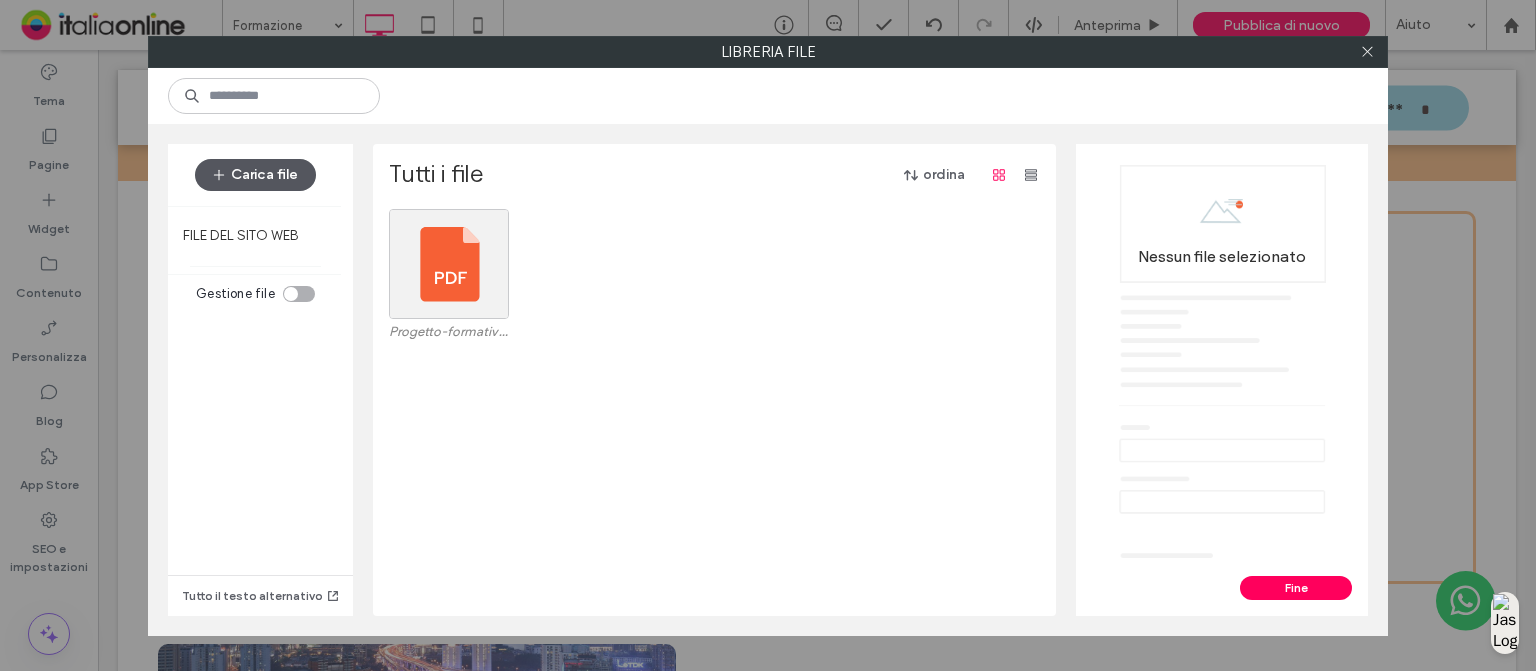 click on "Carica file" at bounding box center (255, 175) 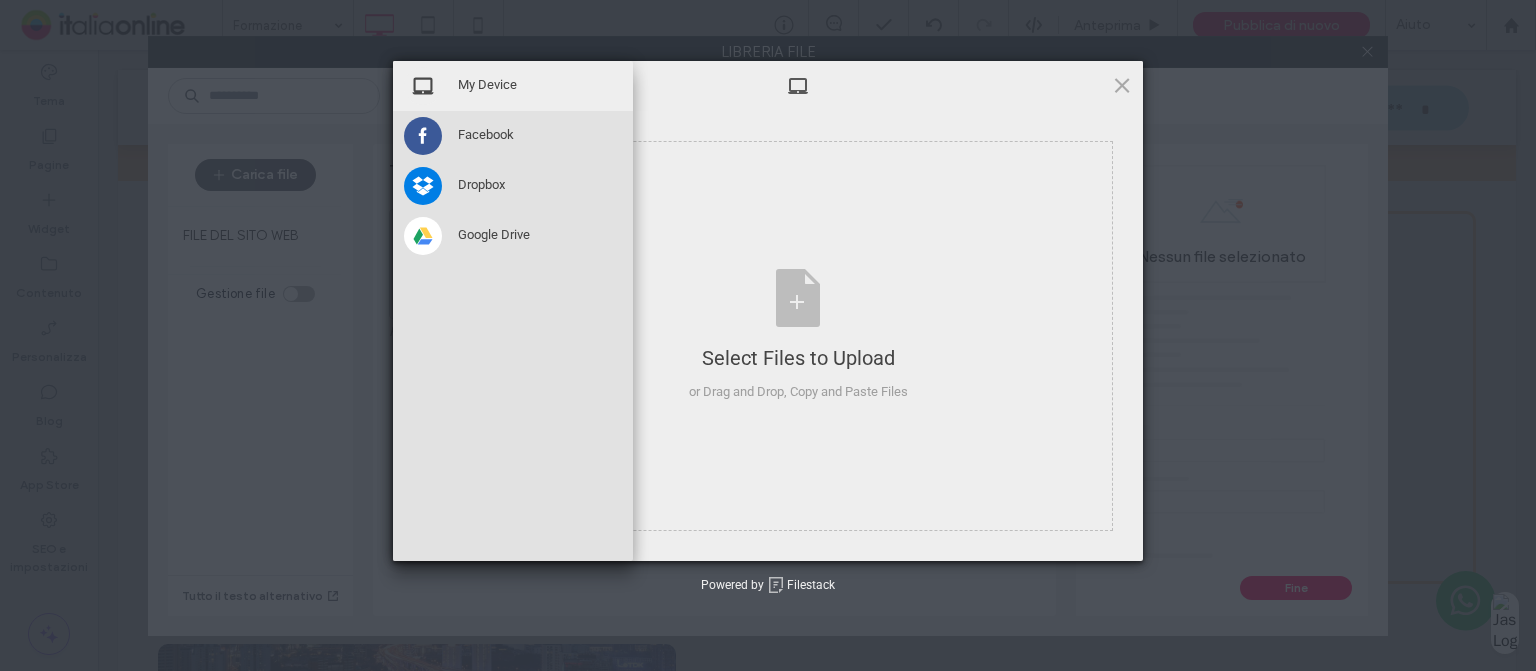 click on "My Device           Facebook           Dropbox           Google Drive" at bounding box center [513, 311] 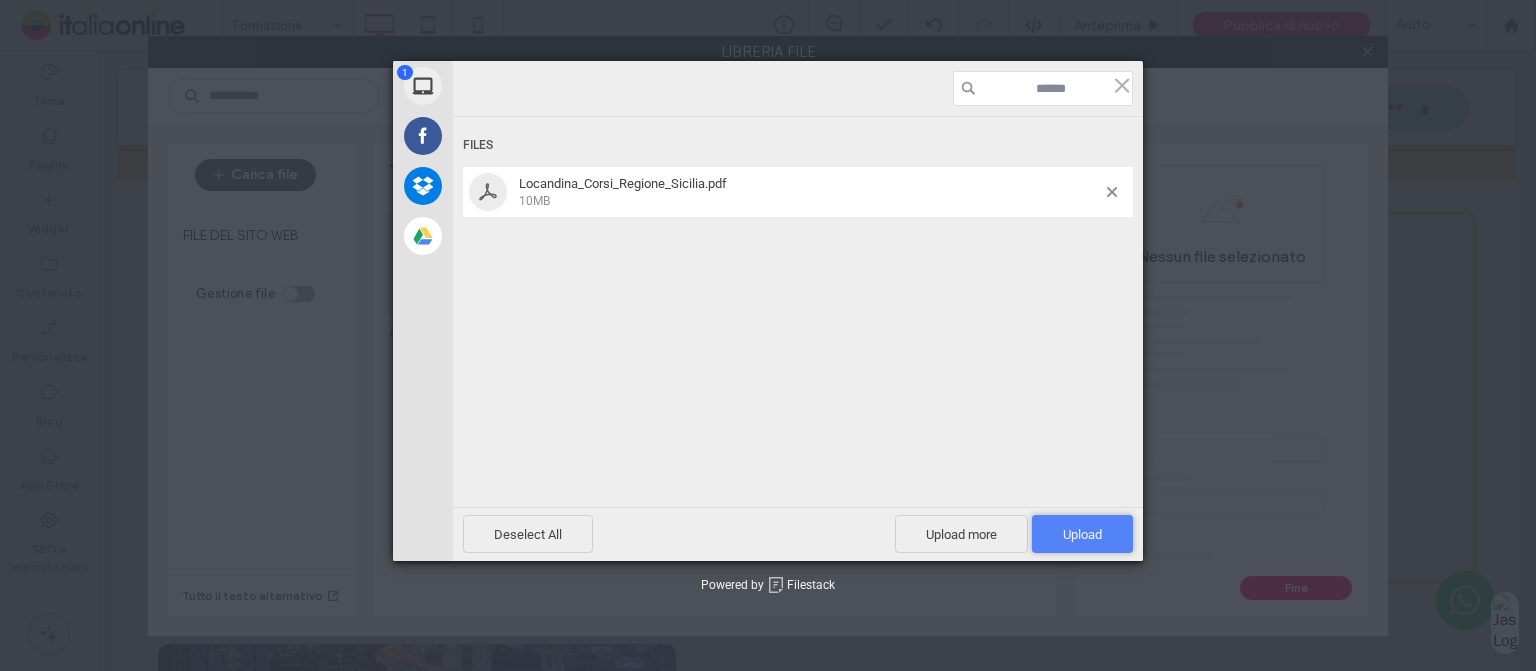 click on "Upload
1" at bounding box center (1082, 534) 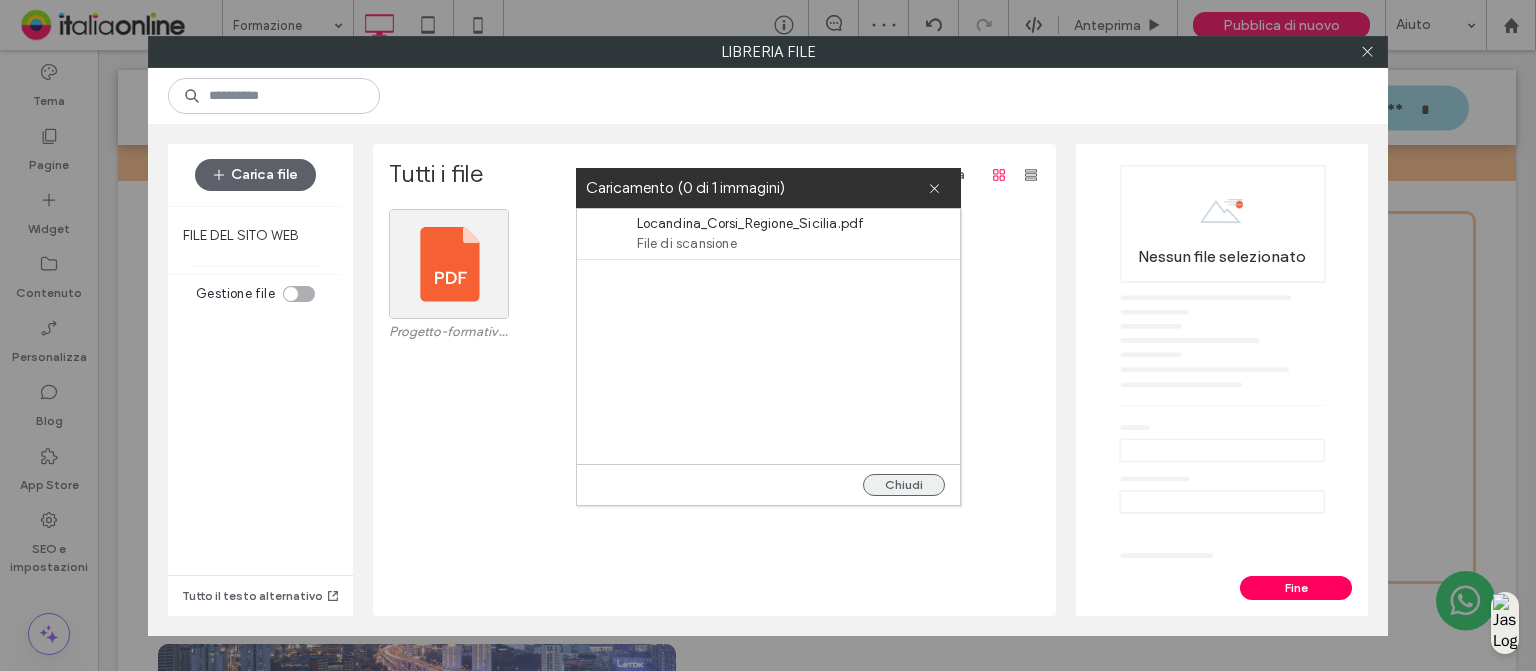 click on "Chiudi" at bounding box center (904, 485) 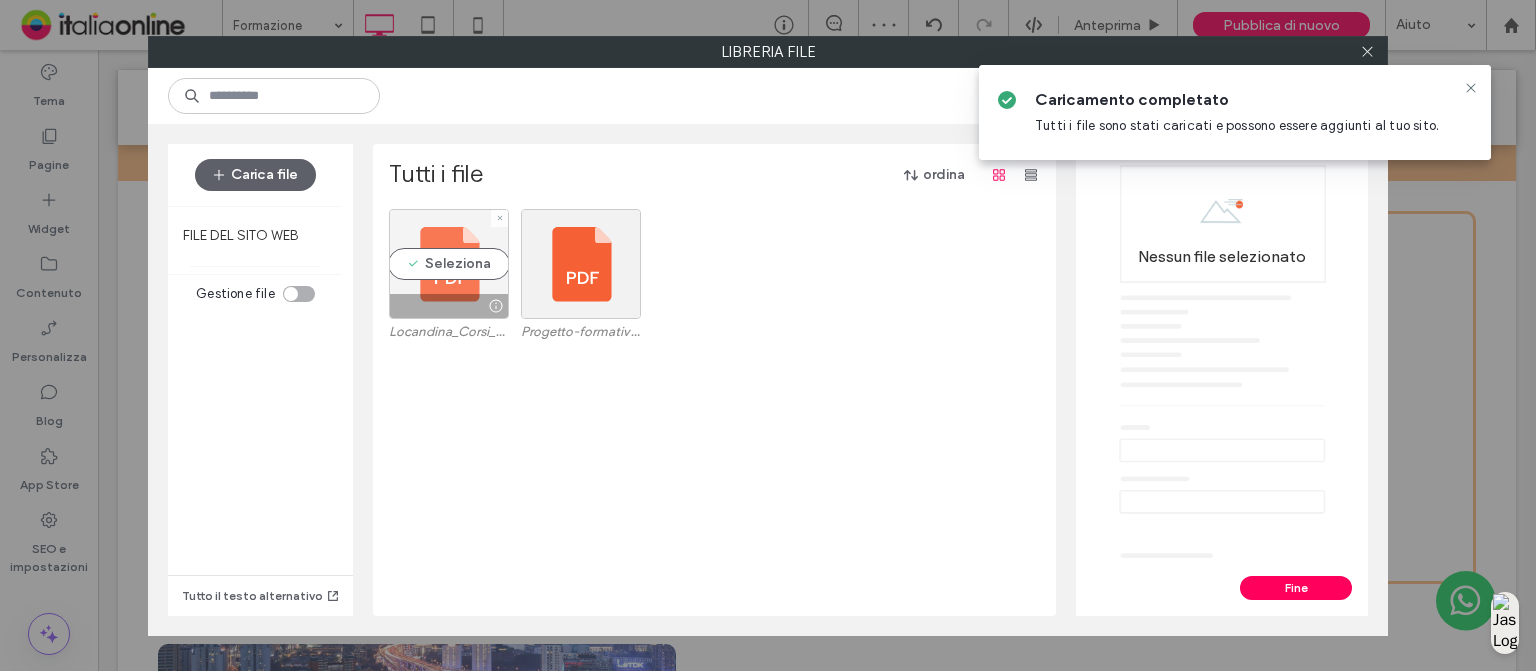 click on "Seleziona" at bounding box center [449, 264] 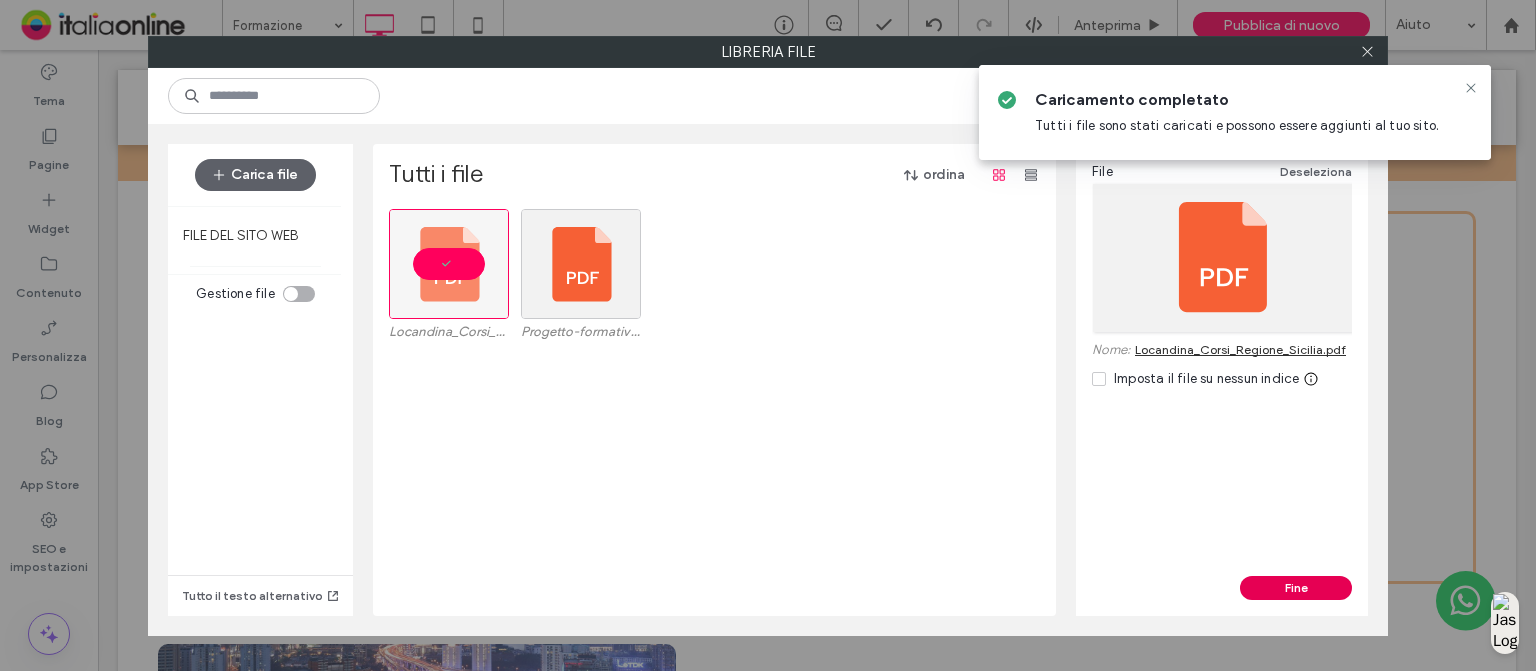 click on "Fine" at bounding box center [1296, 588] 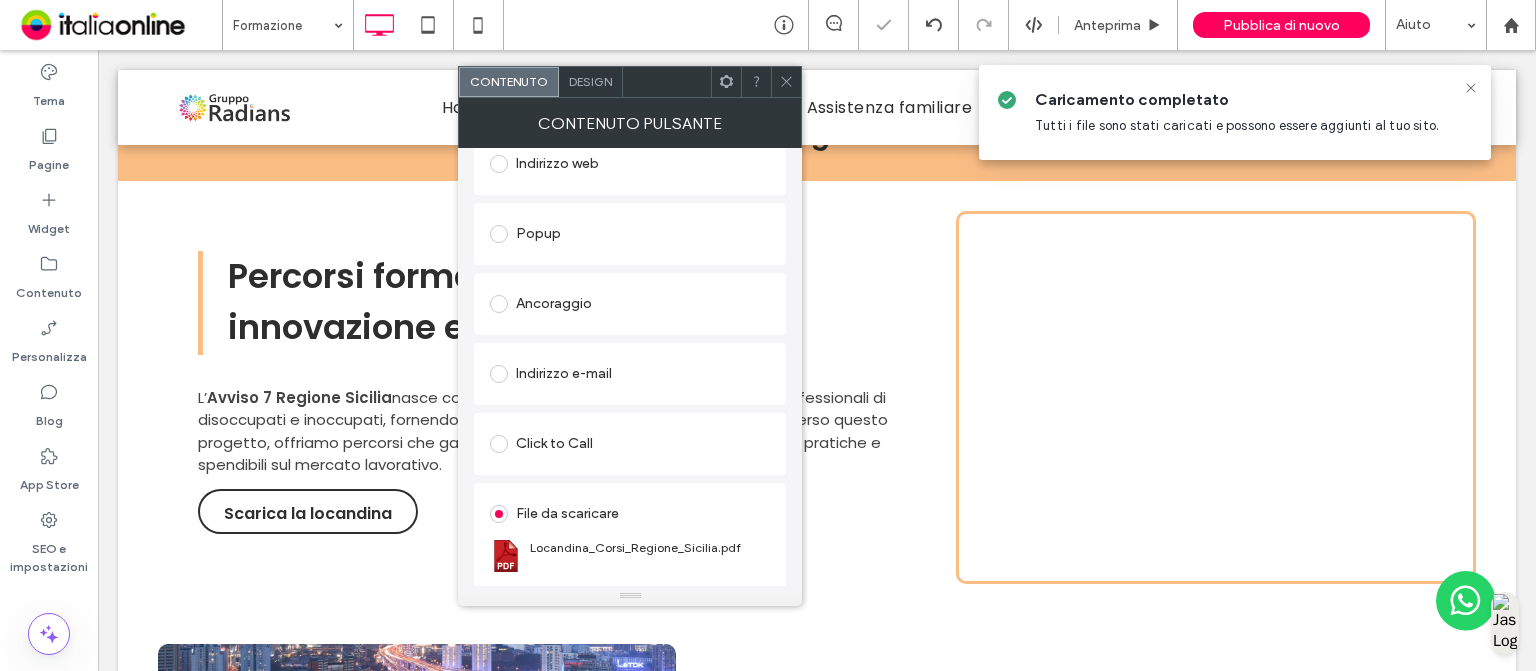scroll, scrollTop: 252, scrollLeft: 0, axis: vertical 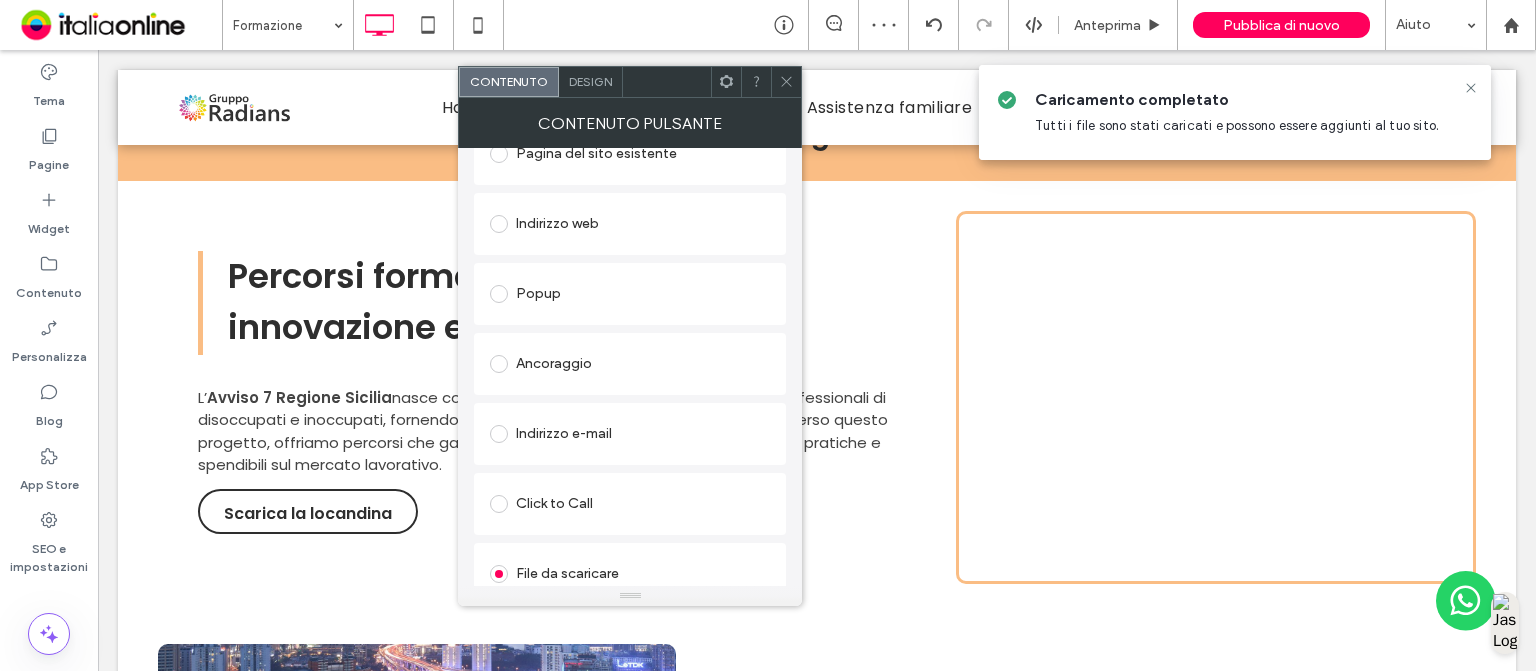 click 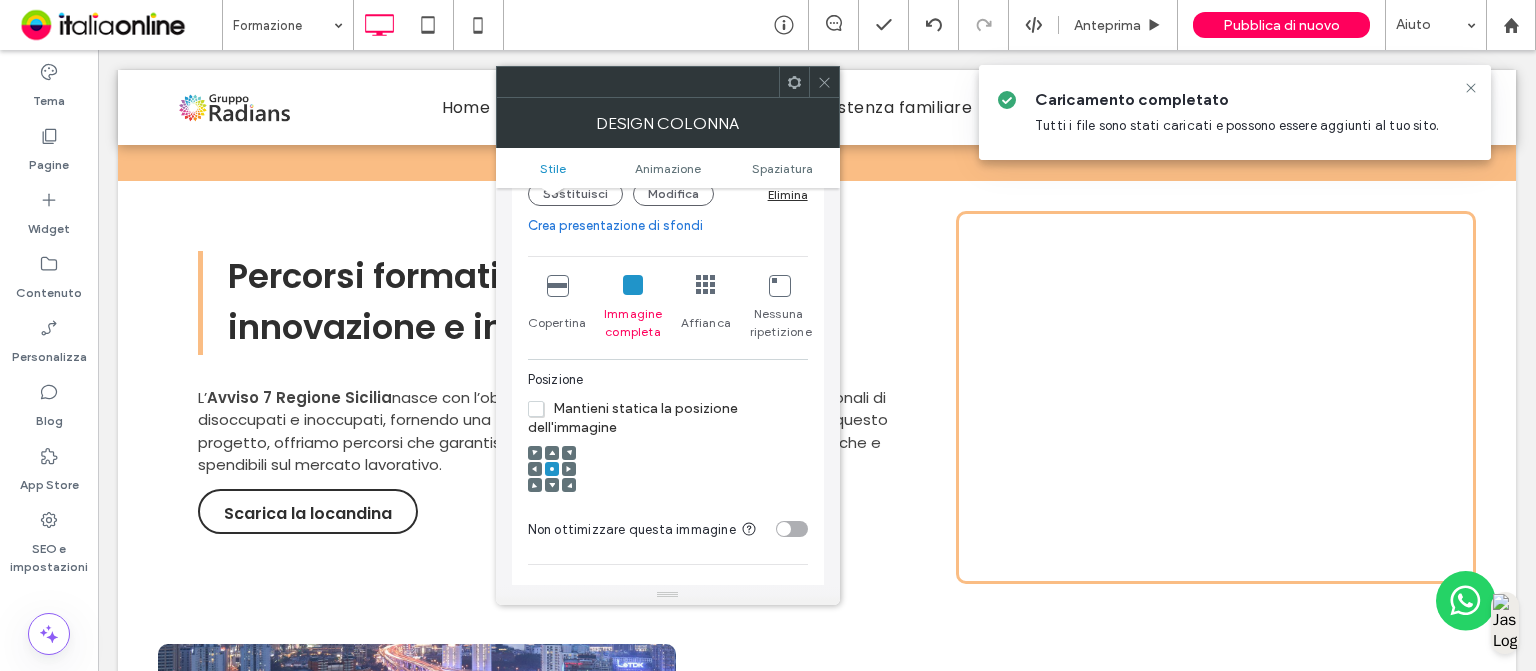scroll, scrollTop: 368, scrollLeft: 0, axis: vertical 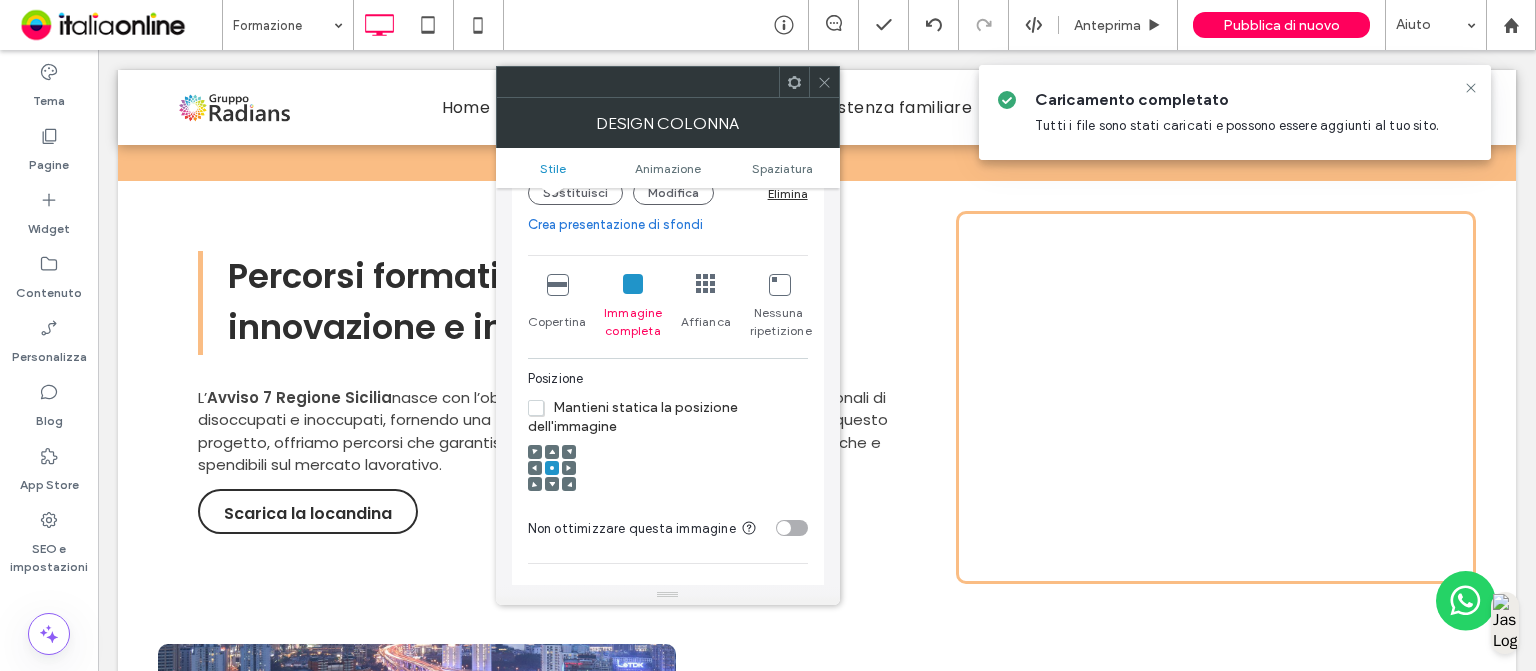 click at bounding box center (535, 468) 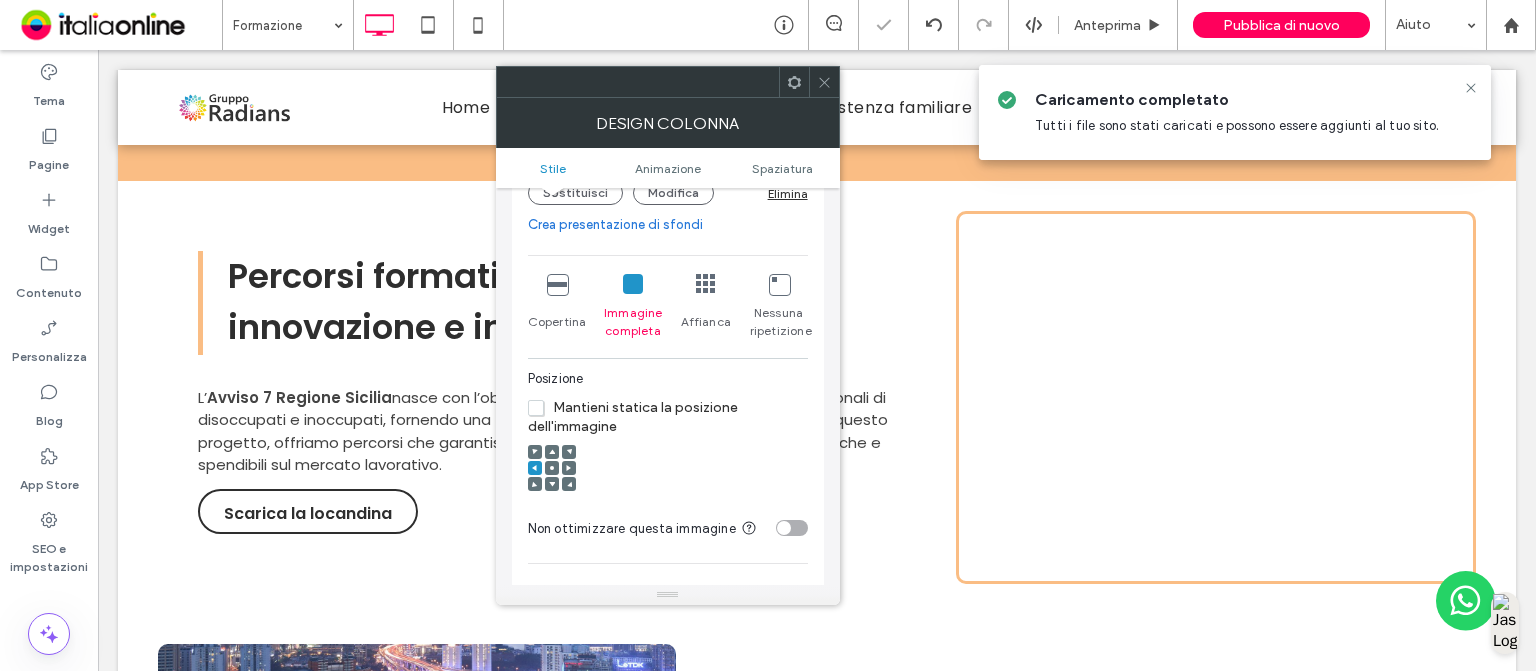click 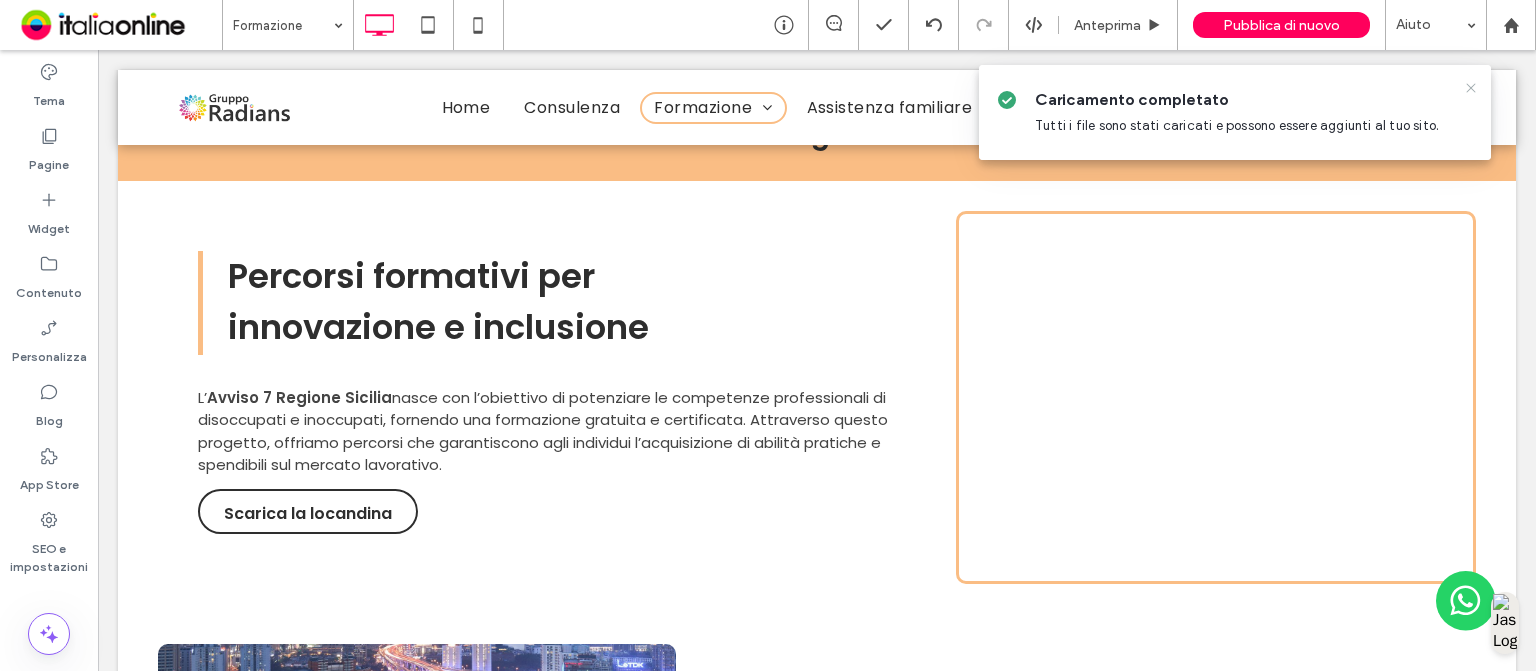 click 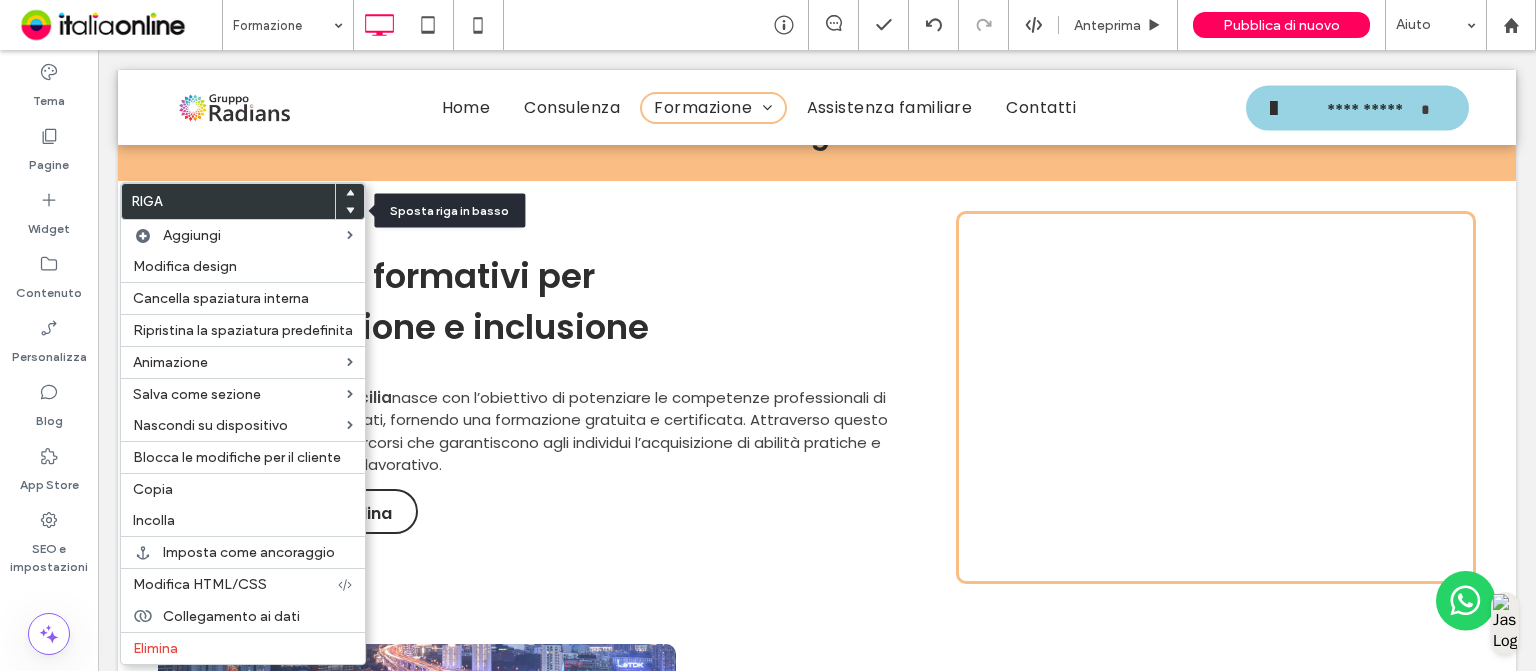 click 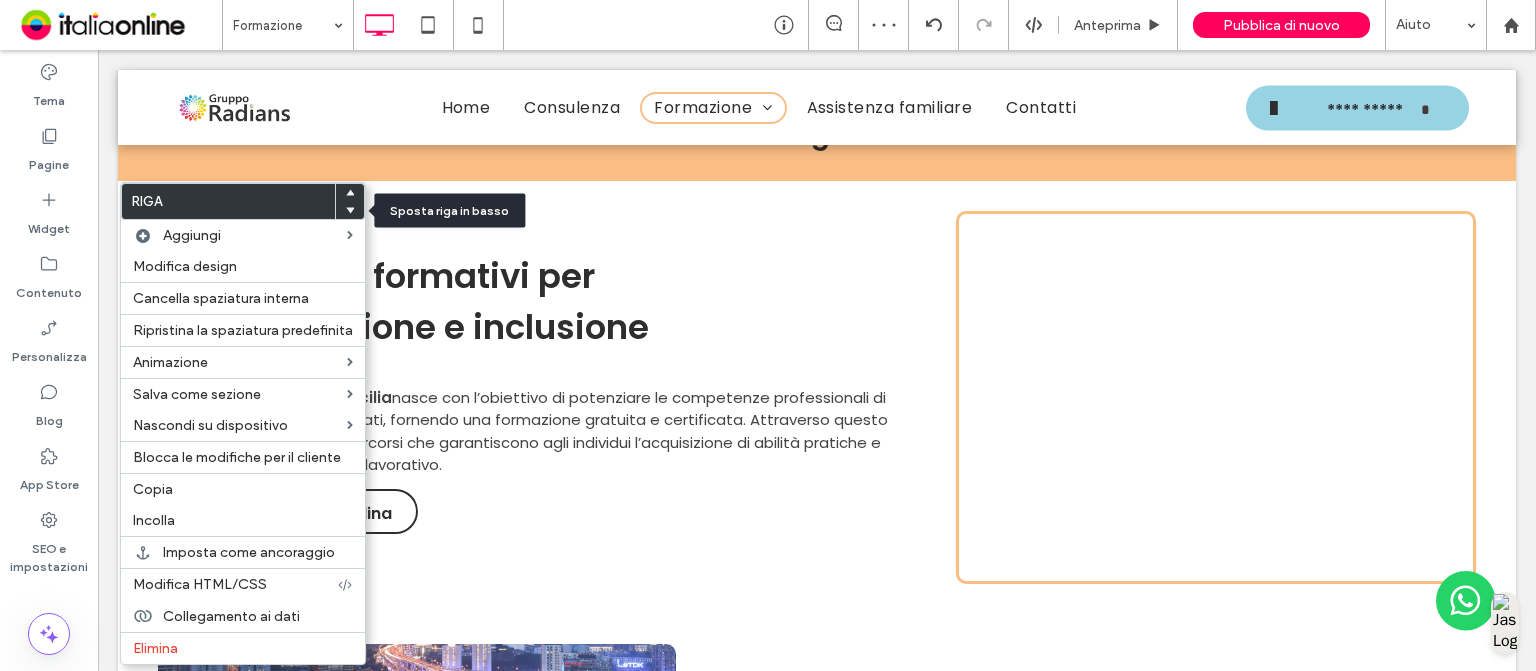click 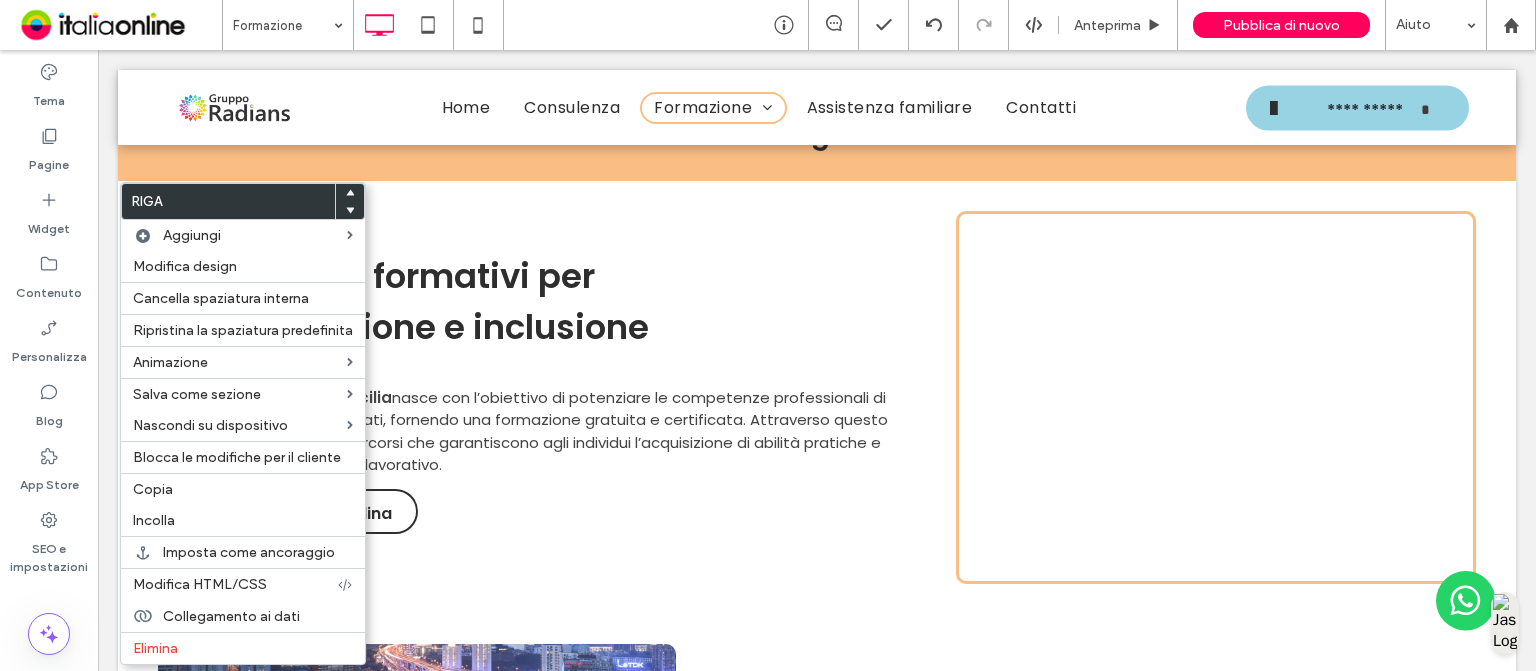 click 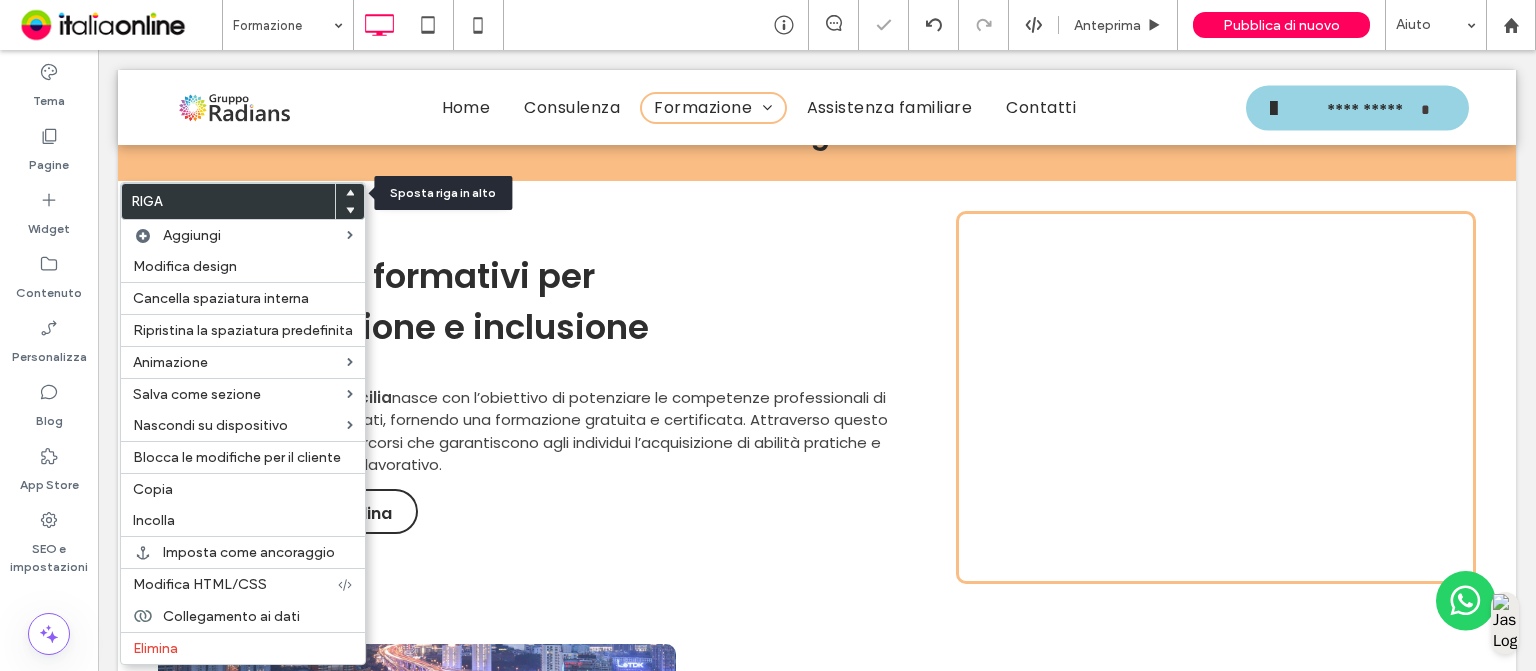 click 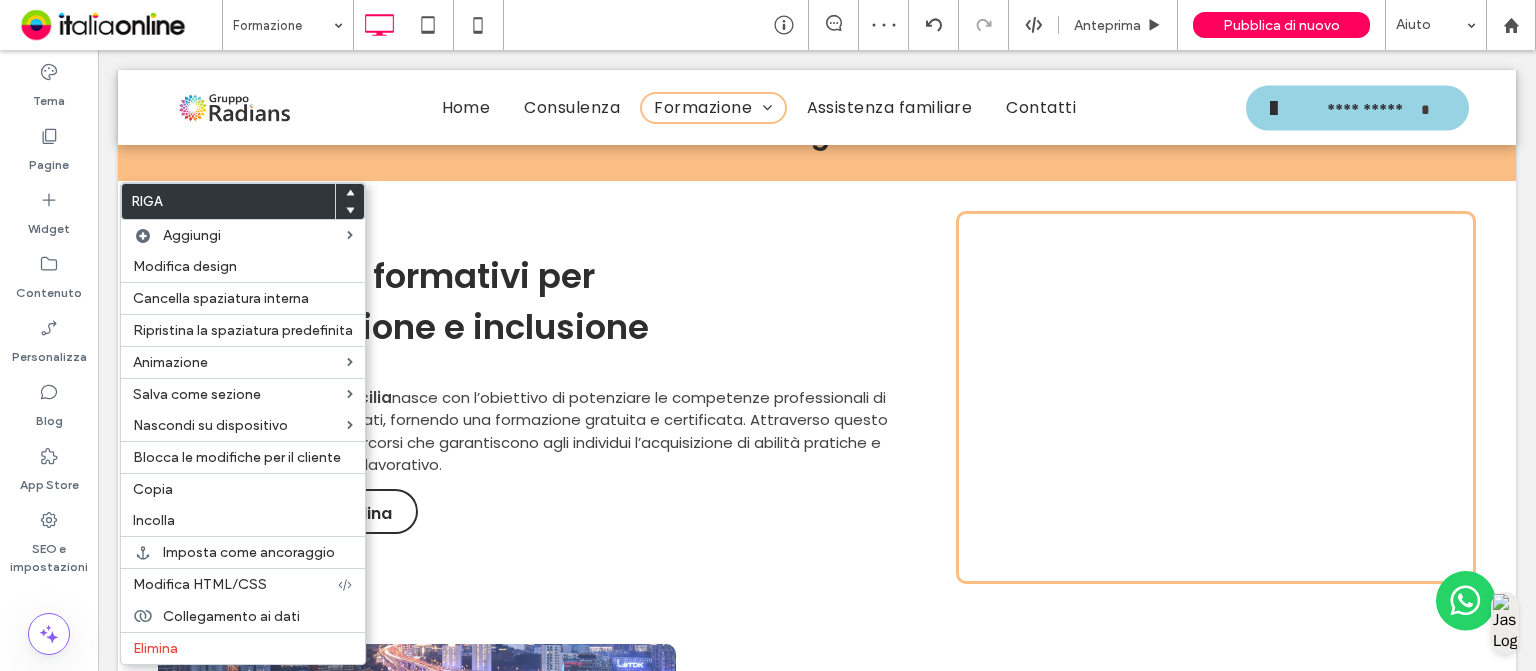 click at bounding box center [350, 193] 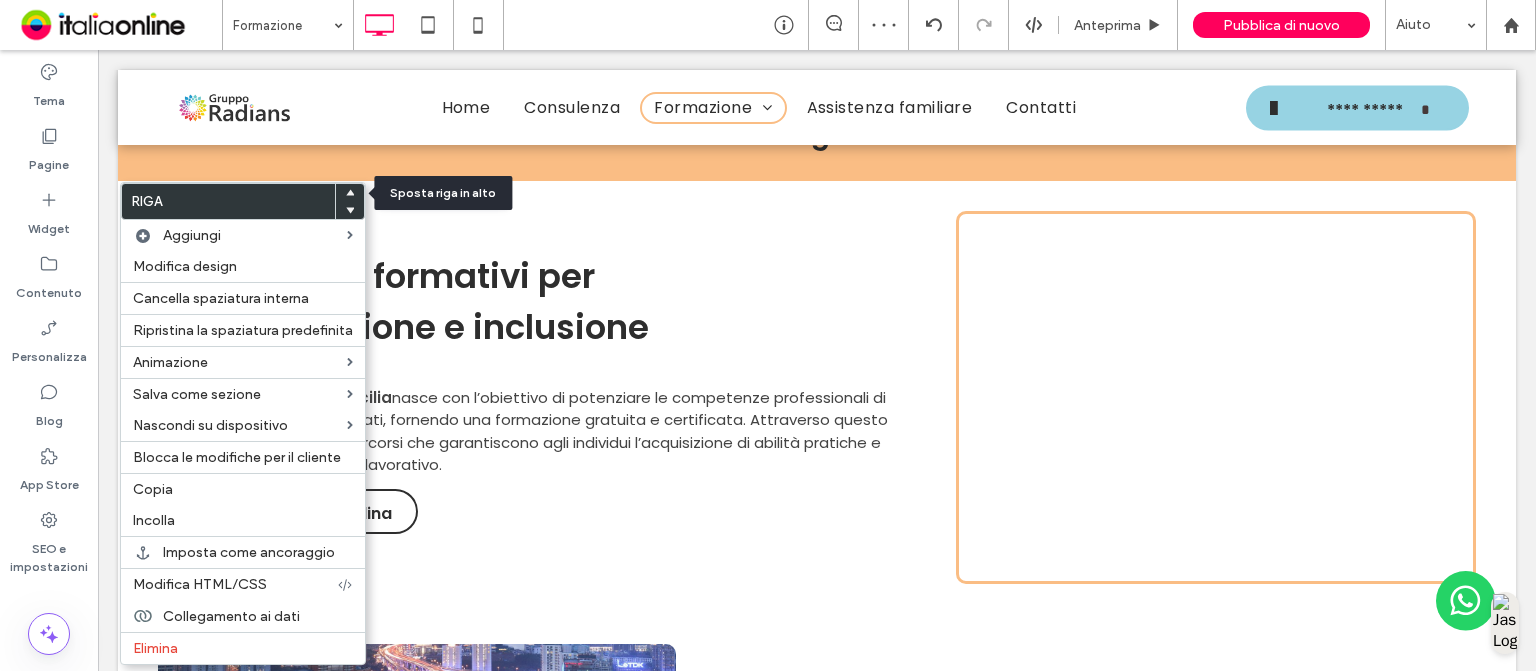 click 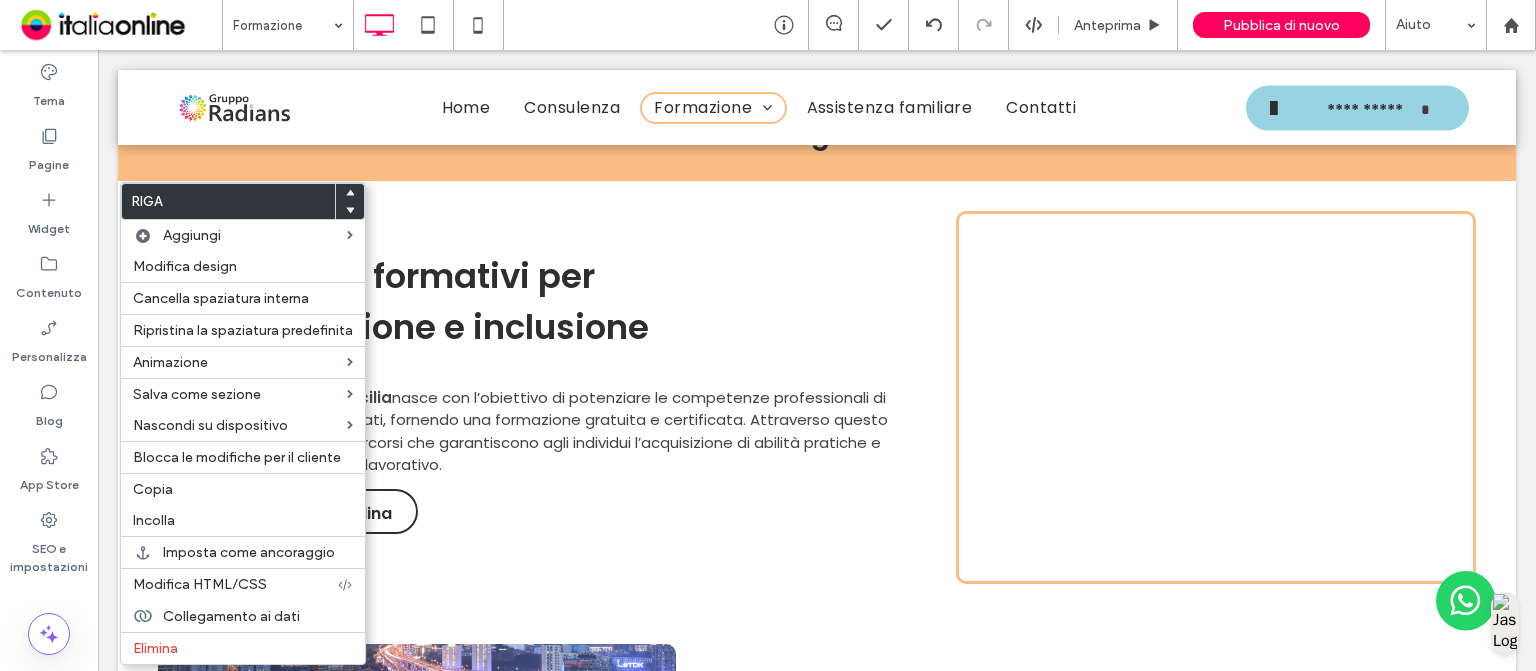 click 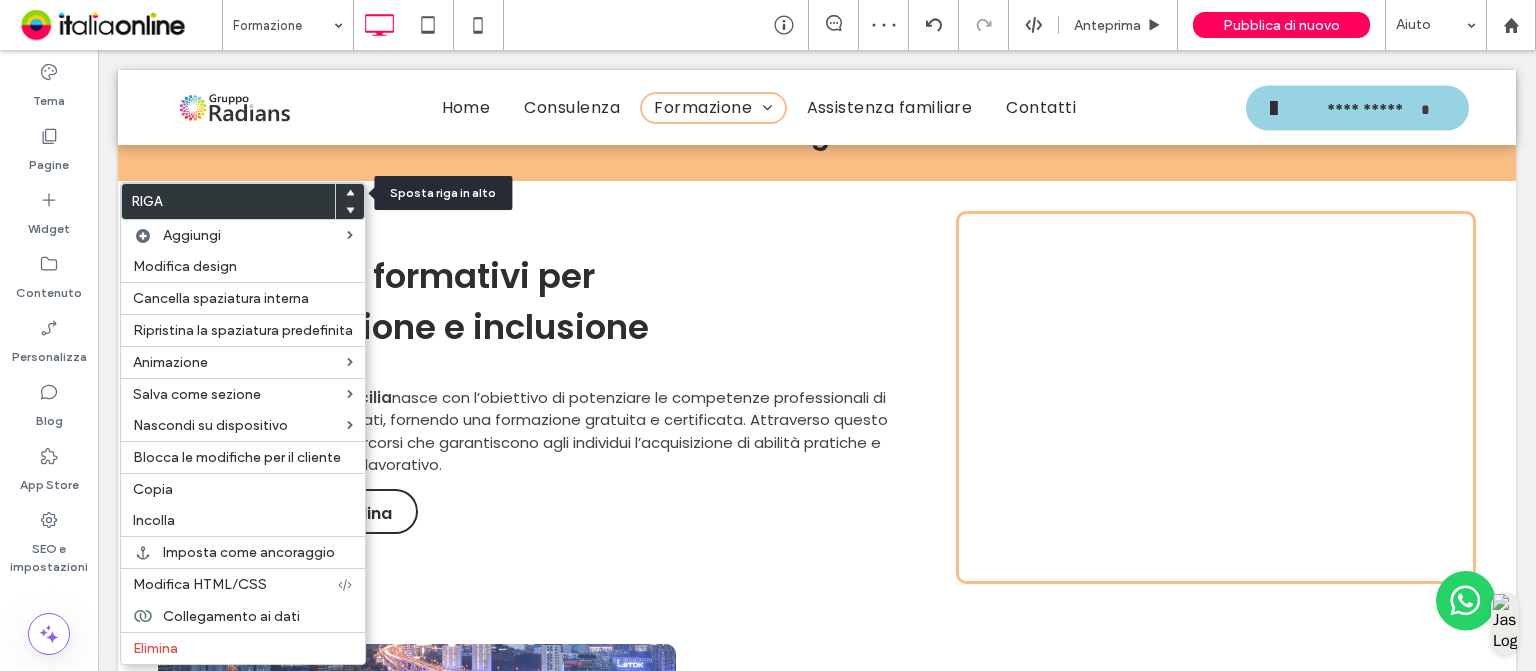 click at bounding box center (350, 193) 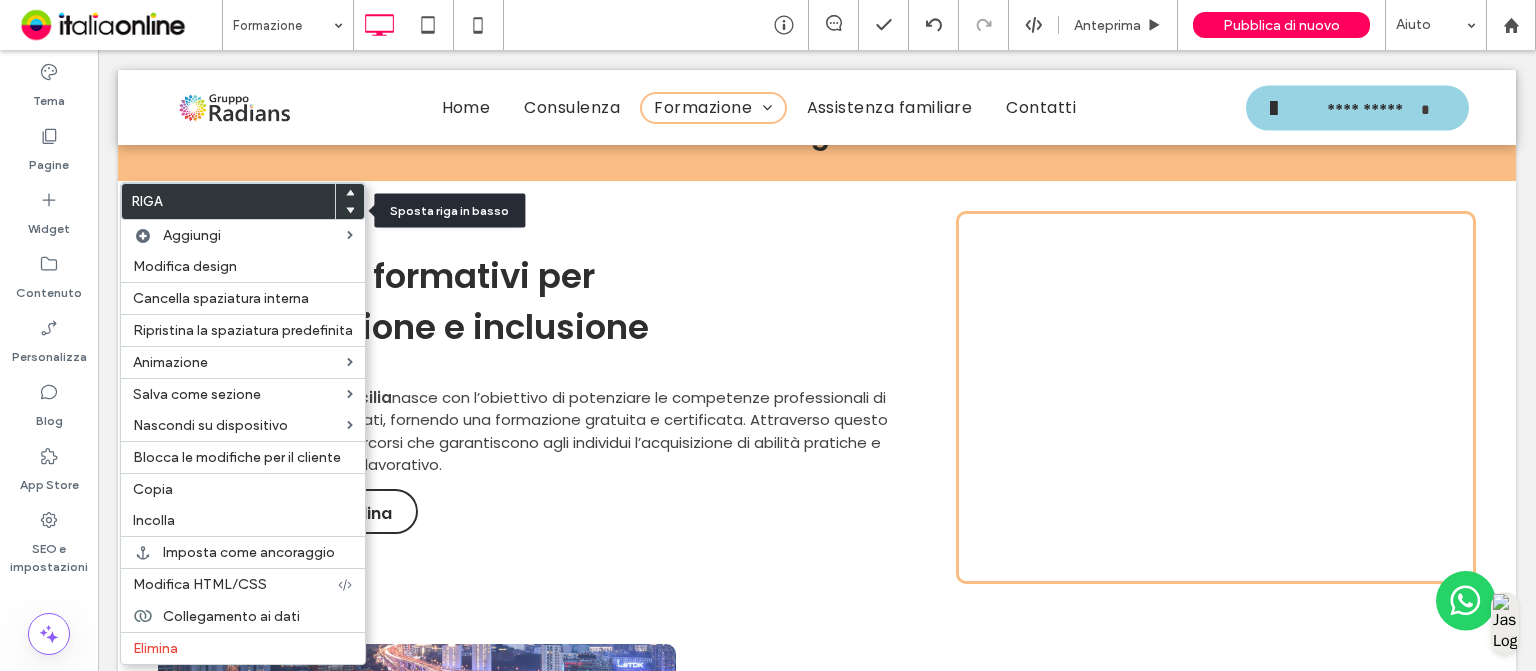 click 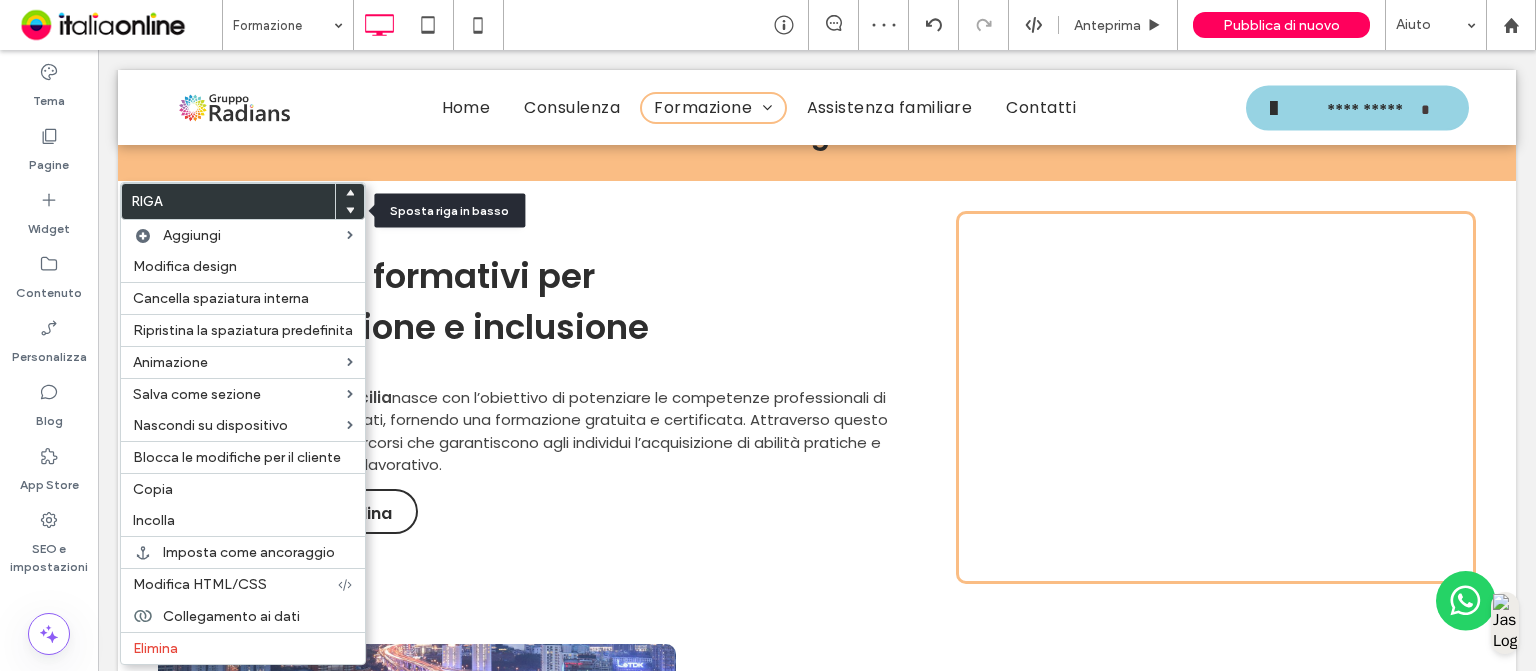 click 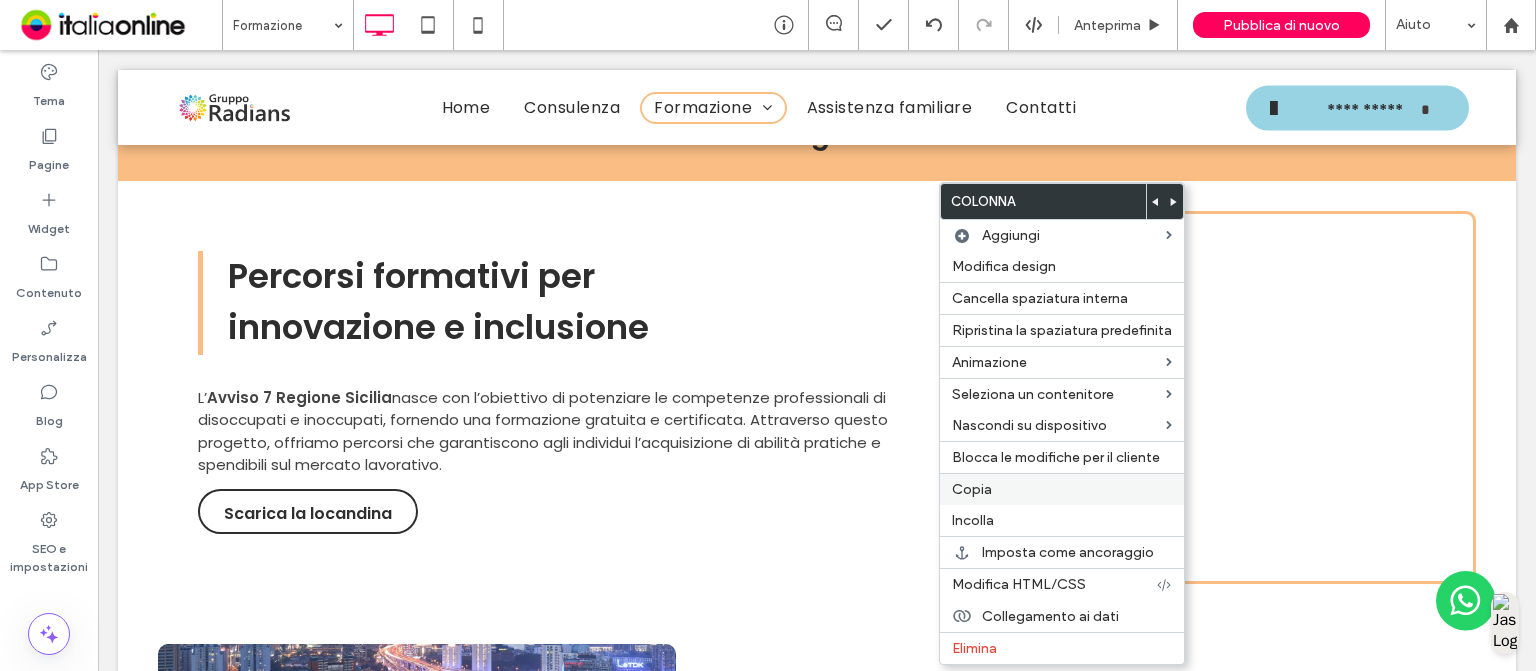 click on "Copia" at bounding box center [1062, 489] 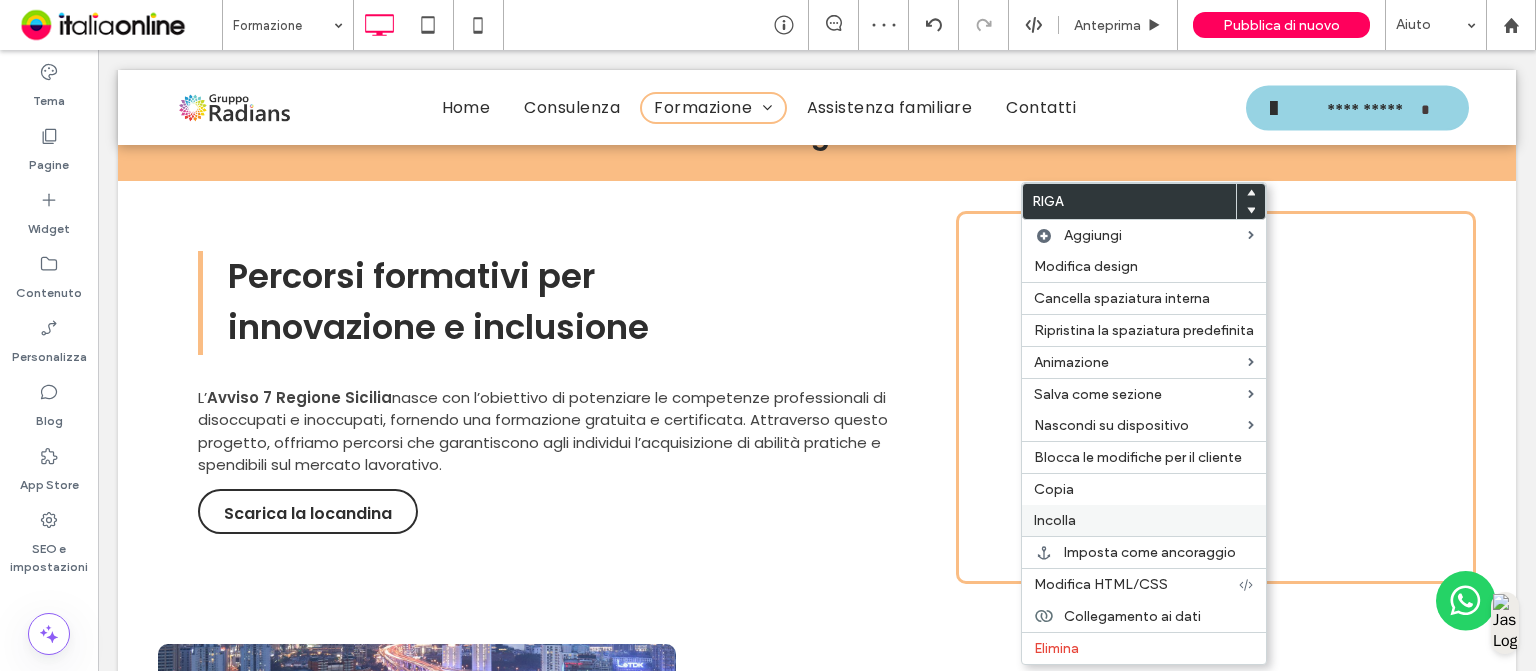 click on "Incolla" at bounding box center (1144, 520) 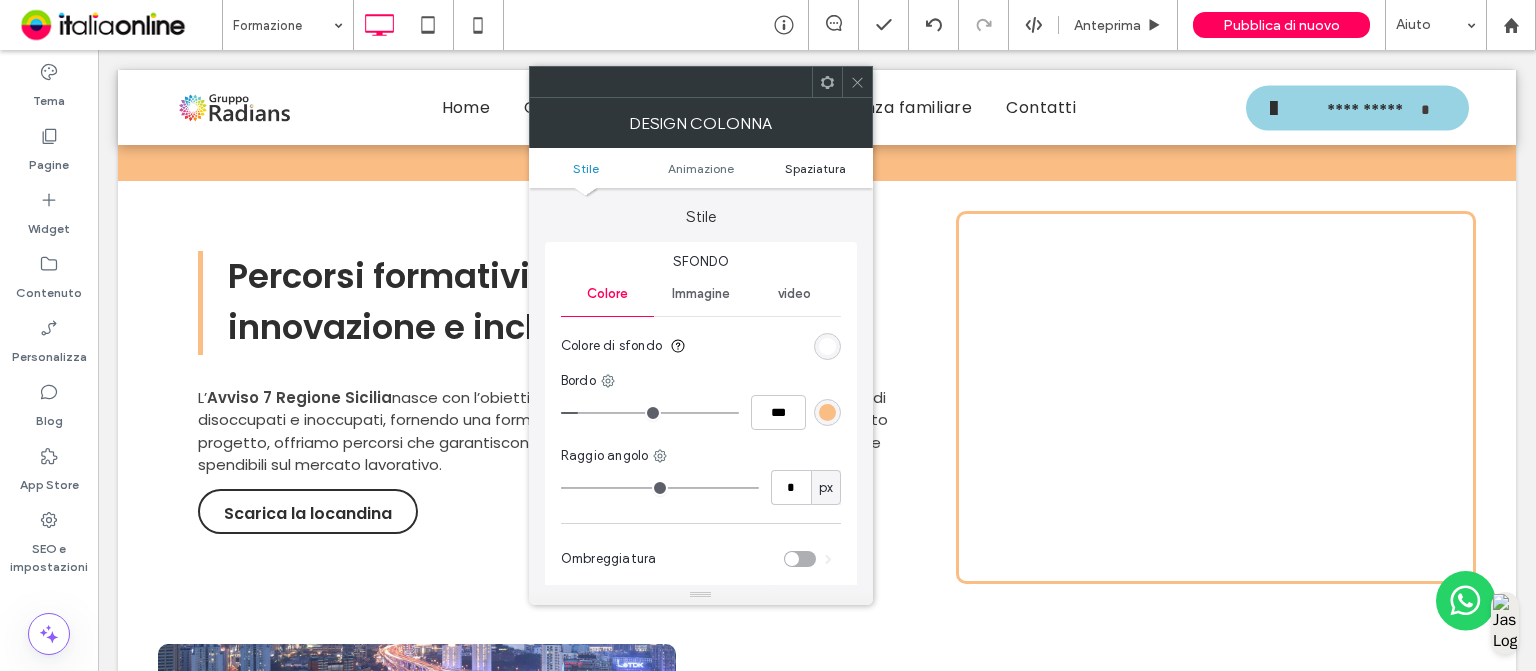 click on "Spaziatura" at bounding box center (815, 168) 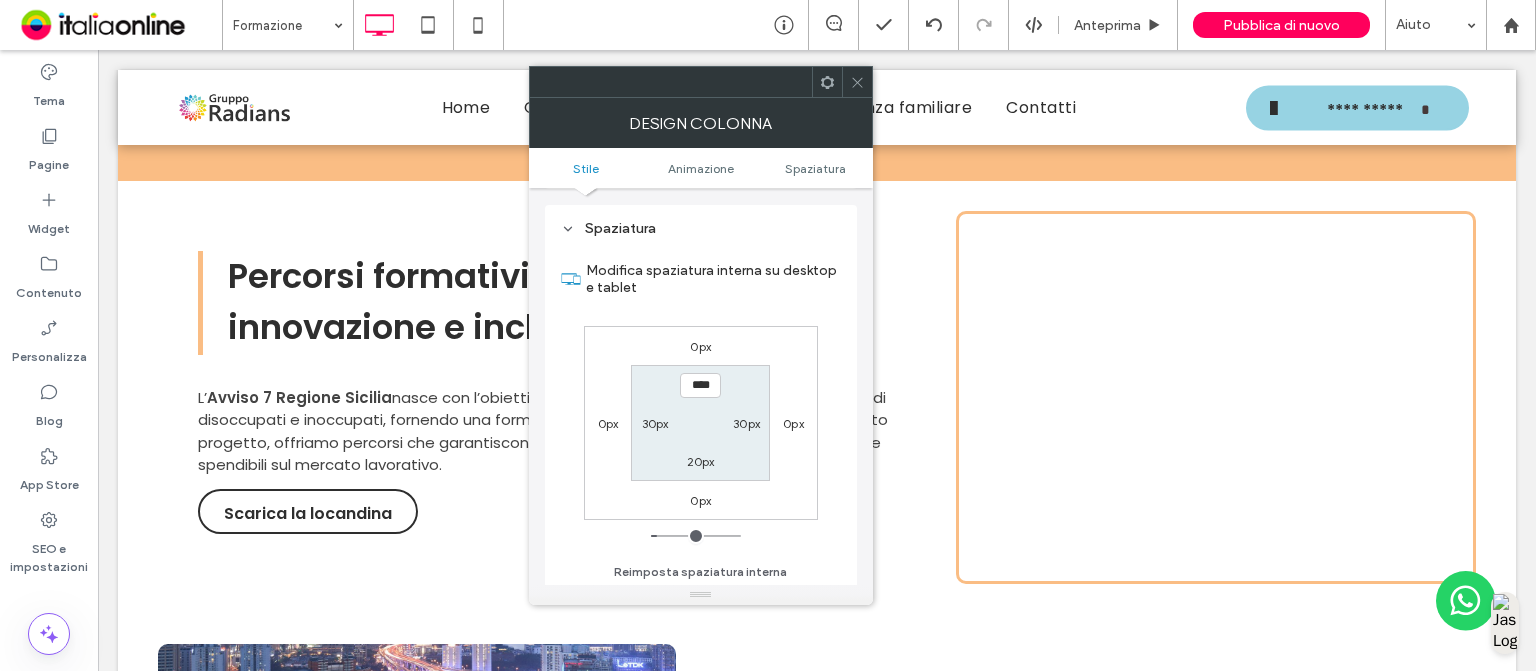 scroll, scrollTop: 468, scrollLeft: 0, axis: vertical 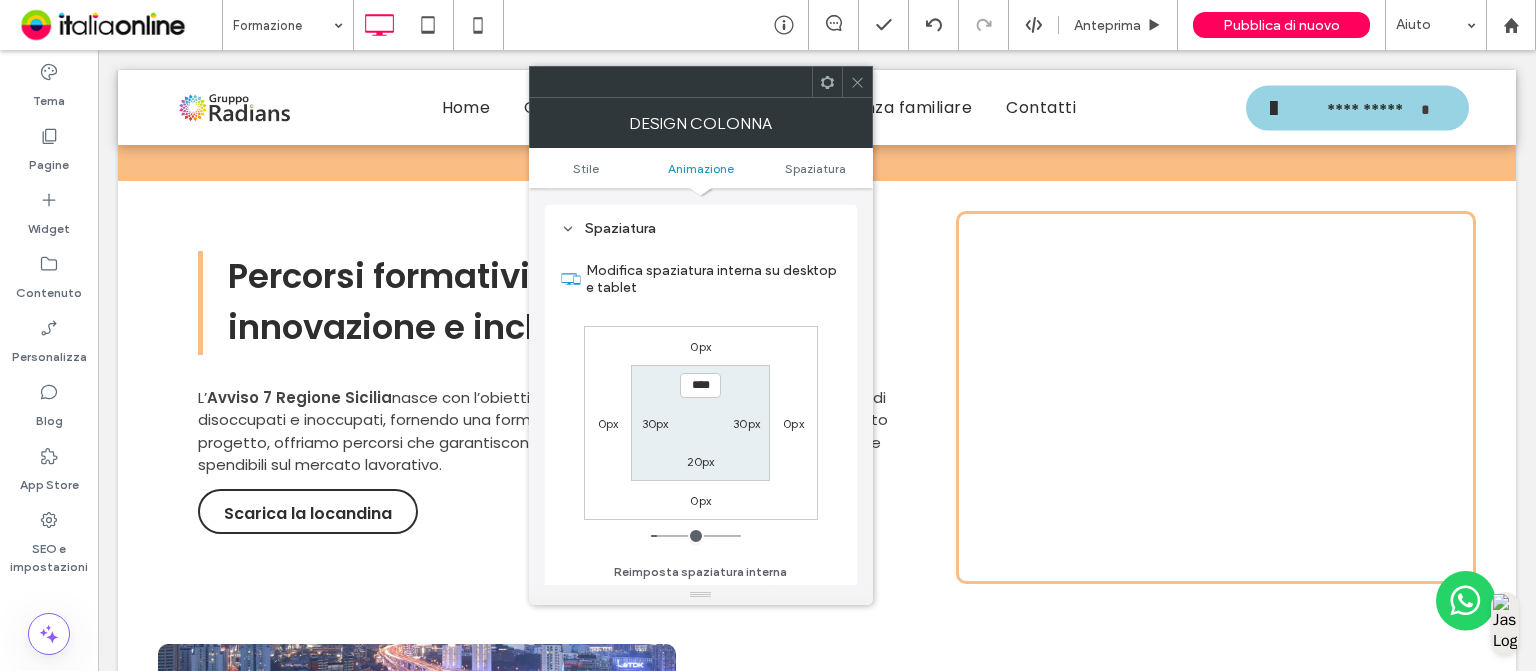 click on "0px" at bounding box center (793, 423) 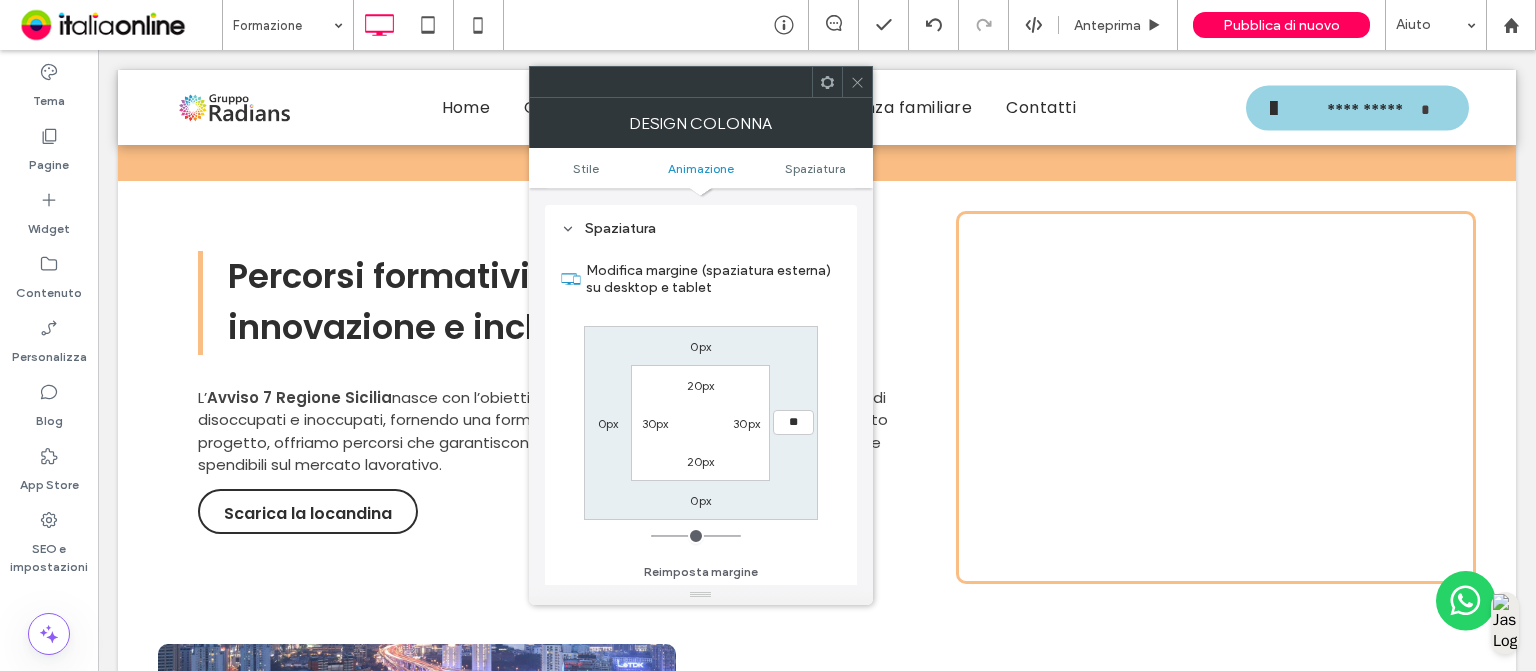 type on "**" 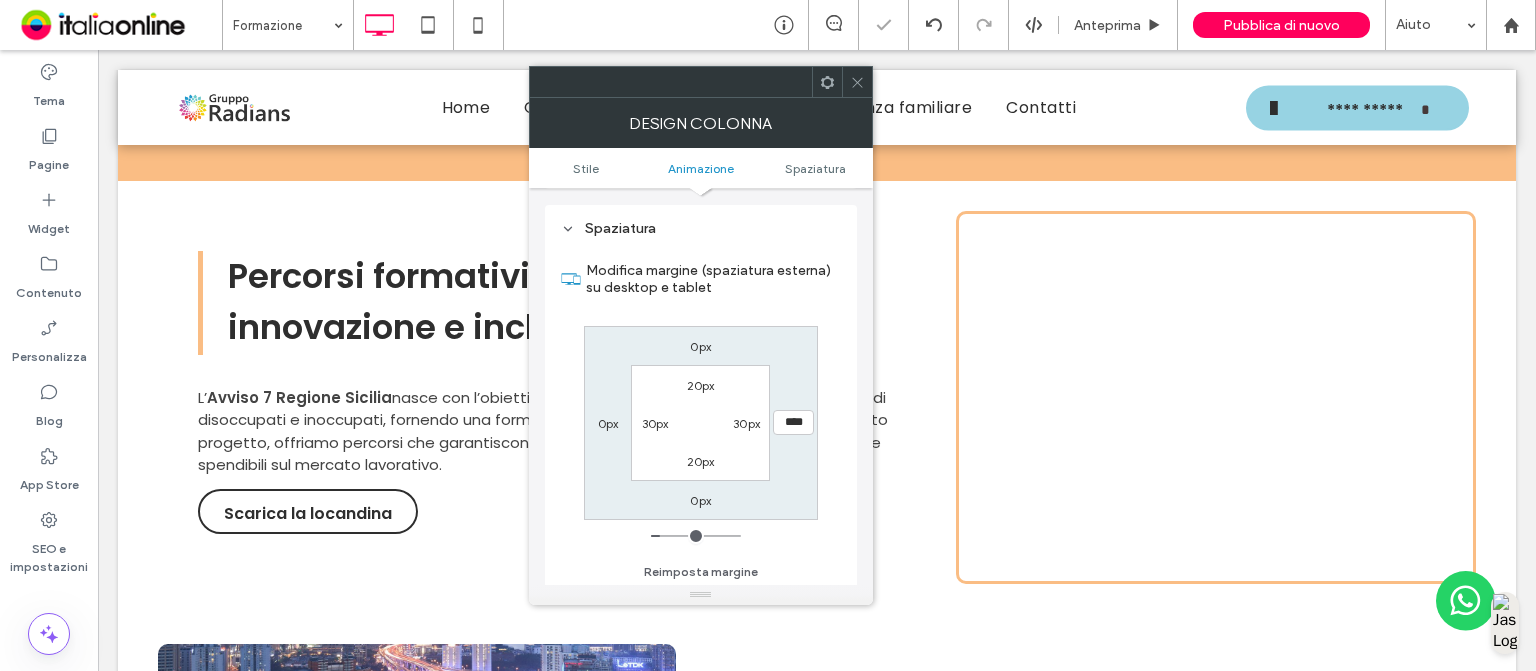 click 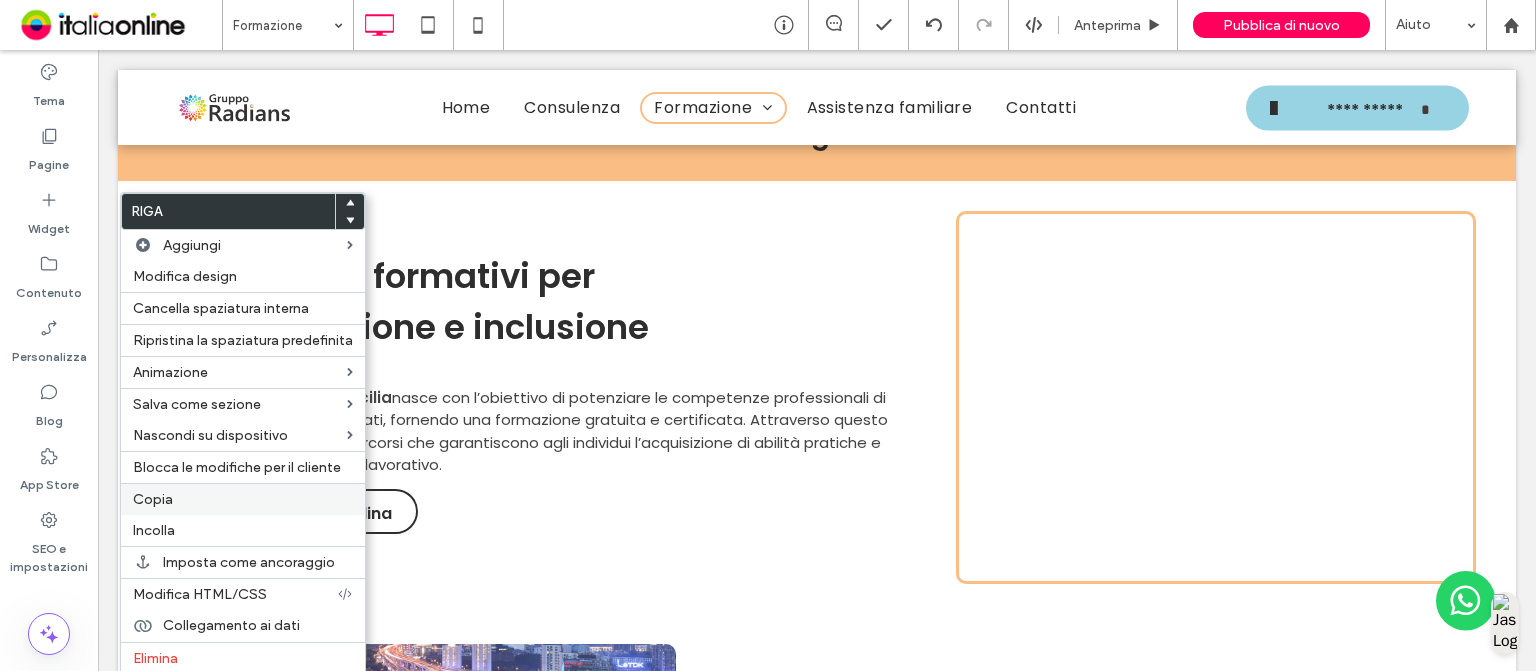 click on "Copia" at bounding box center (243, 499) 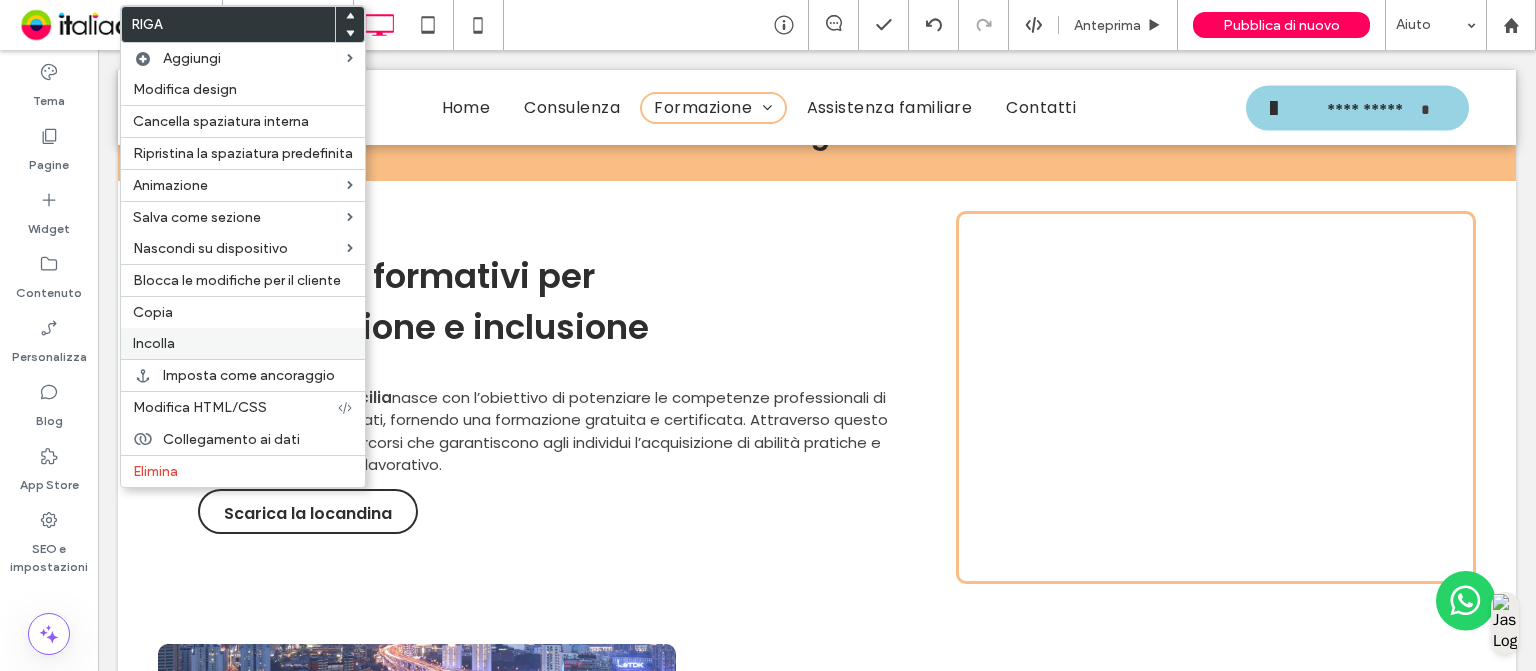 click on "Incolla" at bounding box center (243, 343) 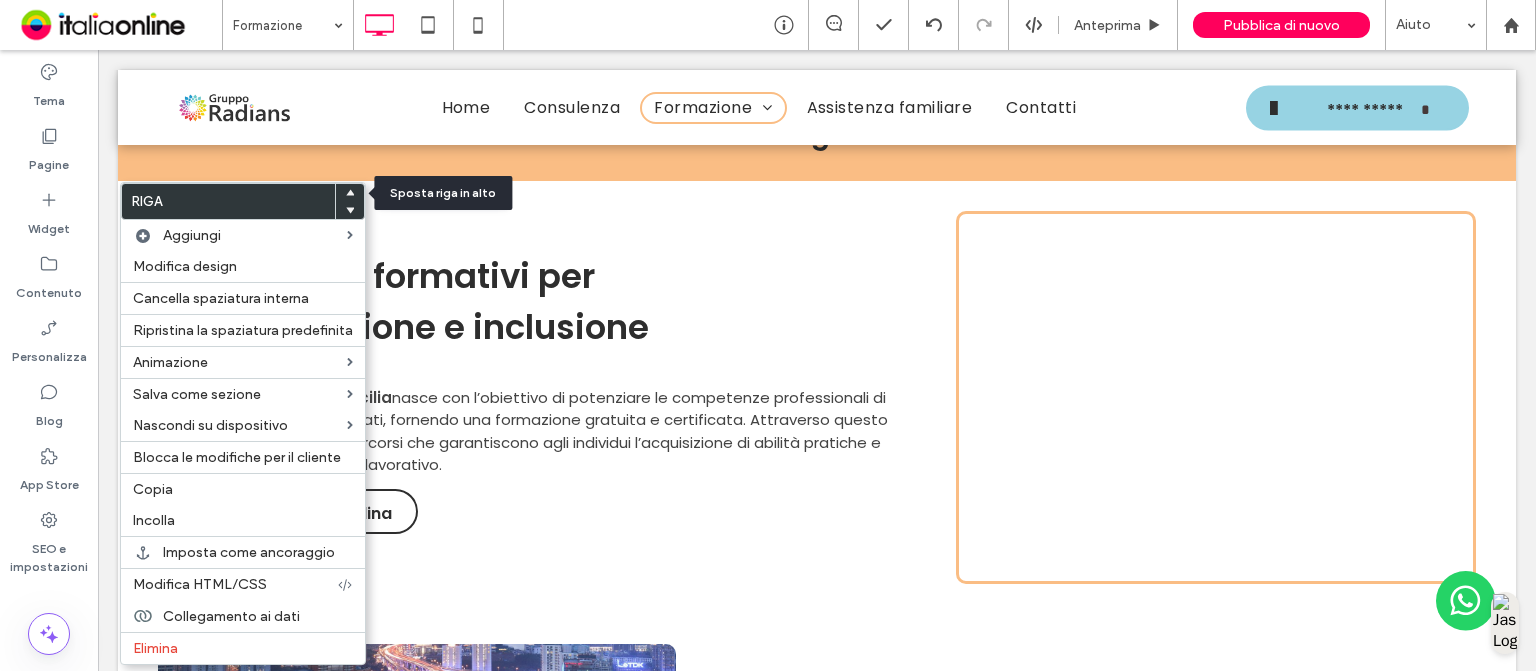 click 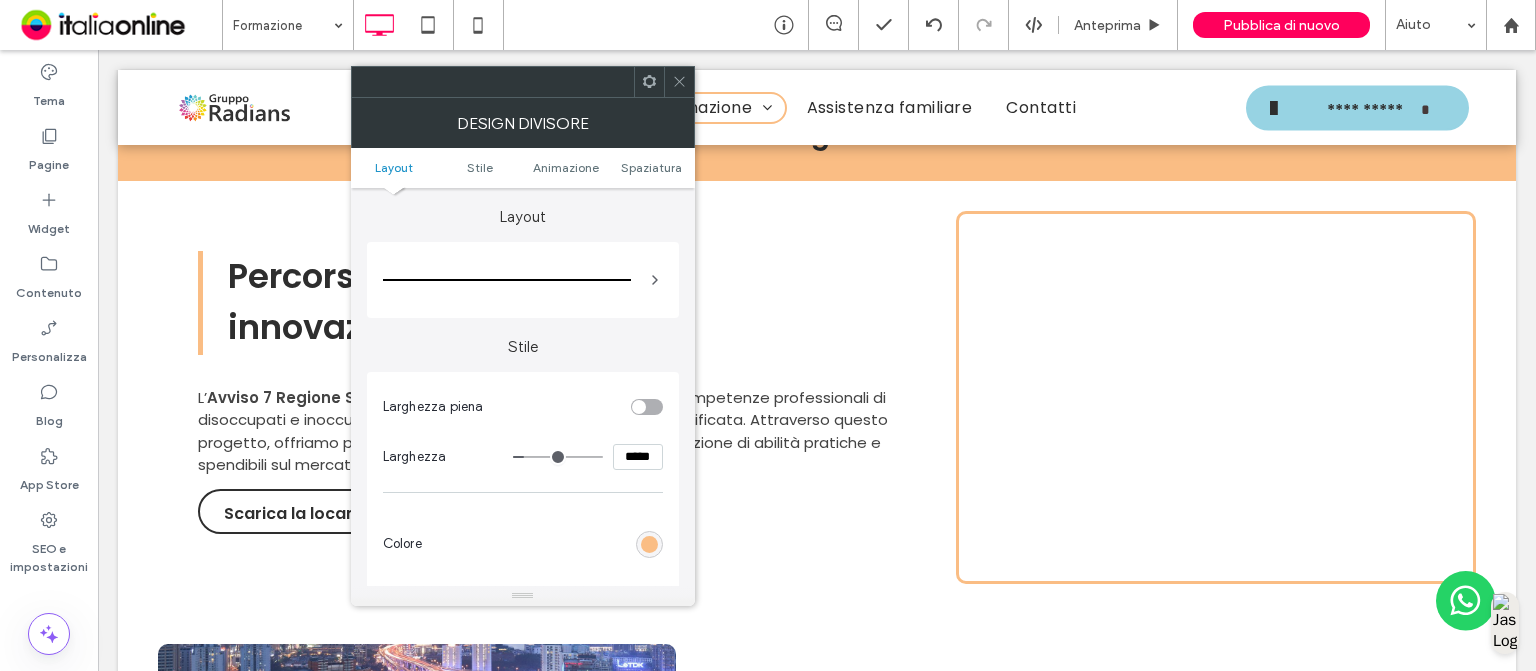 click at bounding box center (649, 544) 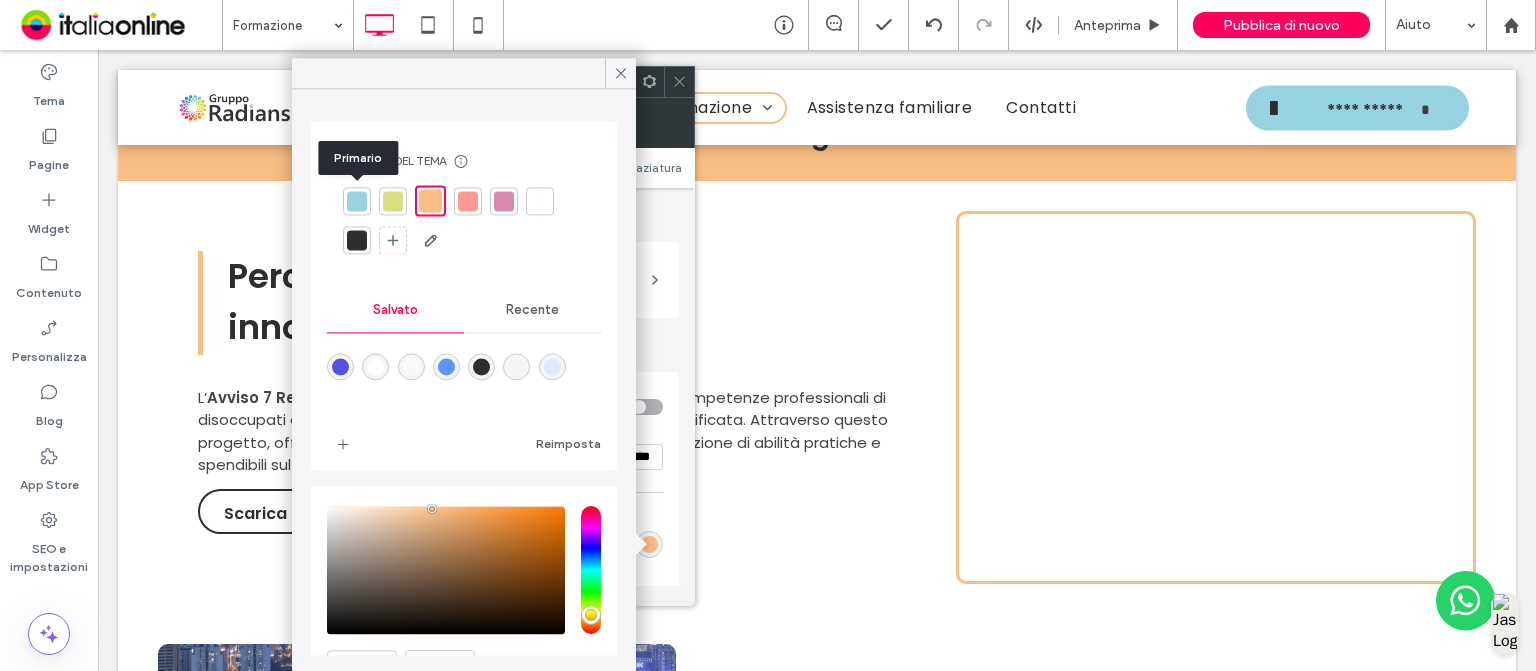 click at bounding box center [357, 201] 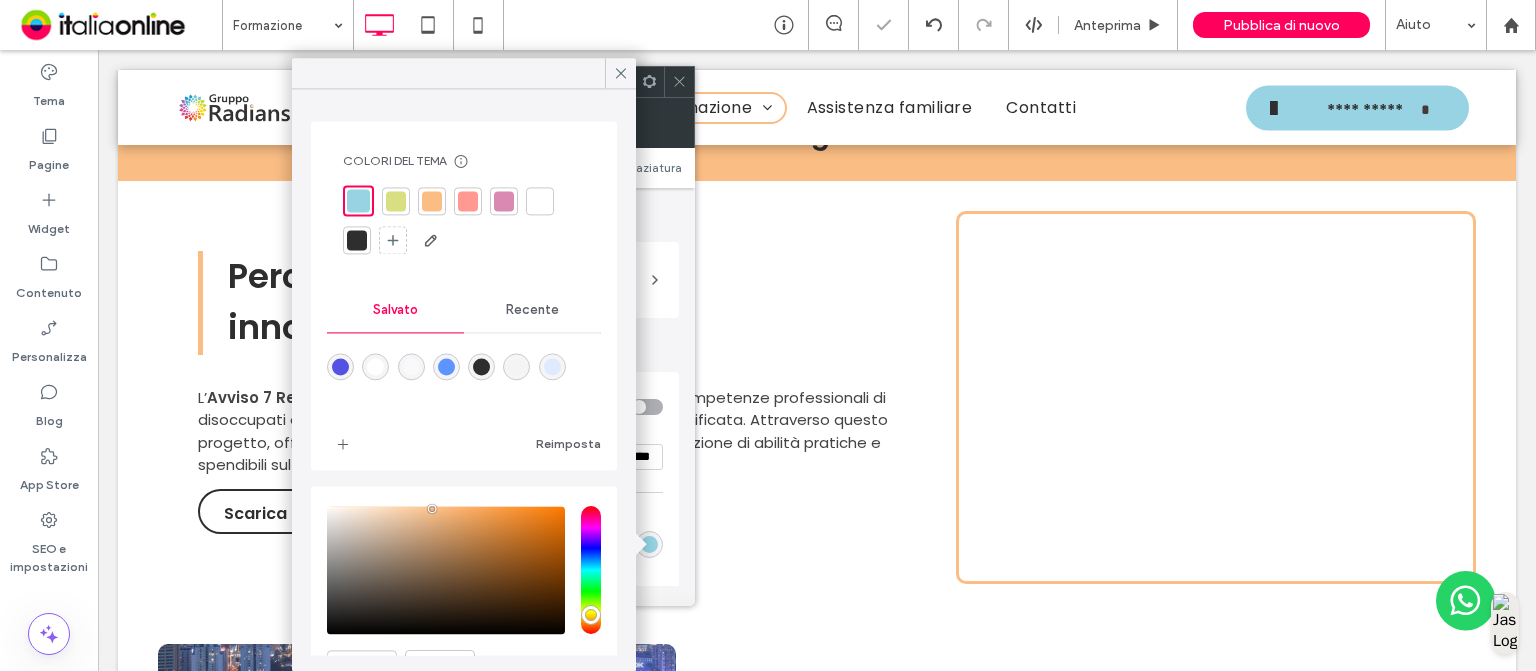 click 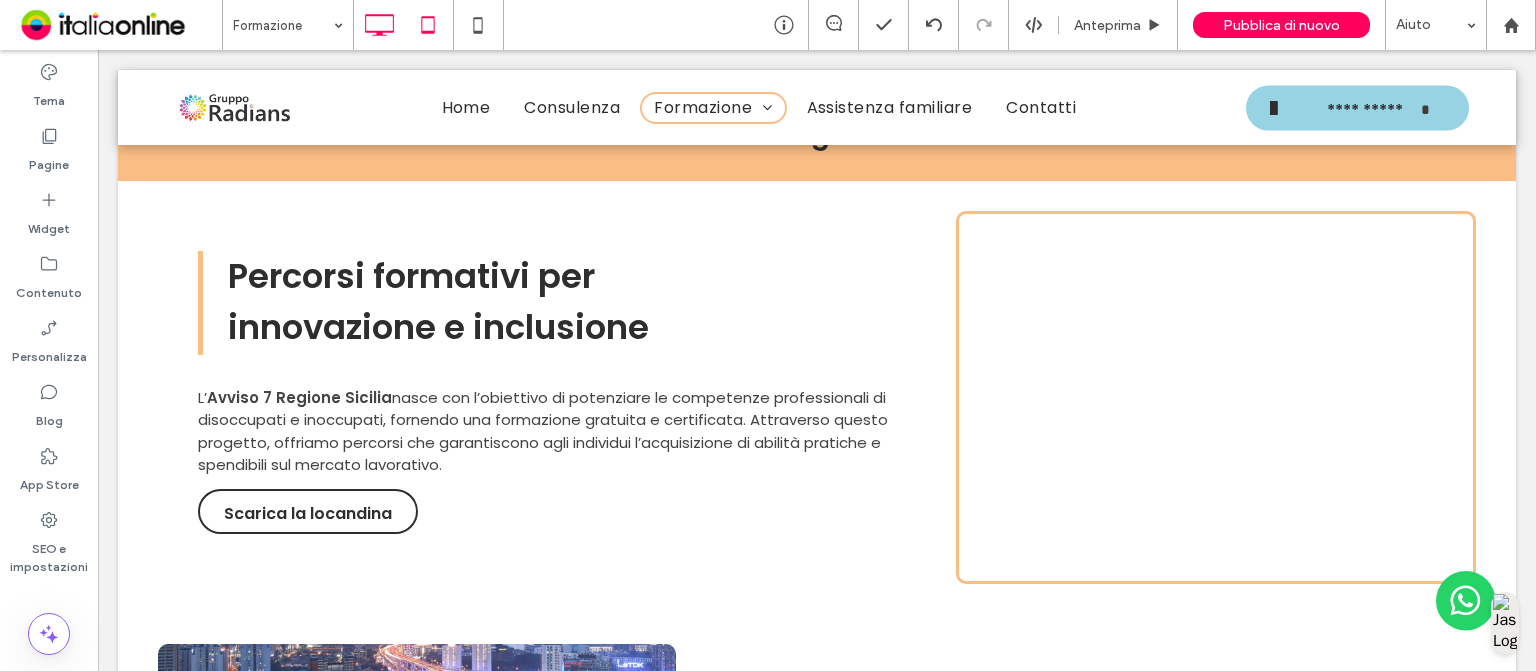 type on "*******" 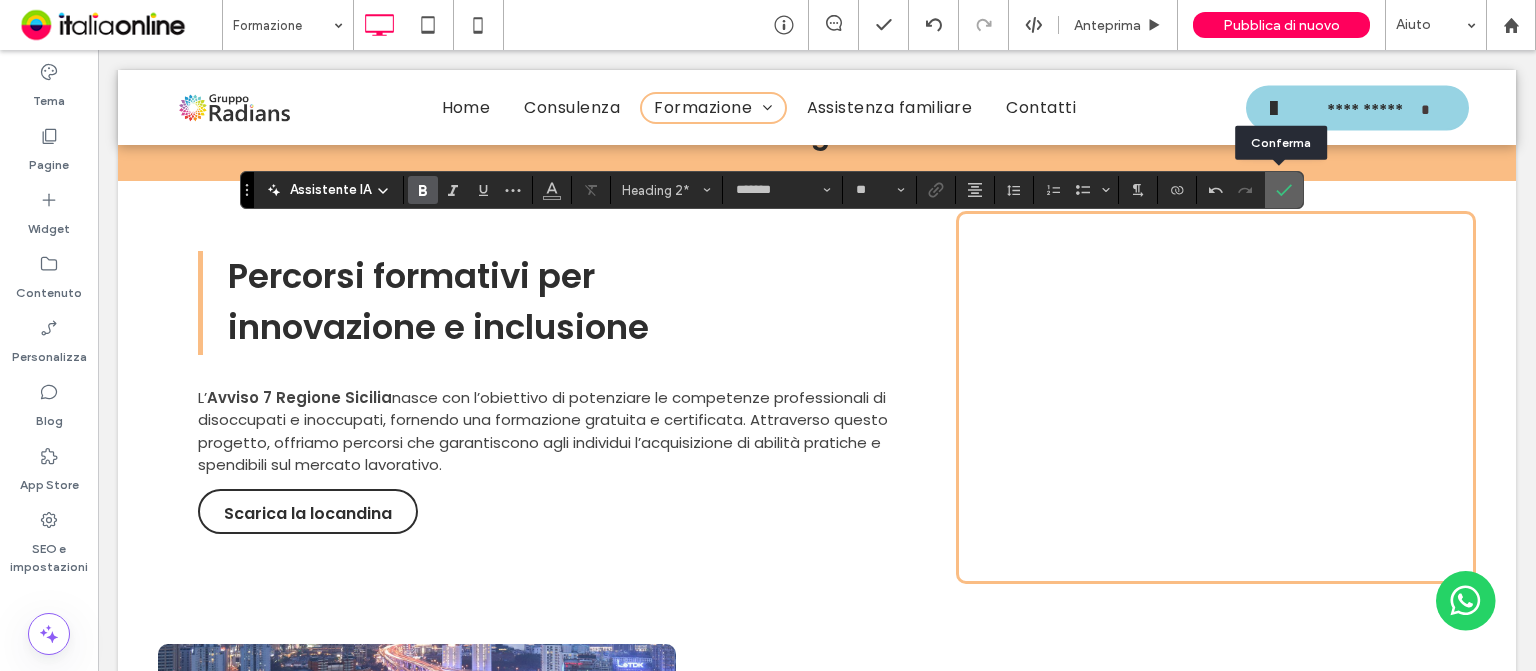 click at bounding box center [1280, 190] 